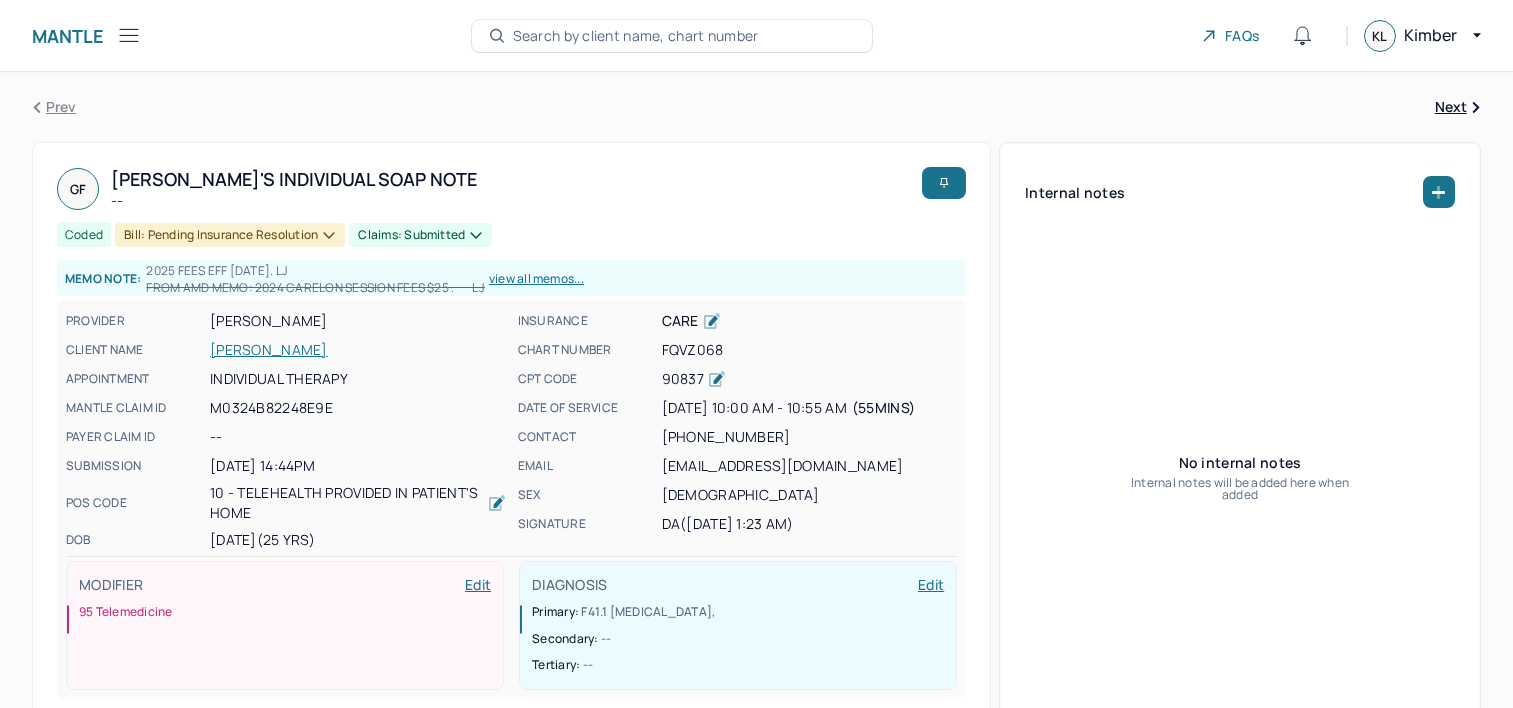 scroll, scrollTop: 441, scrollLeft: 0, axis: vertical 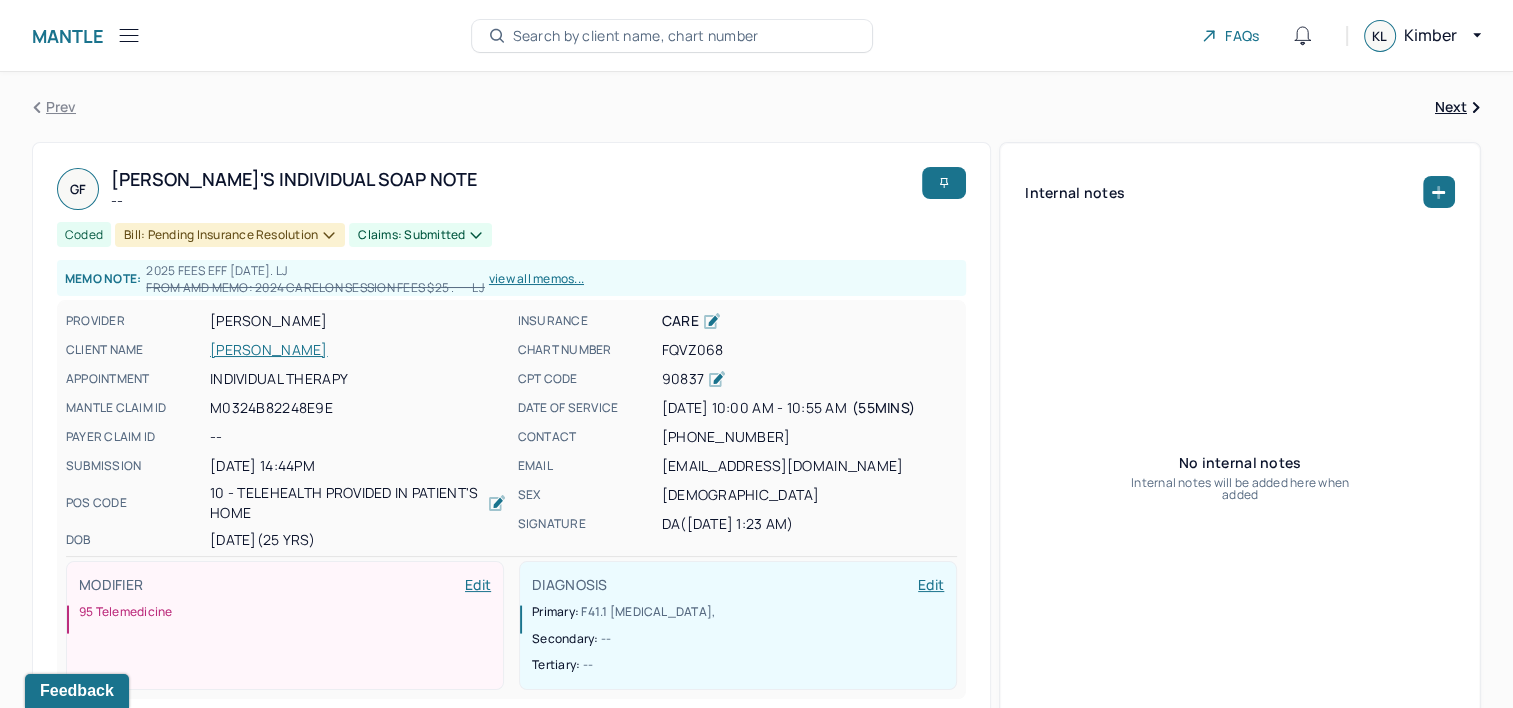 click on "Search by client name, chart number" at bounding box center (636, 36) 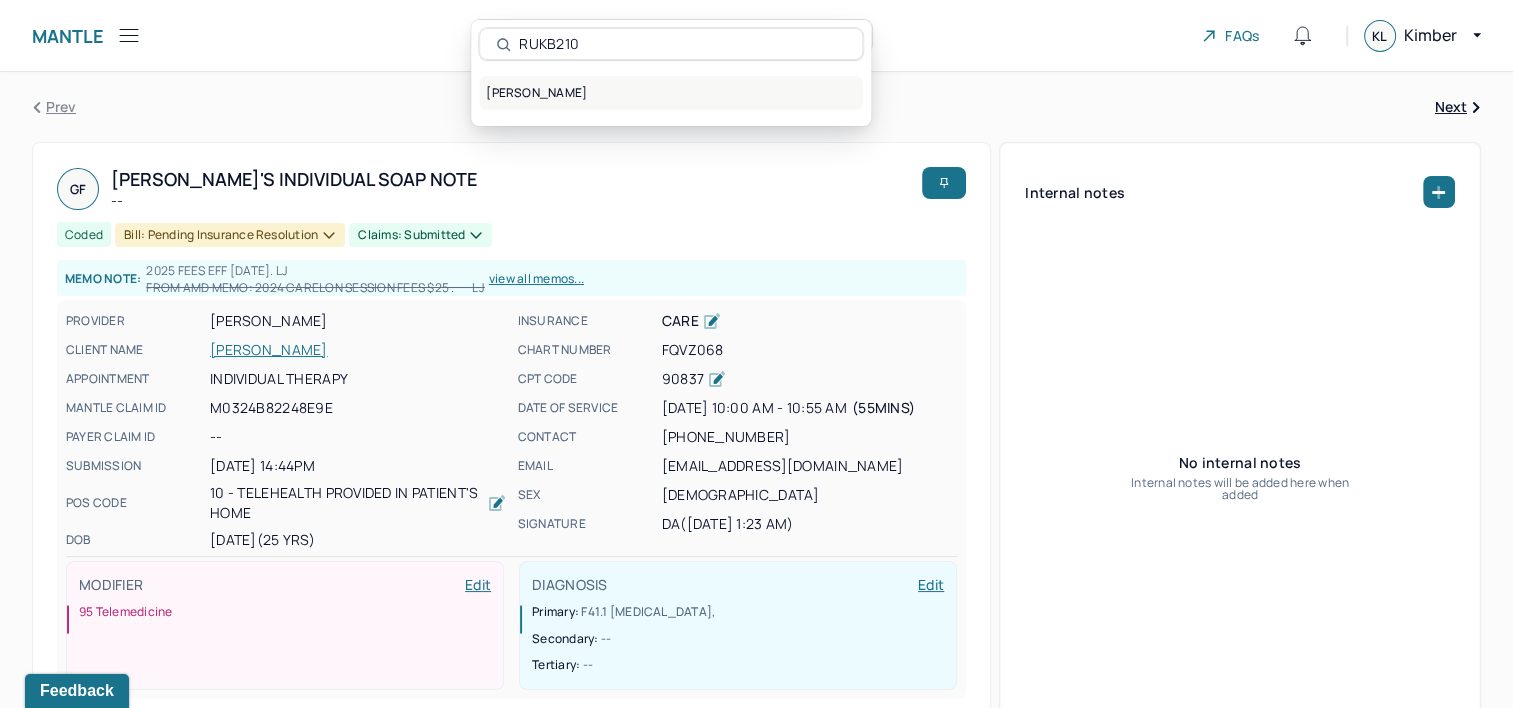 type on "RUKB210" 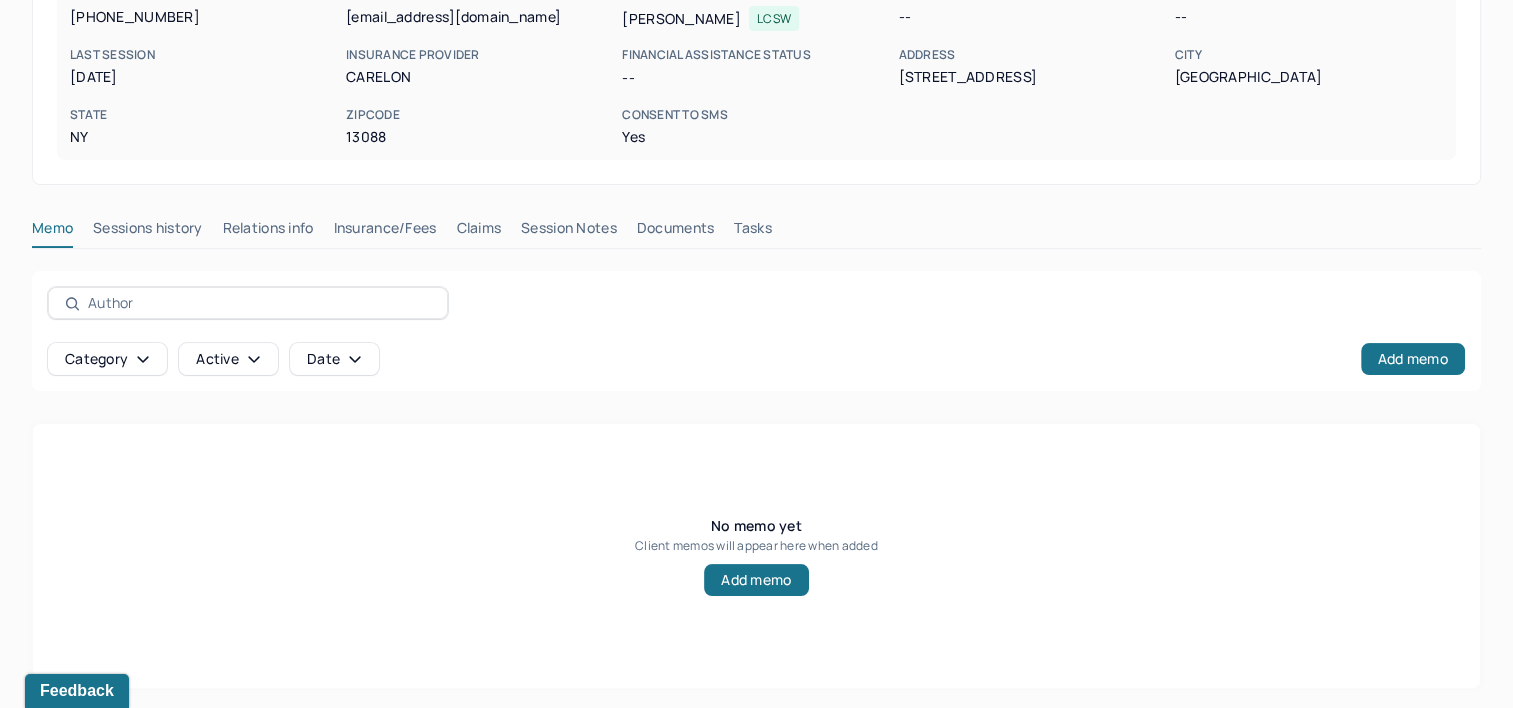 scroll, scrollTop: 291, scrollLeft: 0, axis: vertical 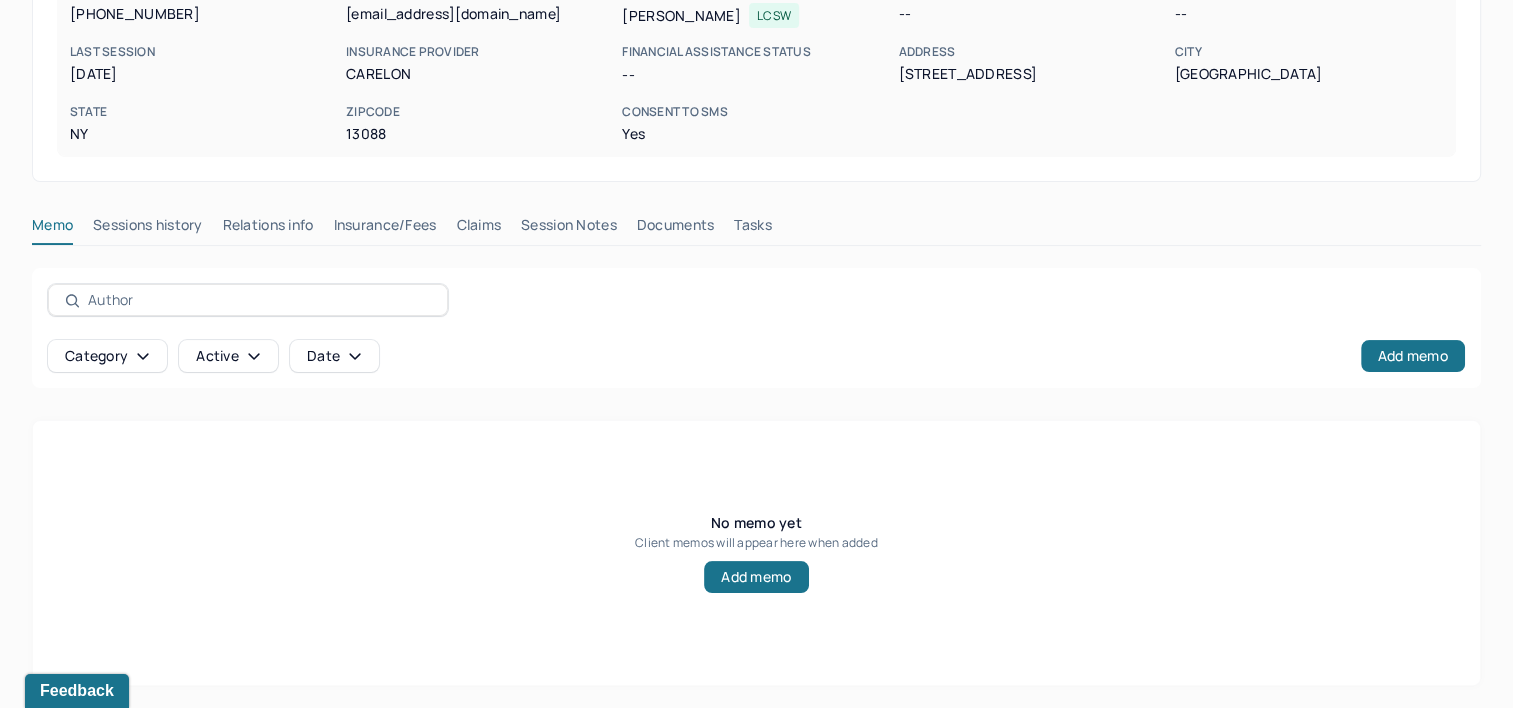 click on "Claims" at bounding box center (478, 229) 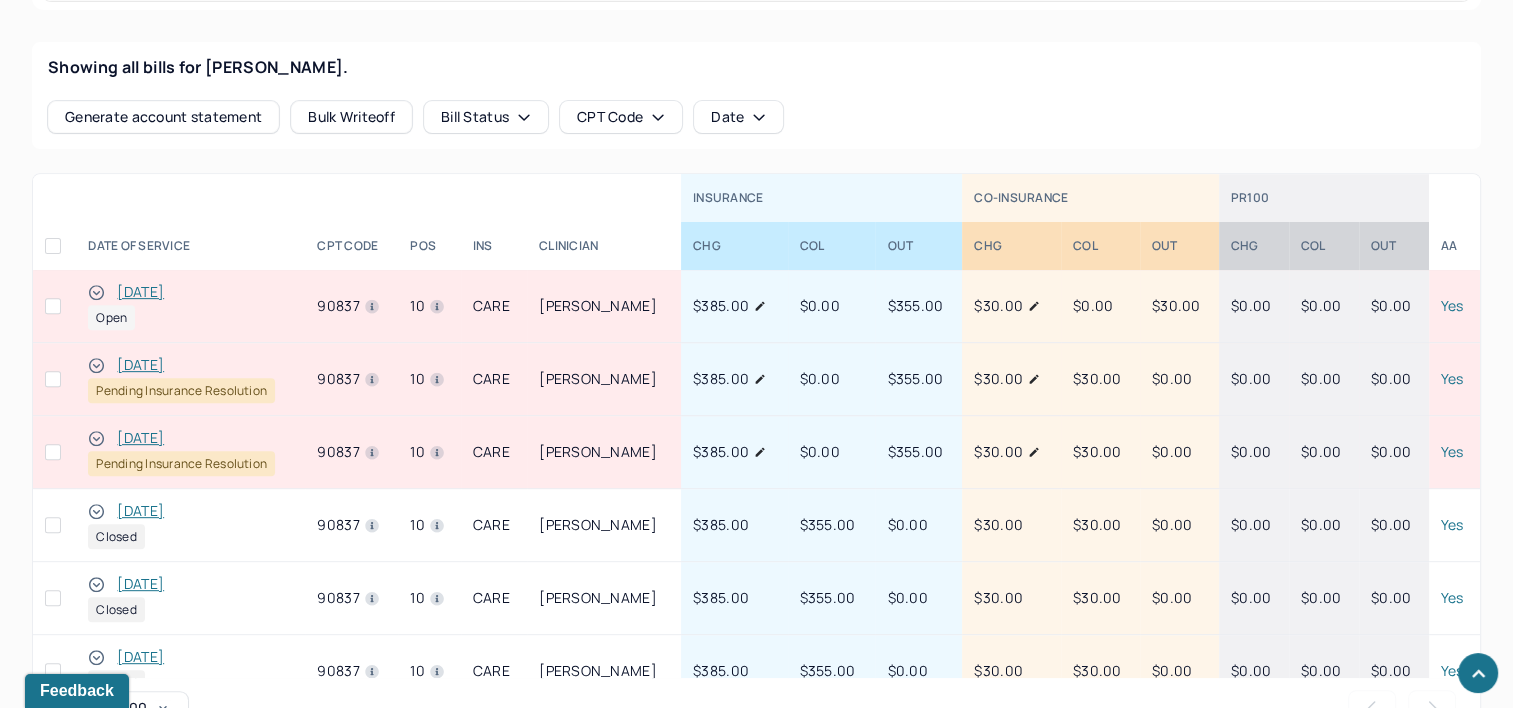scroll, scrollTop: 832, scrollLeft: 0, axis: vertical 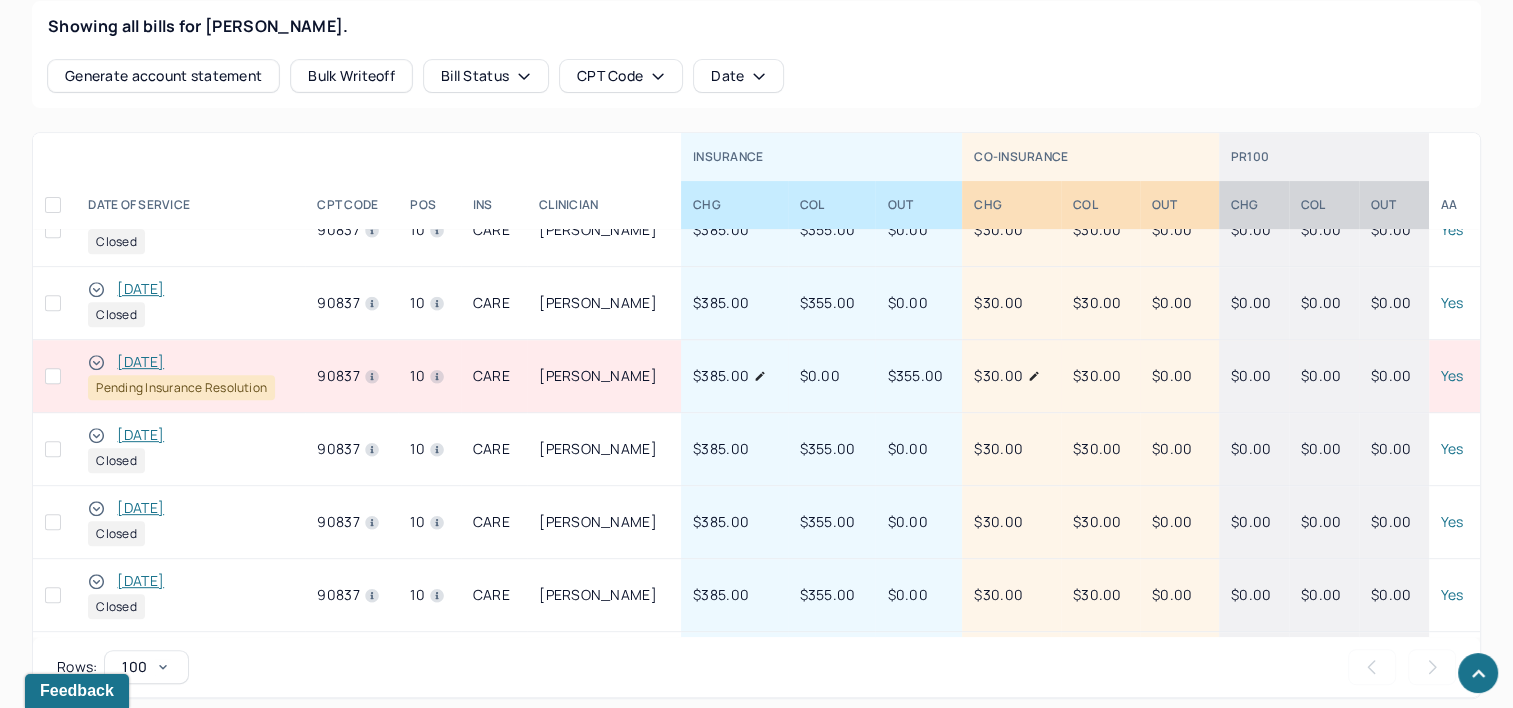 click on "[DATE] Pending Insurance Resolution" at bounding box center (190, 376) 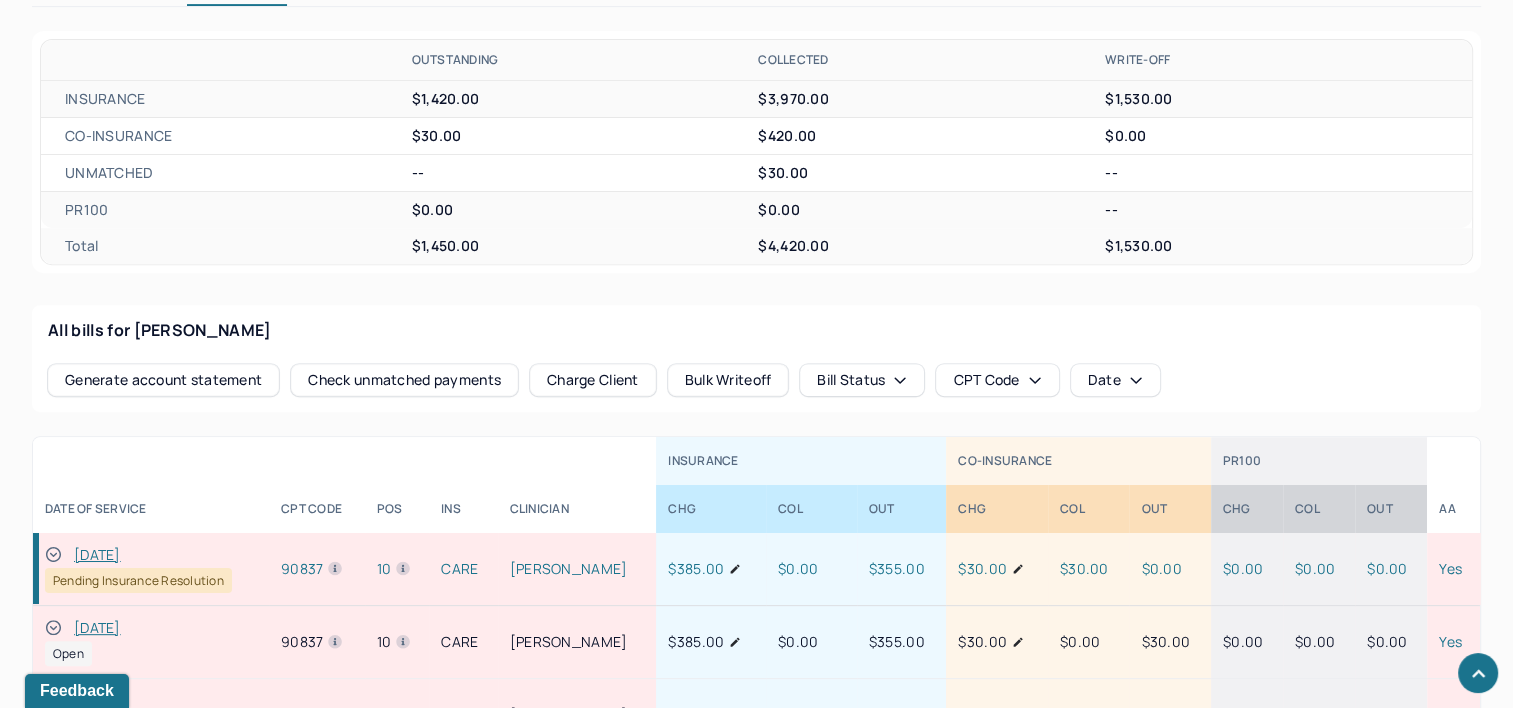 scroll, scrollTop: 832, scrollLeft: 0, axis: vertical 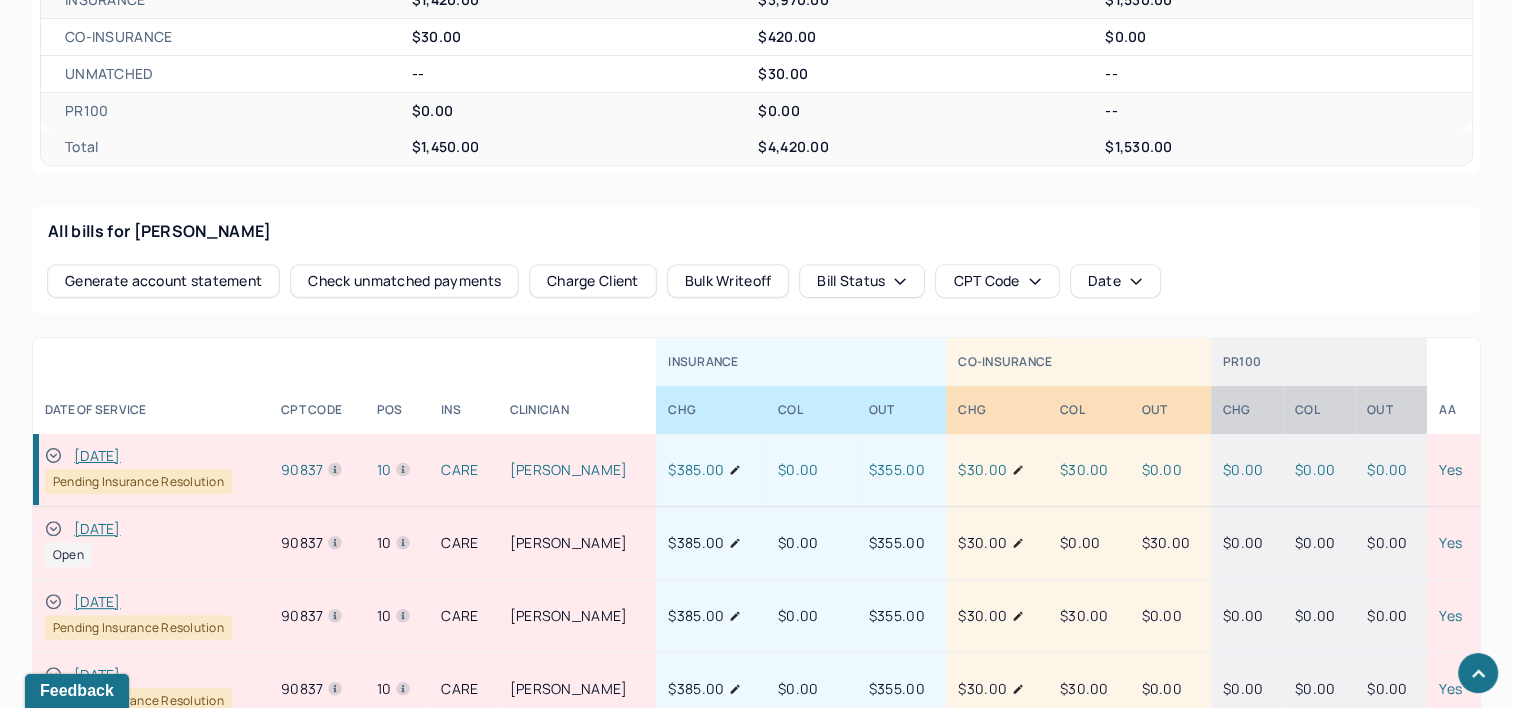 drag, startPoint x: 125, startPoint y: 412, endPoint x: 150, endPoint y: 372, distance: 47.169907 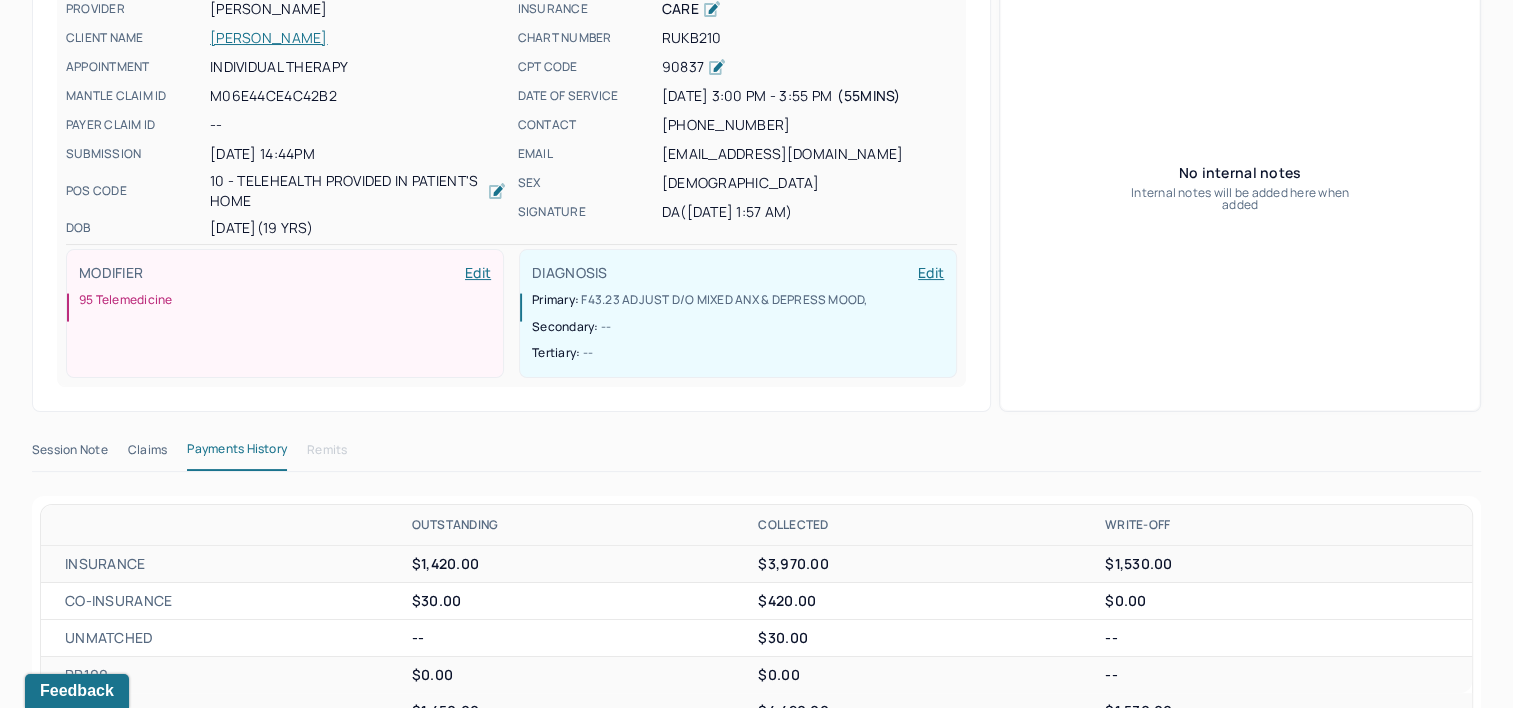 scroll, scrollTop: 232, scrollLeft: 0, axis: vertical 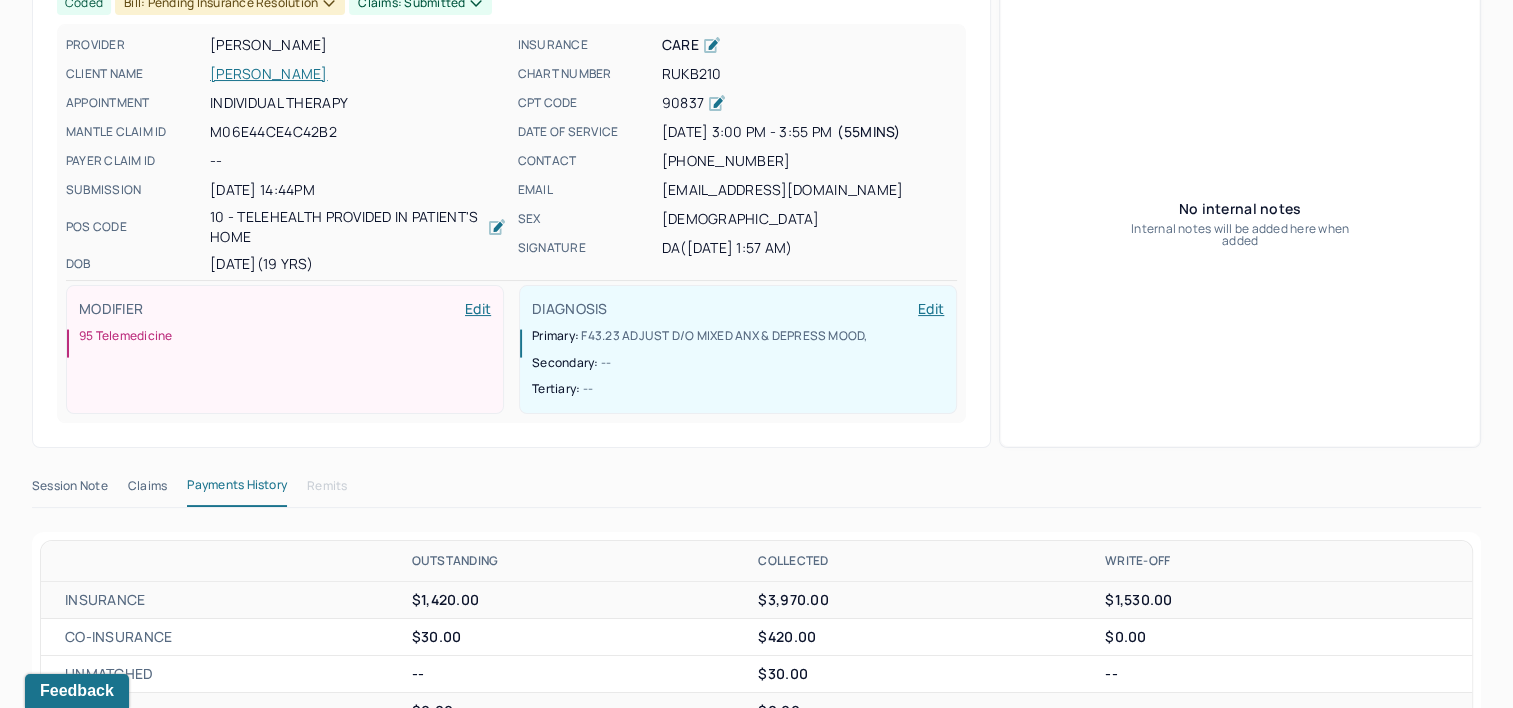 click on "Claims" at bounding box center [147, 490] 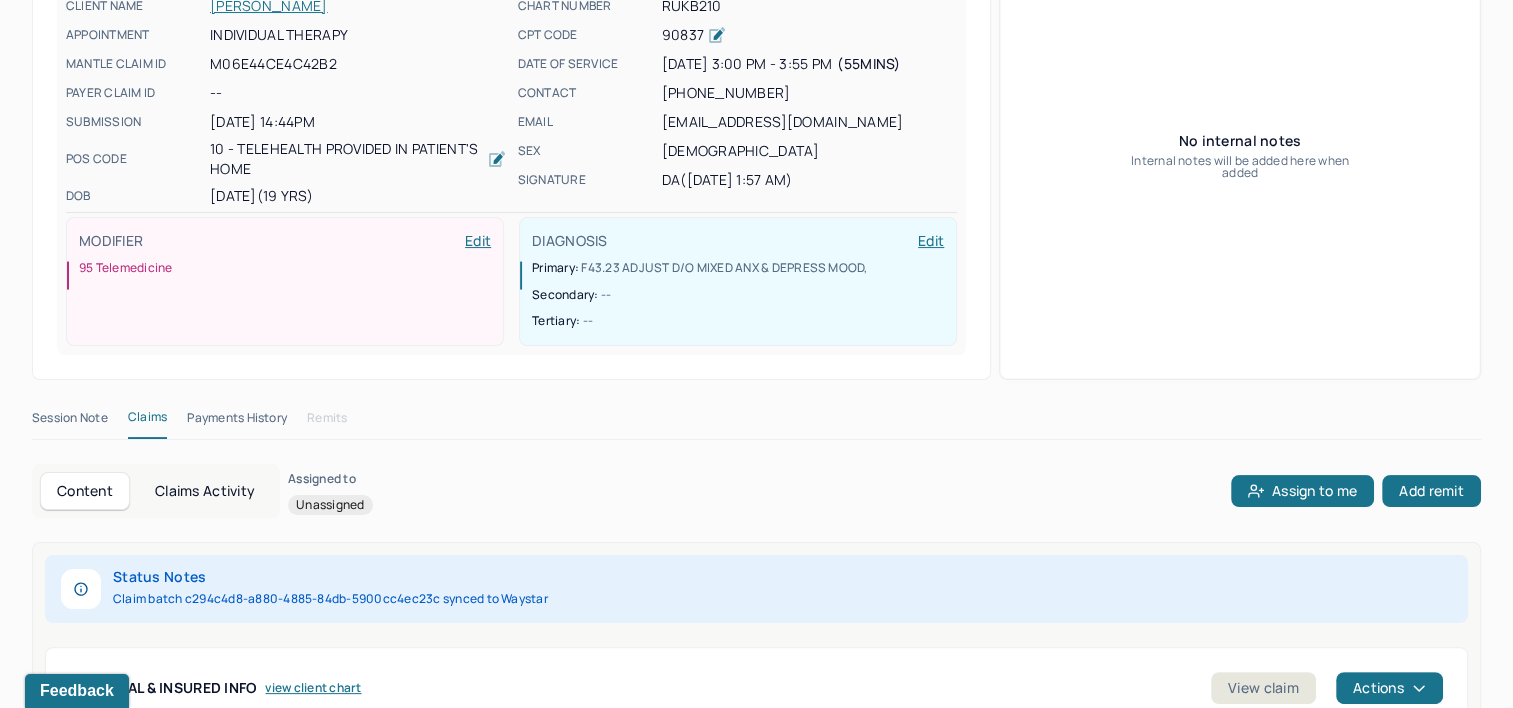 scroll, scrollTop: 432, scrollLeft: 0, axis: vertical 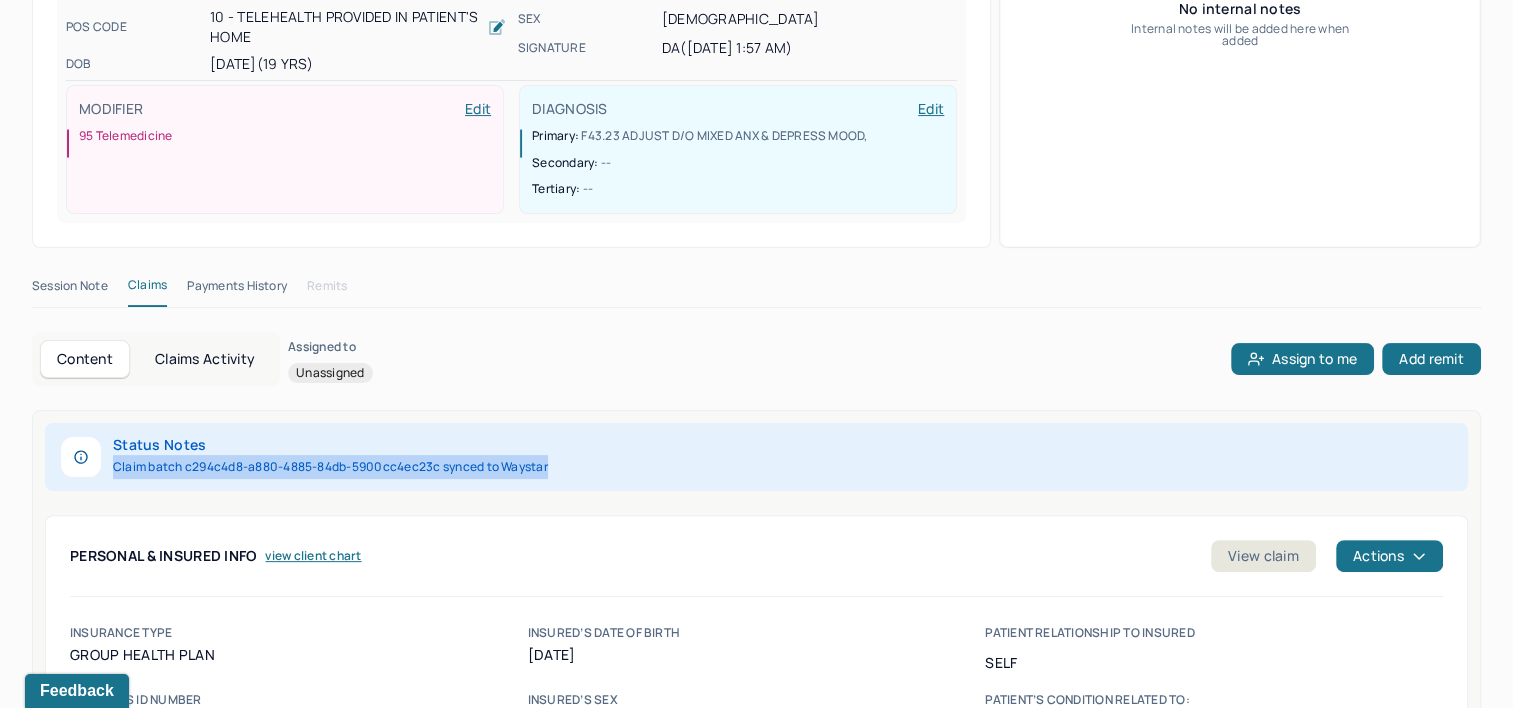 drag, startPoint x: 115, startPoint y: 426, endPoint x: 551, endPoint y: 416, distance: 436.11465 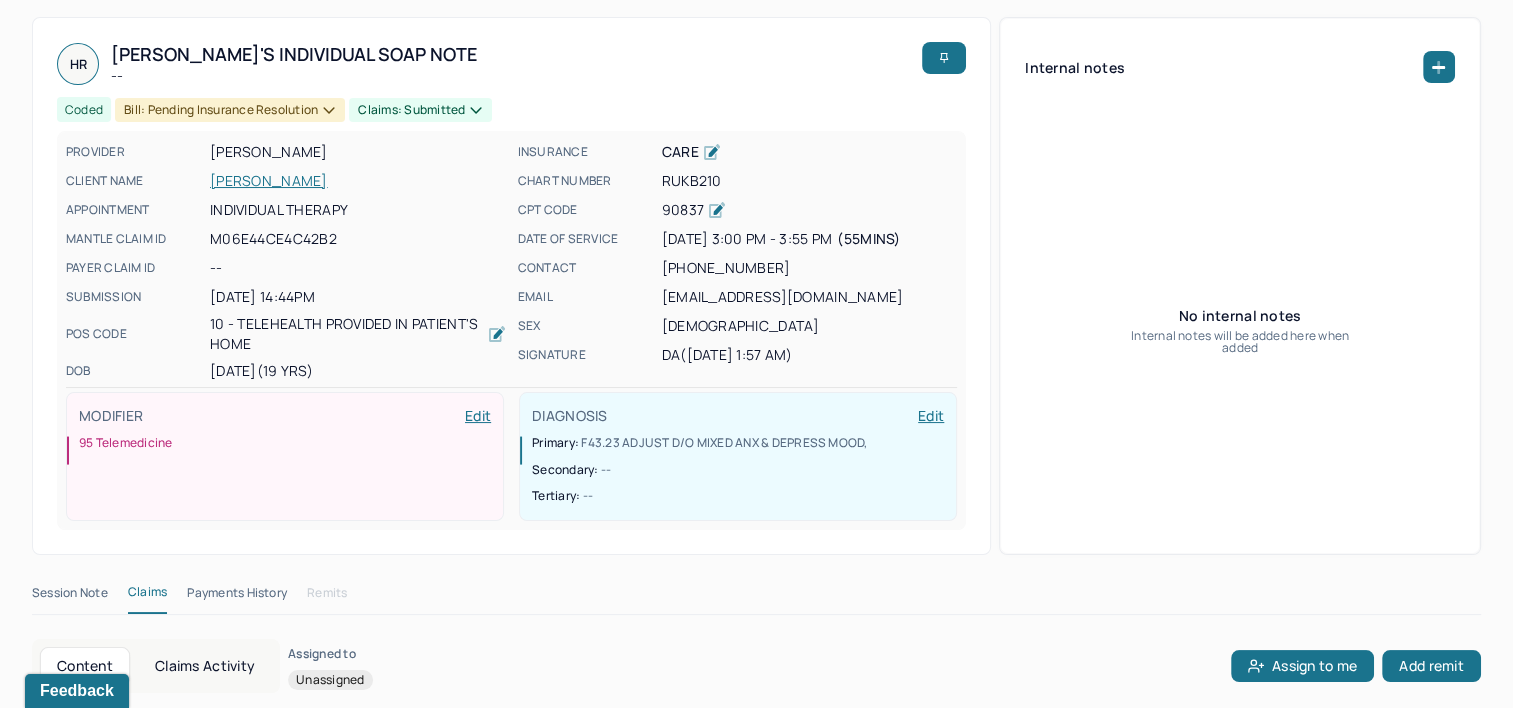 scroll, scrollTop: 0, scrollLeft: 0, axis: both 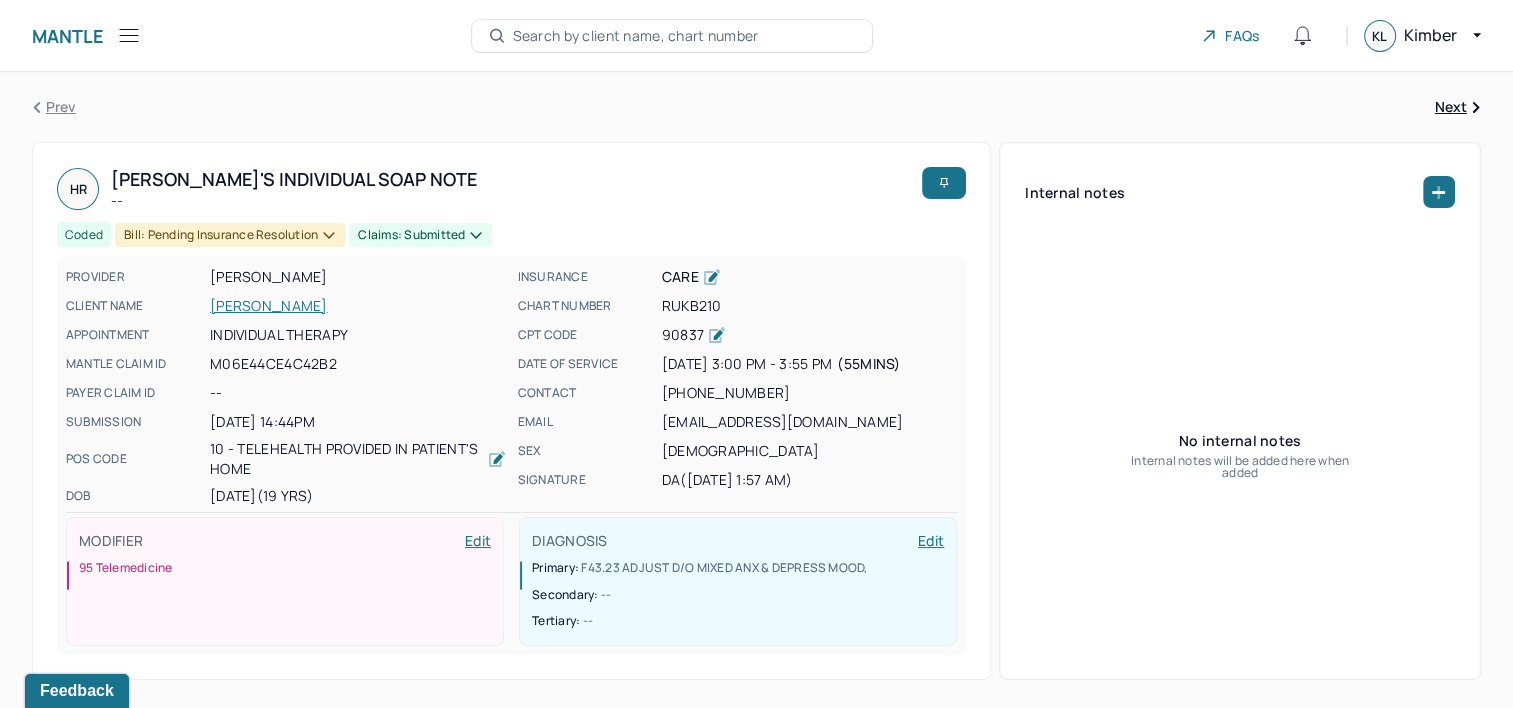 type 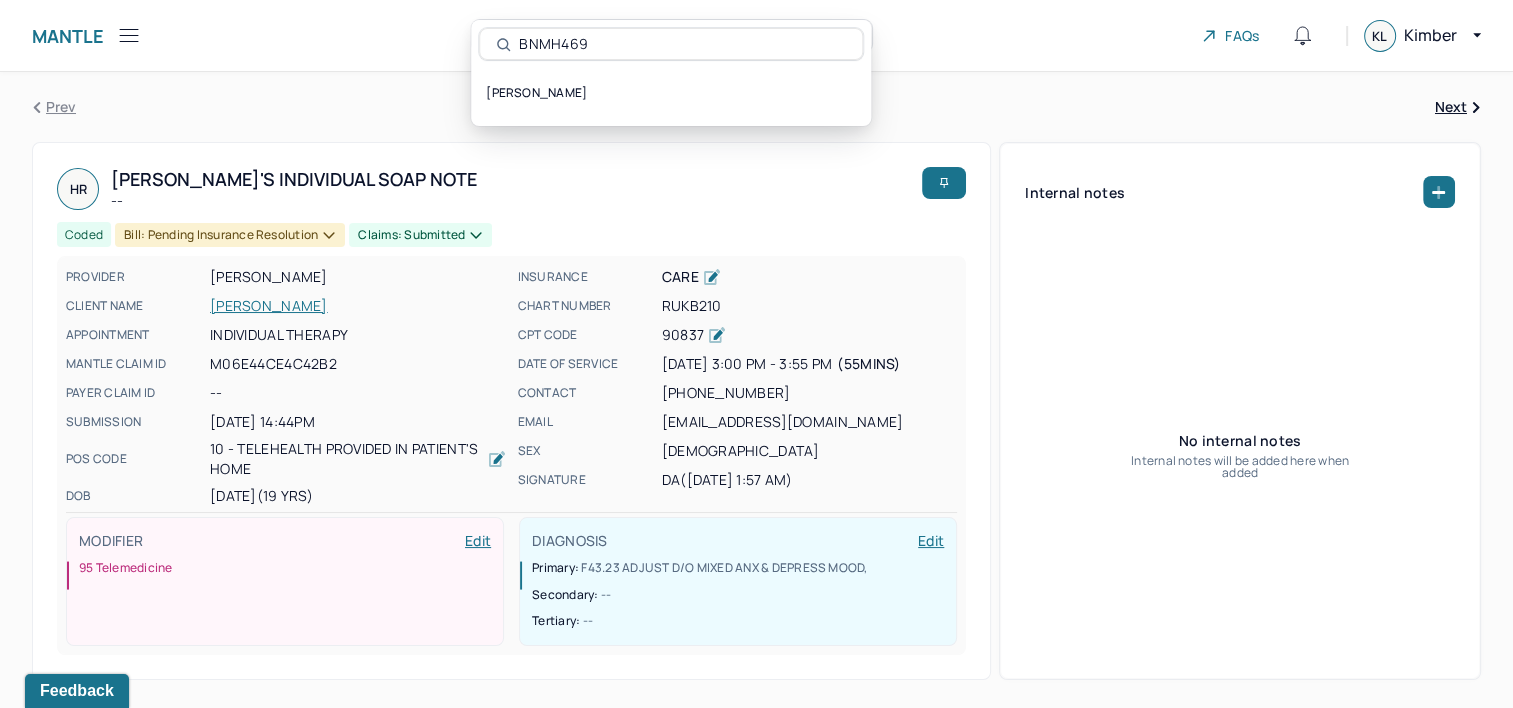 type on "BNMH469" 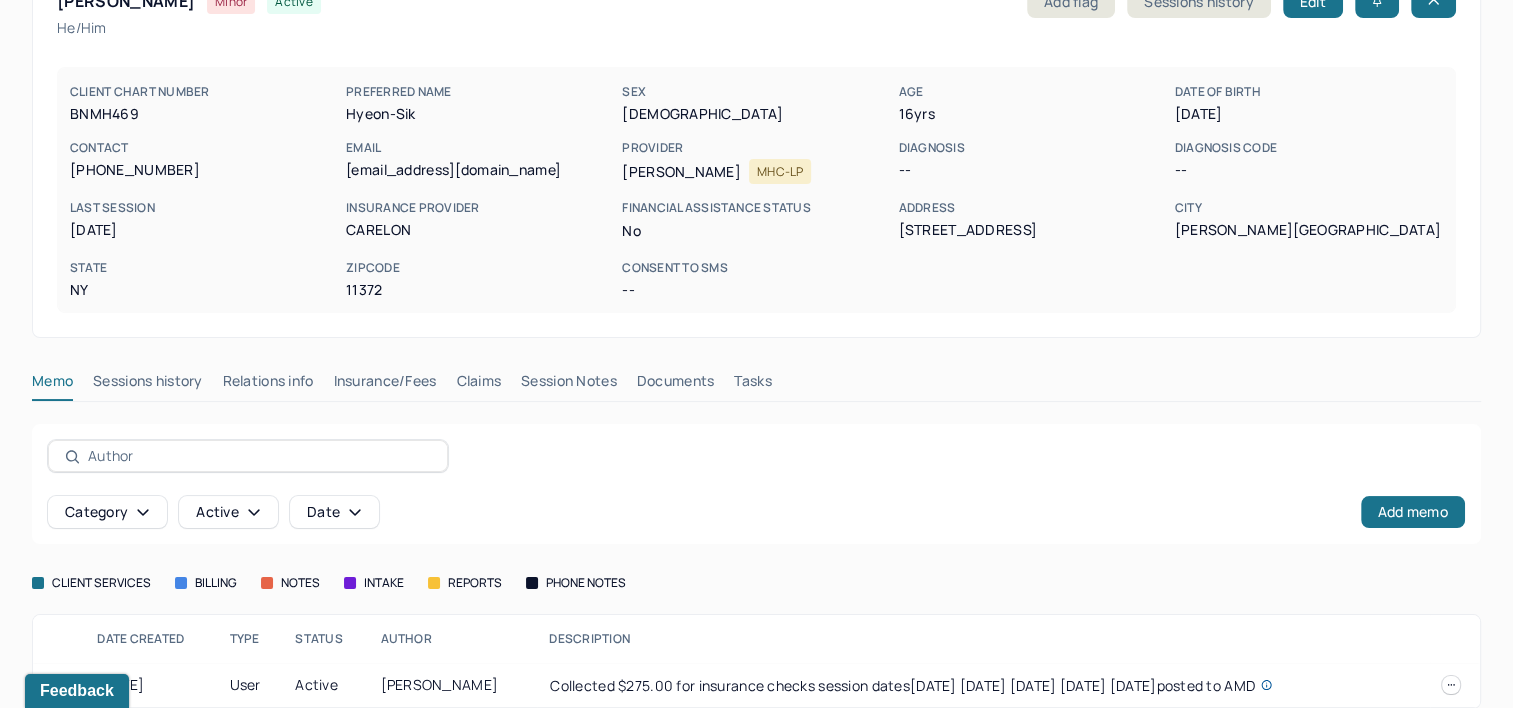 scroll, scrollTop: 158, scrollLeft: 0, axis: vertical 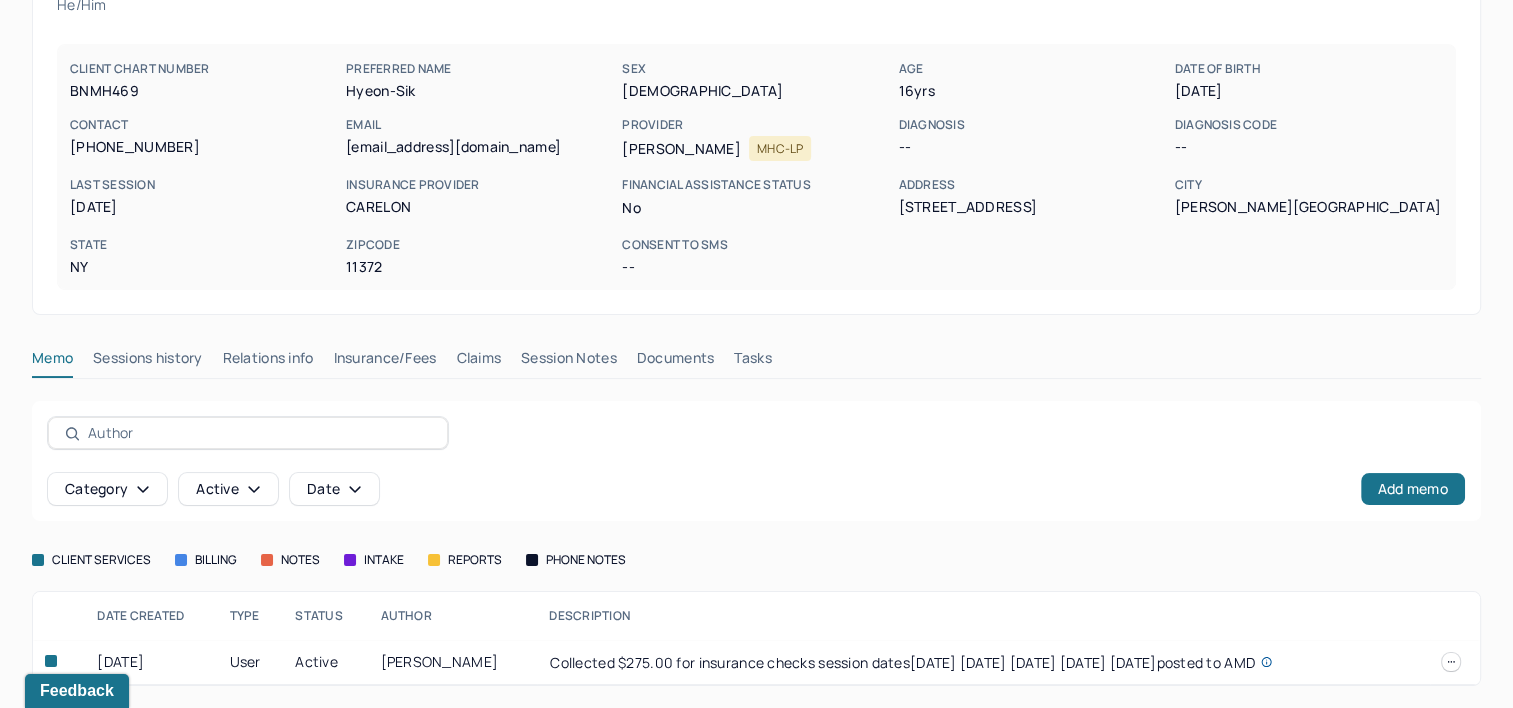 click on "Claims" at bounding box center [478, 362] 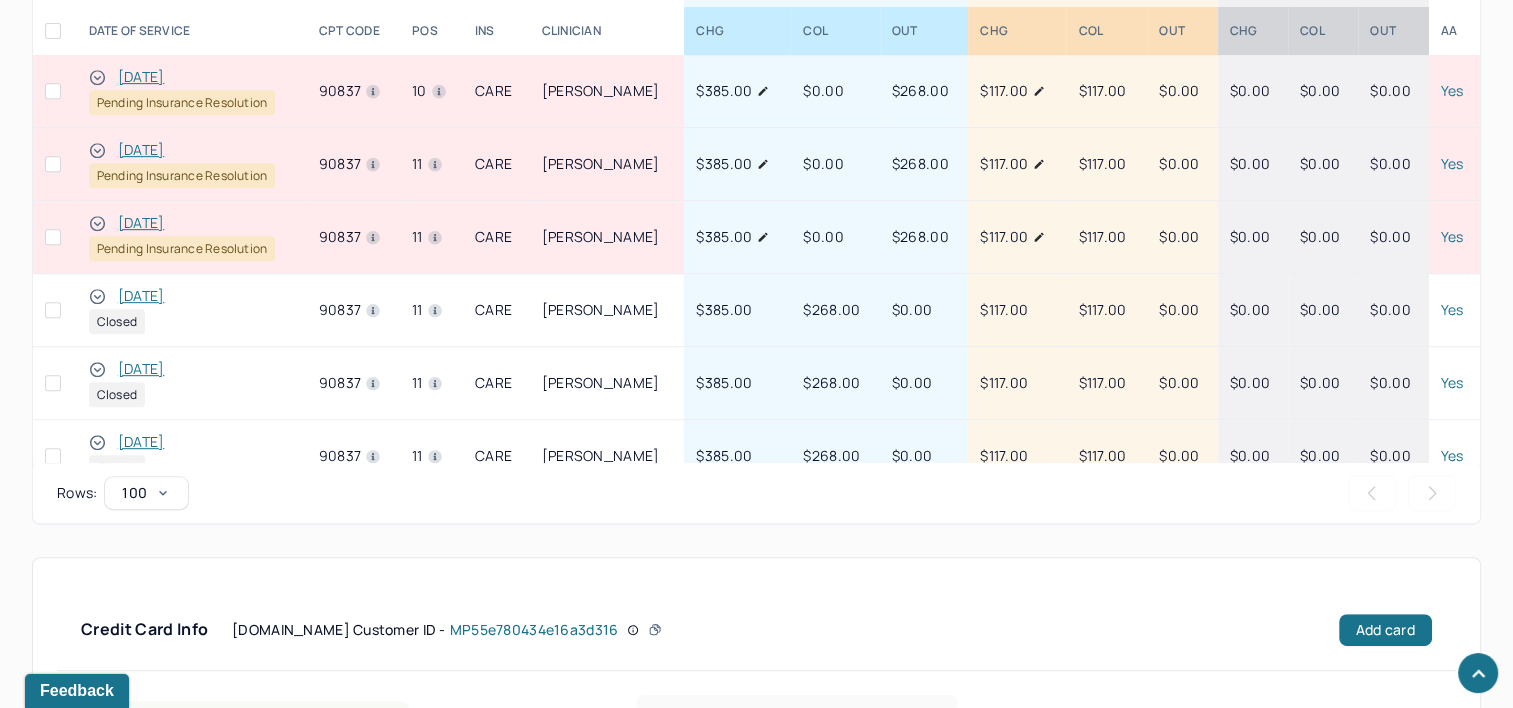 scroll, scrollTop: 977, scrollLeft: 0, axis: vertical 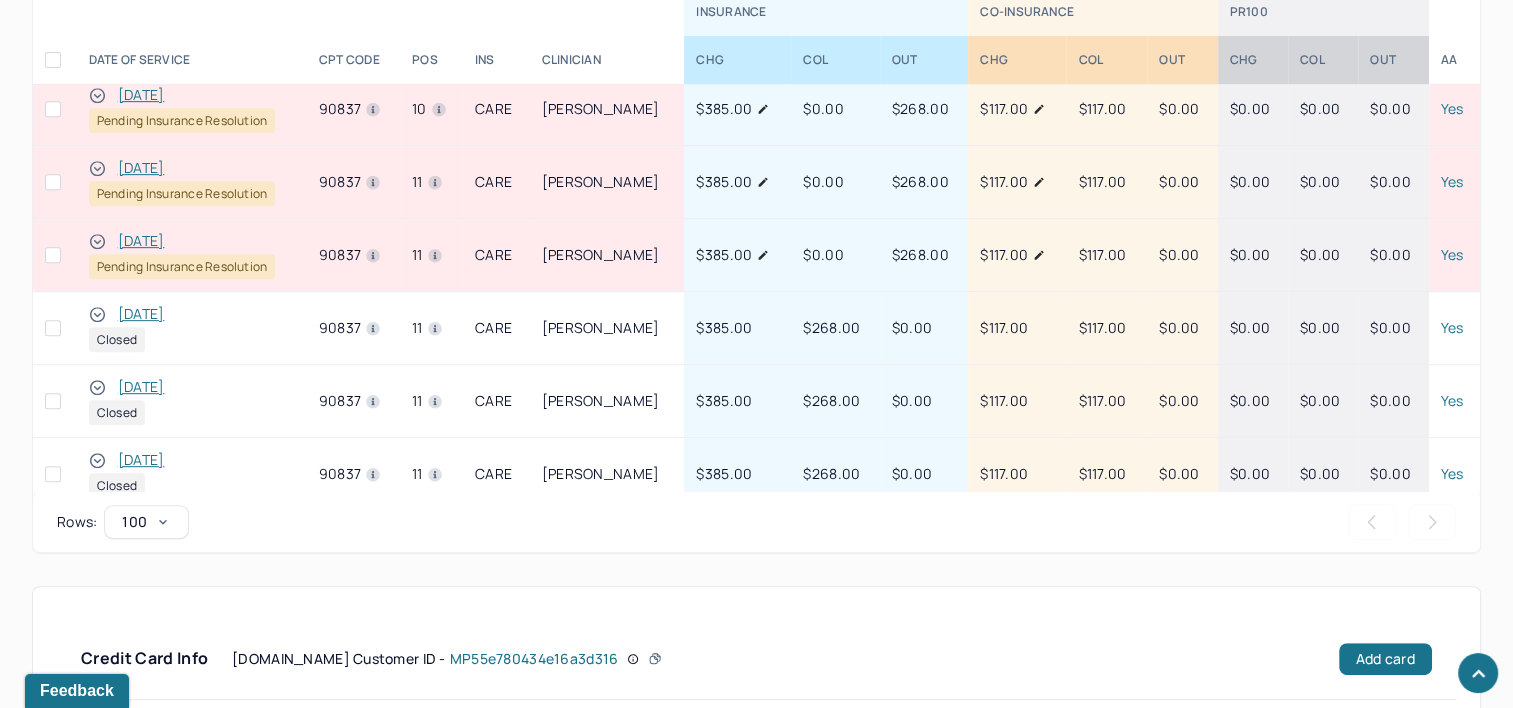 click on "[DATE]" at bounding box center [141, 241] 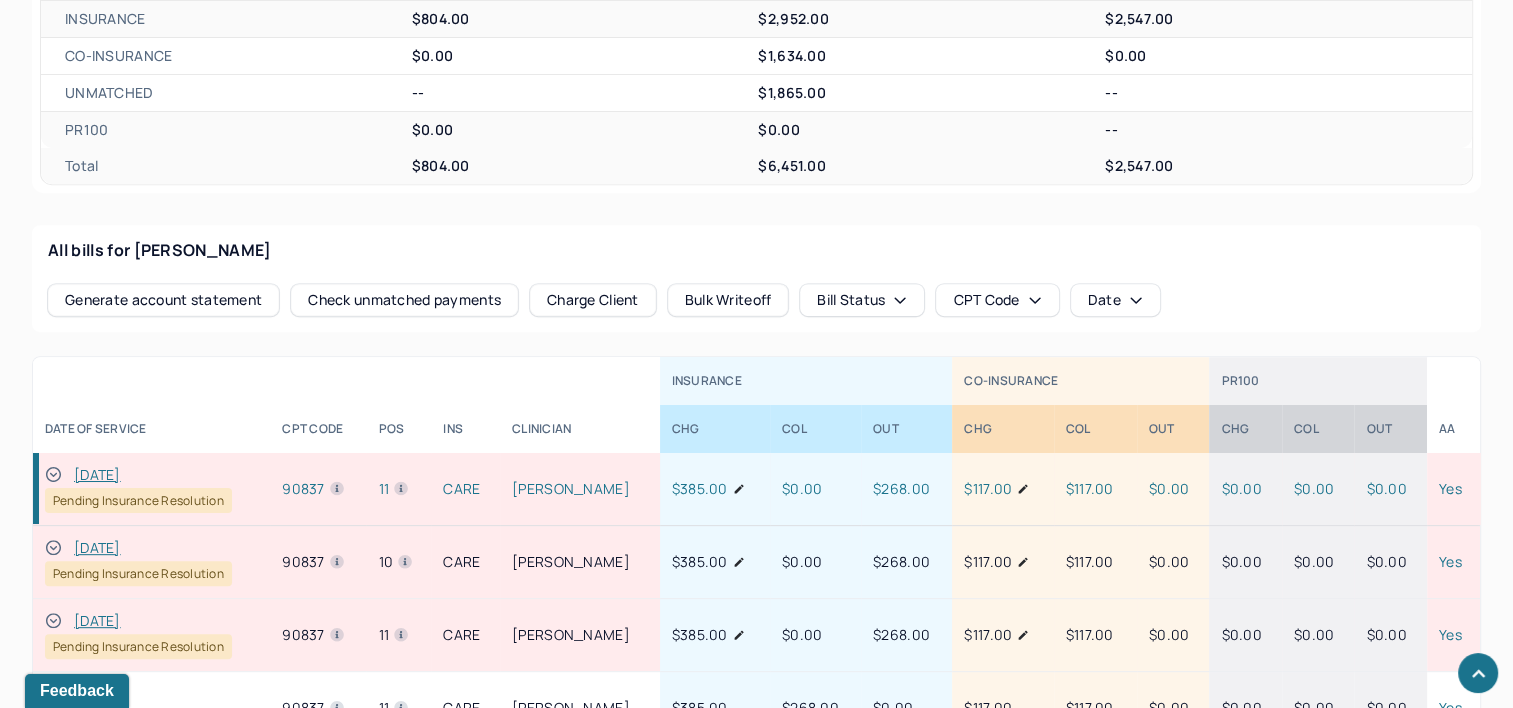 scroll, scrollTop: 577, scrollLeft: 0, axis: vertical 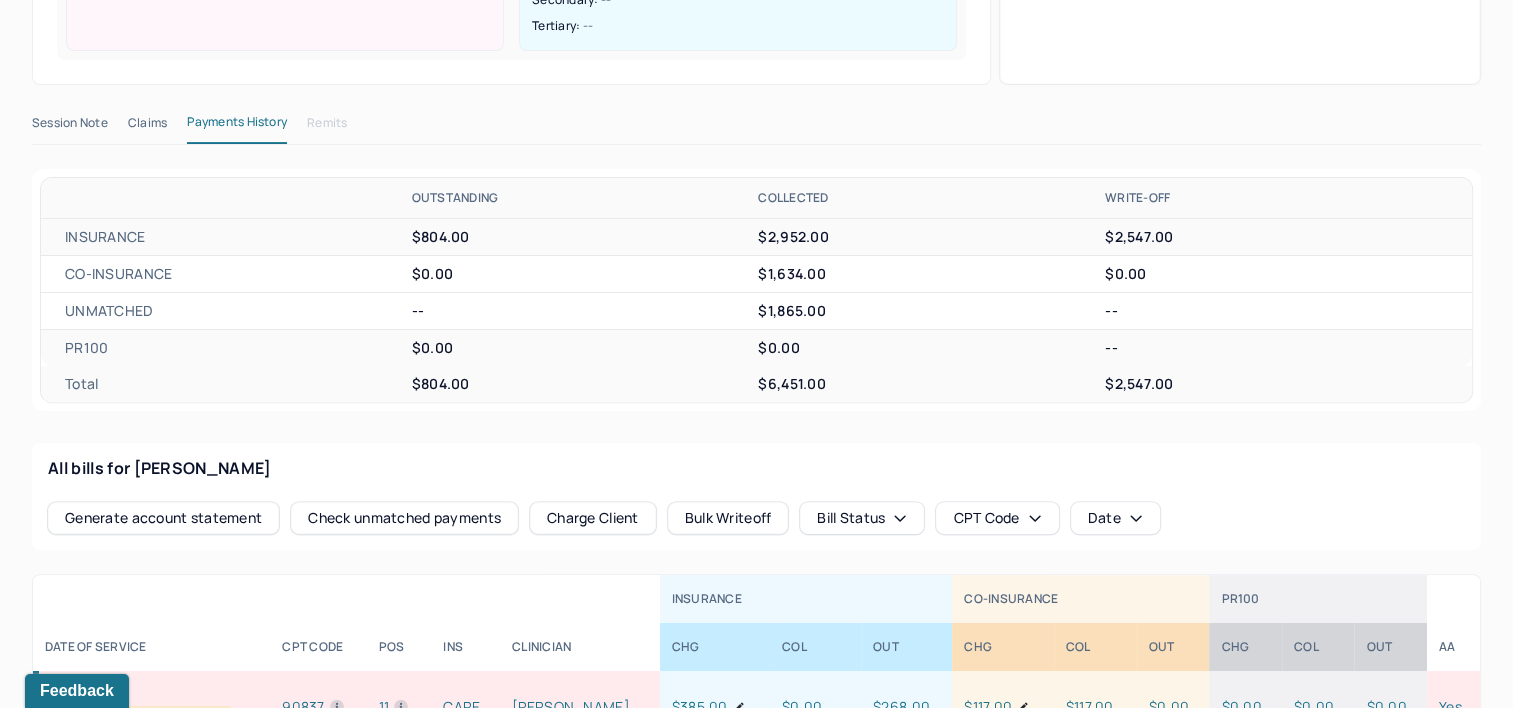 click on "Claims" at bounding box center (147, 127) 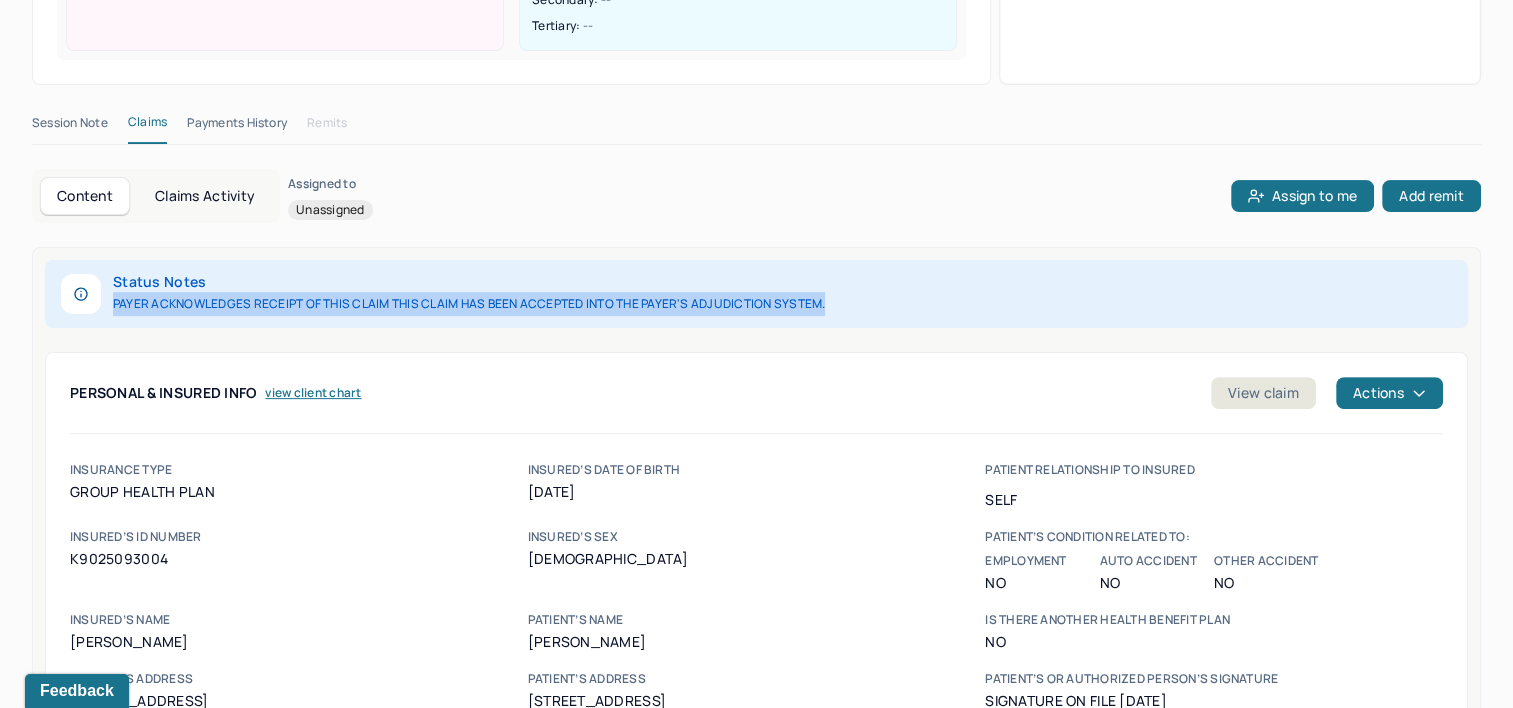 drag, startPoint x: 113, startPoint y: 300, endPoint x: 901, endPoint y: 300, distance: 788 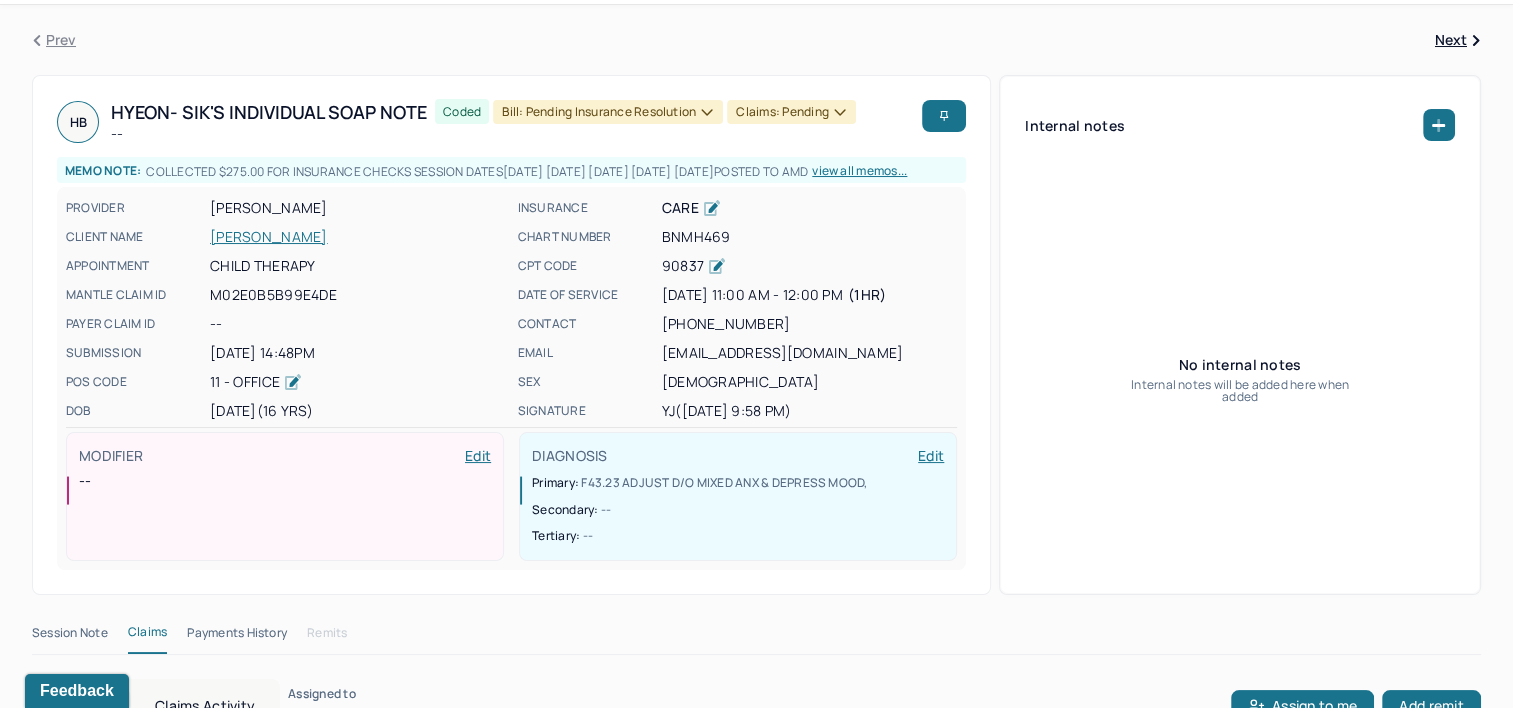 scroll, scrollTop: 0, scrollLeft: 0, axis: both 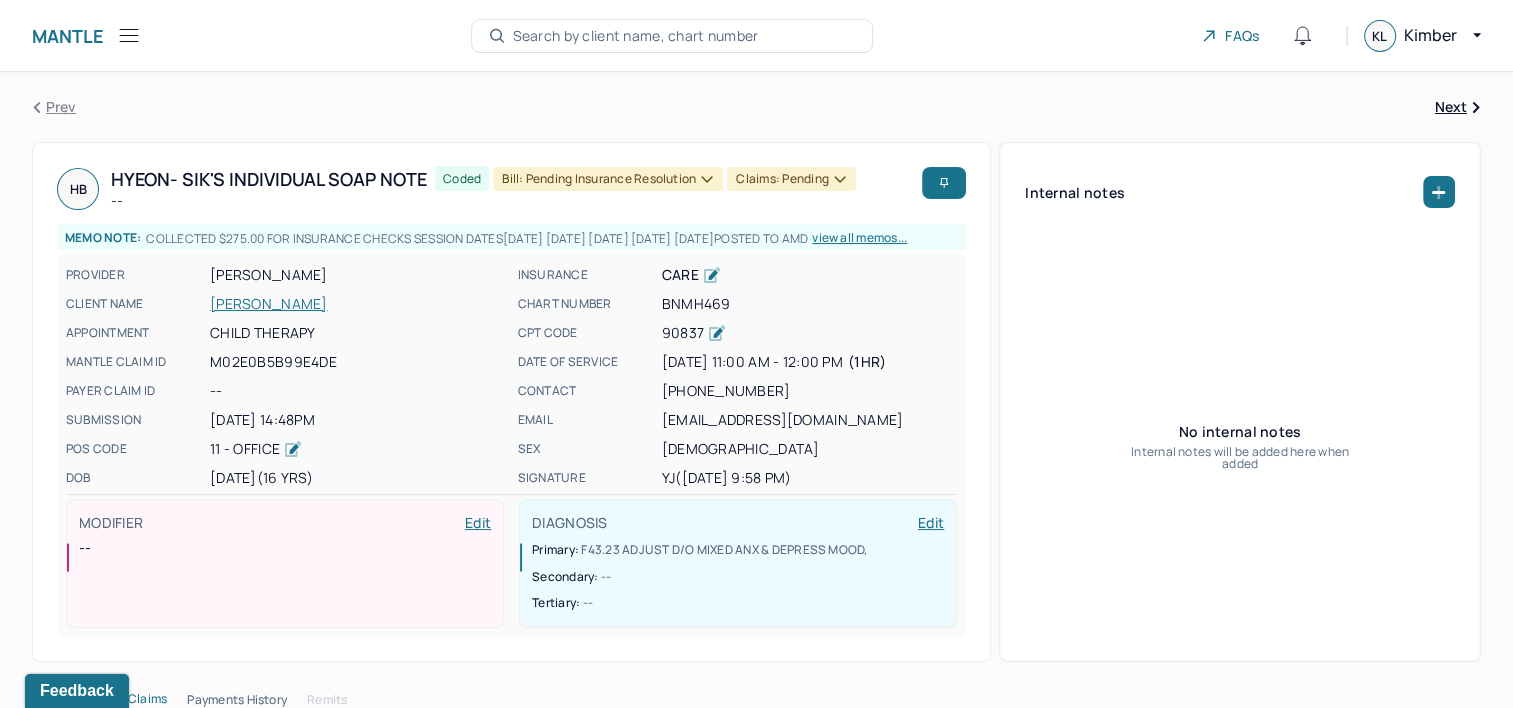 click on "Search by client name, chart number" at bounding box center [636, 36] 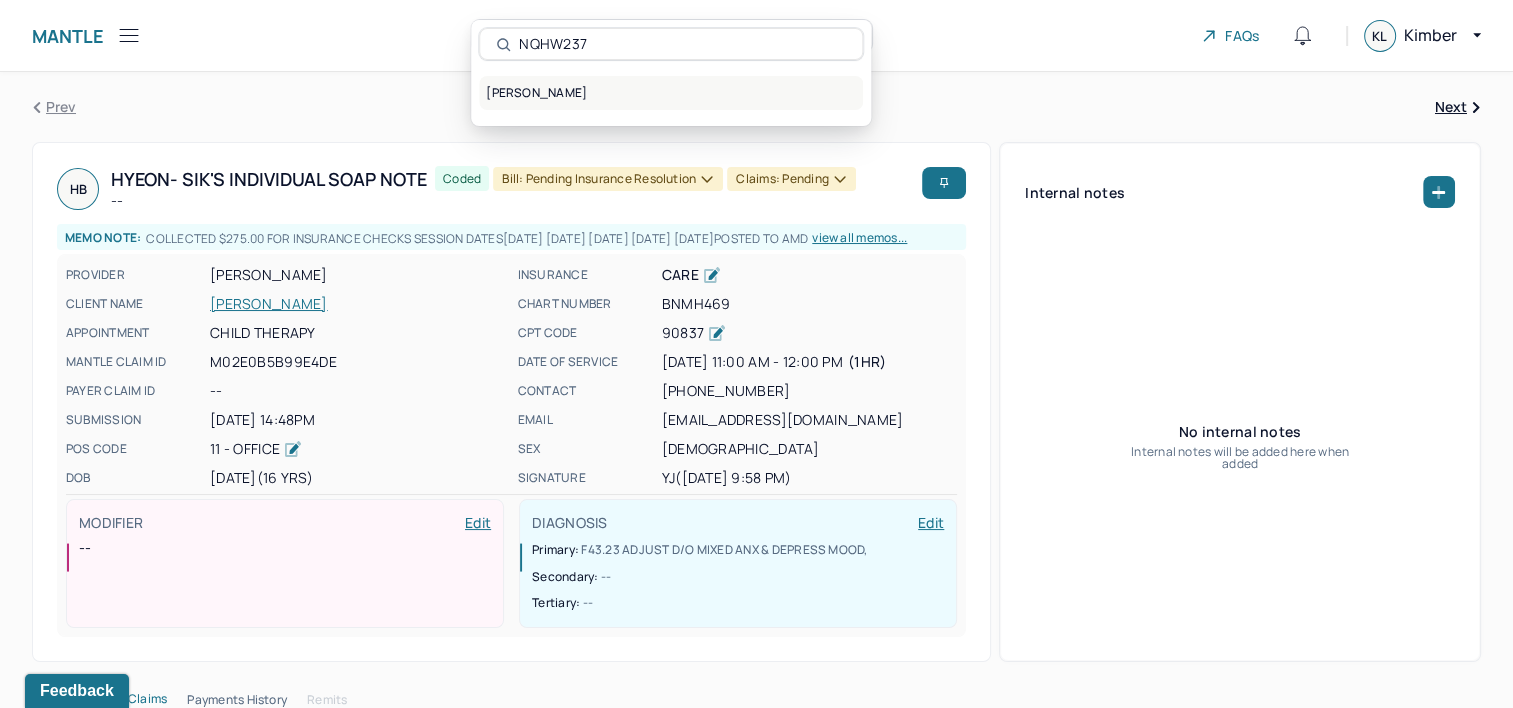 type on "NQHW237" 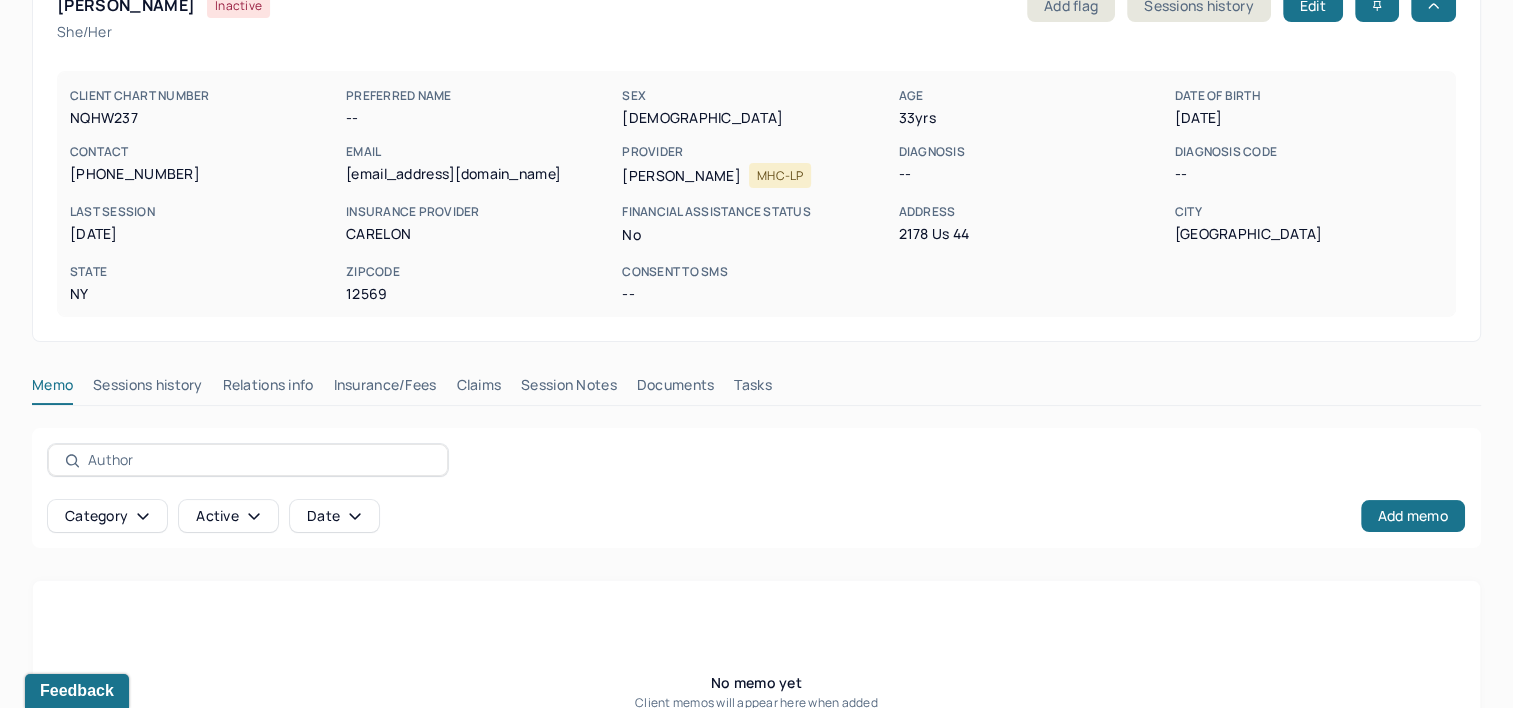 scroll, scrollTop: 200, scrollLeft: 0, axis: vertical 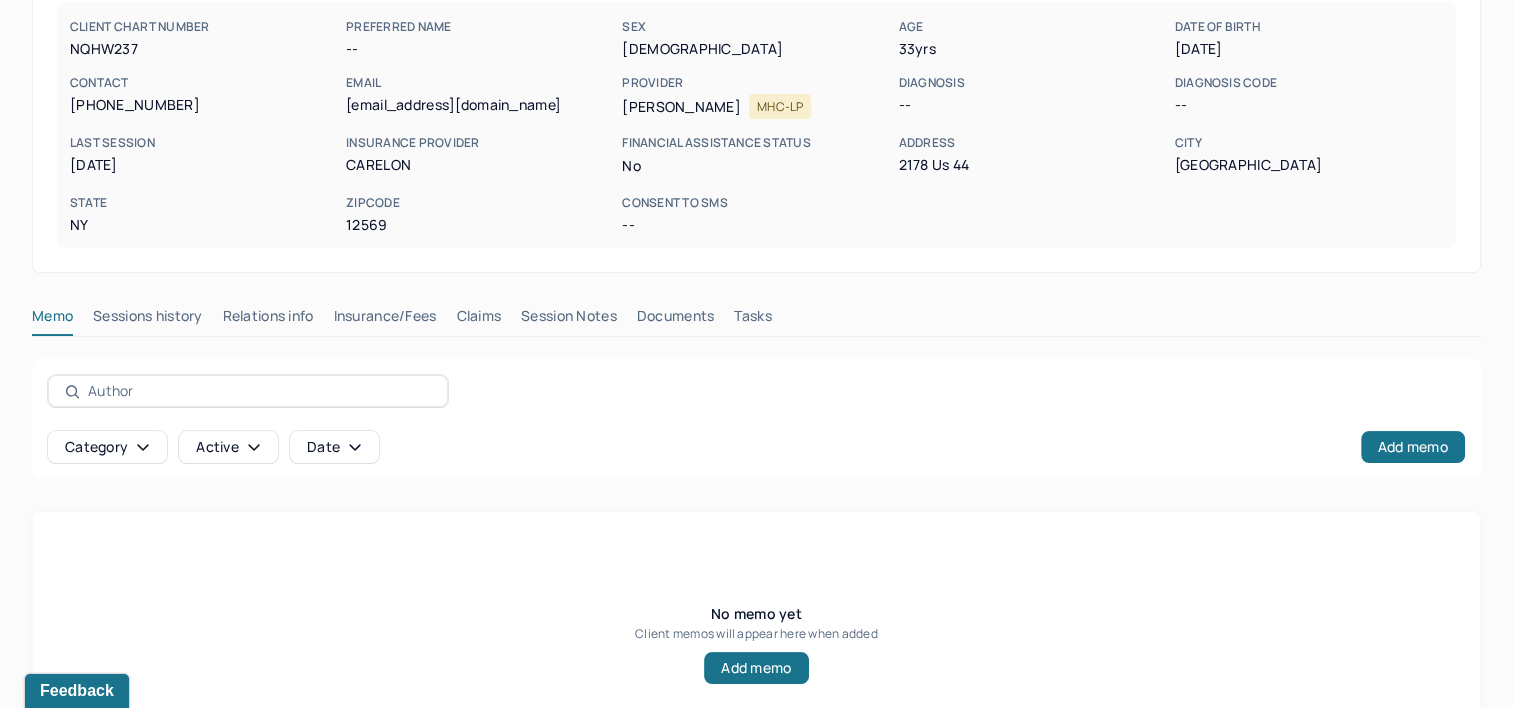 click on "Claims" at bounding box center (478, 320) 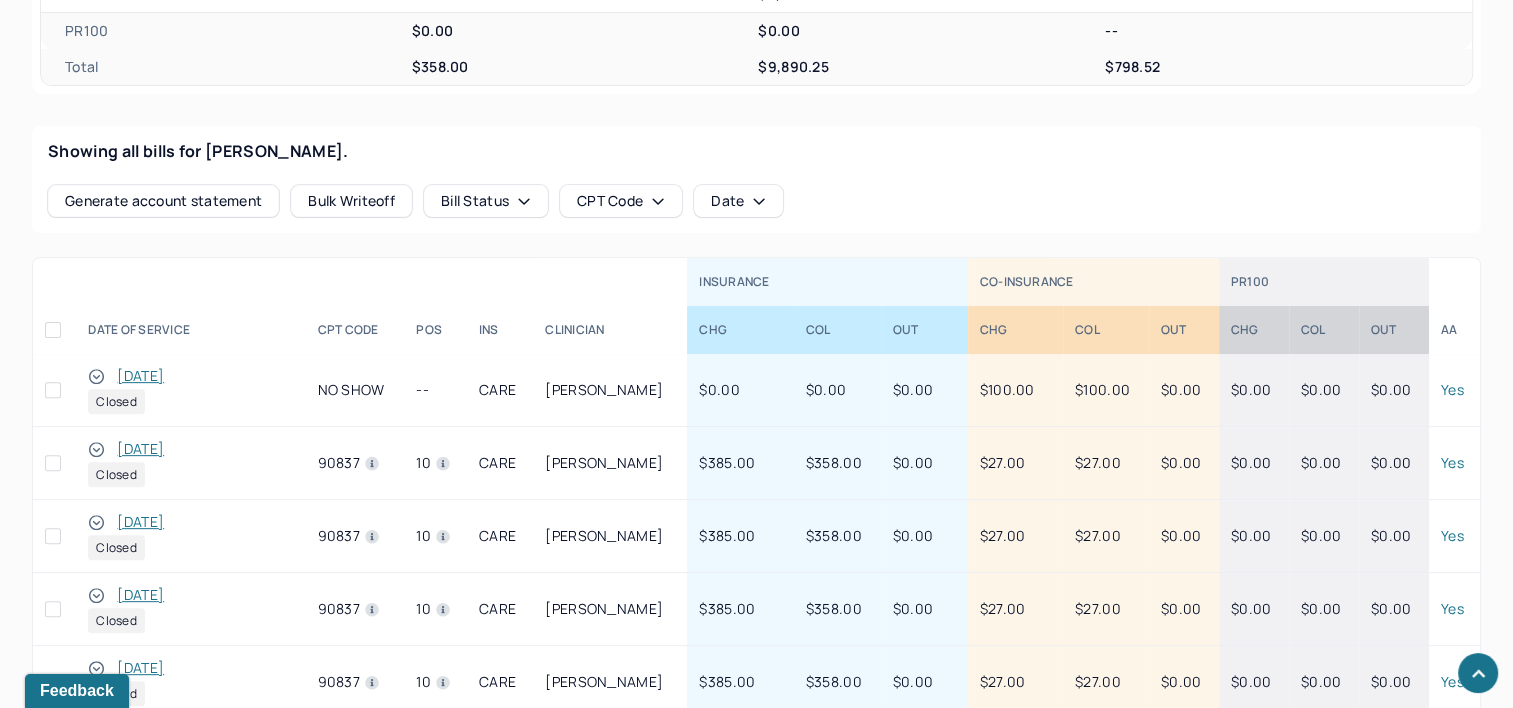 scroll, scrollTop: 741, scrollLeft: 0, axis: vertical 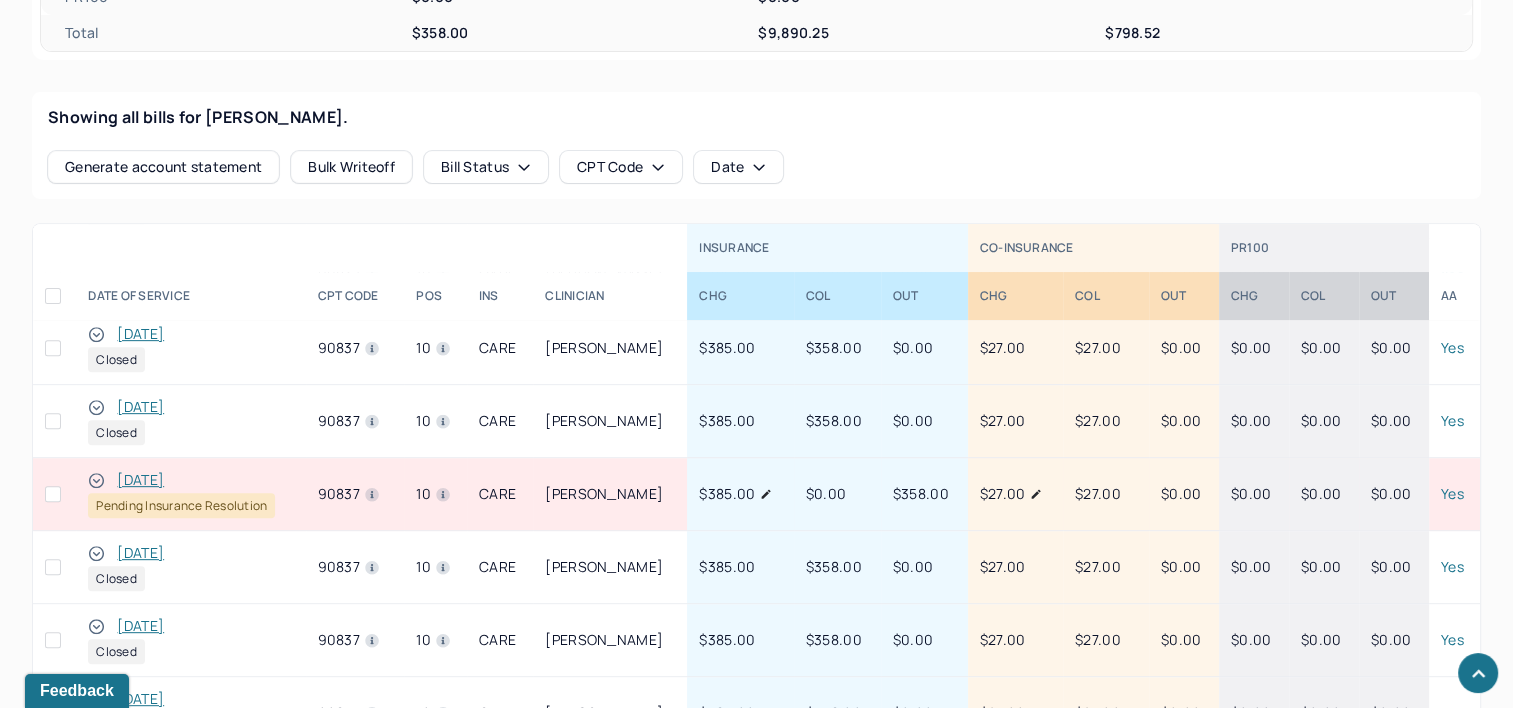 click on "[DATE]" at bounding box center [140, 480] 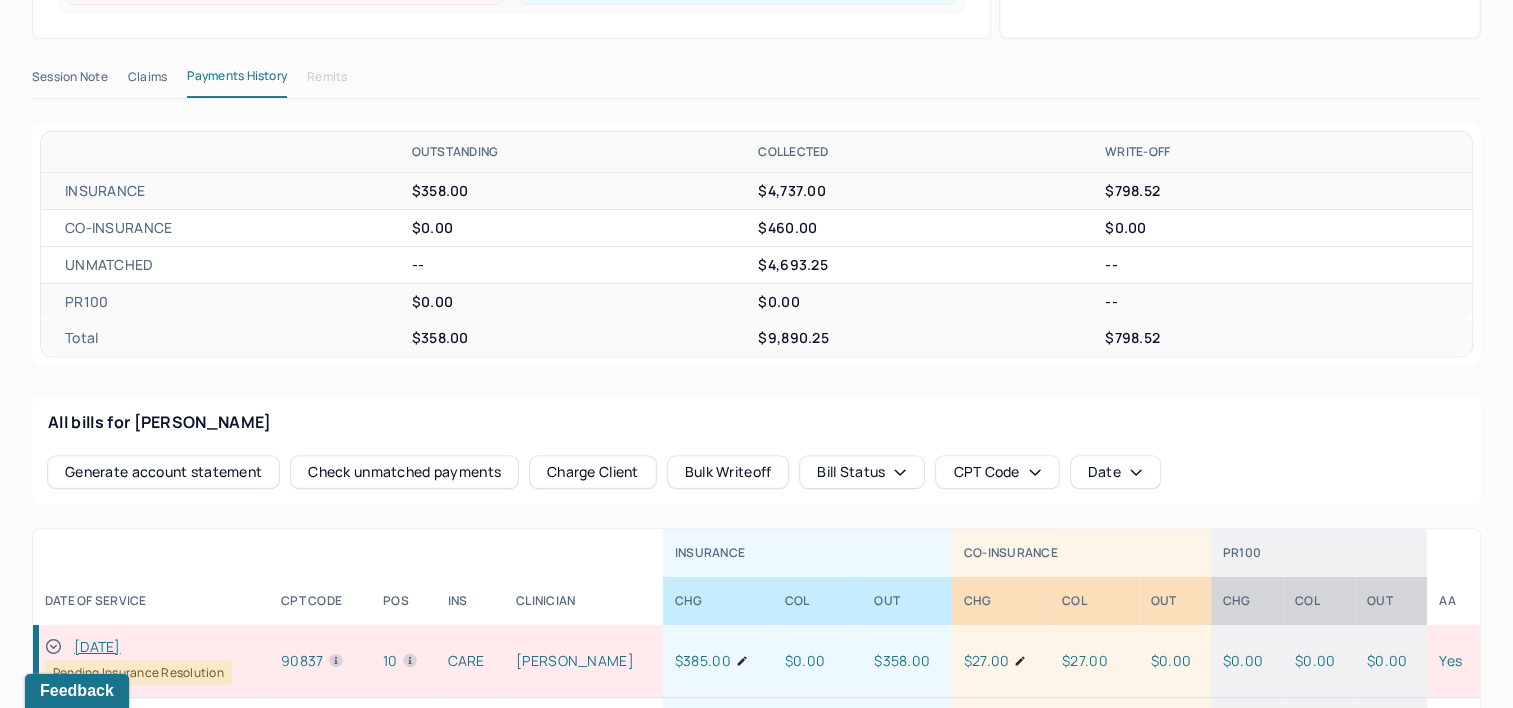 scroll, scrollTop: 441, scrollLeft: 0, axis: vertical 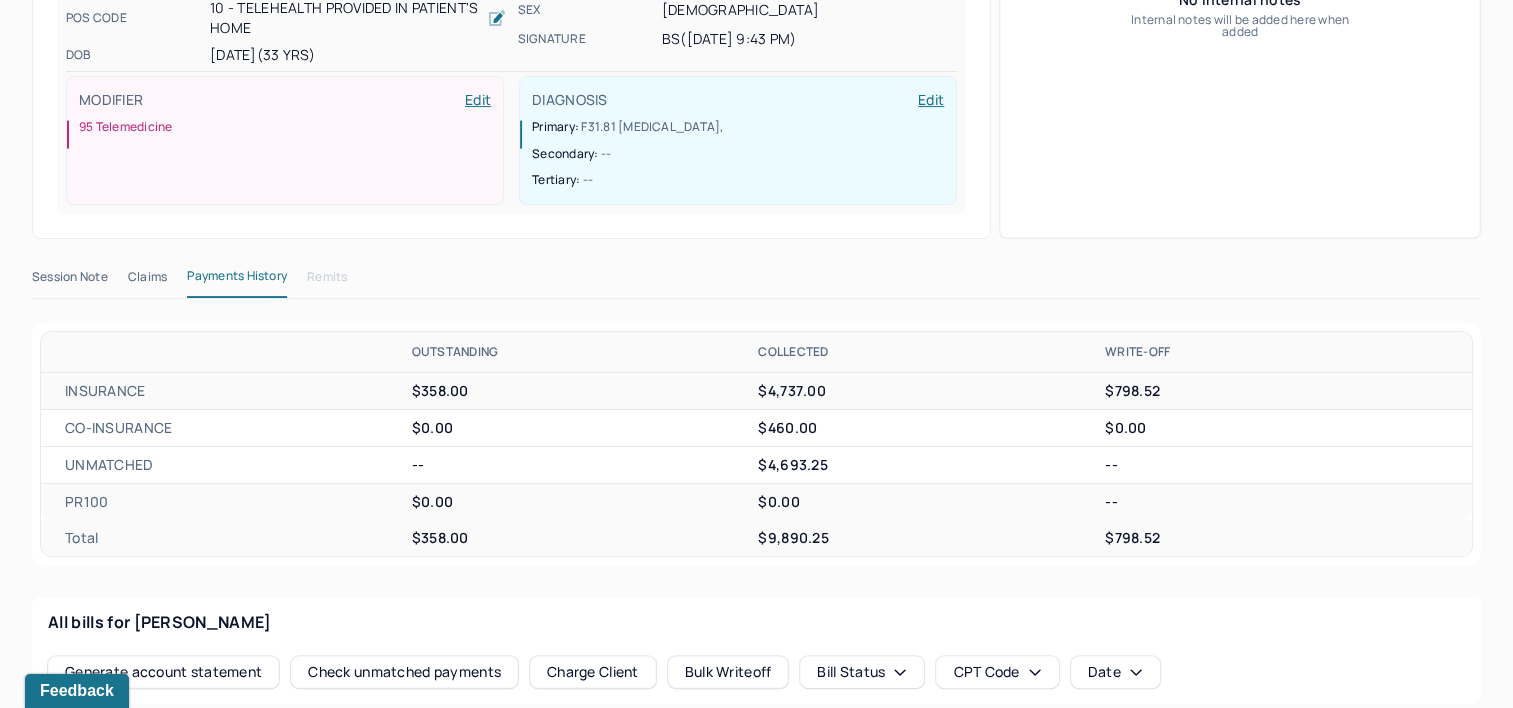 click on "Claims" at bounding box center (147, 281) 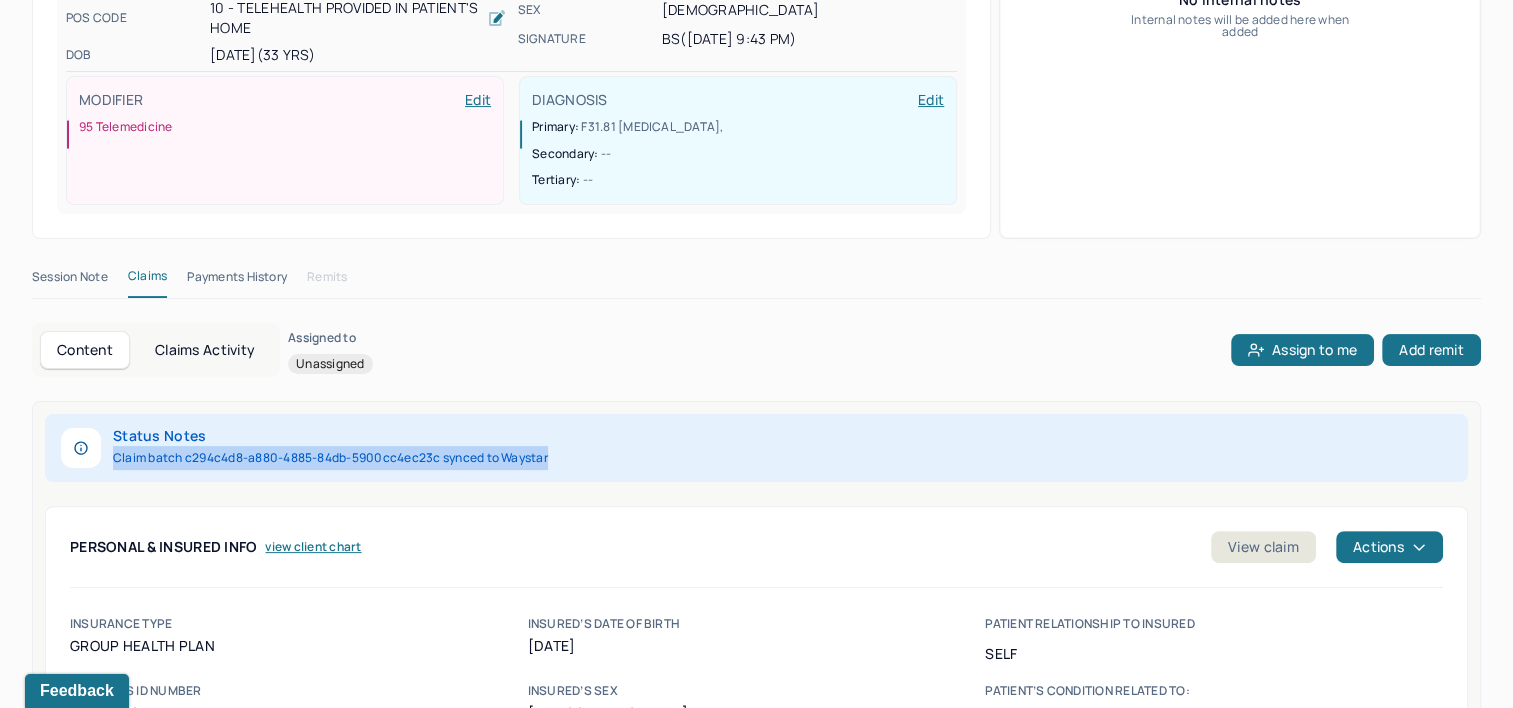 drag, startPoint x: 130, startPoint y: 418, endPoint x: 638, endPoint y: 416, distance: 508.00394 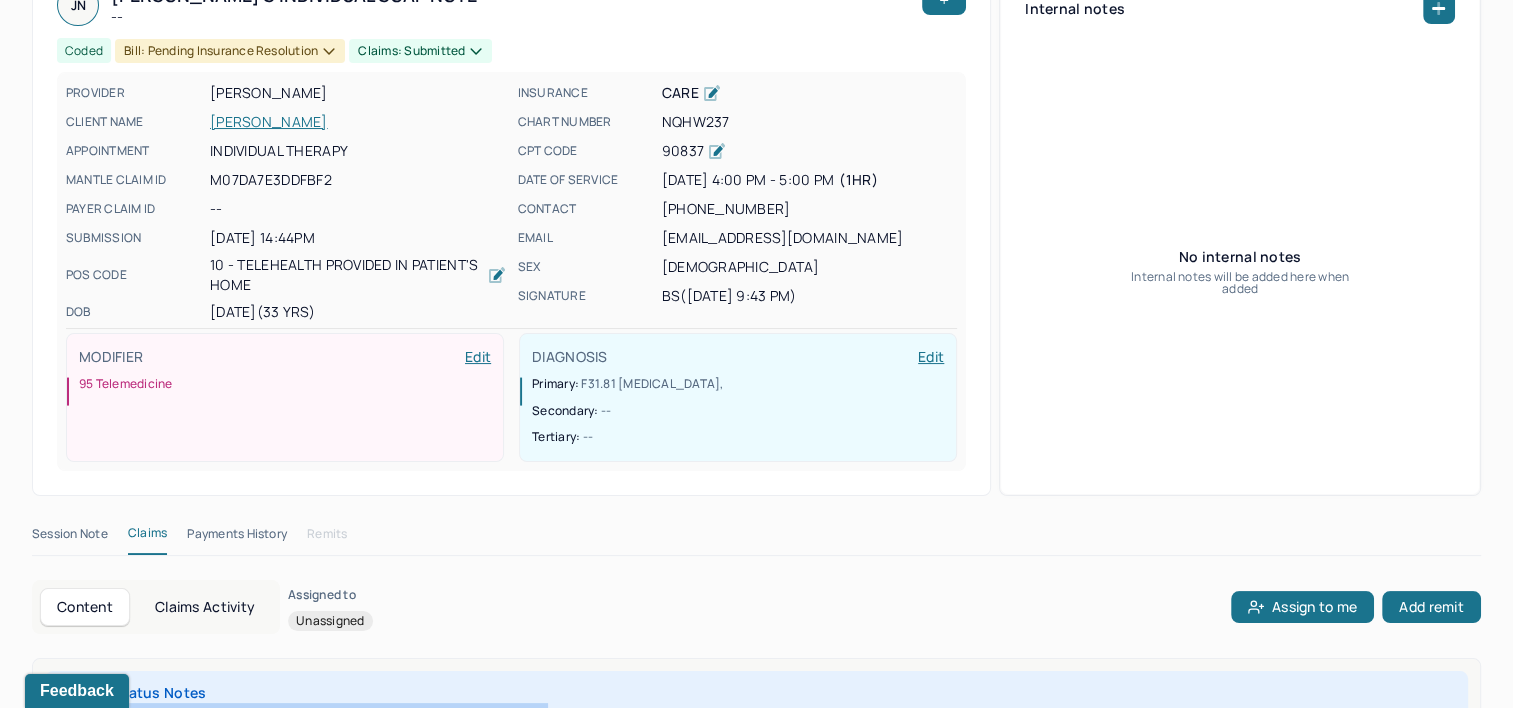 scroll, scrollTop: 0, scrollLeft: 0, axis: both 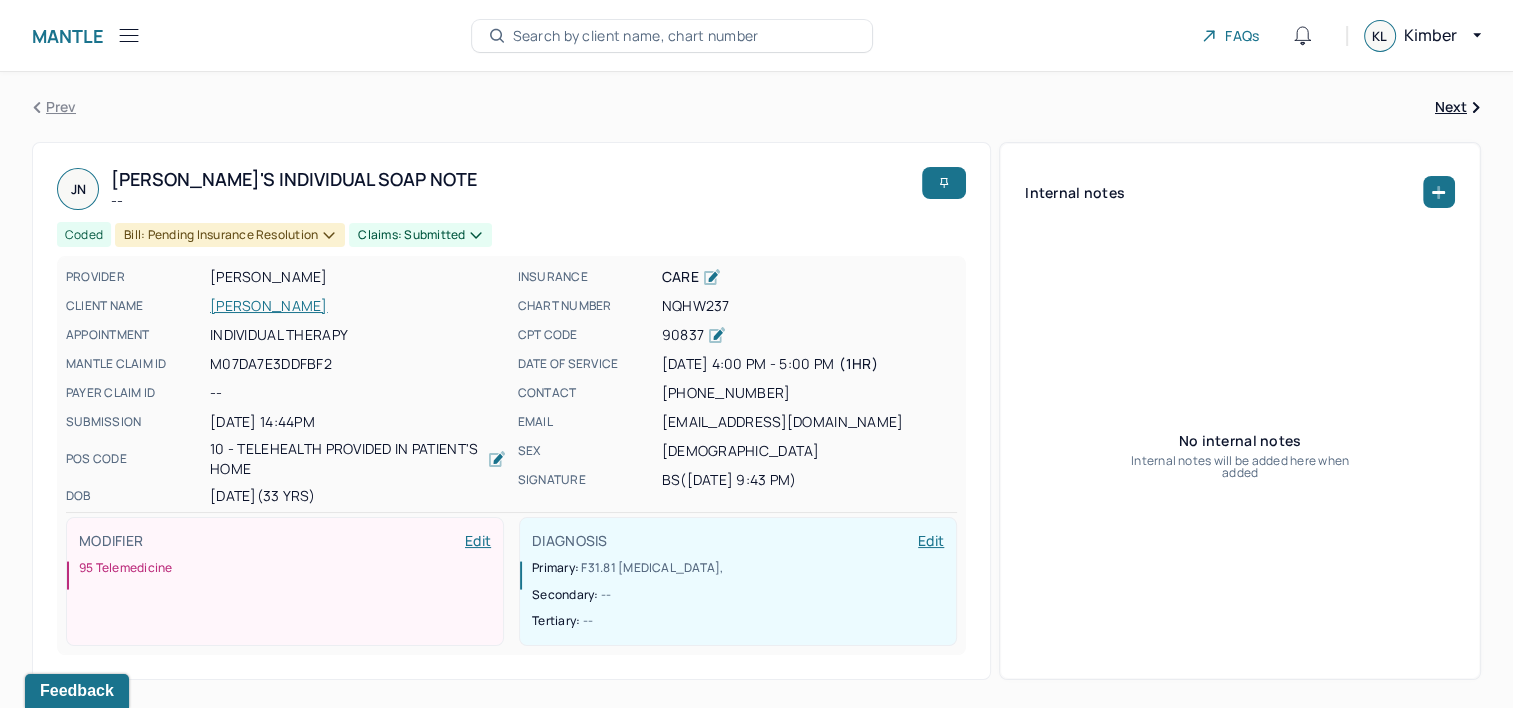 click on "Search by client name, chart number" at bounding box center (636, 36) 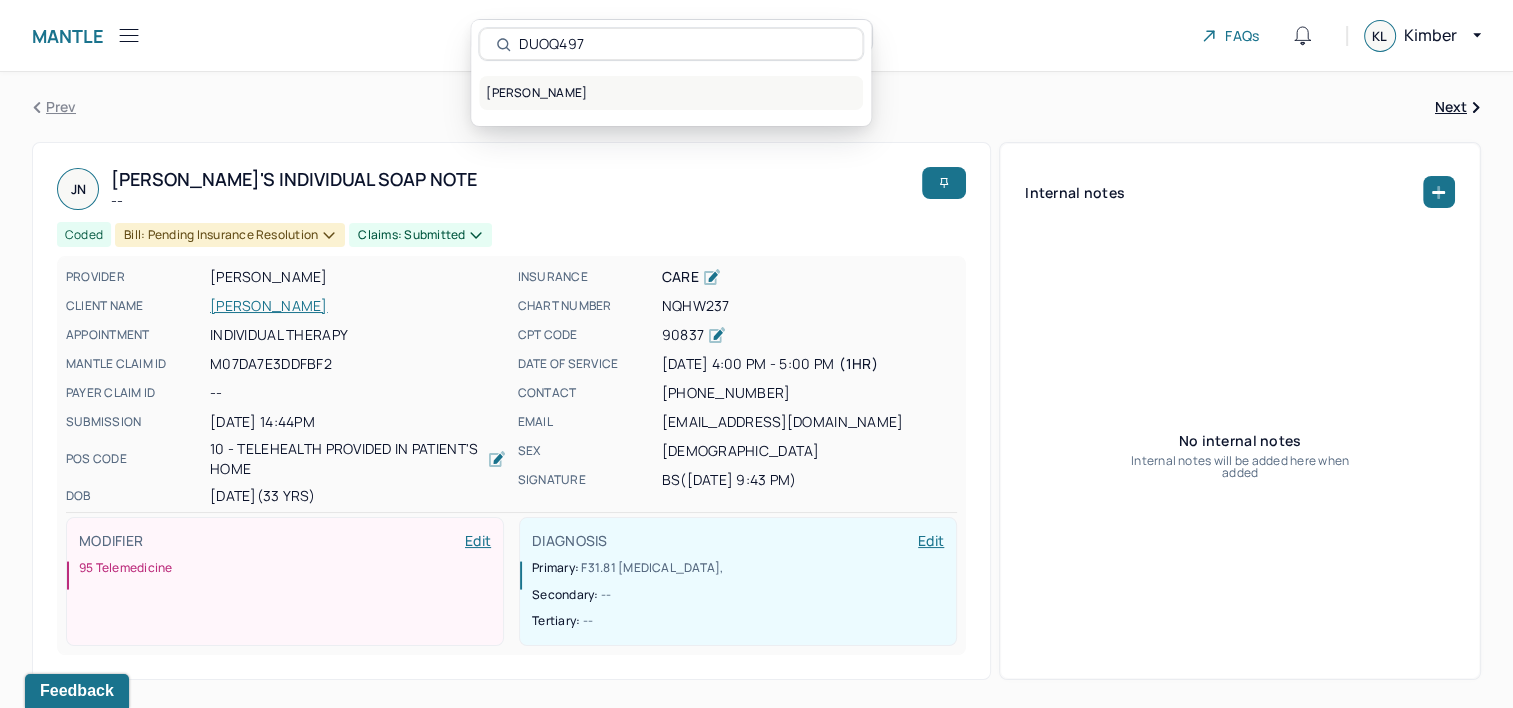 type on "DUOQ497" 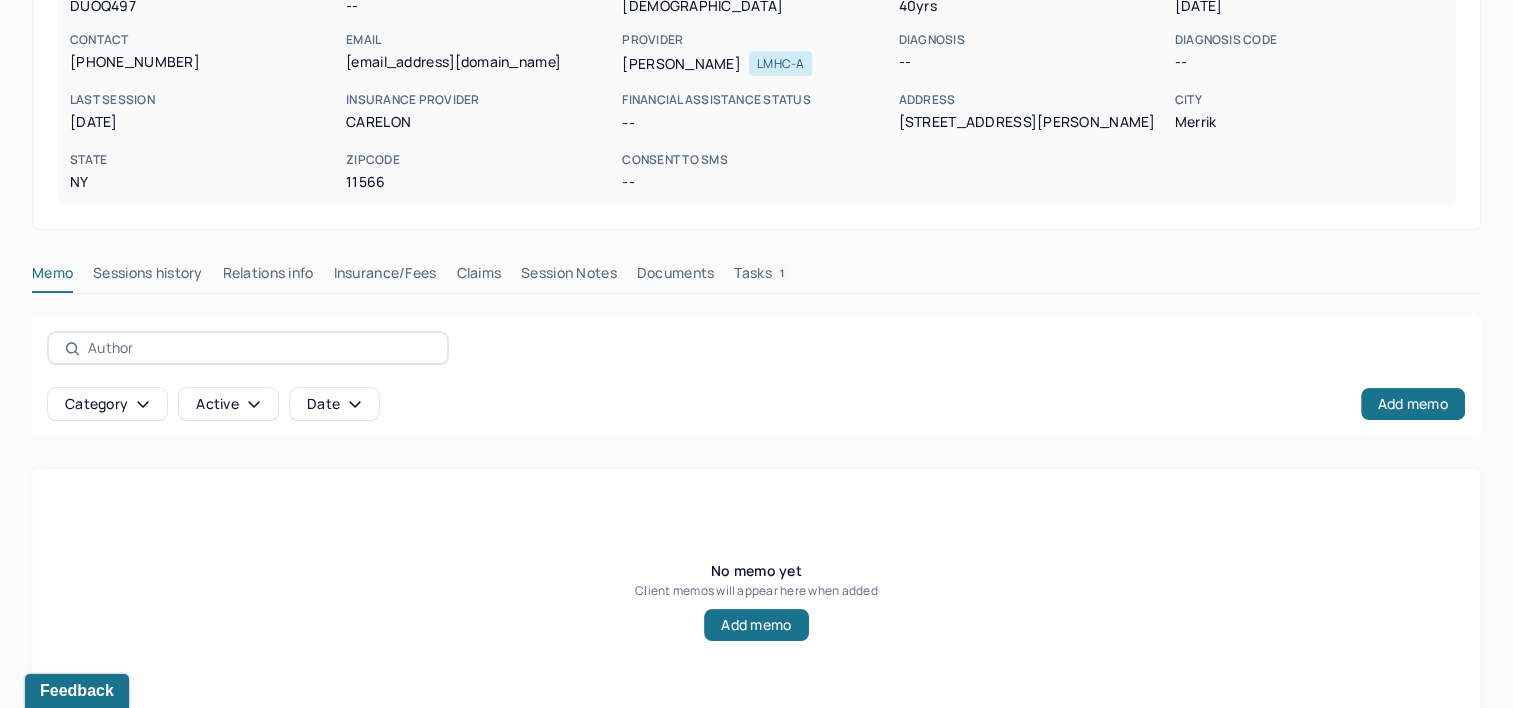 scroll, scrollTop: 291, scrollLeft: 0, axis: vertical 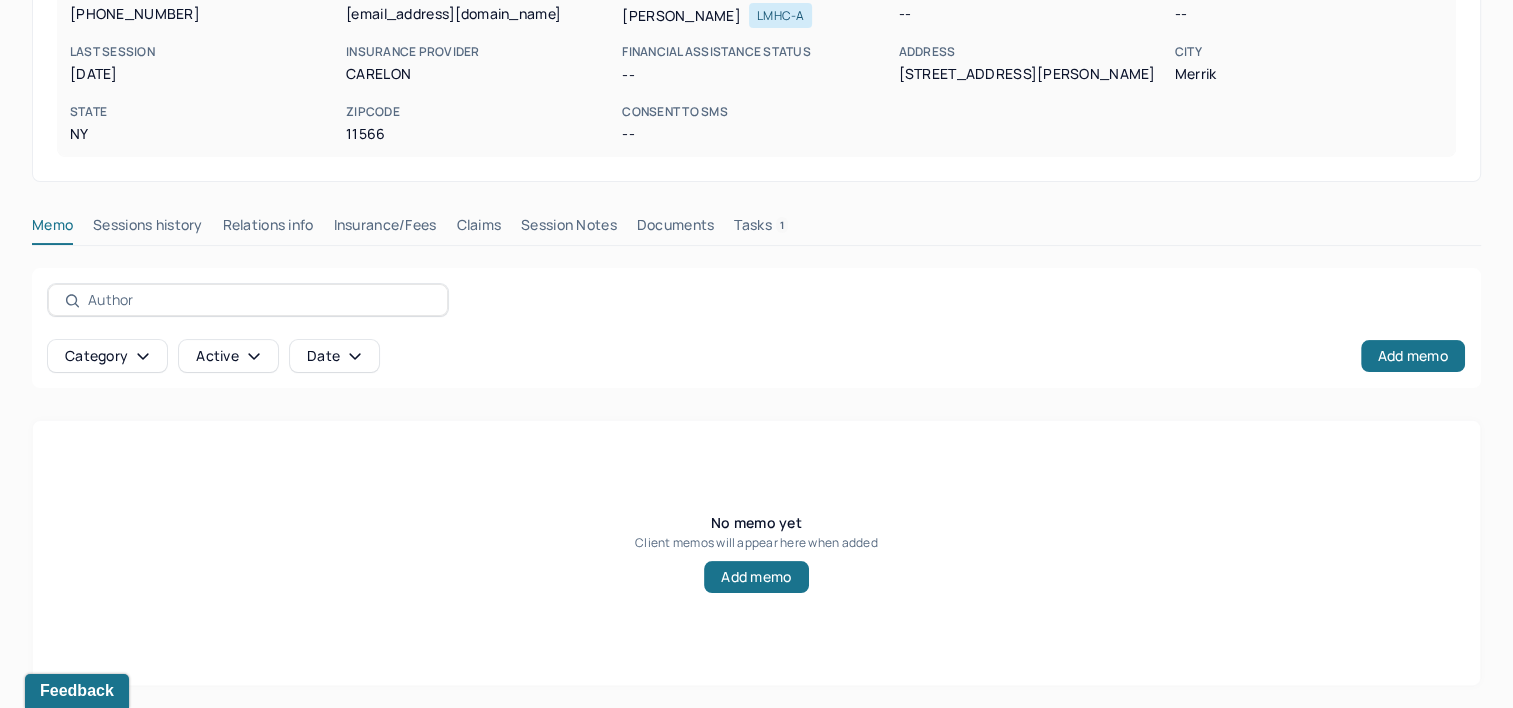 click on "Tasks 1" at bounding box center (761, 229) 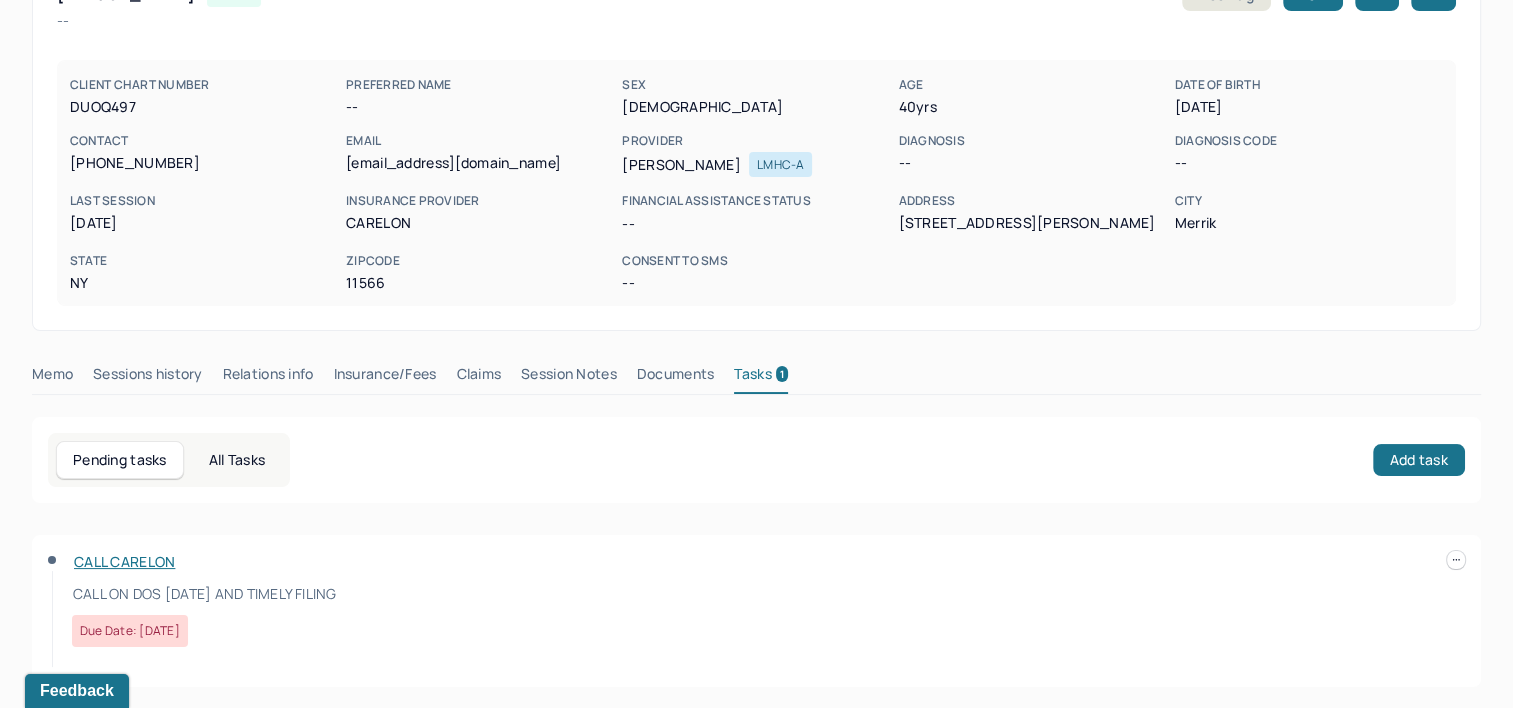 scroll, scrollTop: 143, scrollLeft: 0, axis: vertical 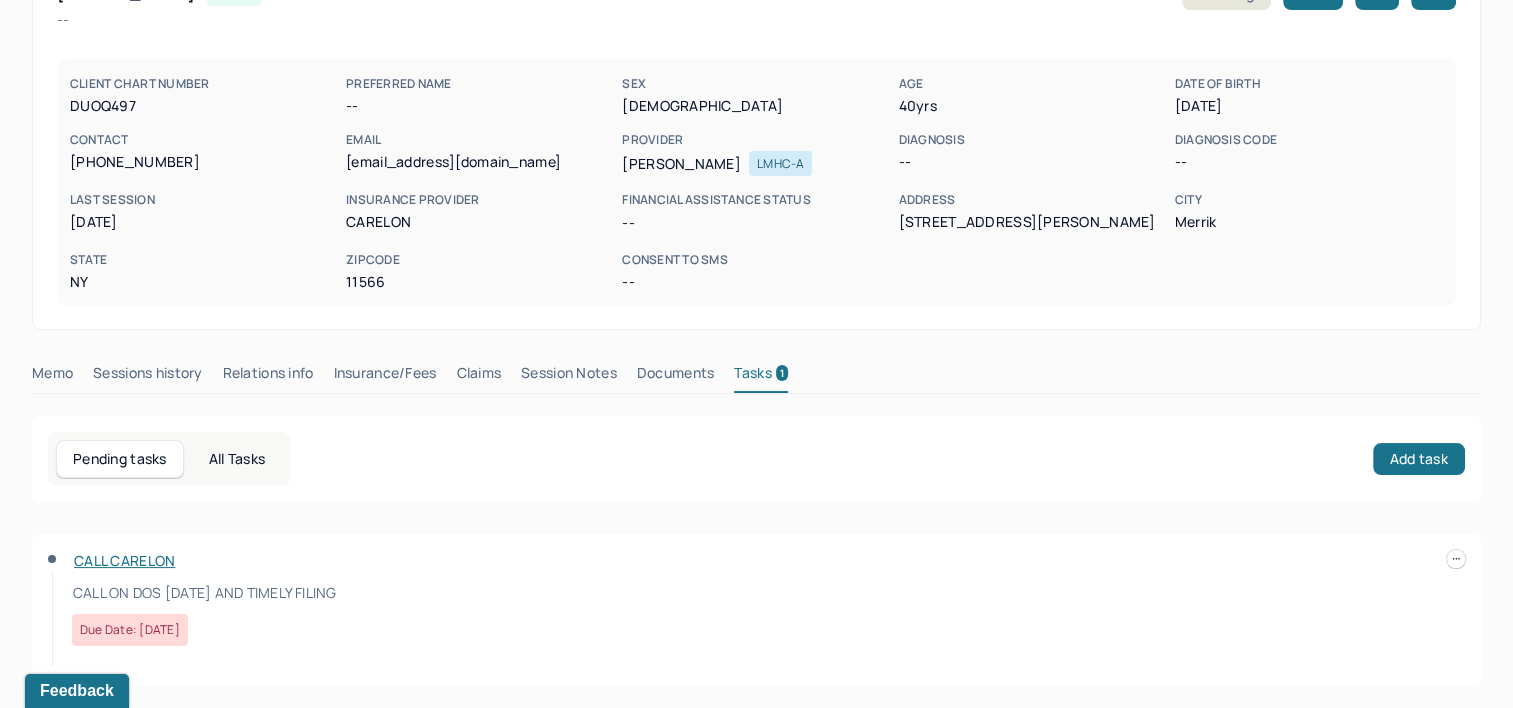 click on "Claims" at bounding box center (478, 377) 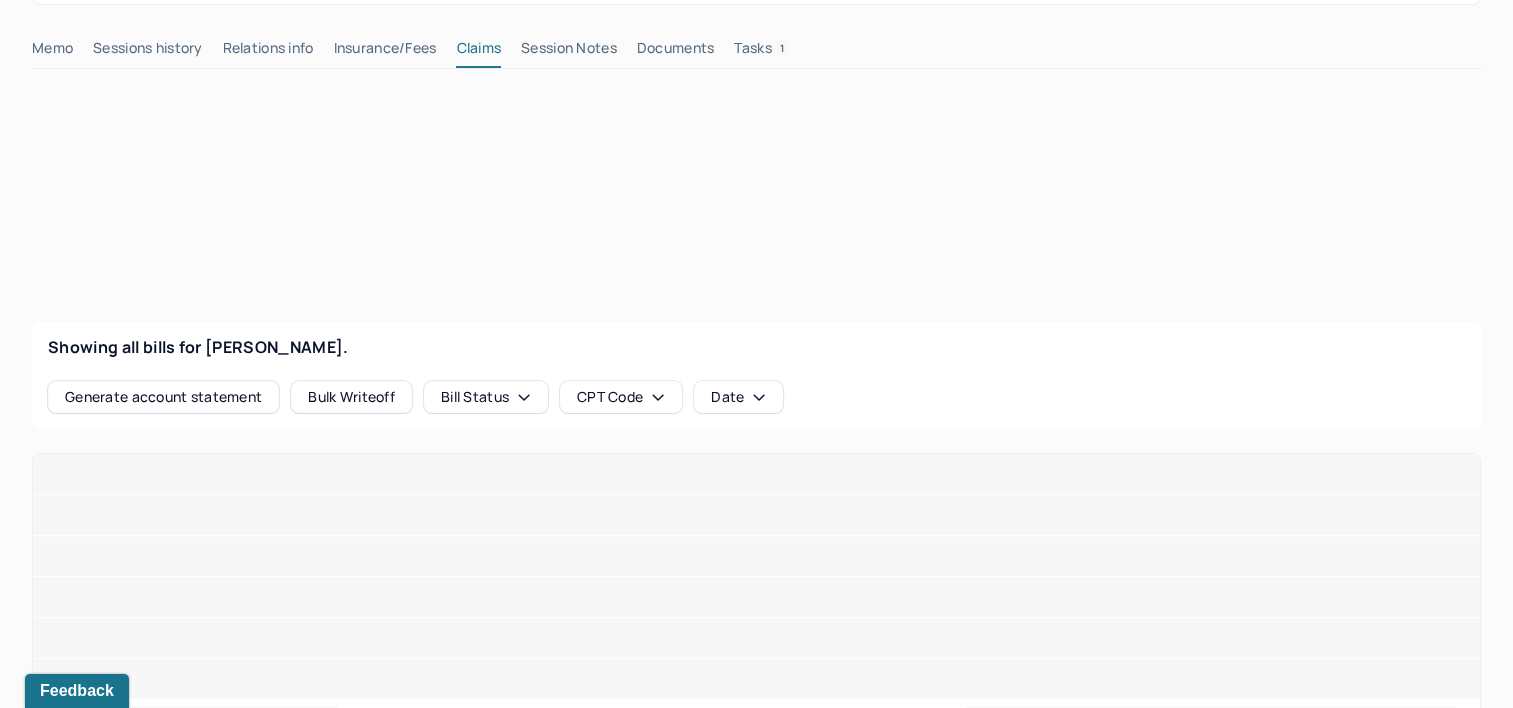scroll, scrollTop: 543, scrollLeft: 0, axis: vertical 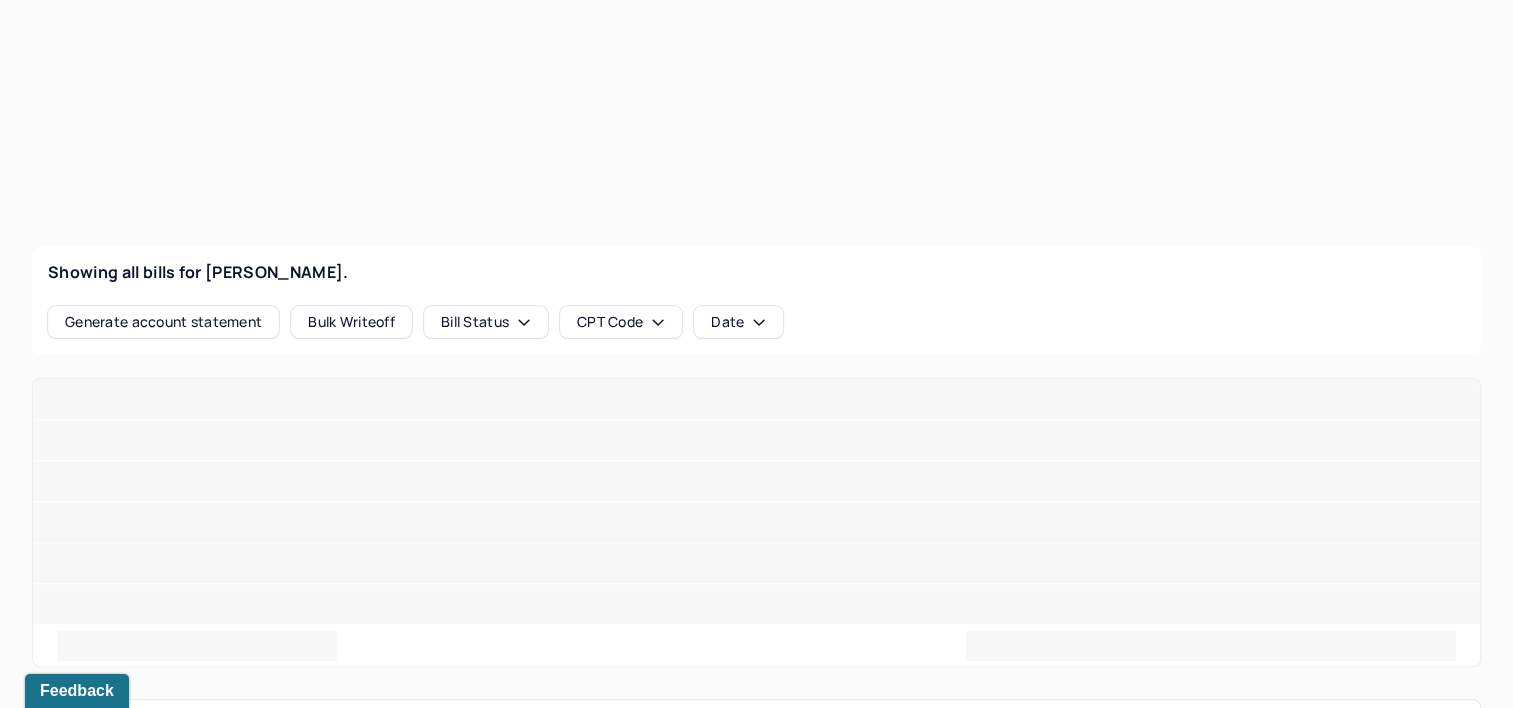 type 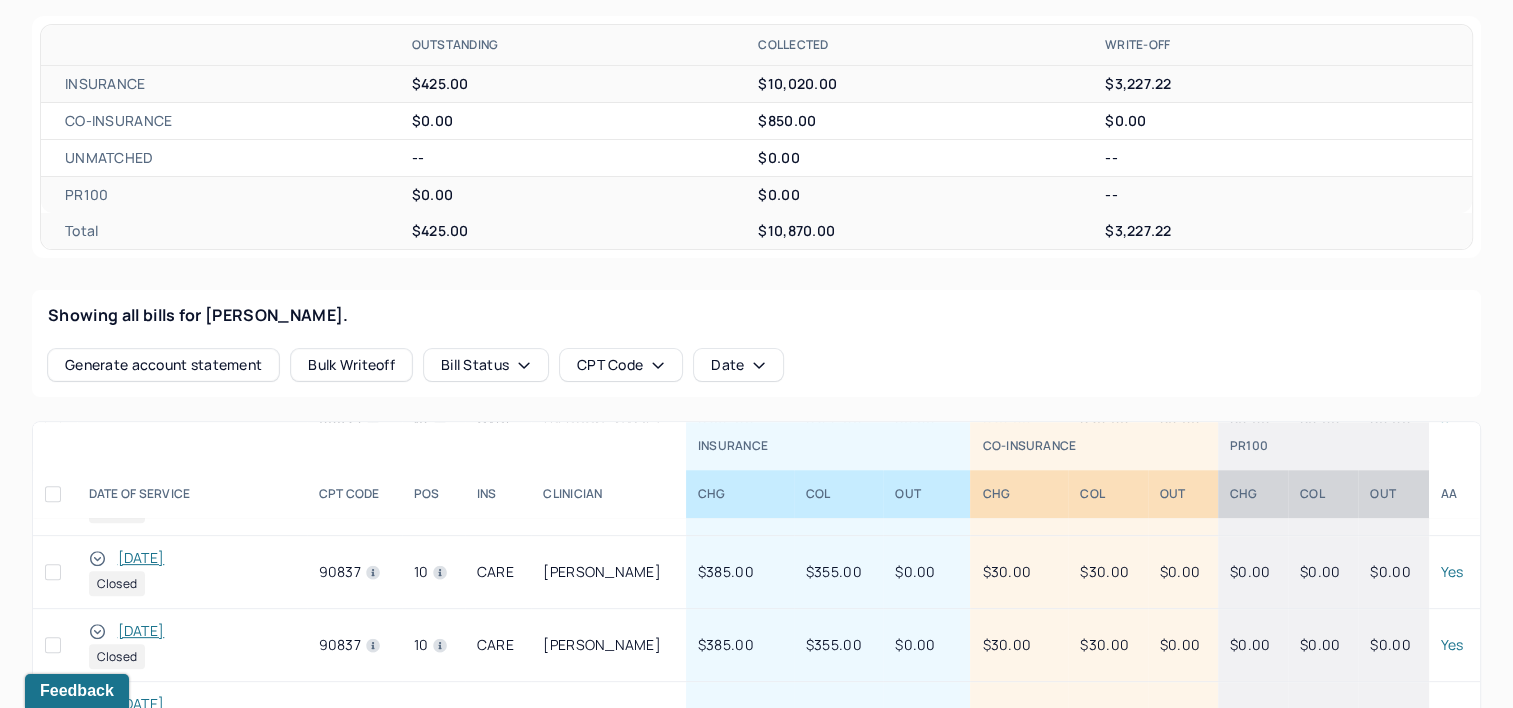 scroll, scrollTop: 1703, scrollLeft: 0, axis: vertical 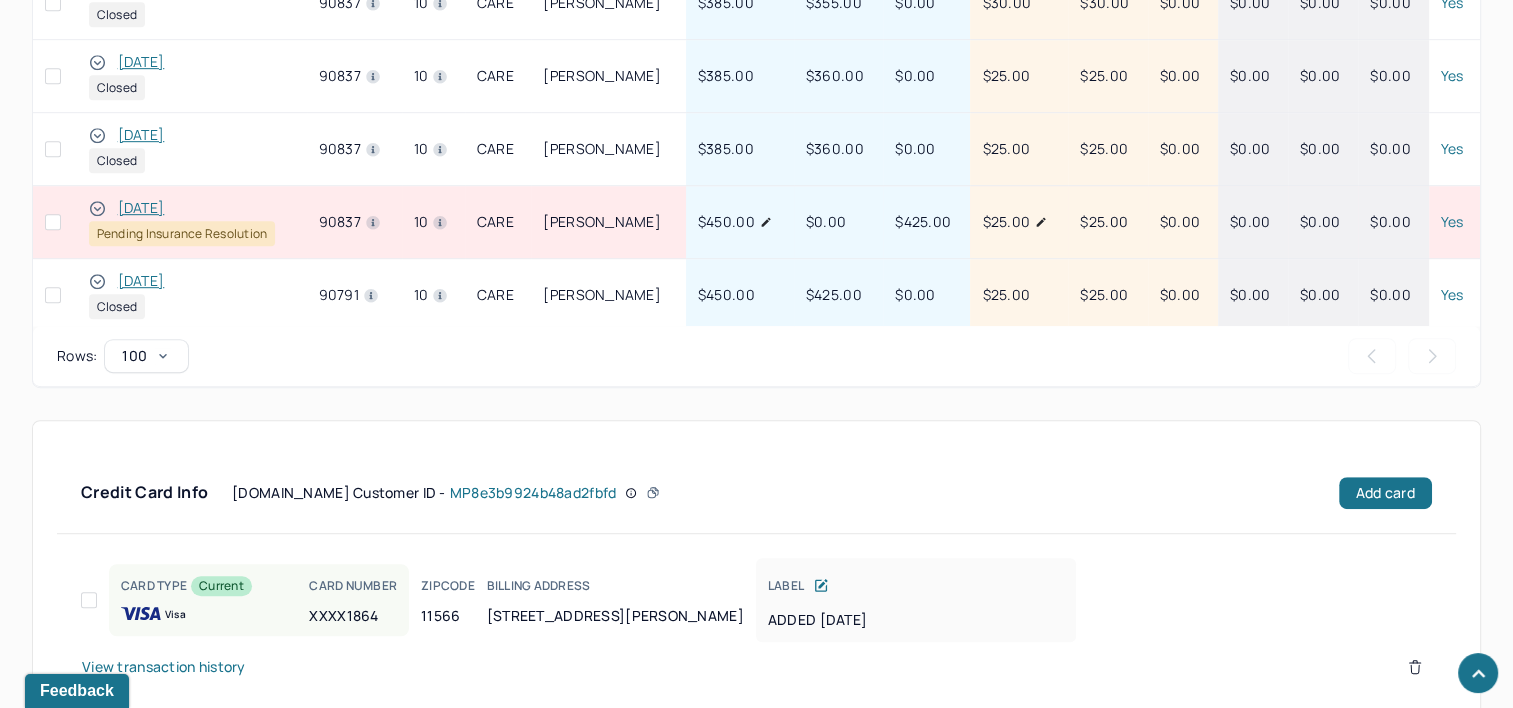 click on "[DATE]" at bounding box center [141, 208] 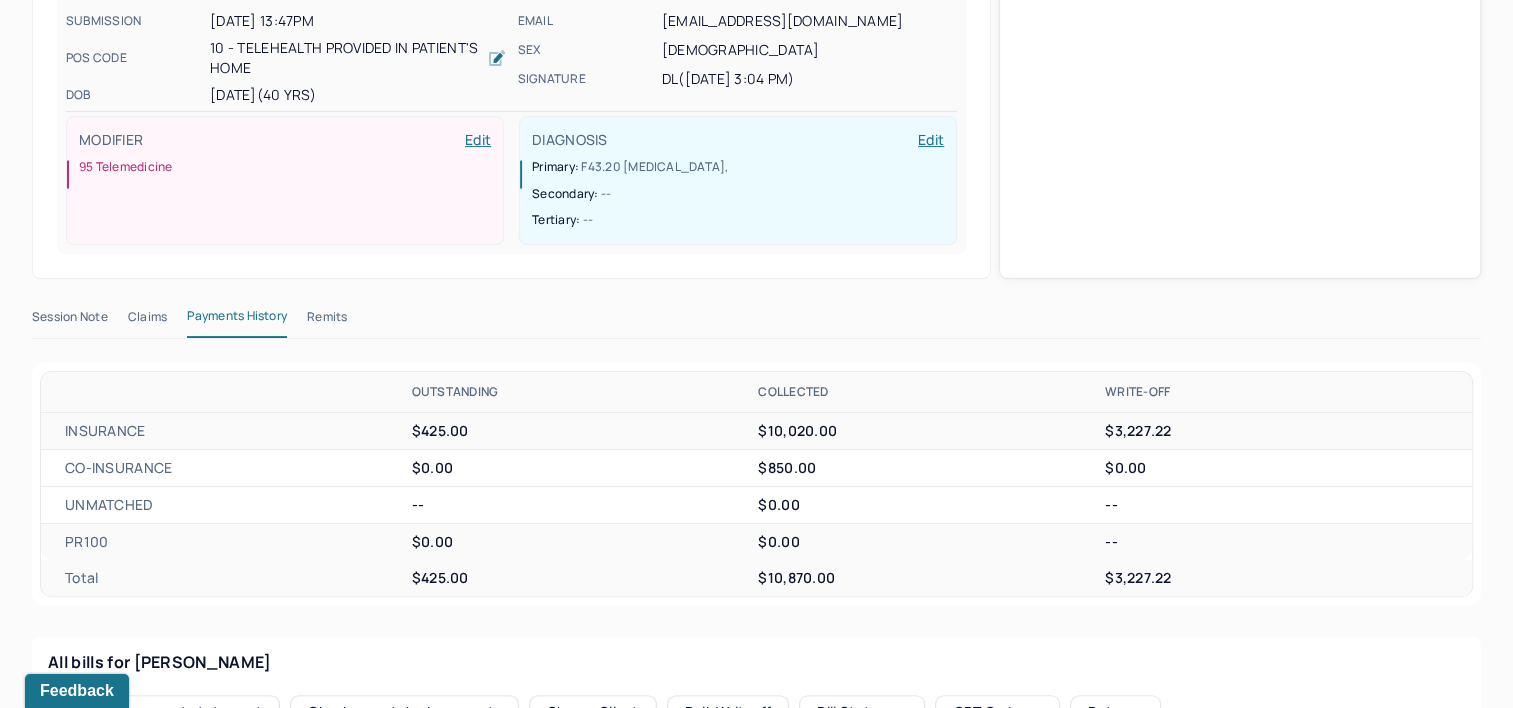 scroll, scrollTop: 411, scrollLeft: 0, axis: vertical 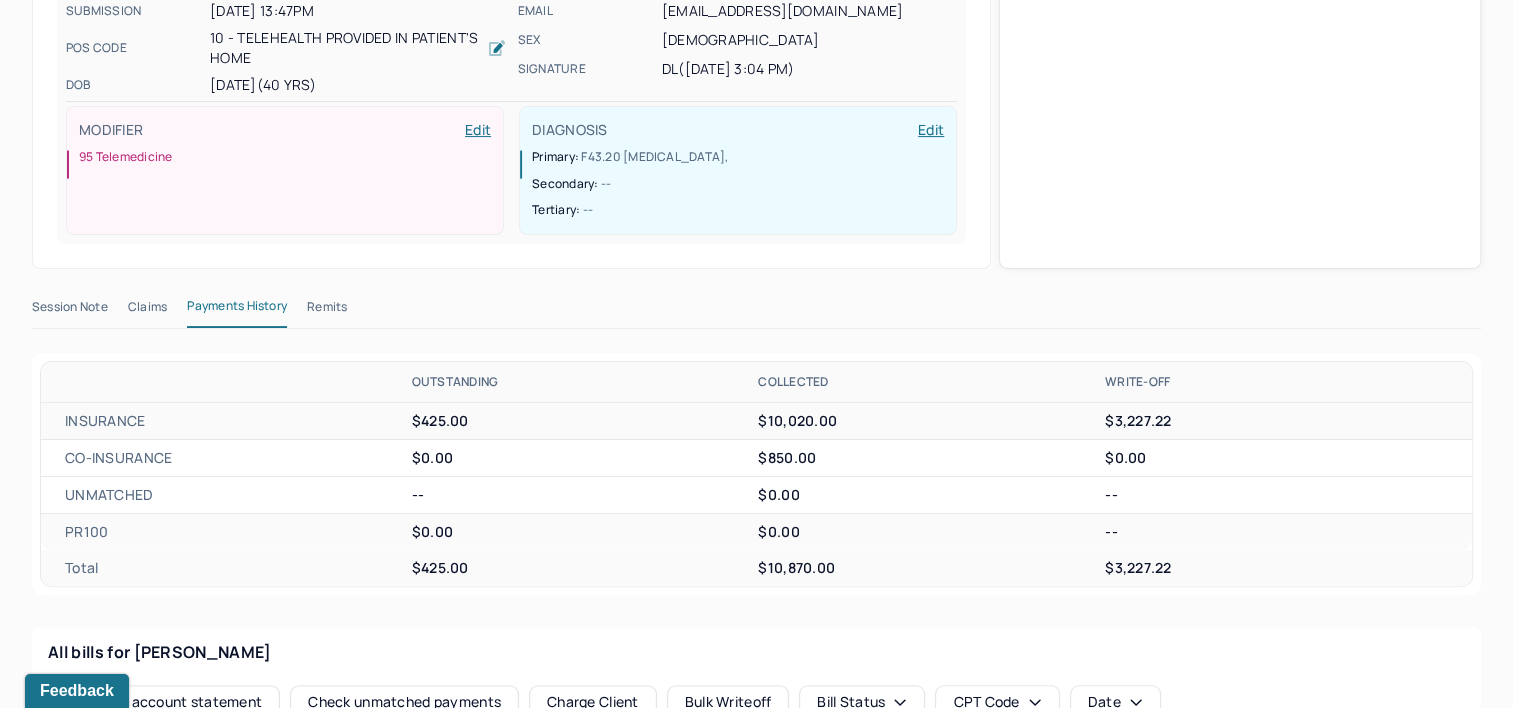click on "Remits" at bounding box center [327, 311] 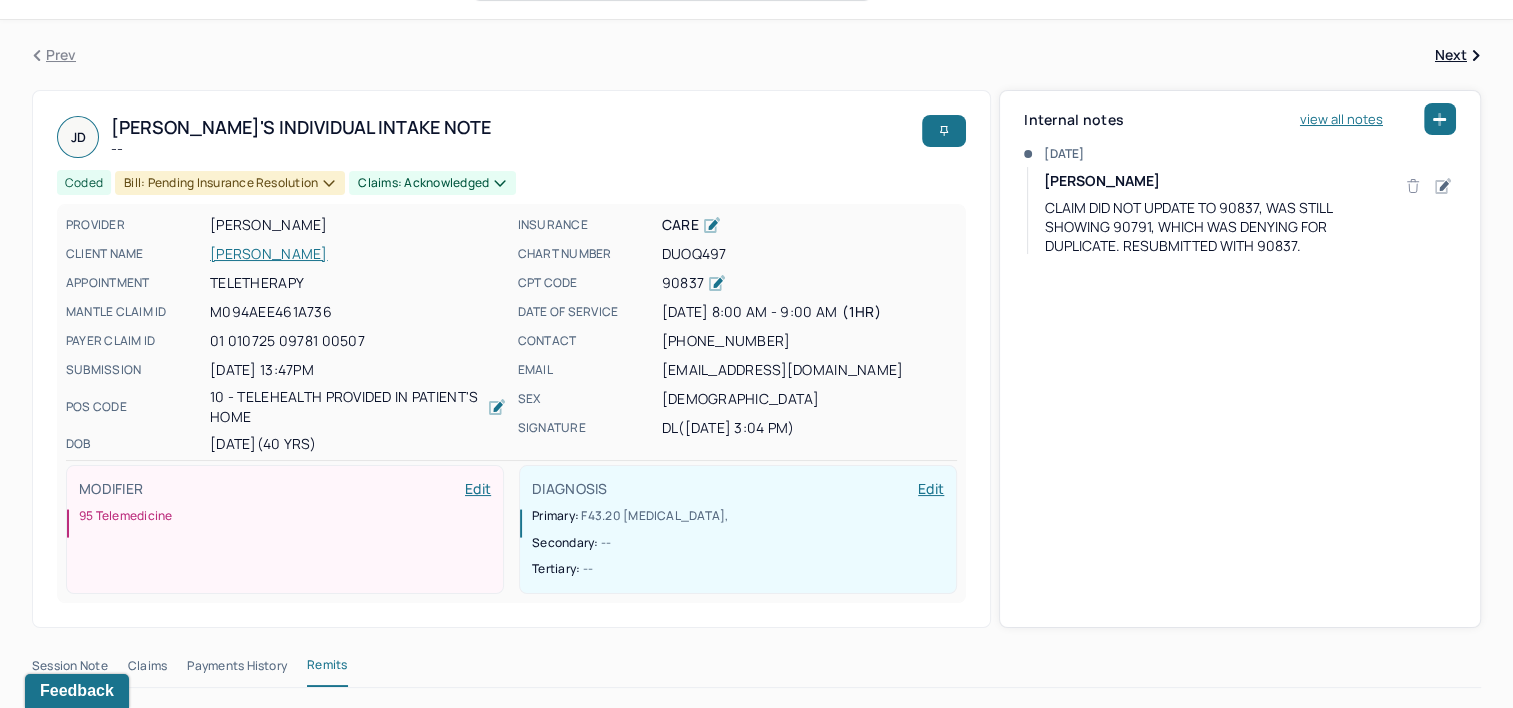 scroll, scrollTop: 0, scrollLeft: 0, axis: both 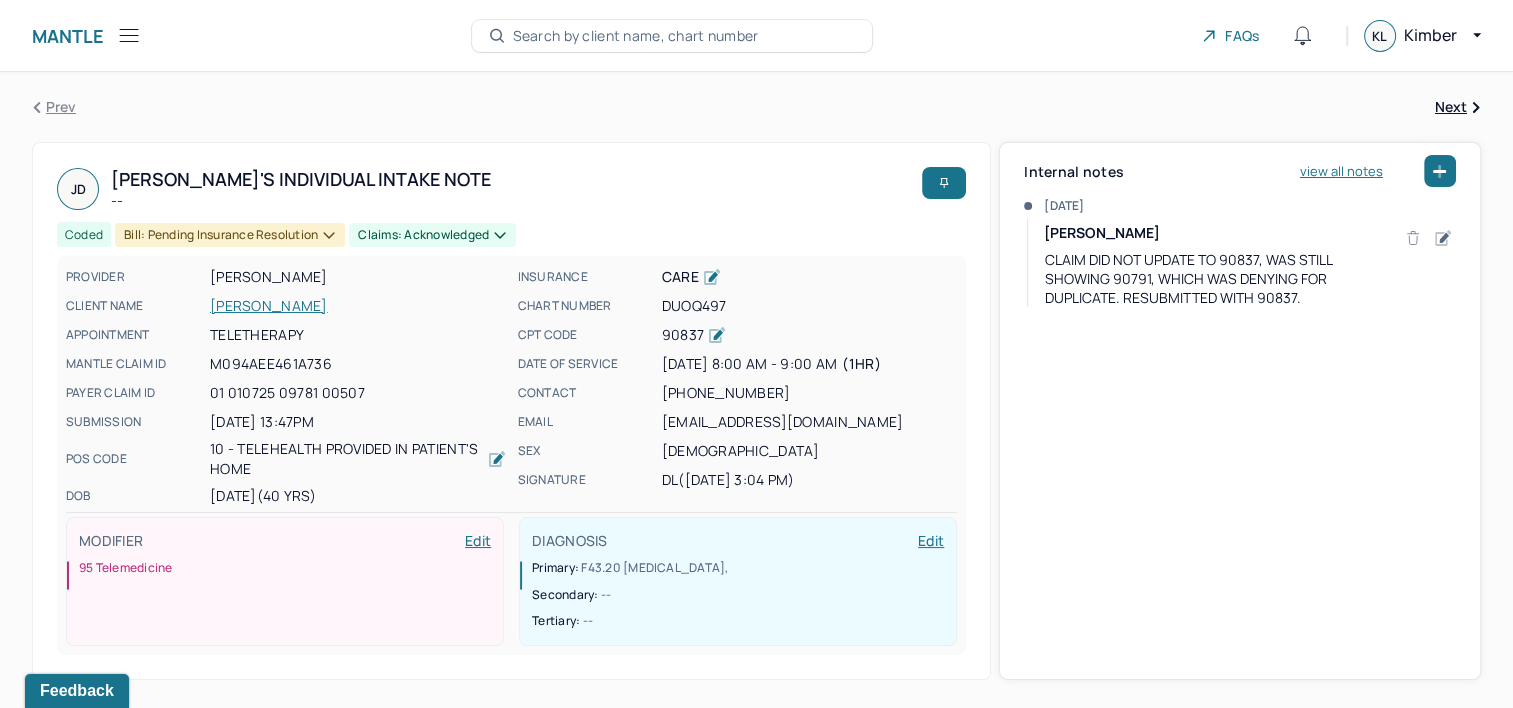 type 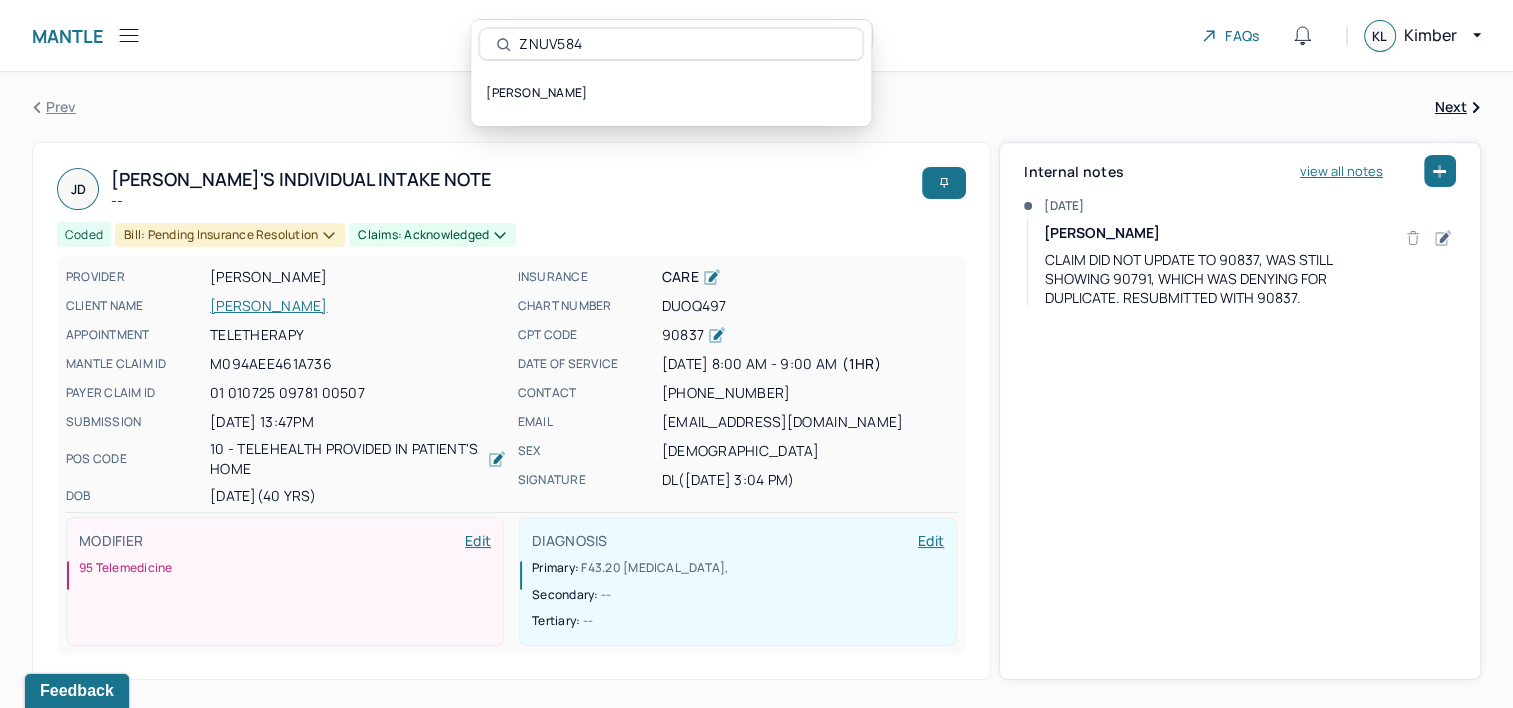 type on "ZNUV584" 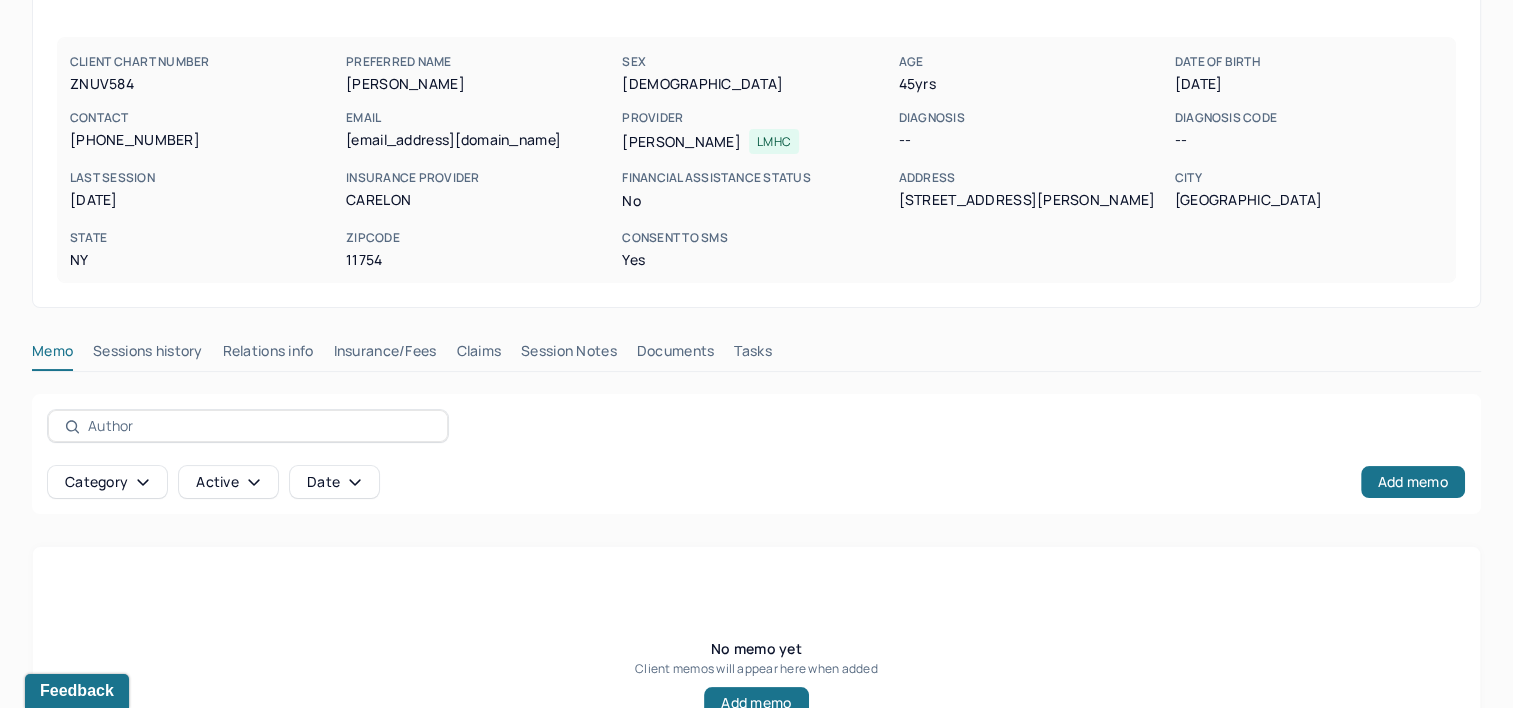 scroll, scrollTop: 291, scrollLeft: 0, axis: vertical 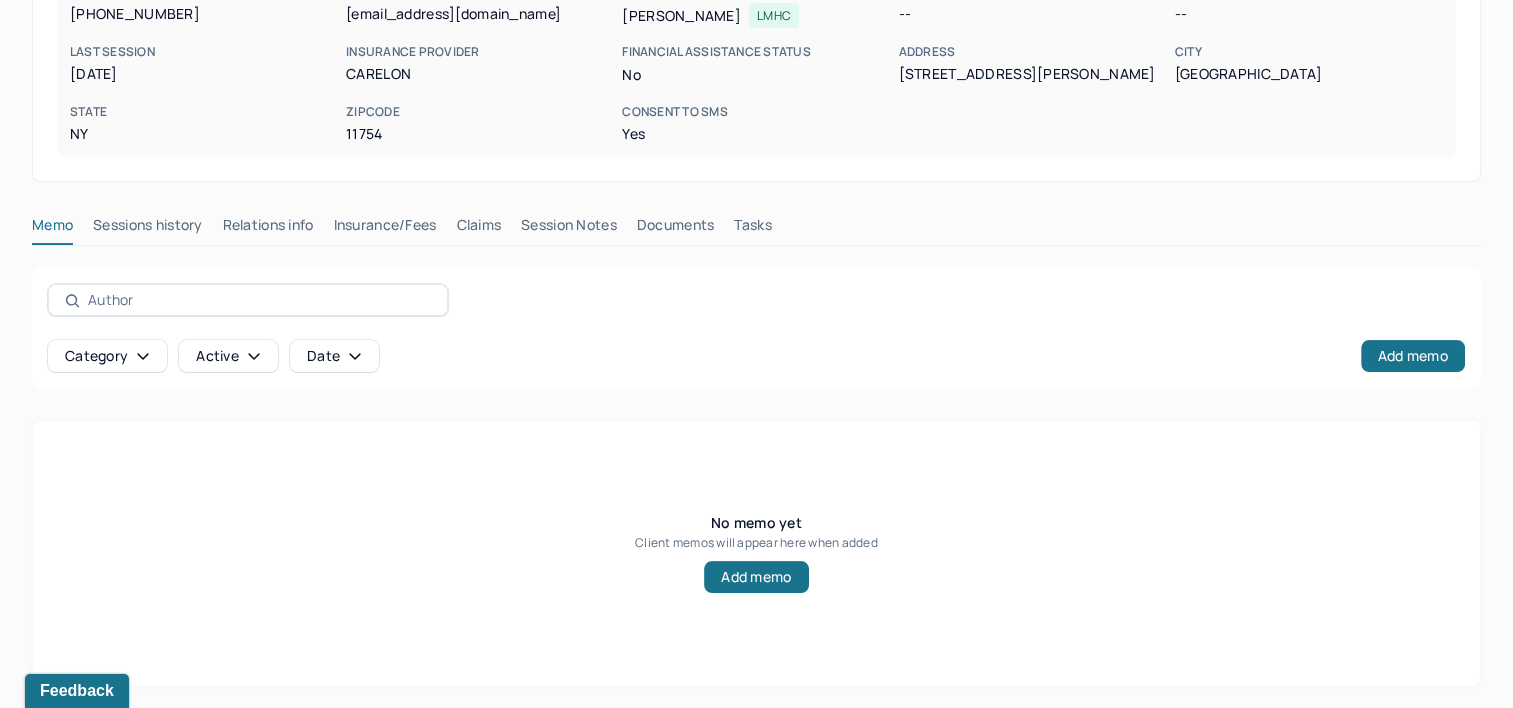 click on "Claims" at bounding box center (478, 229) 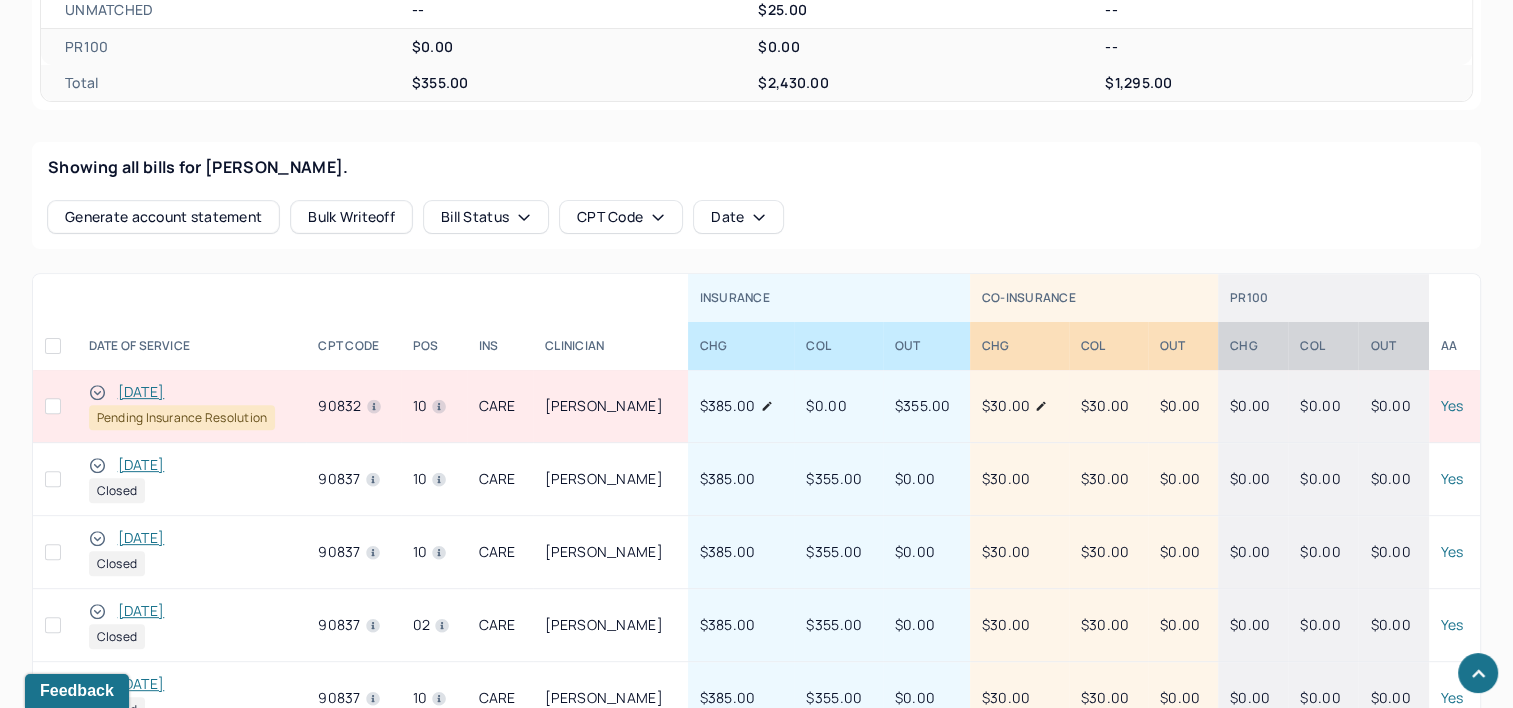 scroll, scrollTop: 732, scrollLeft: 0, axis: vertical 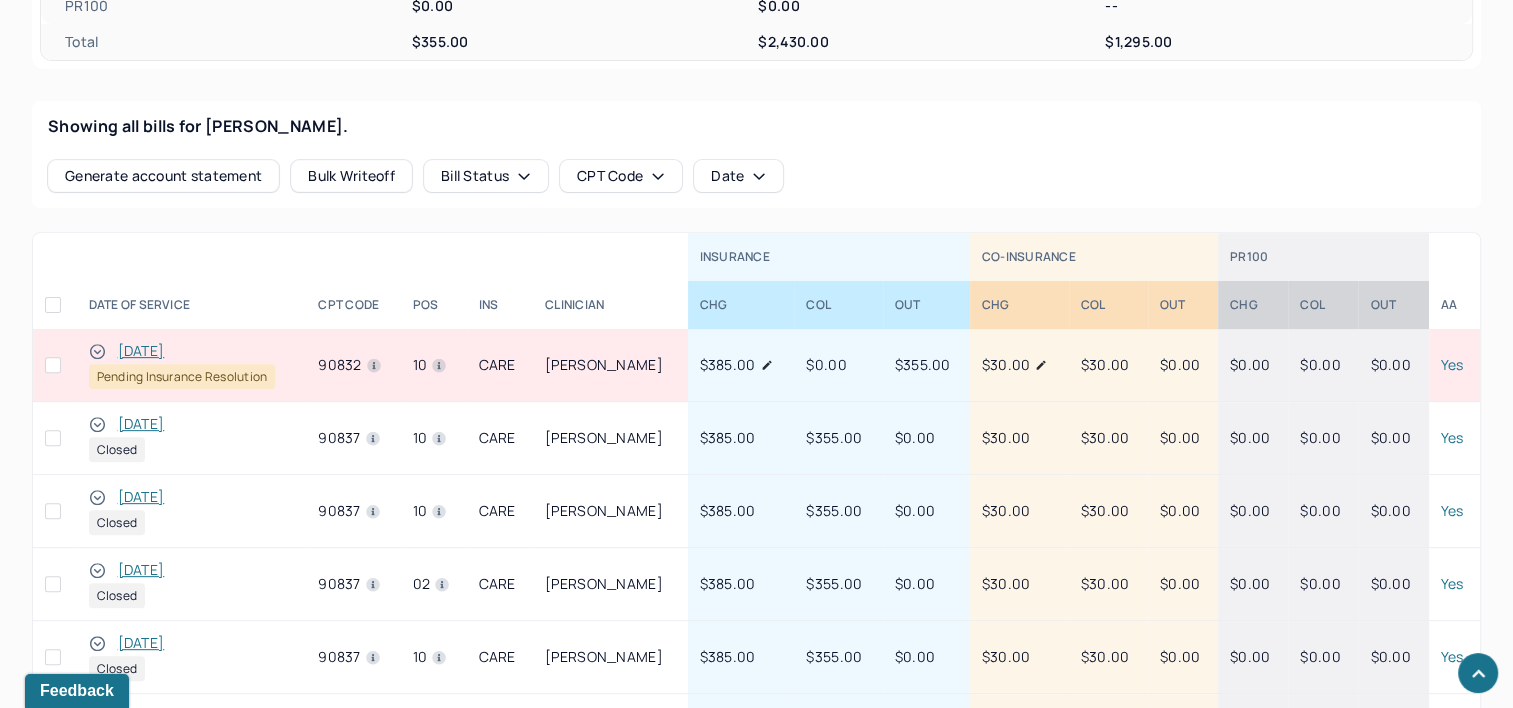 click on "[DATE]" at bounding box center [141, 351] 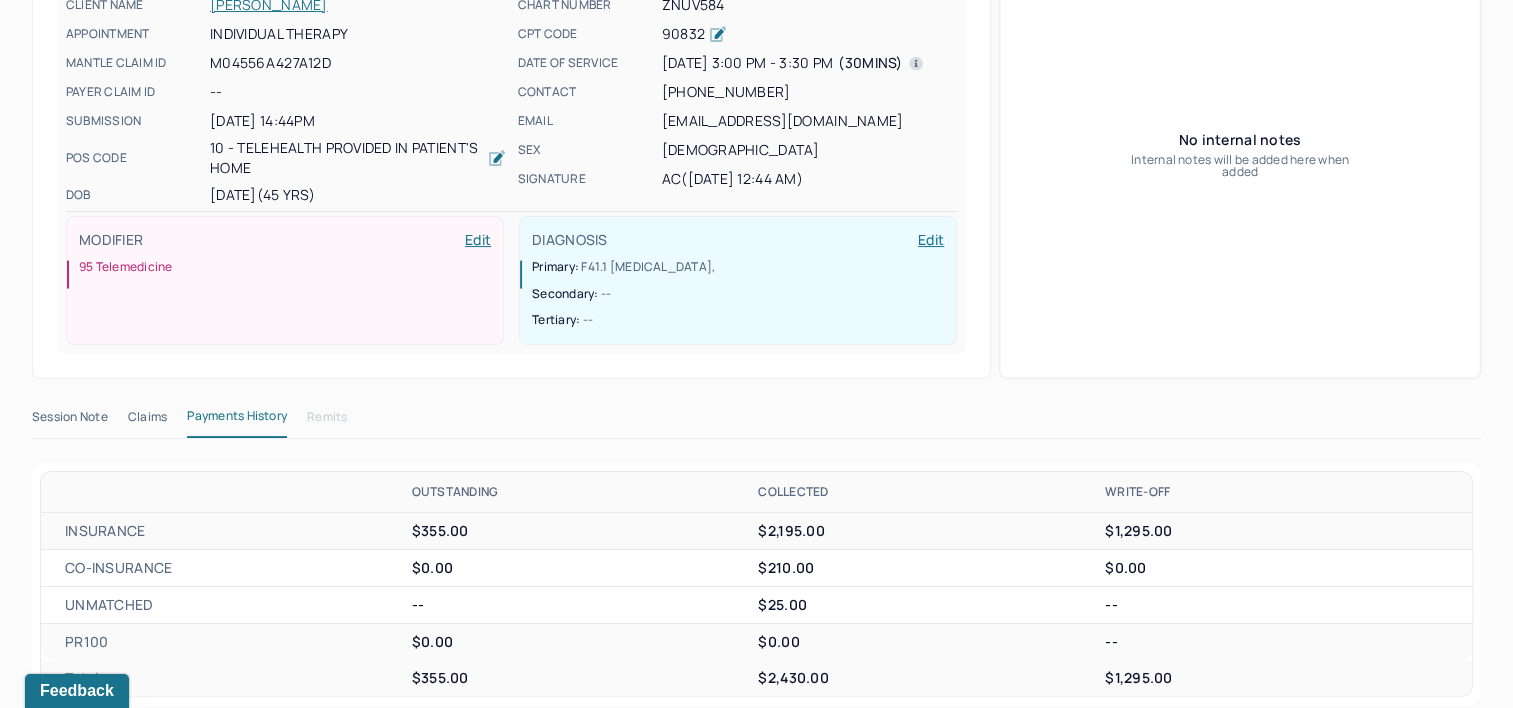 scroll, scrollTop: 232, scrollLeft: 0, axis: vertical 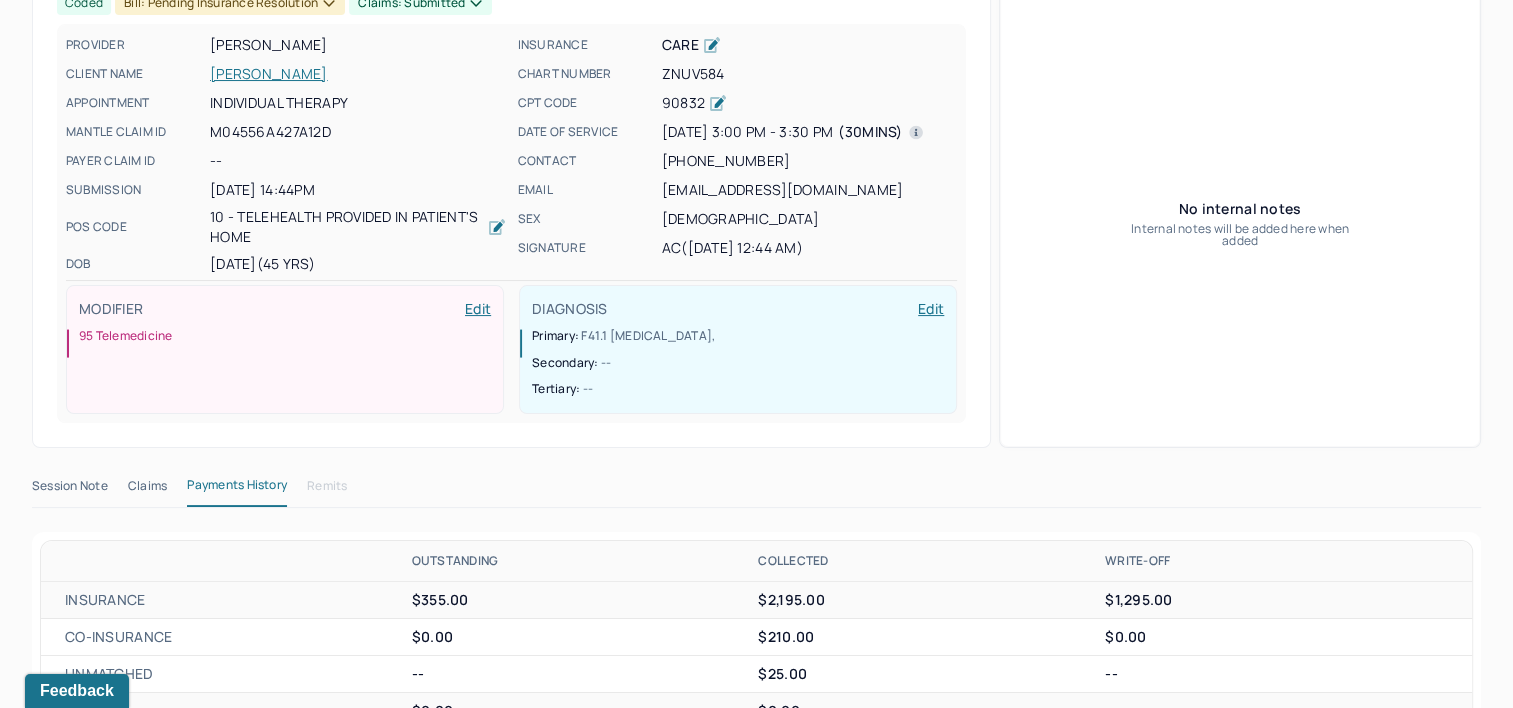 click on "Claims" at bounding box center (147, 490) 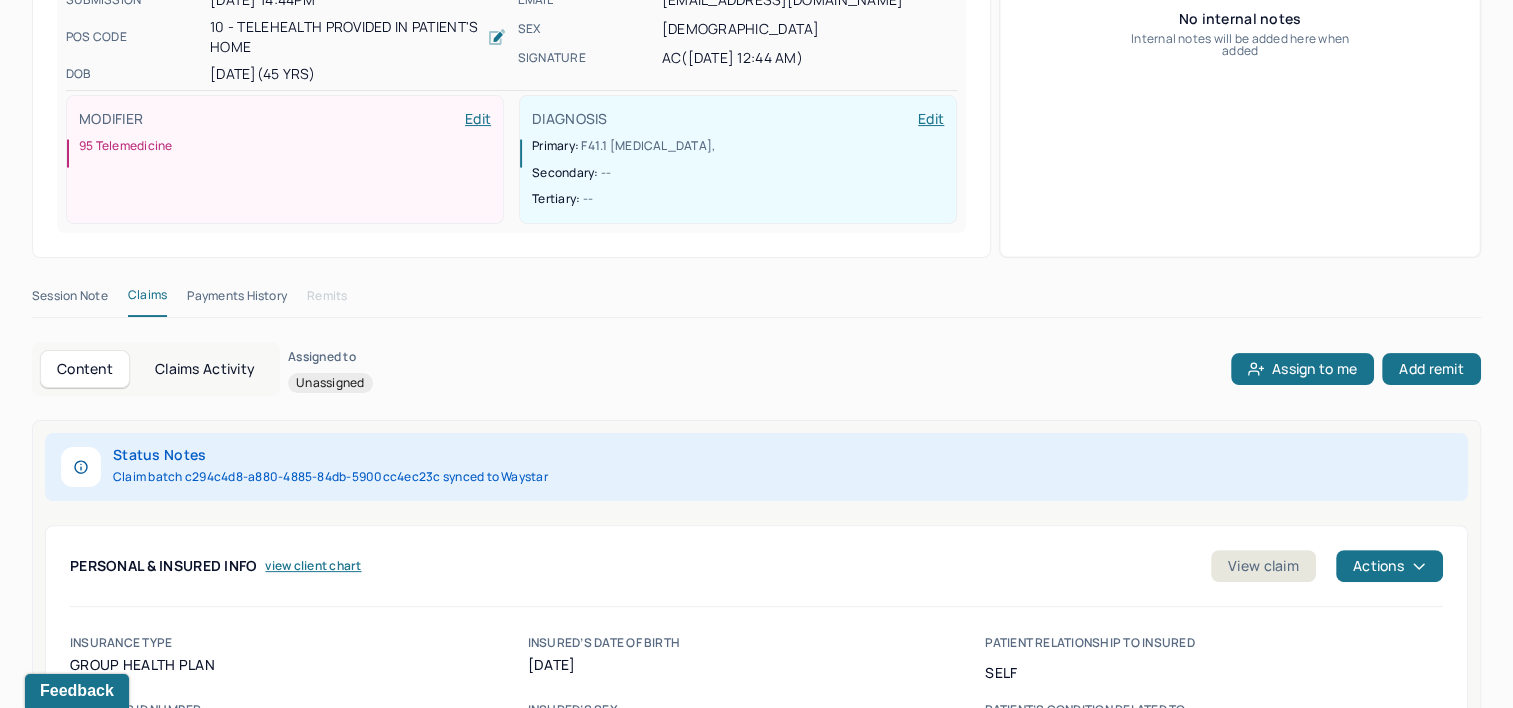 scroll, scrollTop: 632, scrollLeft: 0, axis: vertical 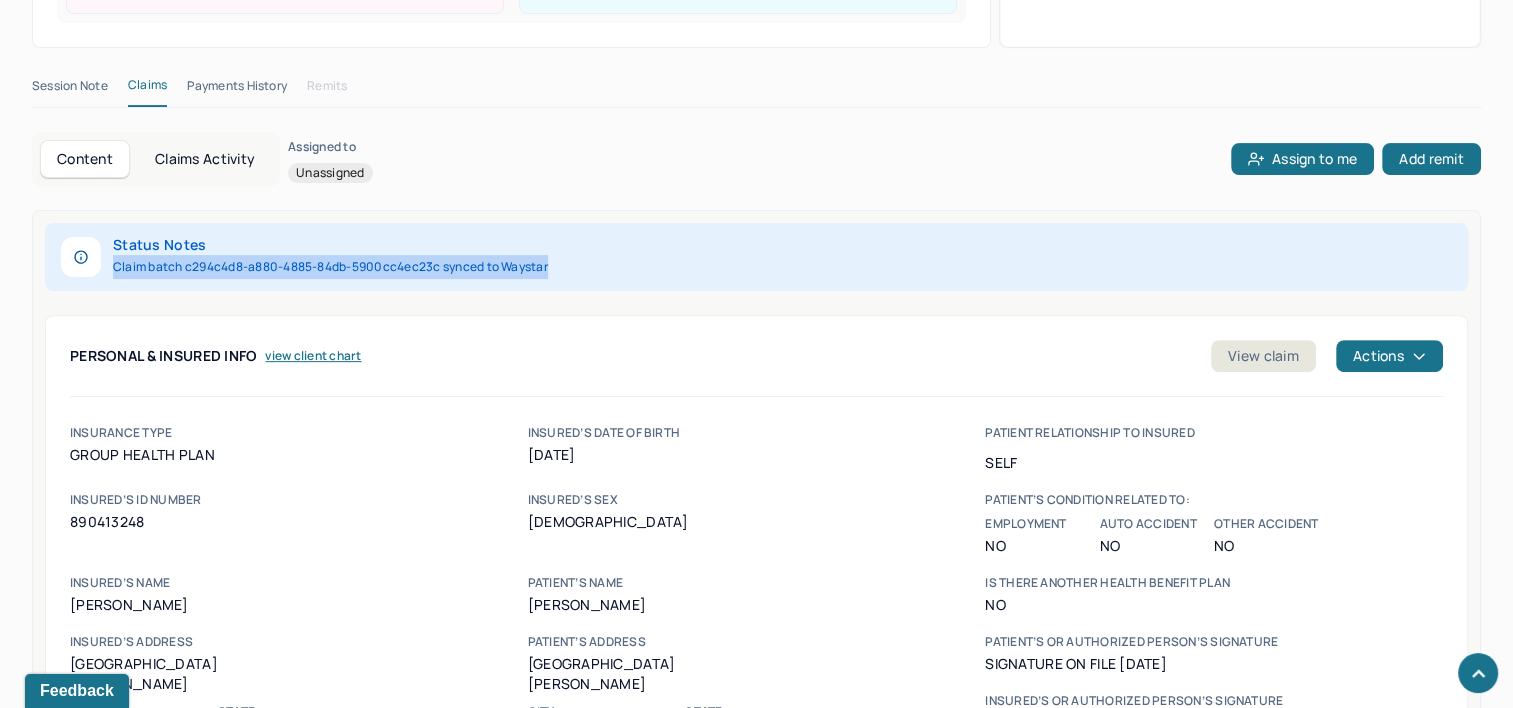drag, startPoint x: 565, startPoint y: 229, endPoint x: 115, endPoint y: 232, distance: 450.01 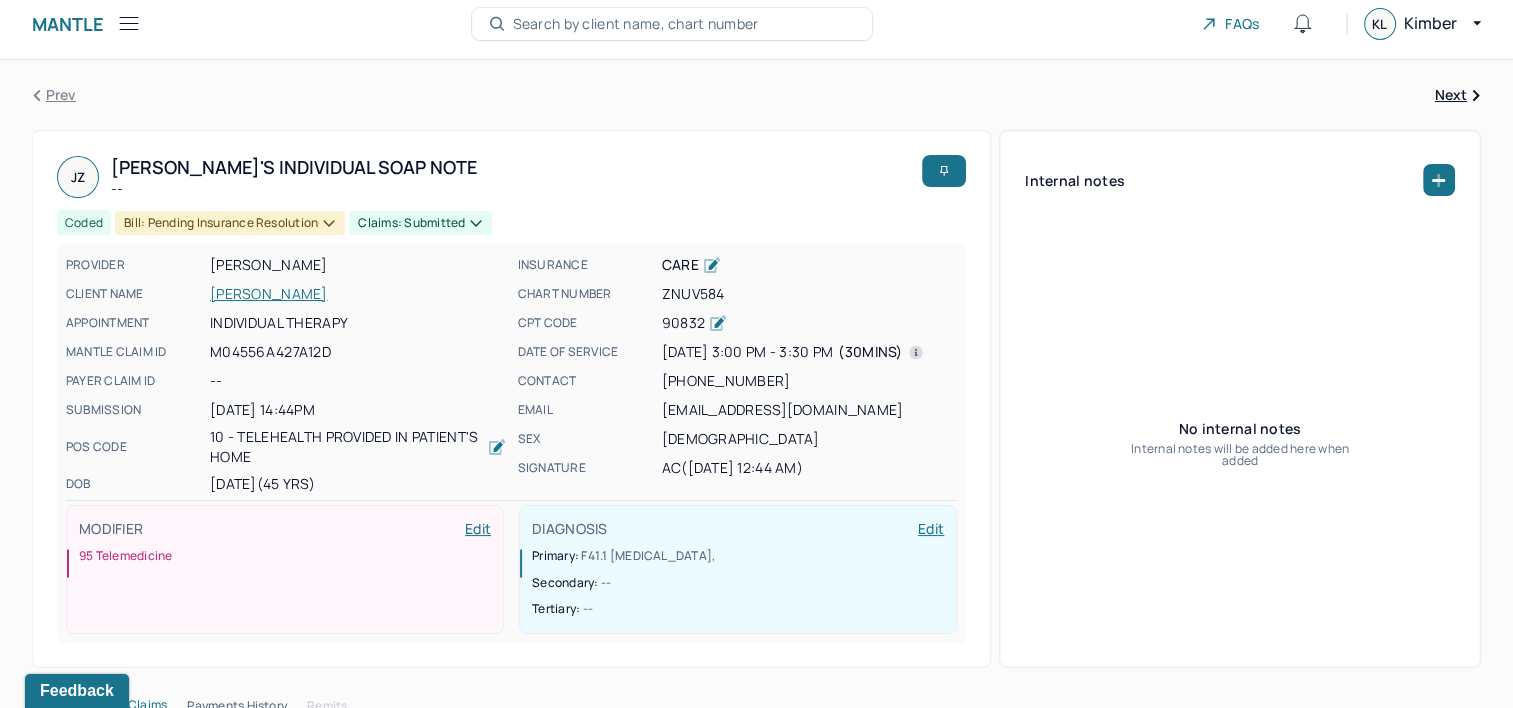 scroll, scrollTop: 0, scrollLeft: 0, axis: both 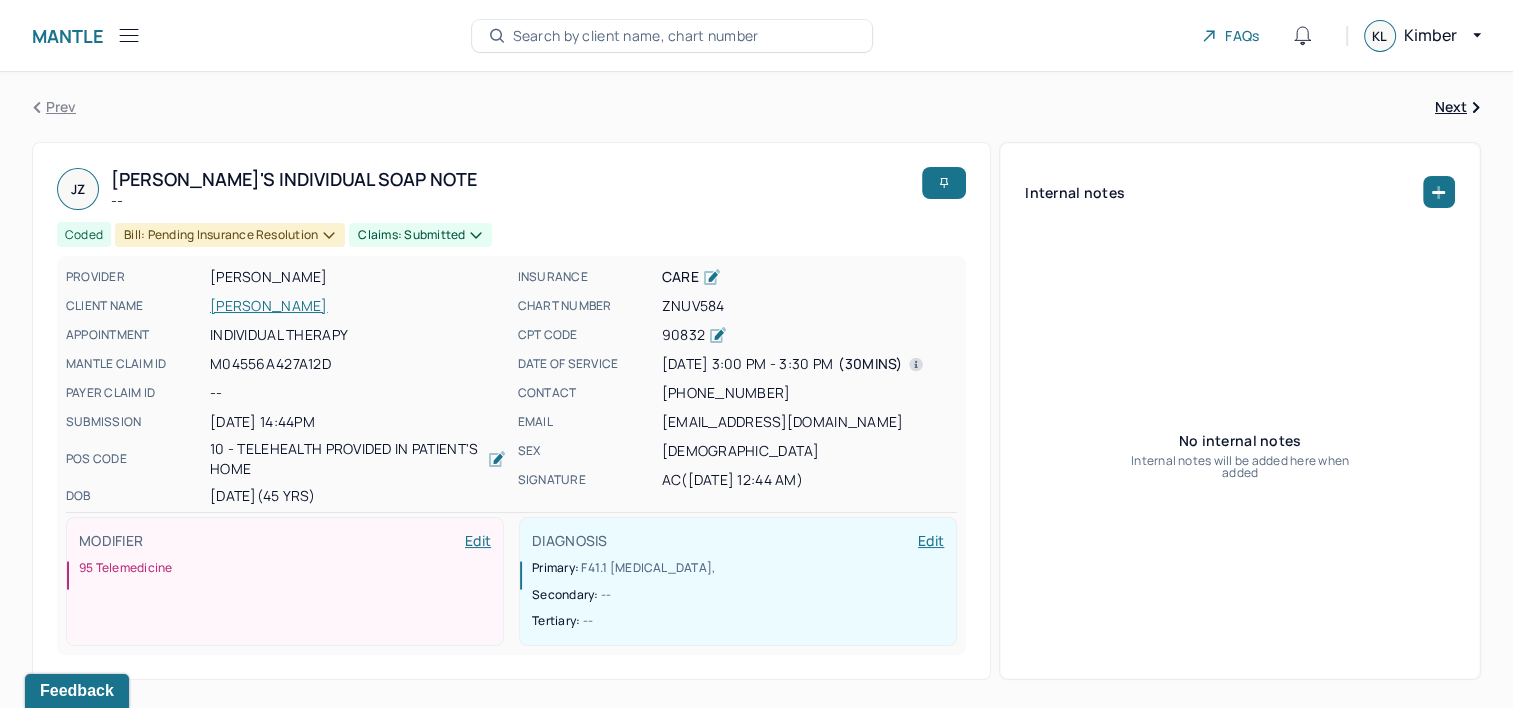 click on "Search by client name, chart number" at bounding box center (636, 36) 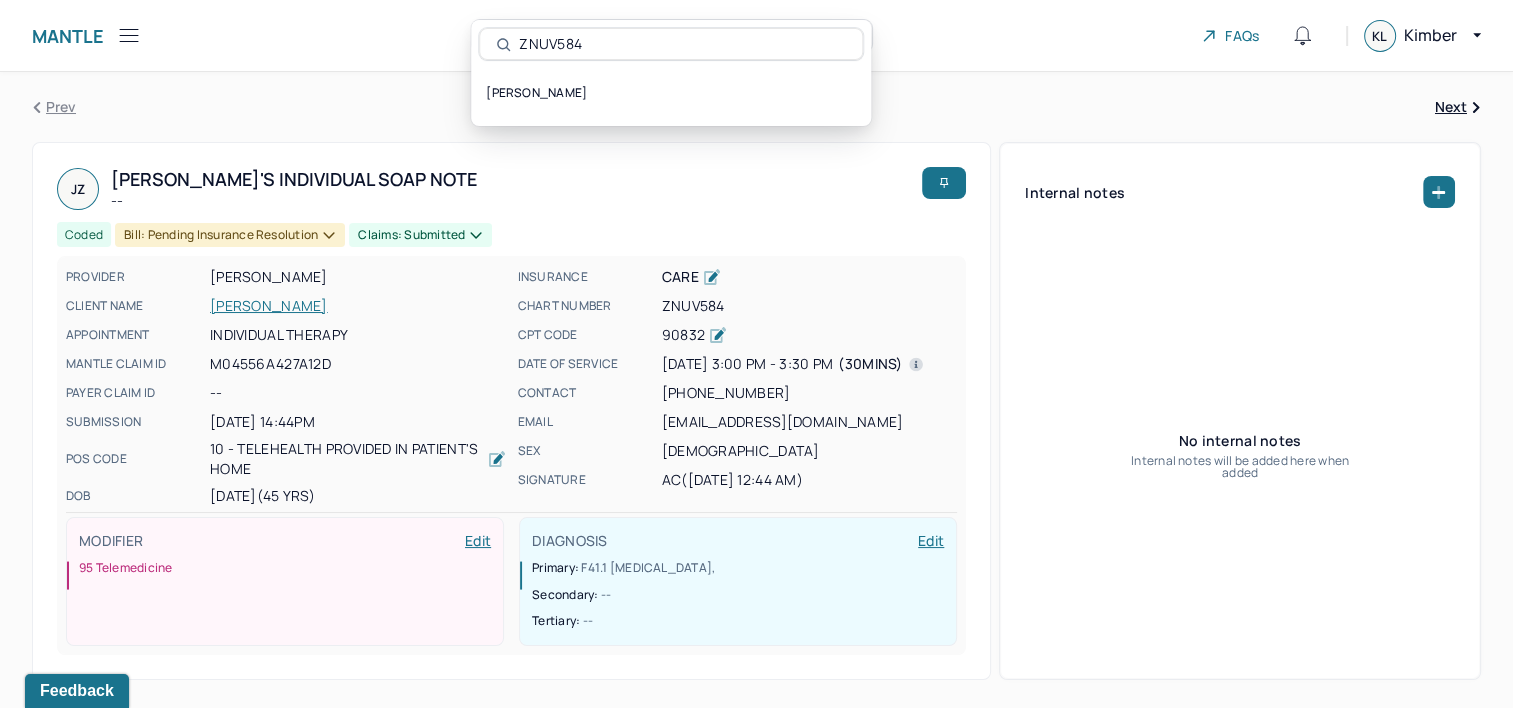 type on "ZNUV584" 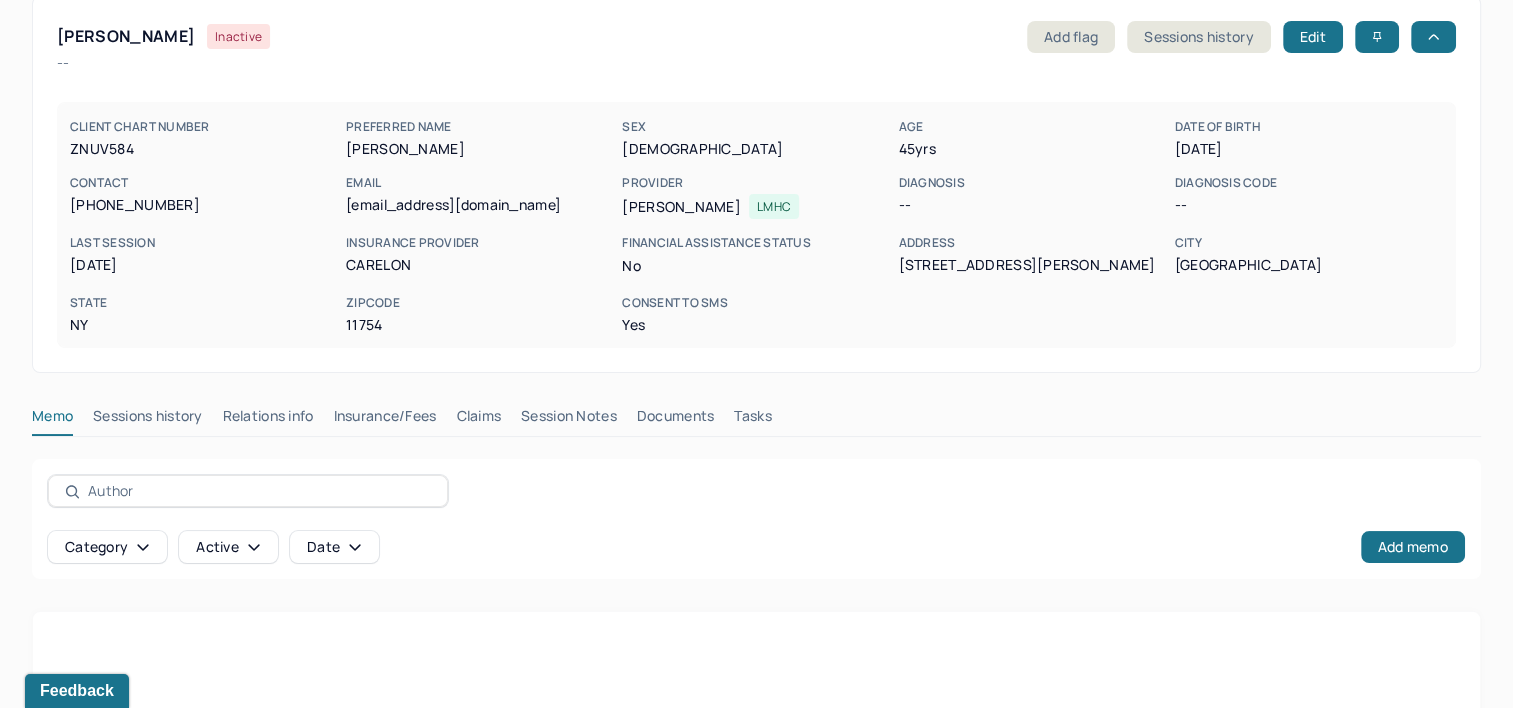 scroll, scrollTop: 200, scrollLeft: 0, axis: vertical 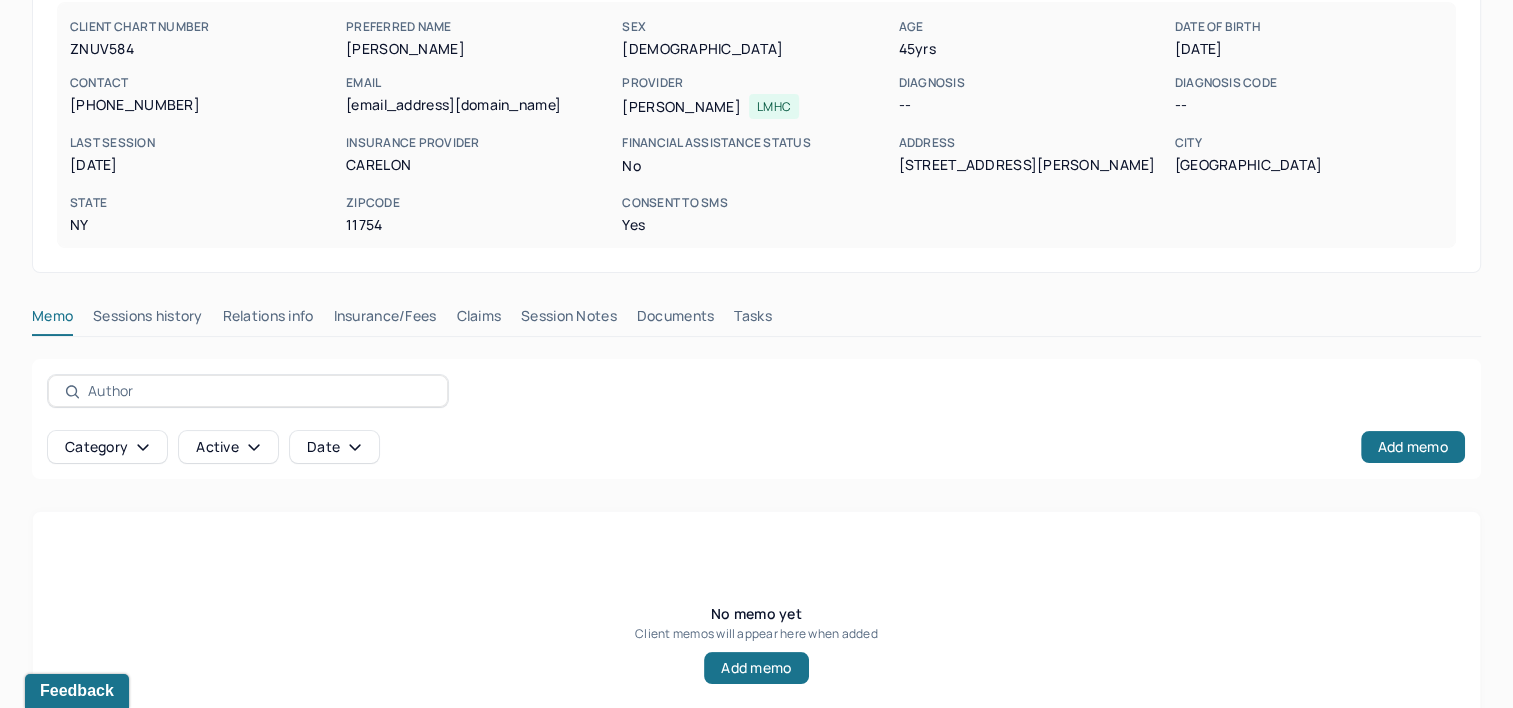 click on "Claims" at bounding box center [478, 320] 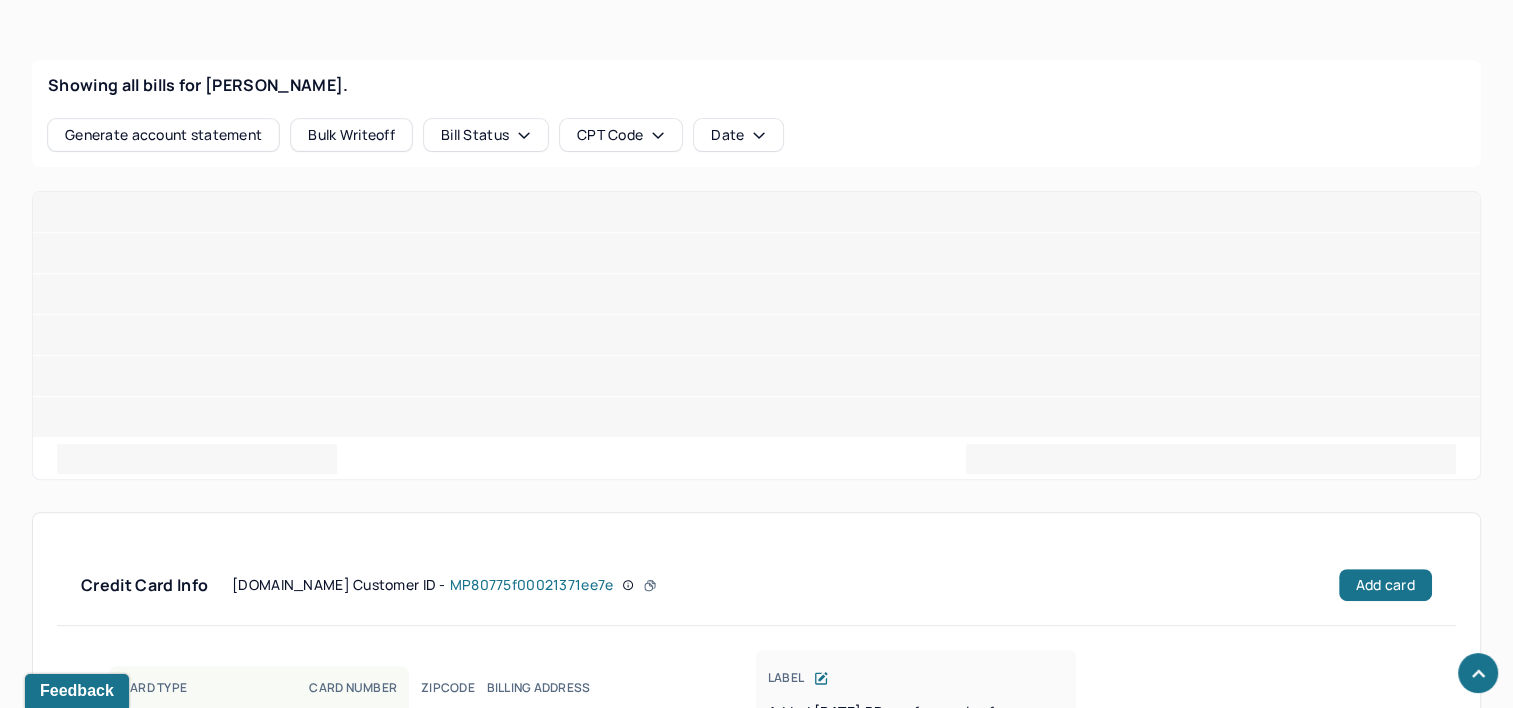 scroll, scrollTop: 772, scrollLeft: 0, axis: vertical 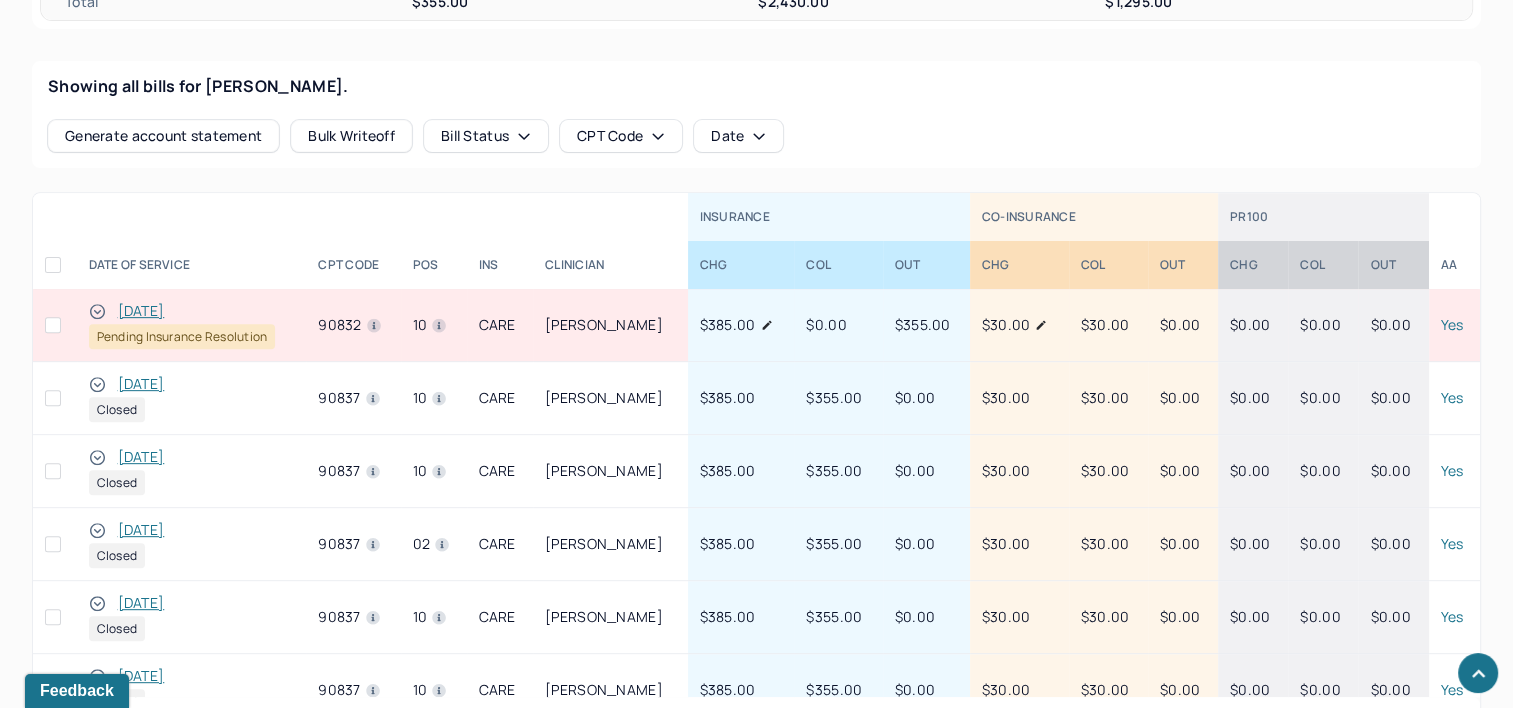 click on "[DATE]" at bounding box center (141, 311) 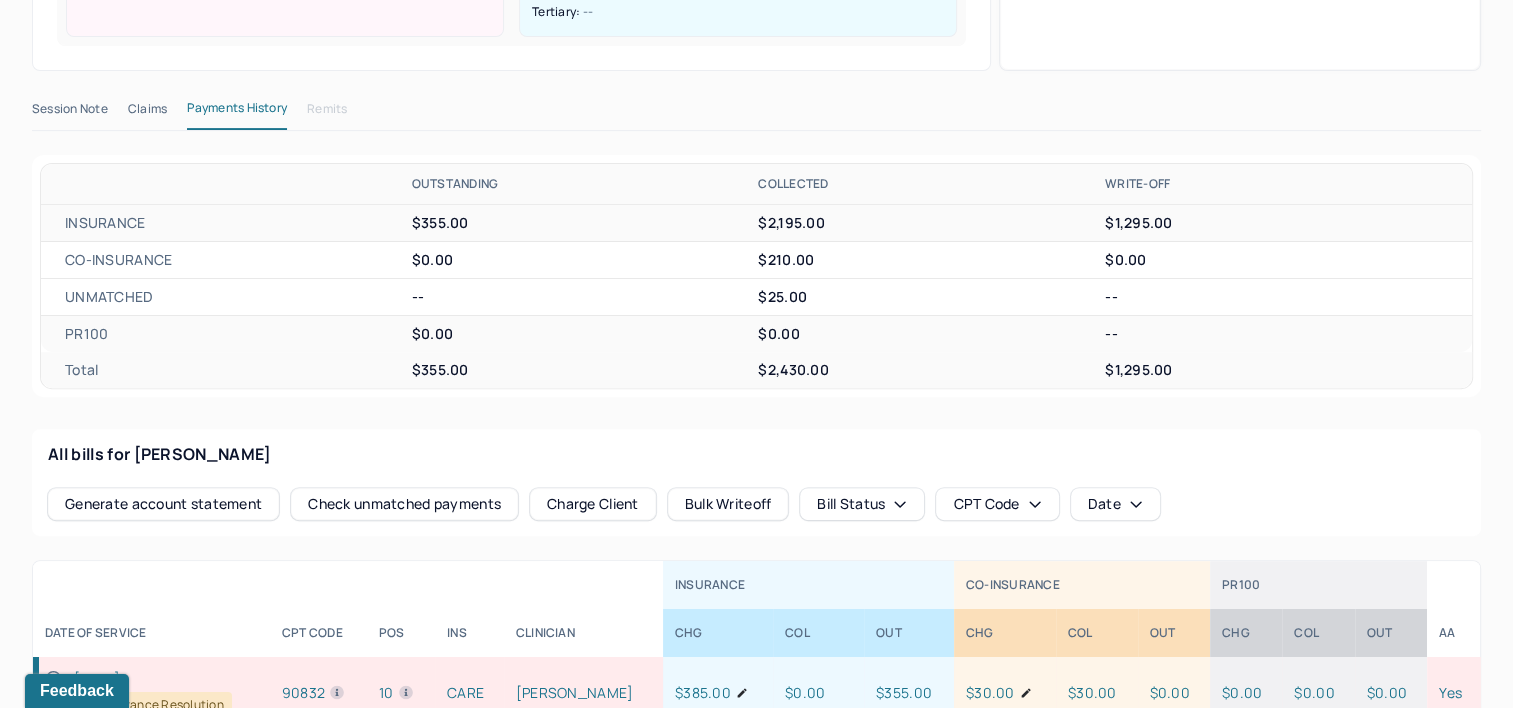 scroll, scrollTop: 272, scrollLeft: 0, axis: vertical 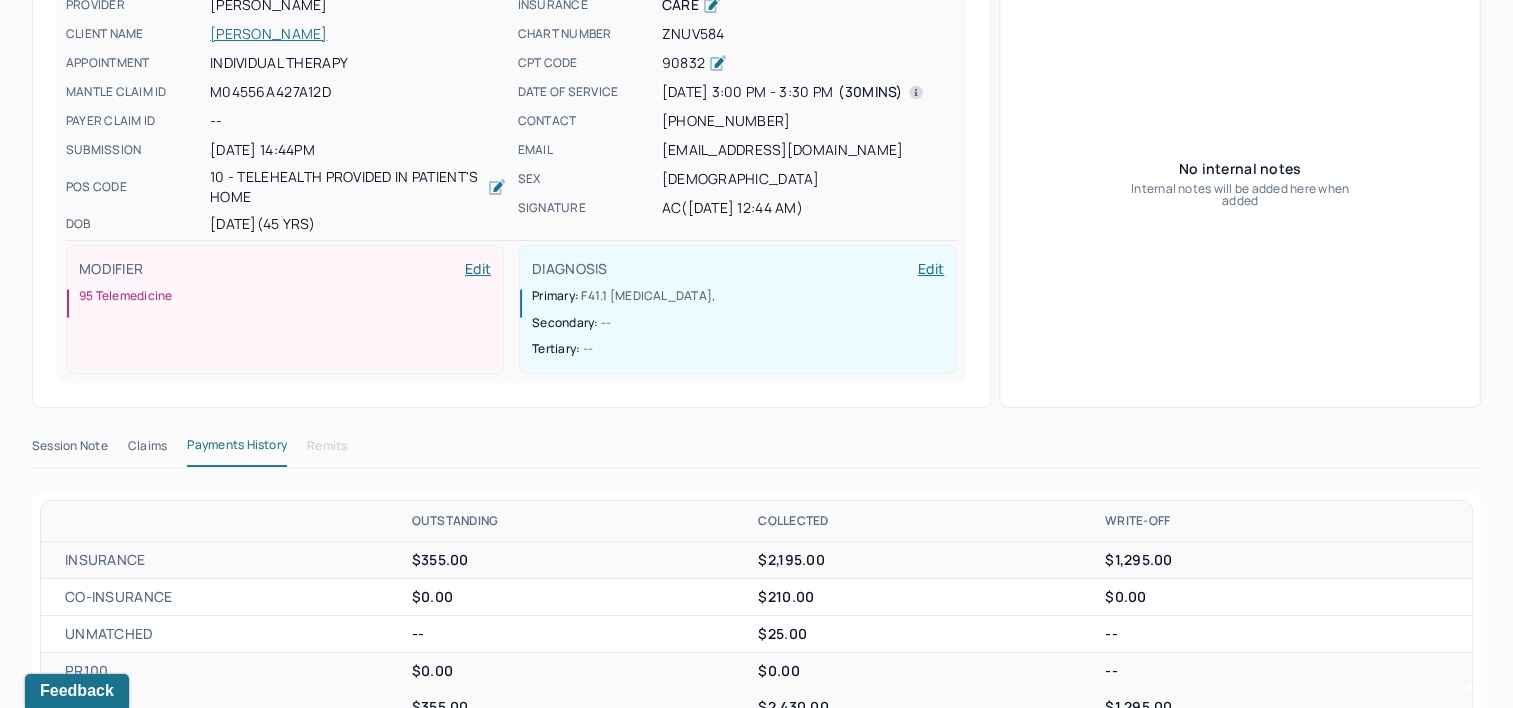 click on "Claims" at bounding box center (147, 450) 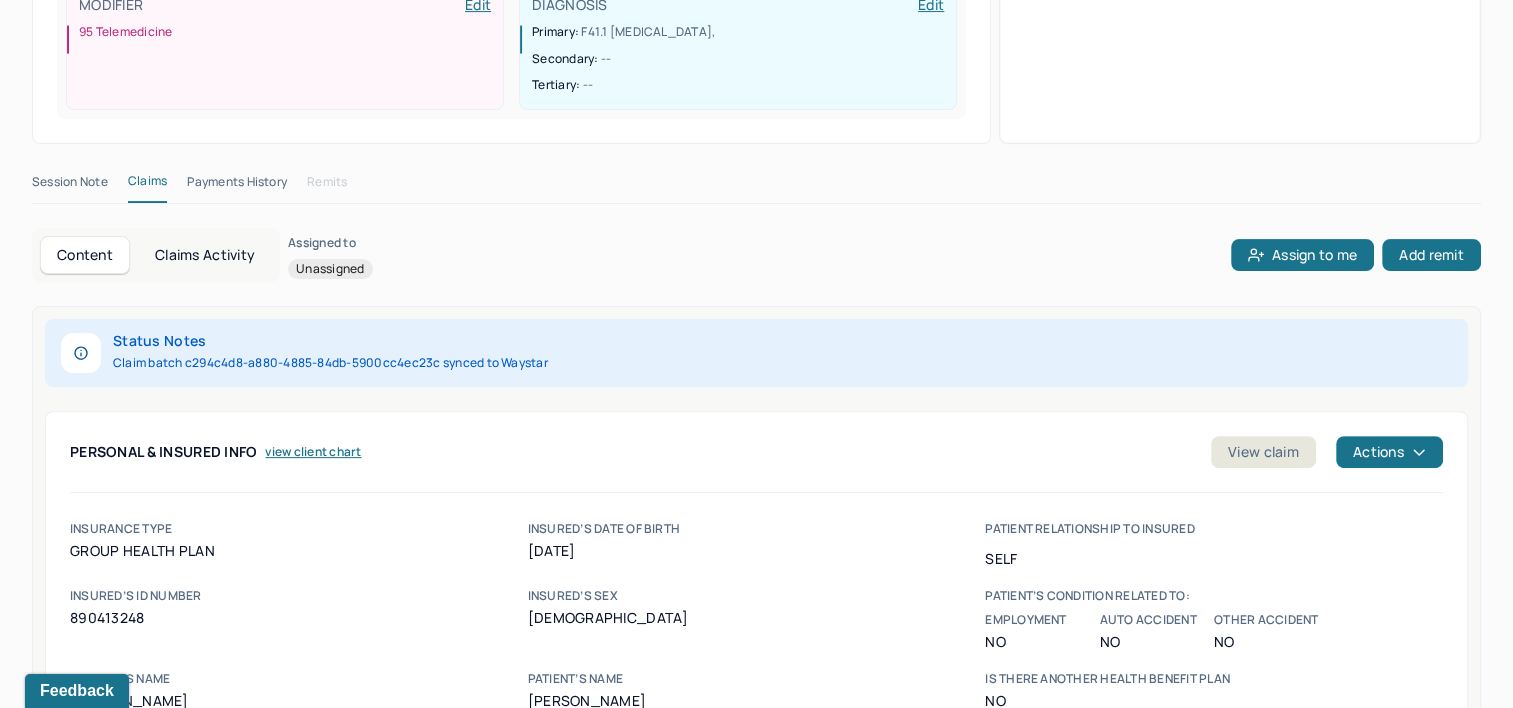 scroll, scrollTop: 572, scrollLeft: 0, axis: vertical 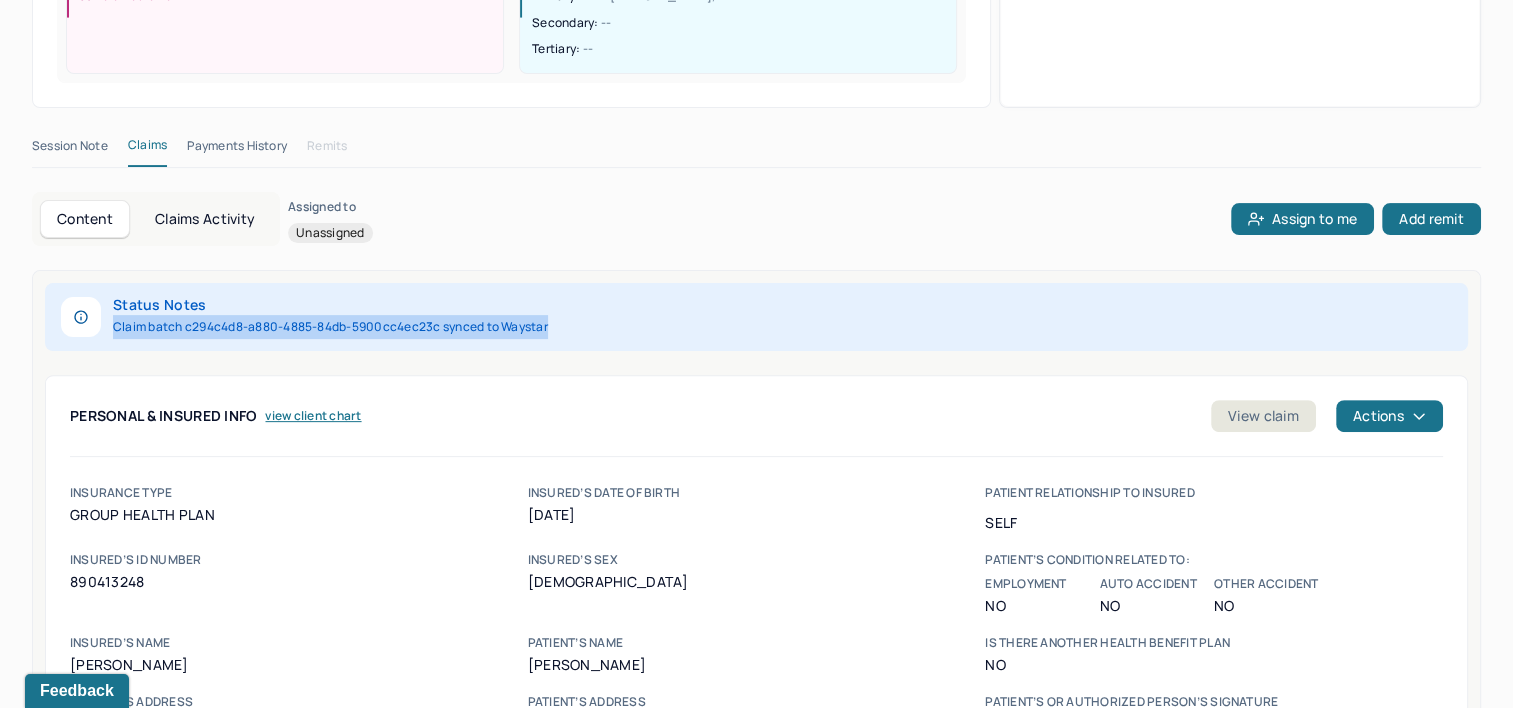 drag, startPoint x: 111, startPoint y: 291, endPoint x: 553, endPoint y: 294, distance: 442.0102 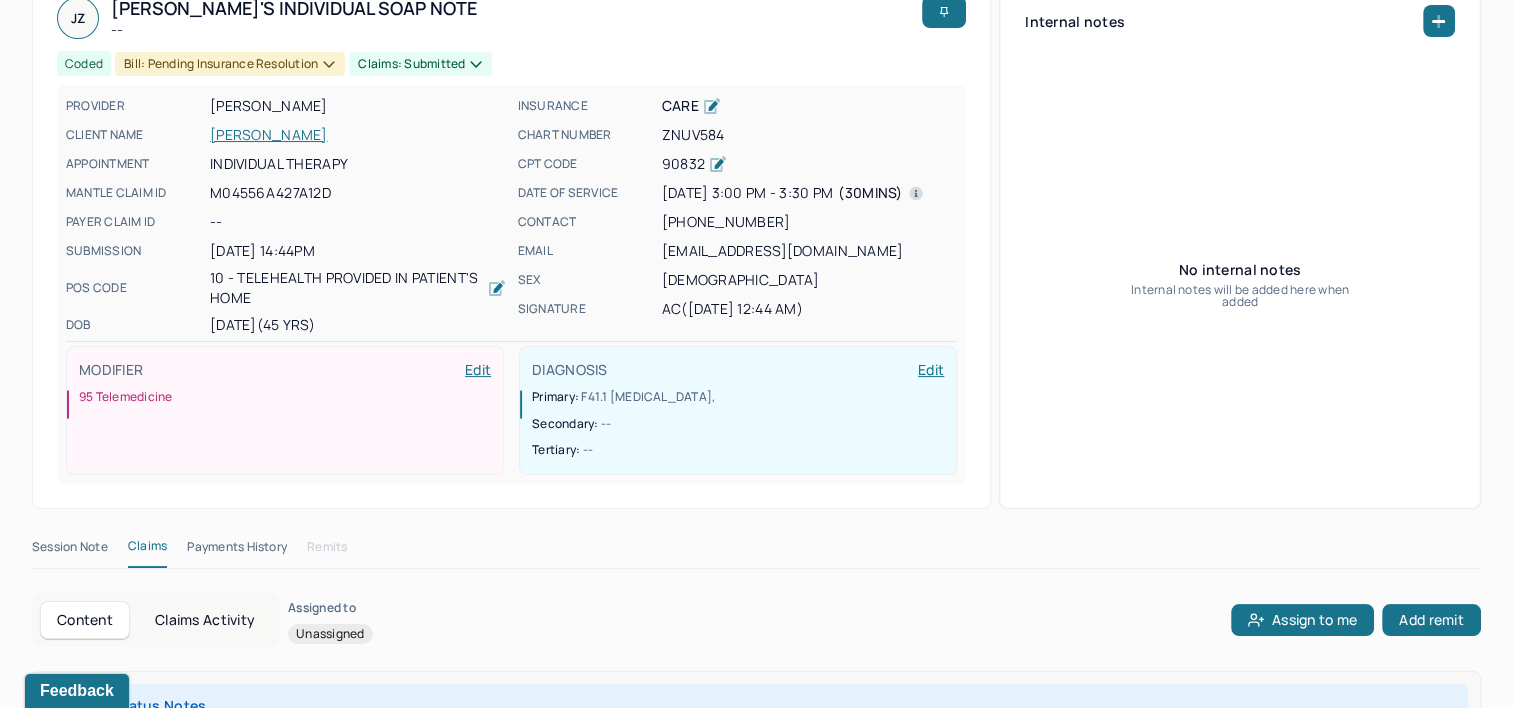 scroll, scrollTop: 0, scrollLeft: 0, axis: both 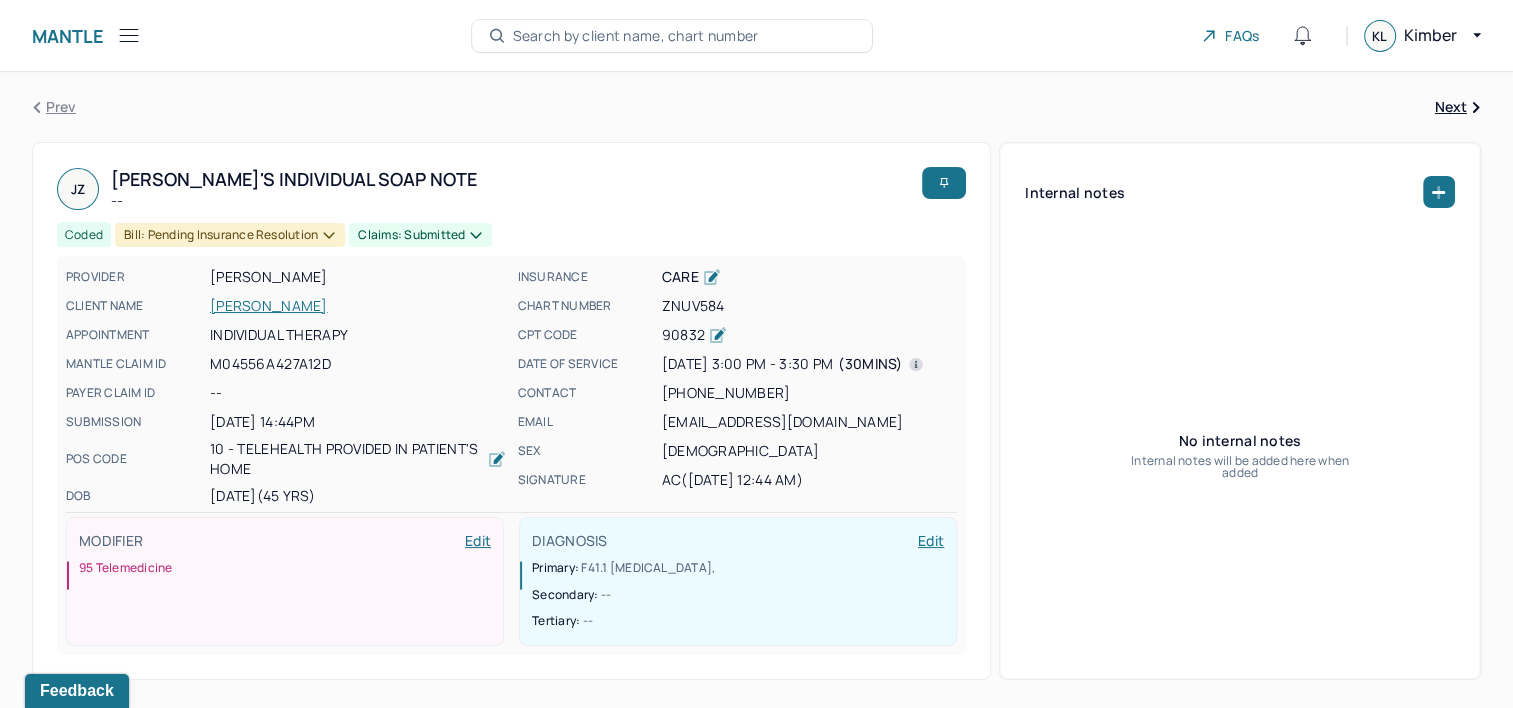 click on "Search by client name, chart number" at bounding box center [636, 36] 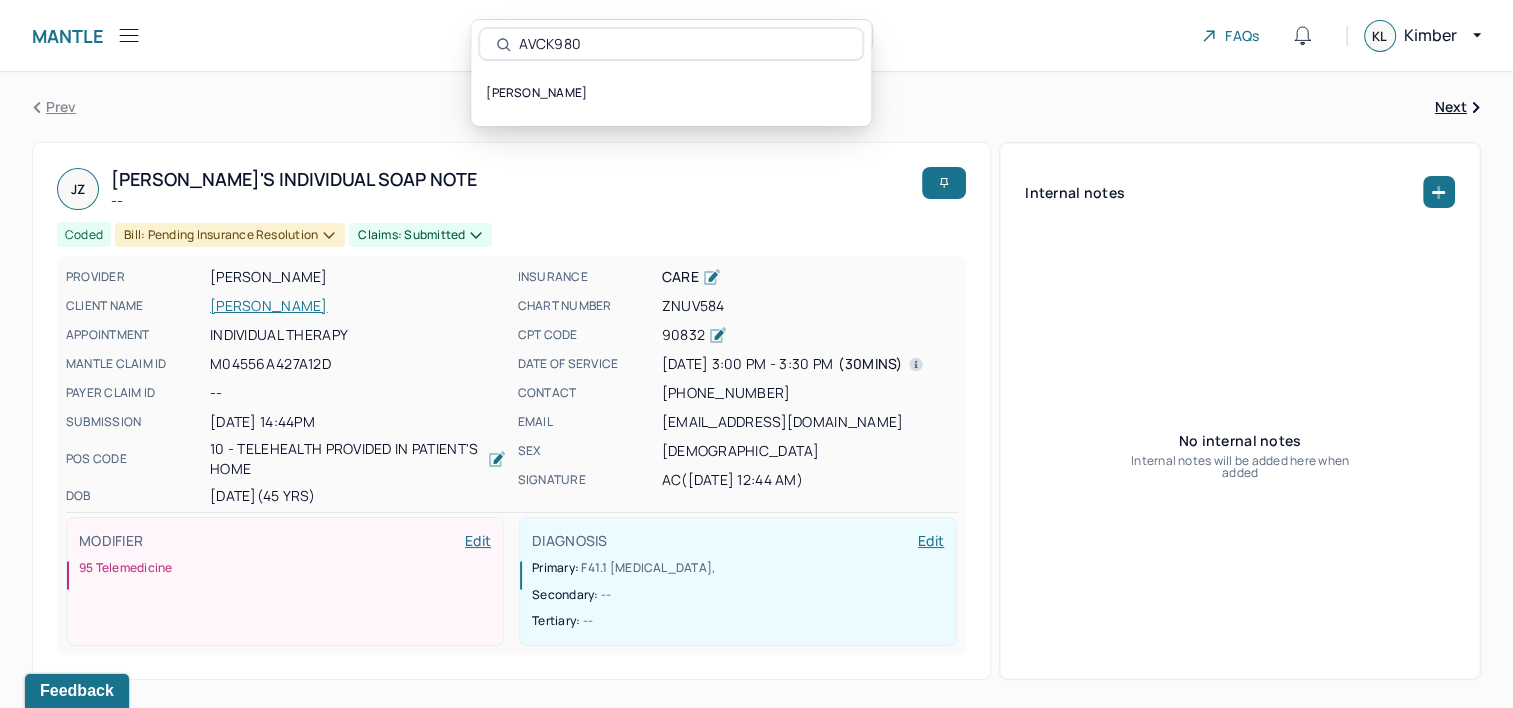 type on "AVCK980" 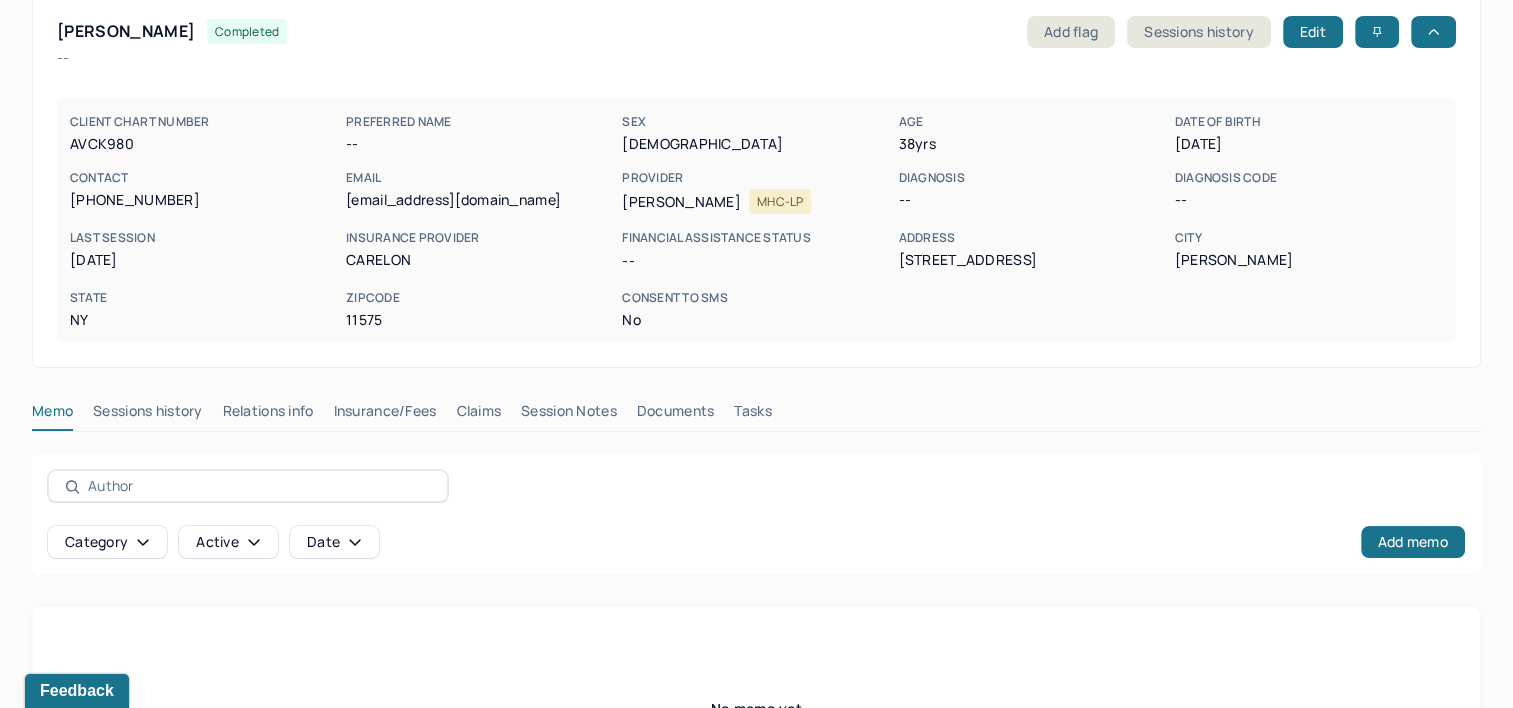 scroll, scrollTop: 291, scrollLeft: 0, axis: vertical 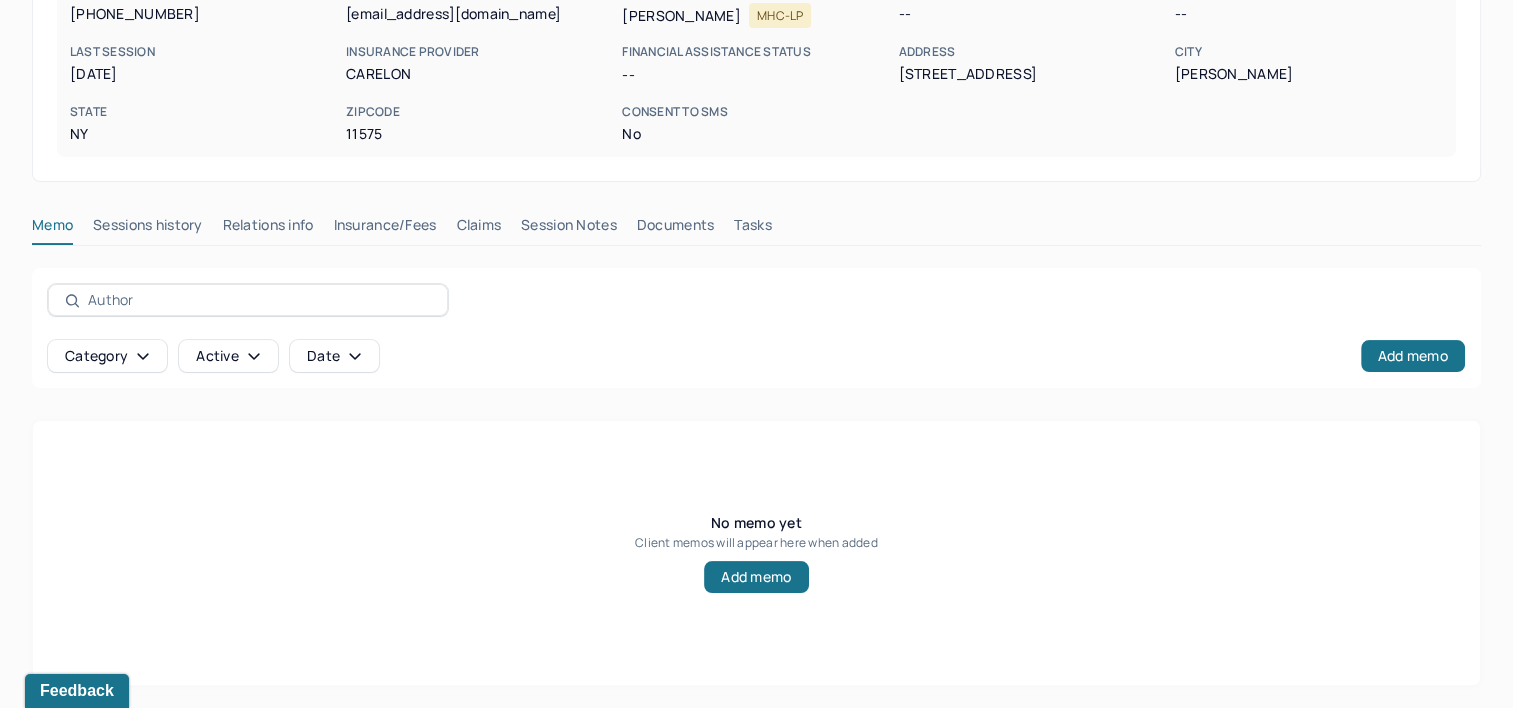 click on "Claims" at bounding box center [478, 229] 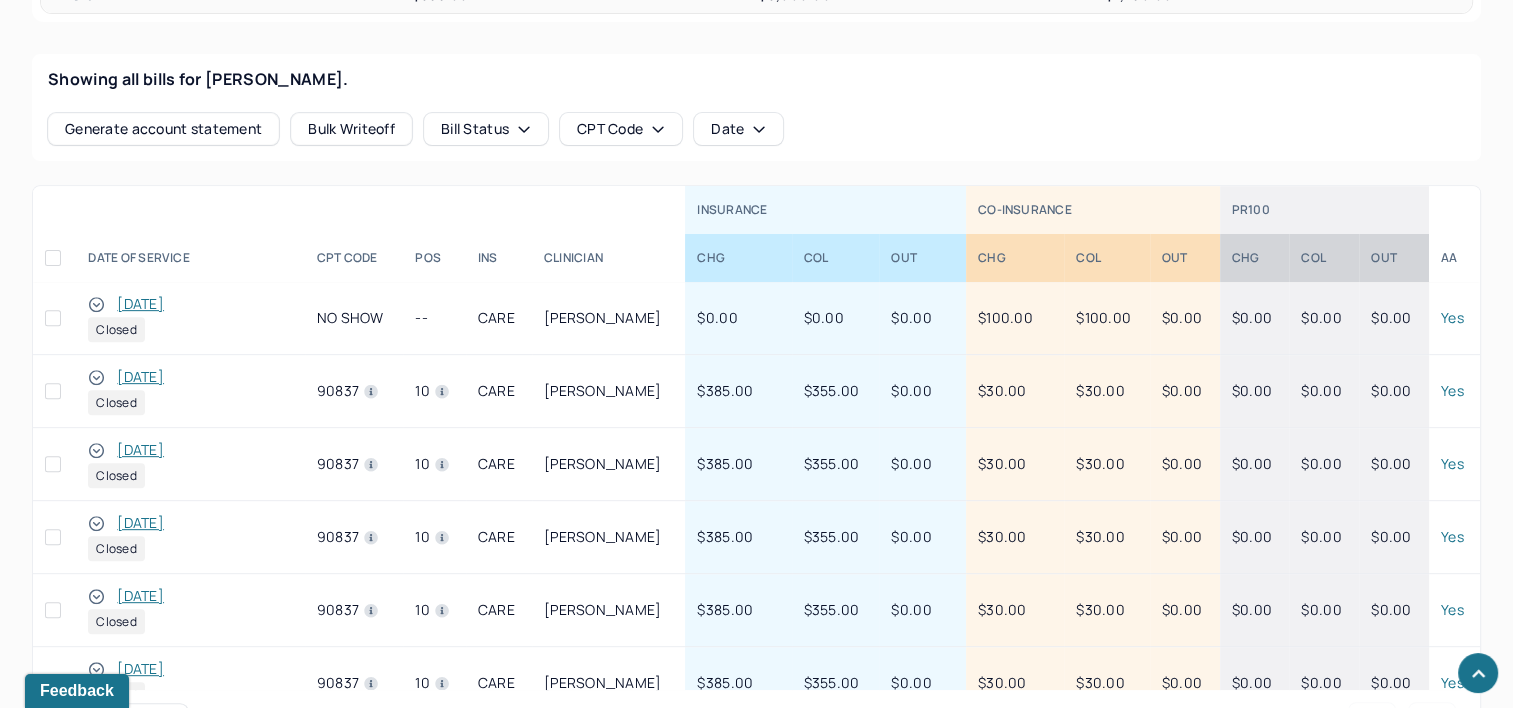 scroll, scrollTop: 791, scrollLeft: 0, axis: vertical 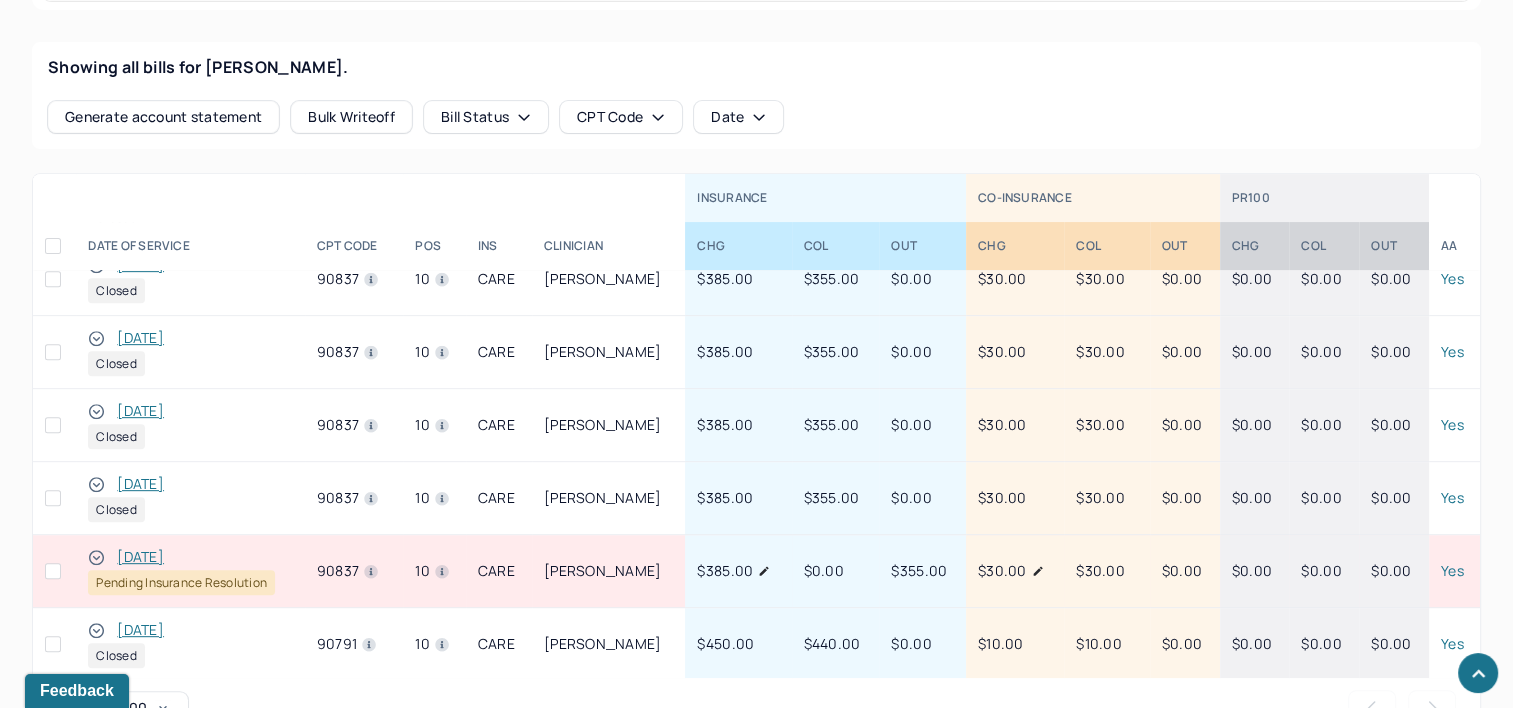 click on "[DATE]" at bounding box center [140, 557] 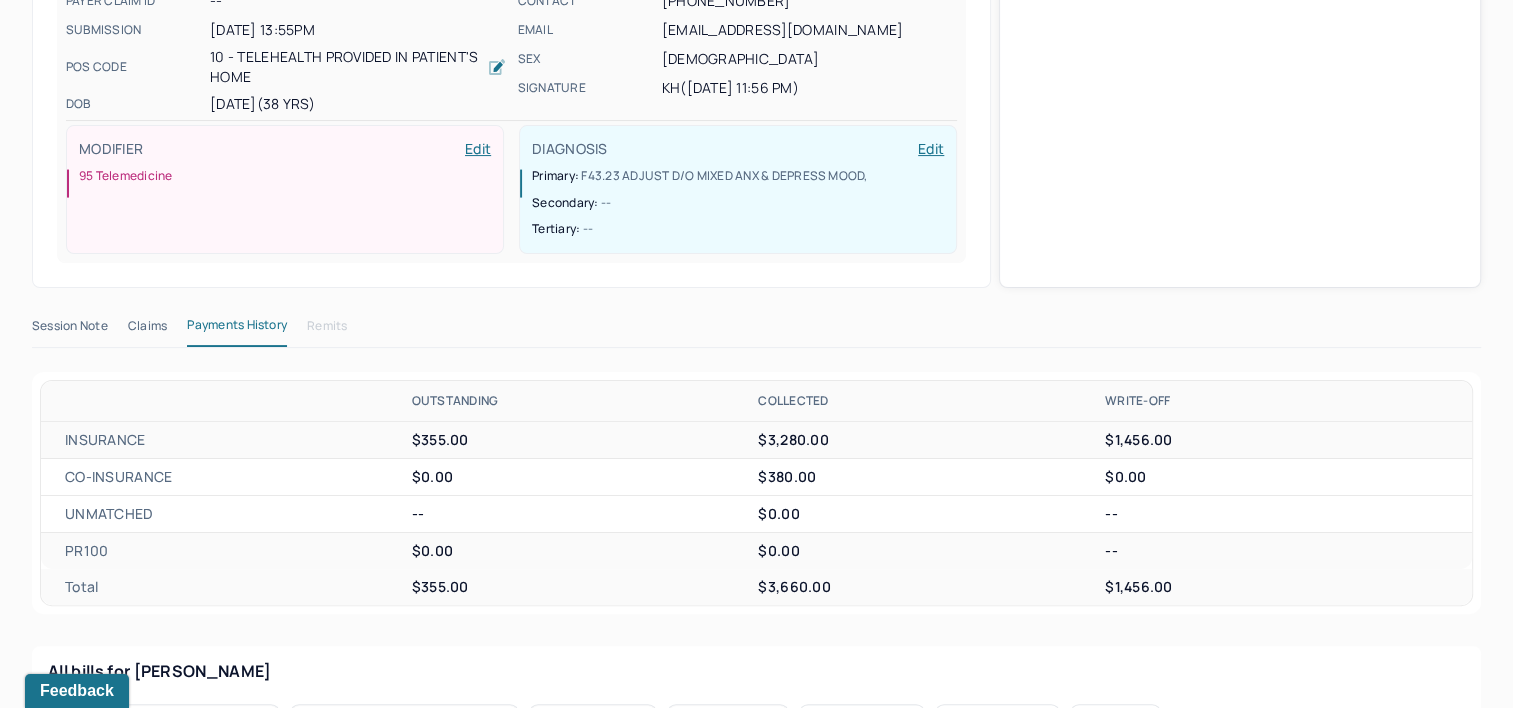 scroll, scrollTop: 391, scrollLeft: 0, axis: vertical 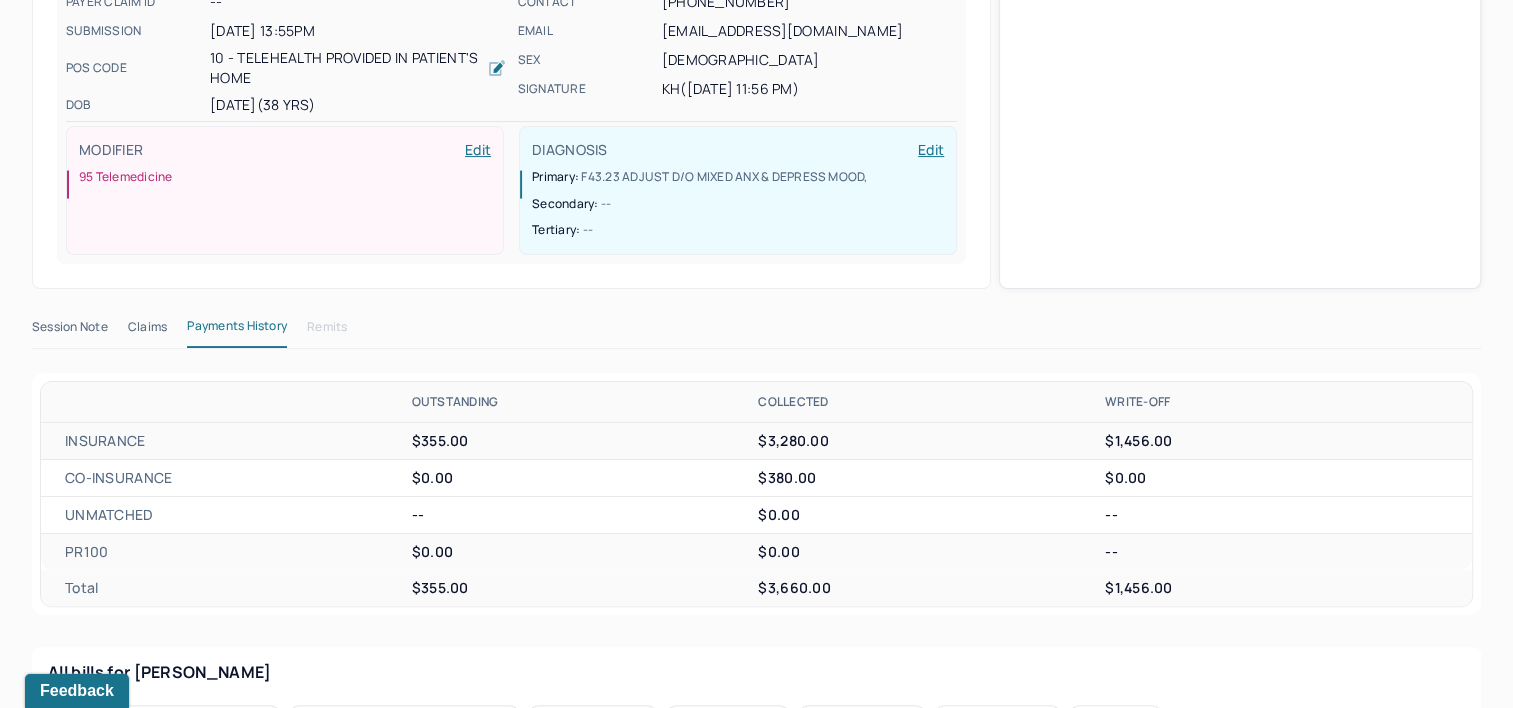 click on "Claims" at bounding box center (147, 331) 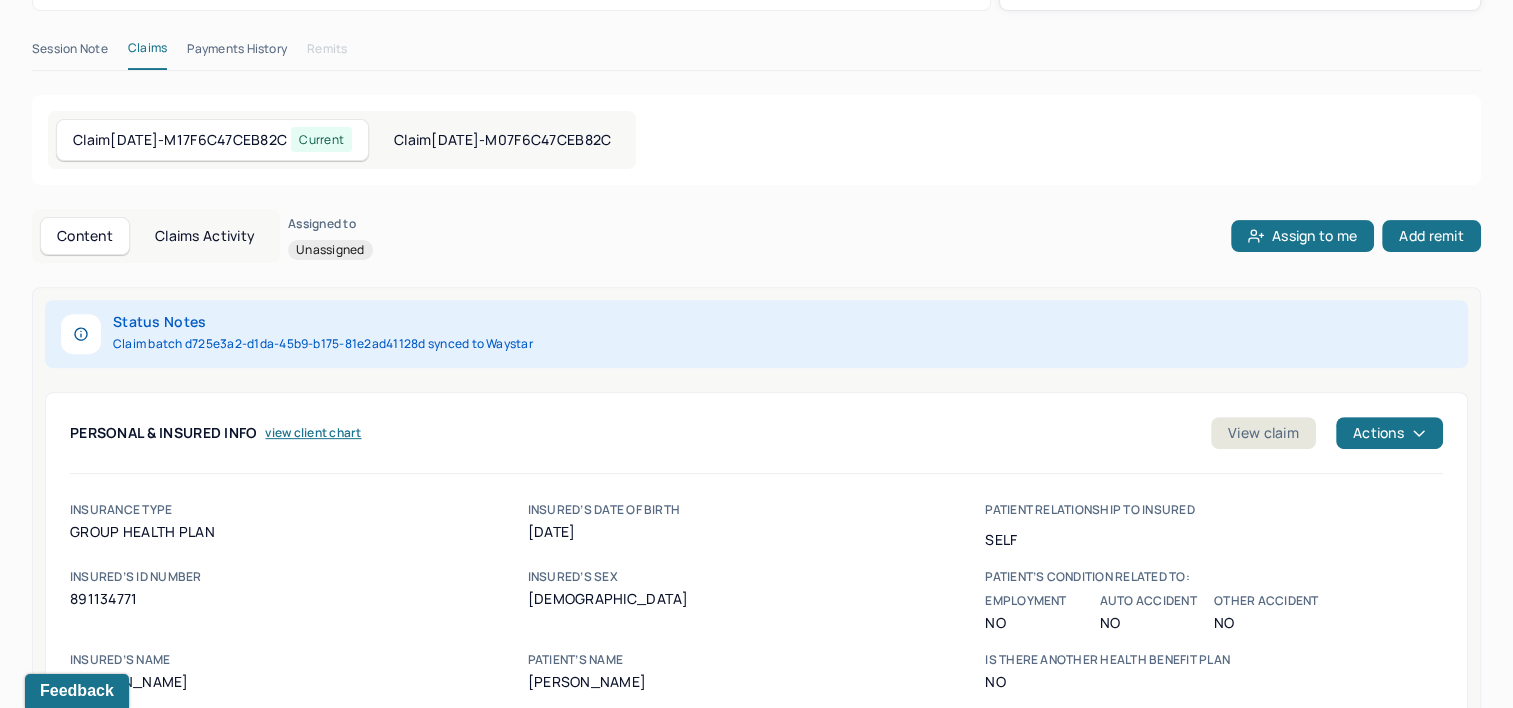 scroll, scrollTop: 691, scrollLeft: 0, axis: vertical 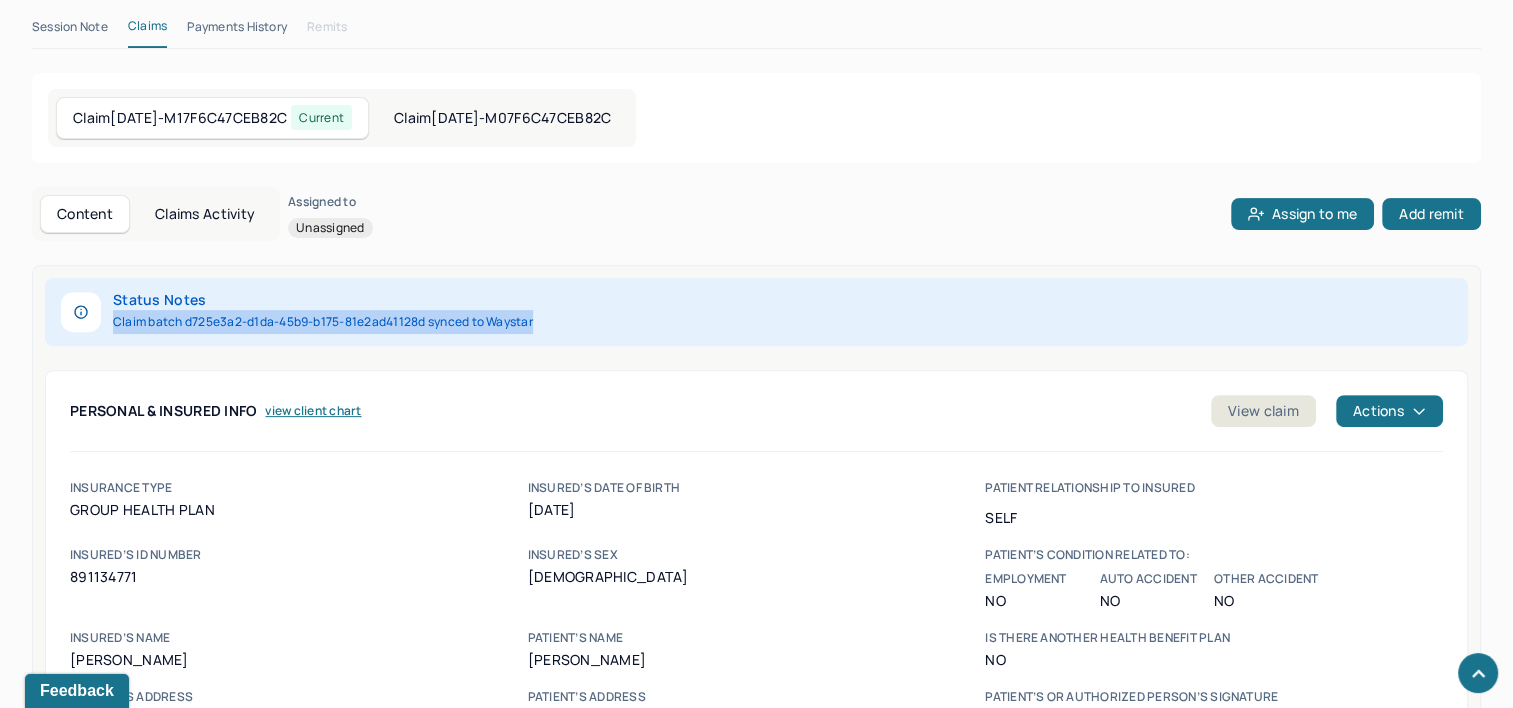 drag, startPoint x: 568, startPoint y: 284, endPoint x: 107, endPoint y: 289, distance: 461.0271 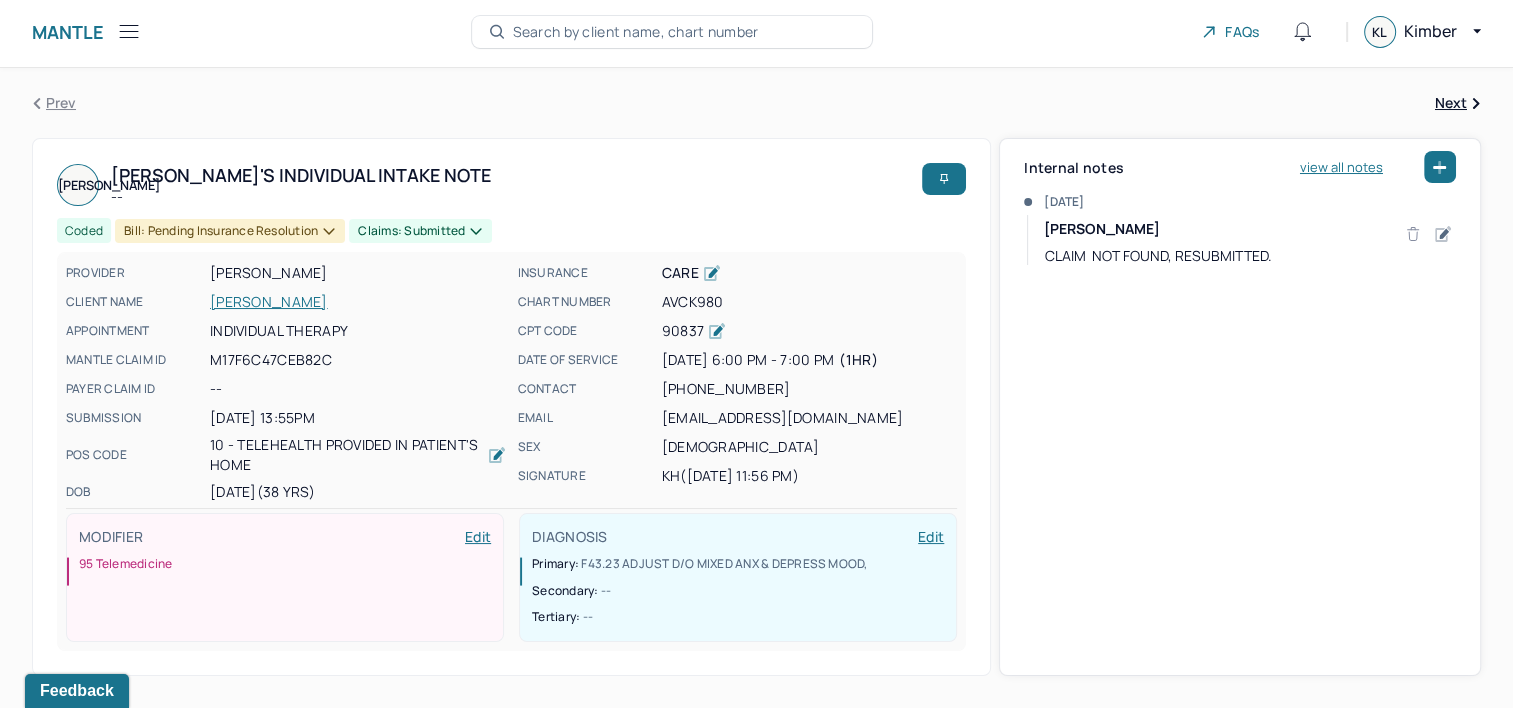 scroll, scrollTop: 0, scrollLeft: 0, axis: both 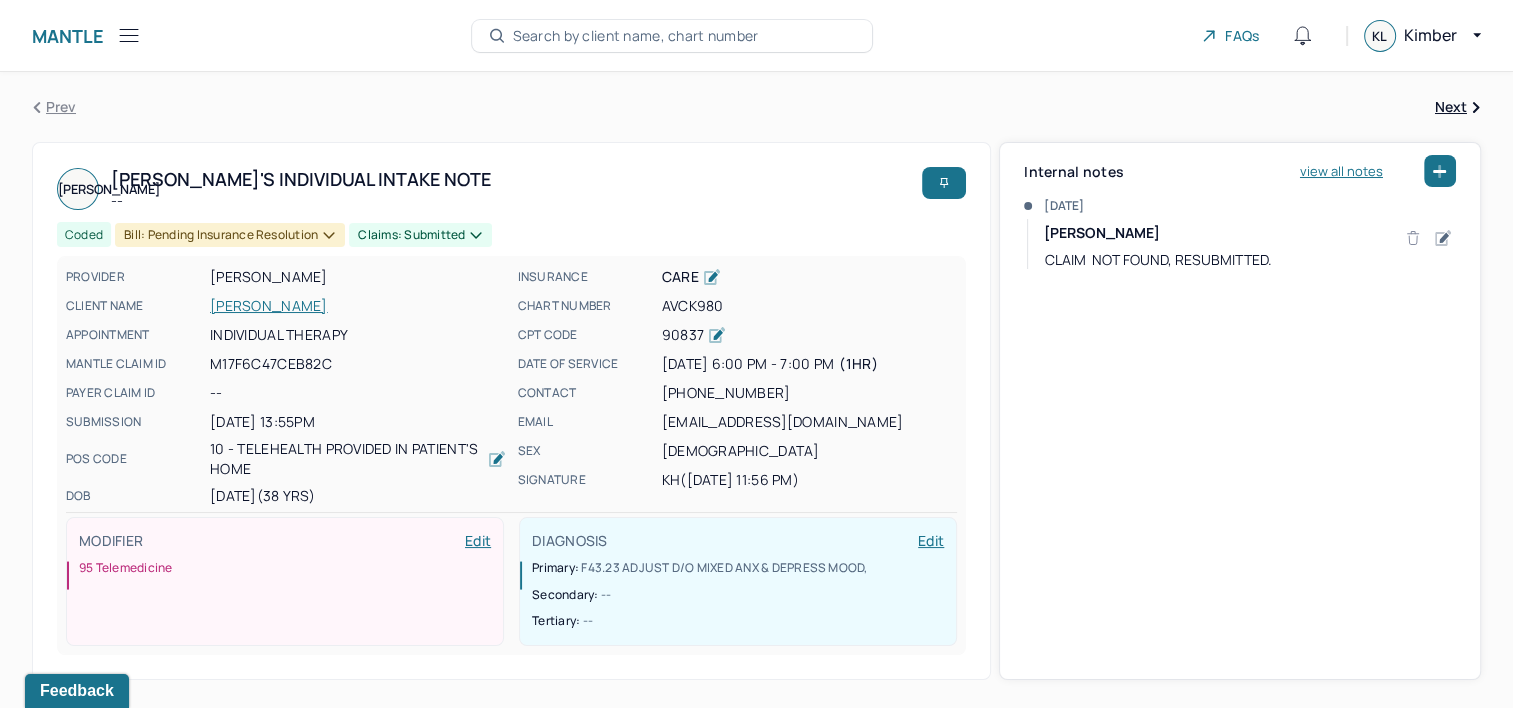 click on "Search by client name, chart number" at bounding box center [636, 36] 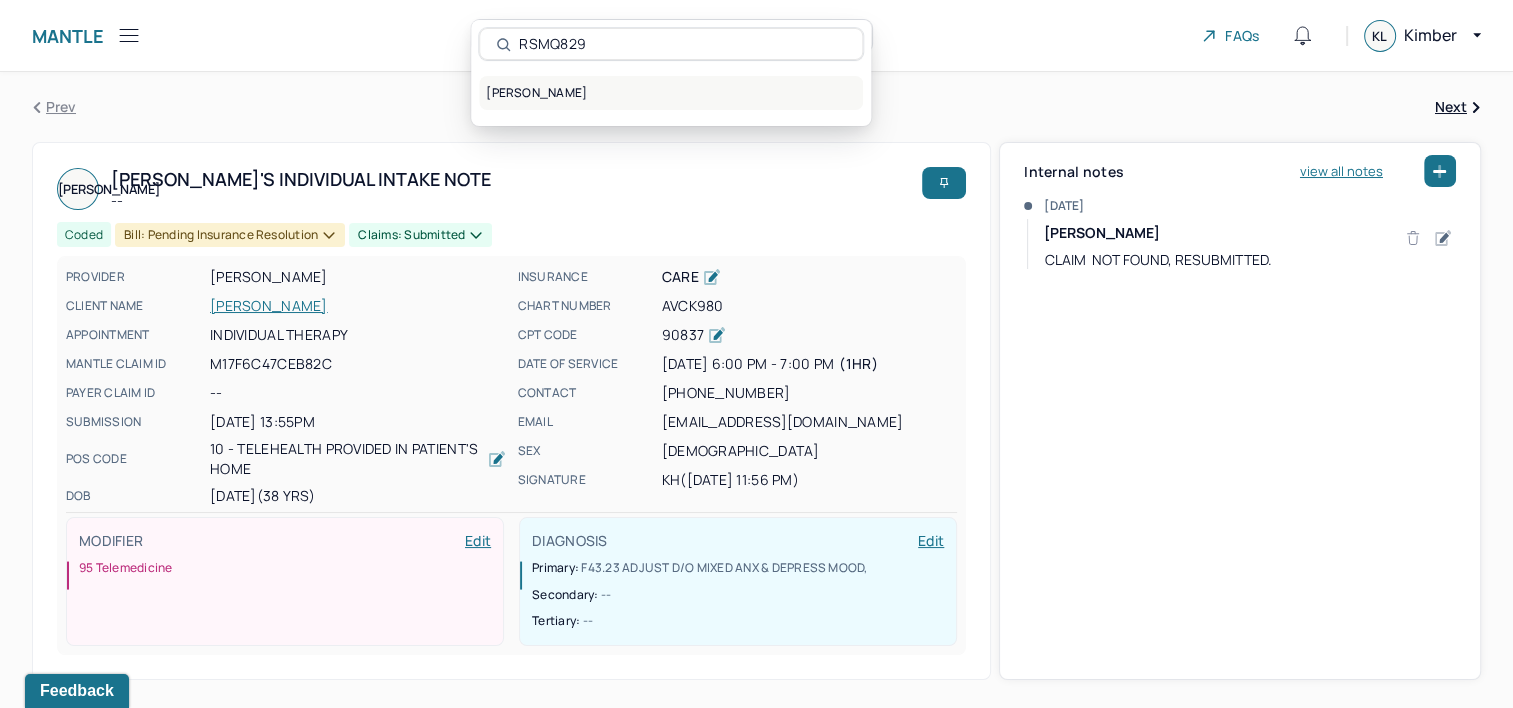 type on "RSMQ829" 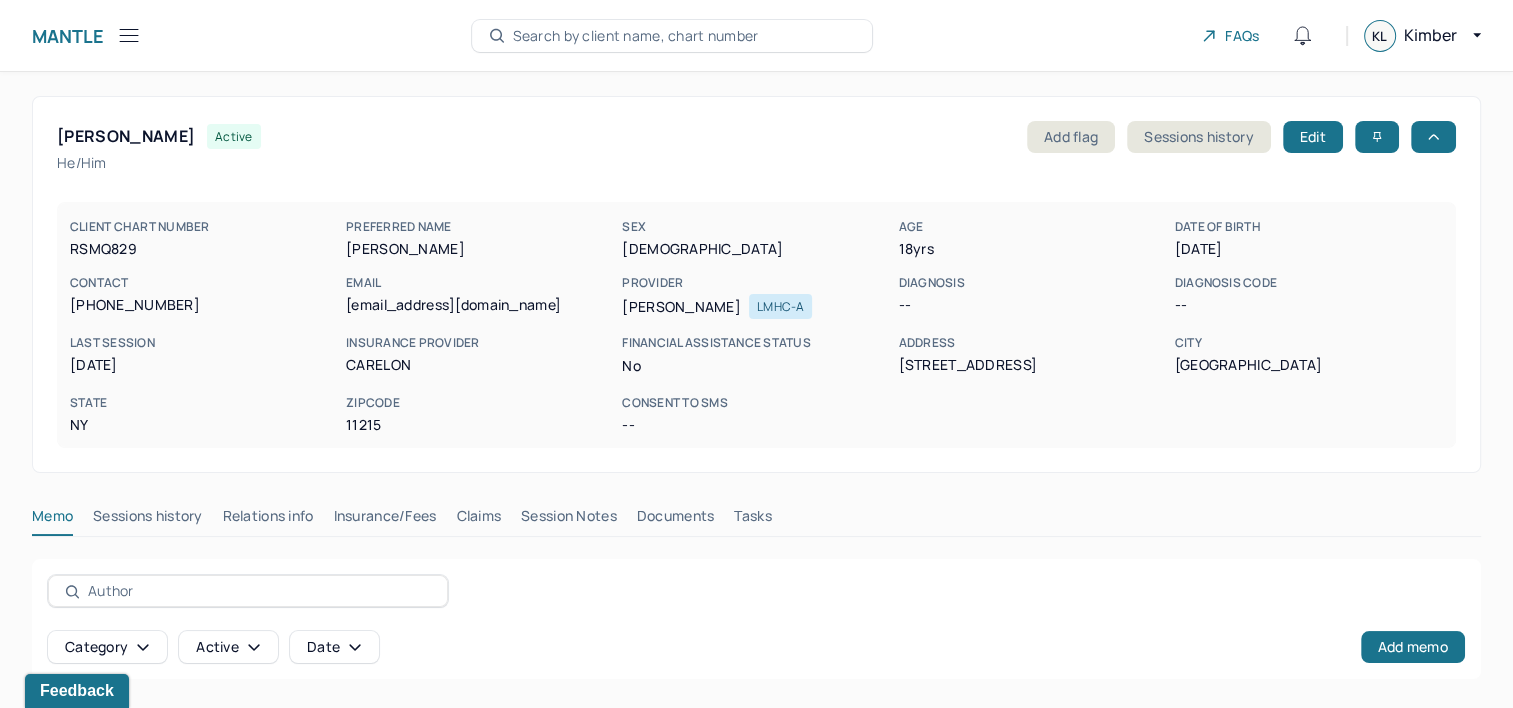 click on "Claims" at bounding box center (478, 520) 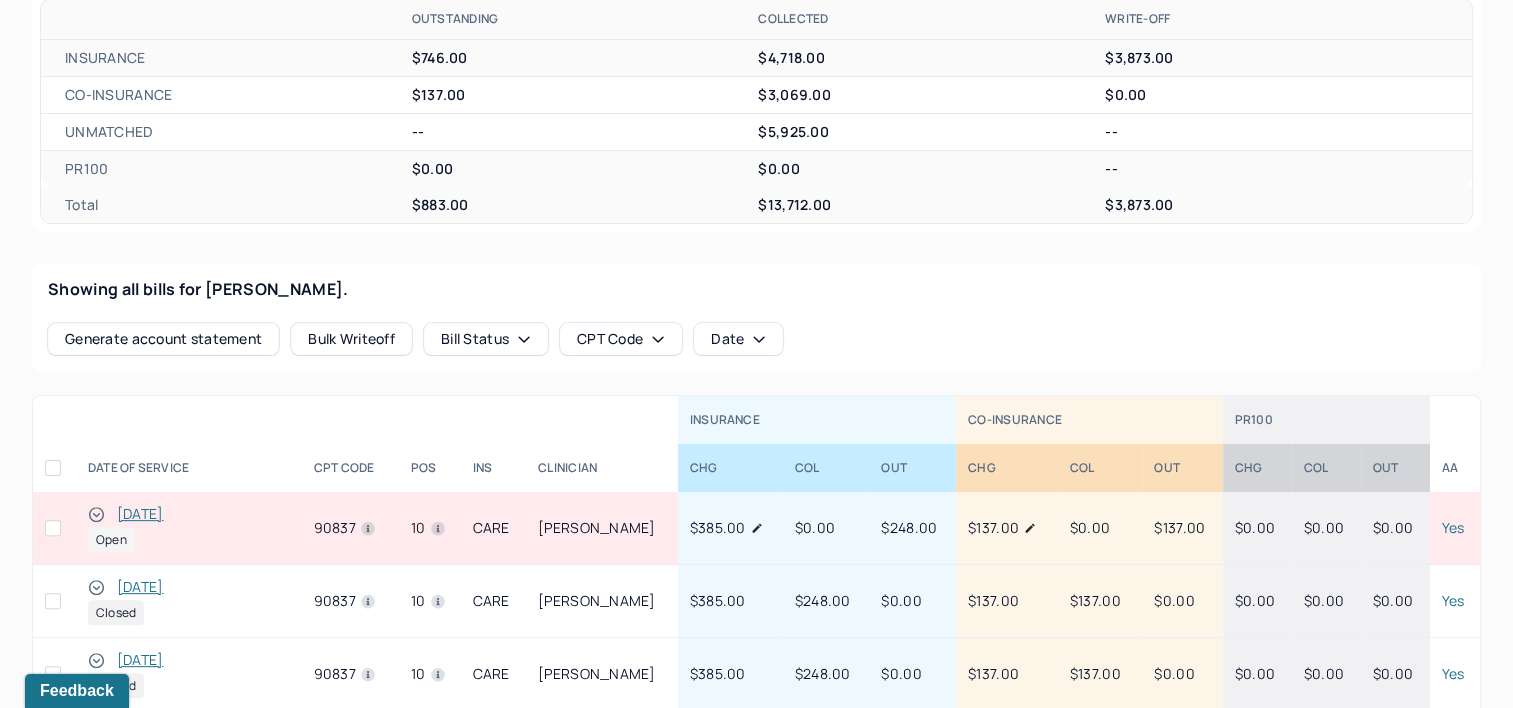 scroll, scrollTop: 600, scrollLeft: 0, axis: vertical 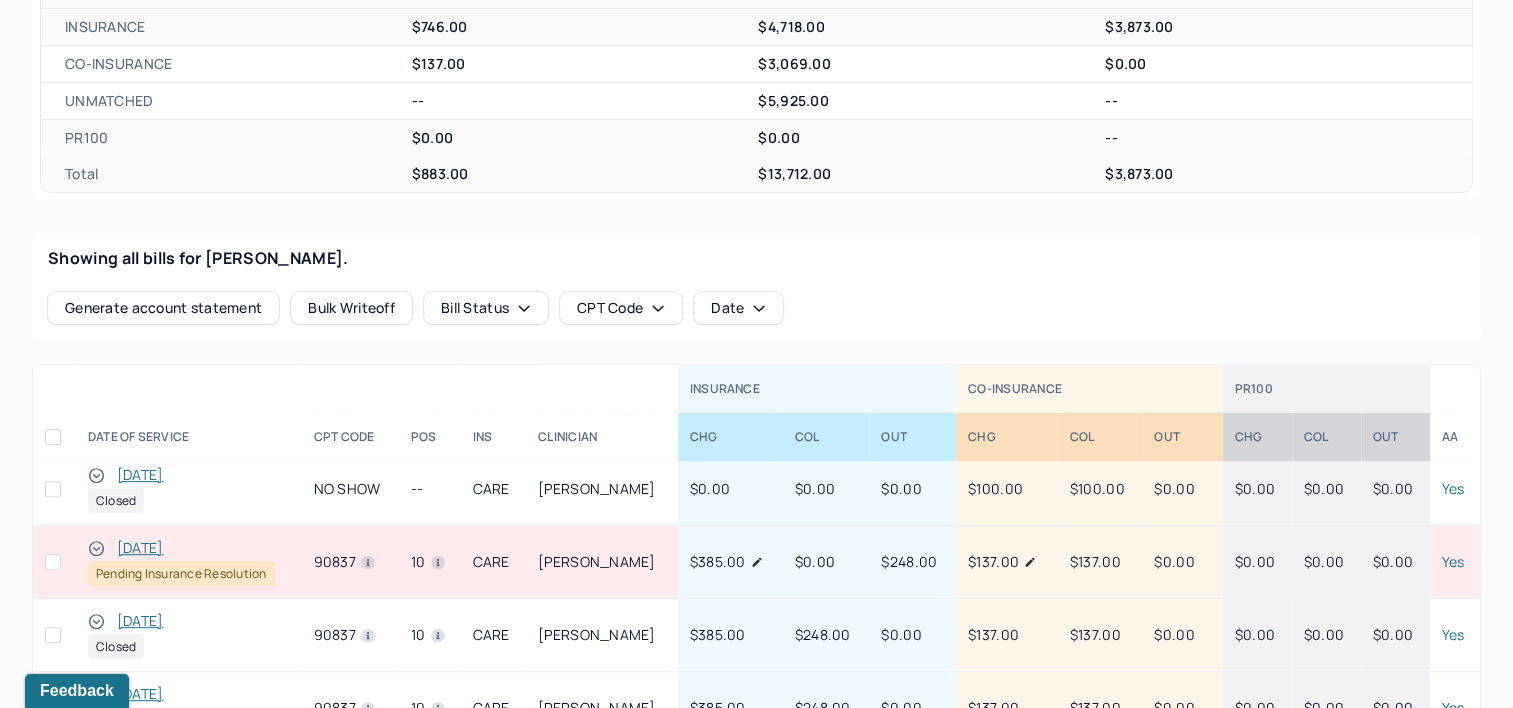 click on "[DATE]" at bounding box center (140, 548) 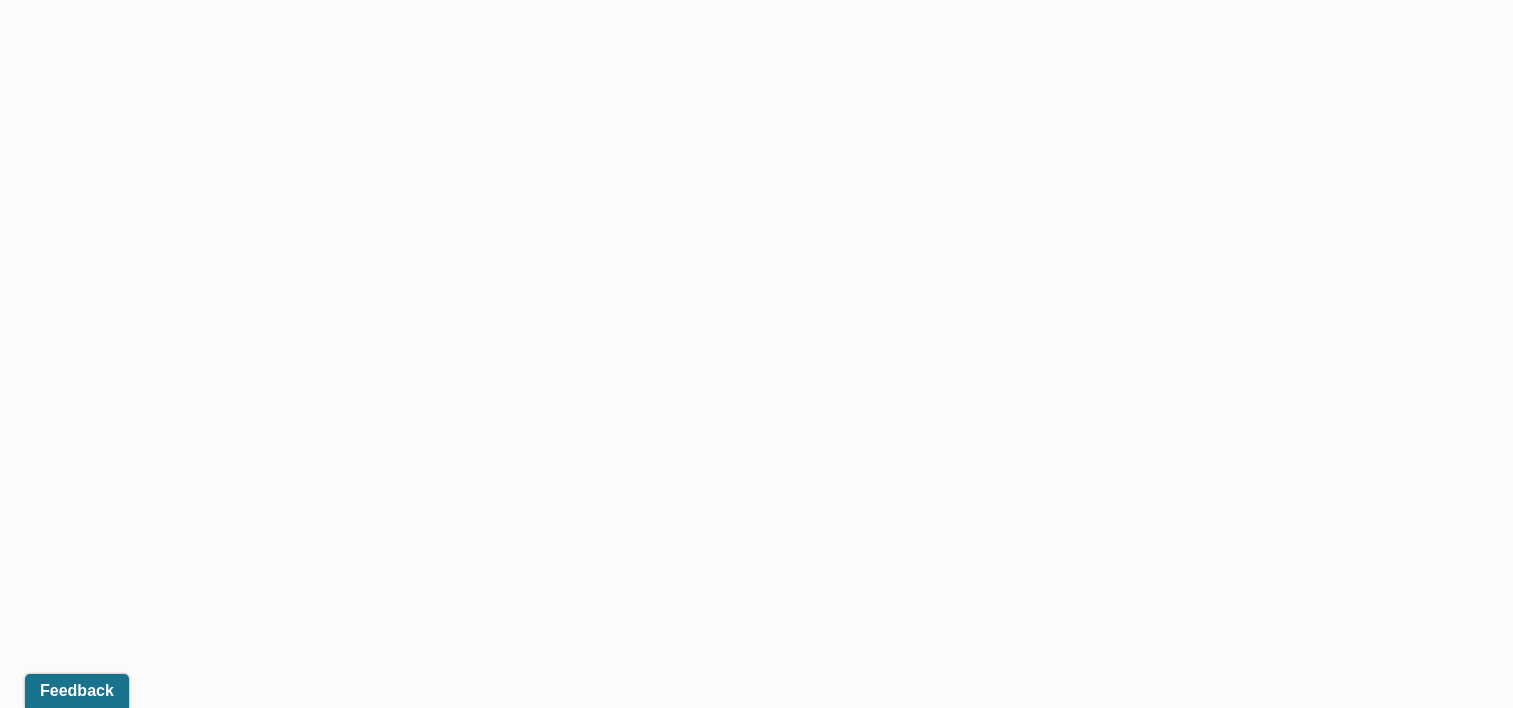scroll, scrollTop: 600, scrollLeft: 0, axis: vertical 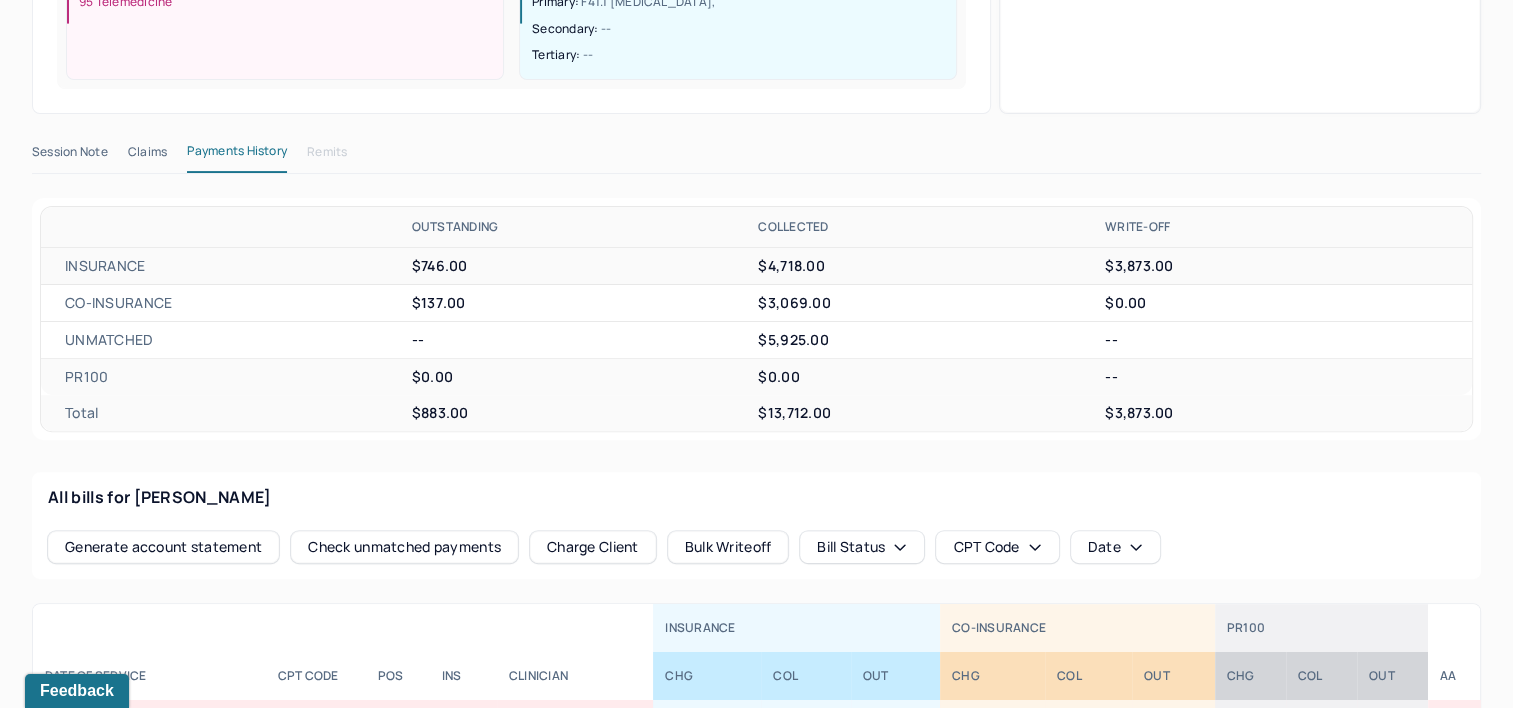 click on "Claims" at bounding box center (147, 156) 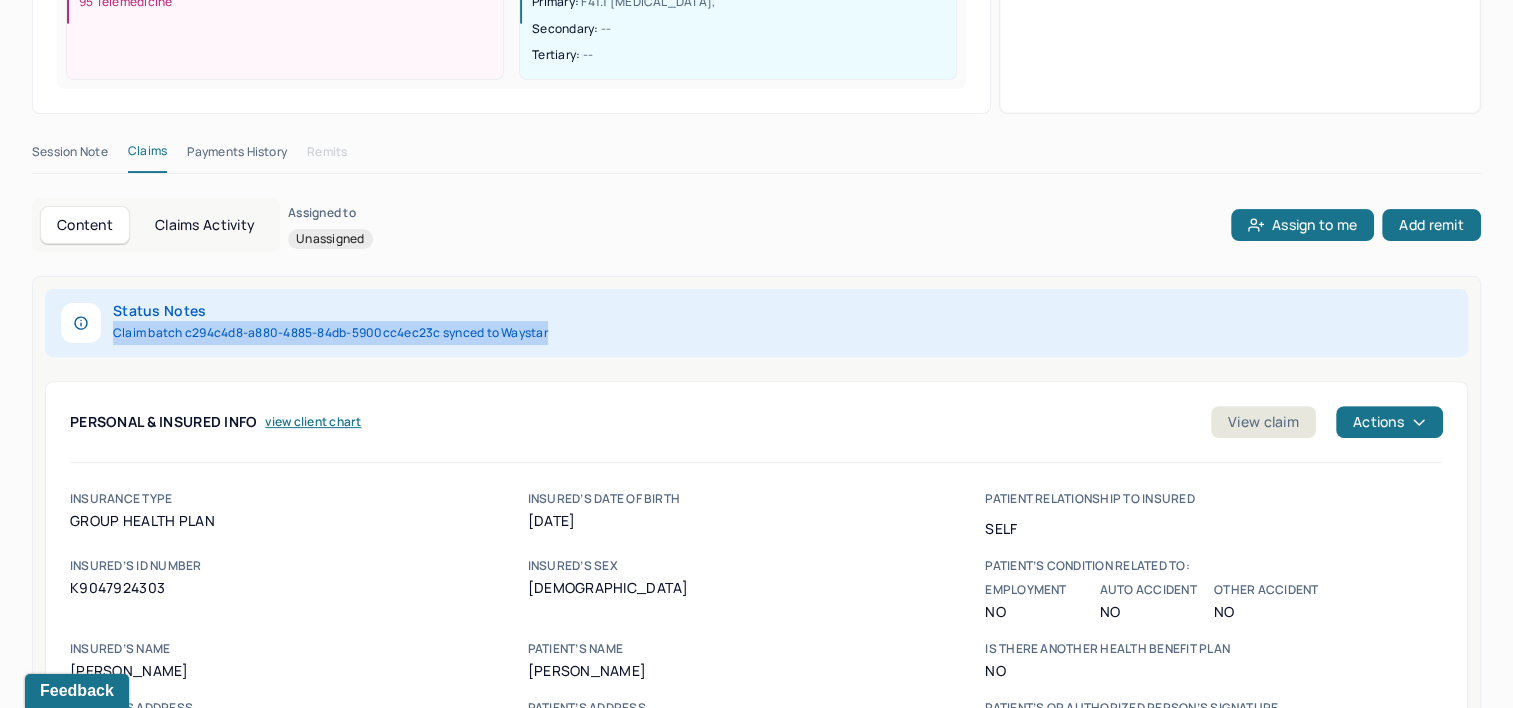 drag, startPoint x: 576, startPoint y: 289, endPoint x: 112, endPoint y: 294, distance: 464.02695 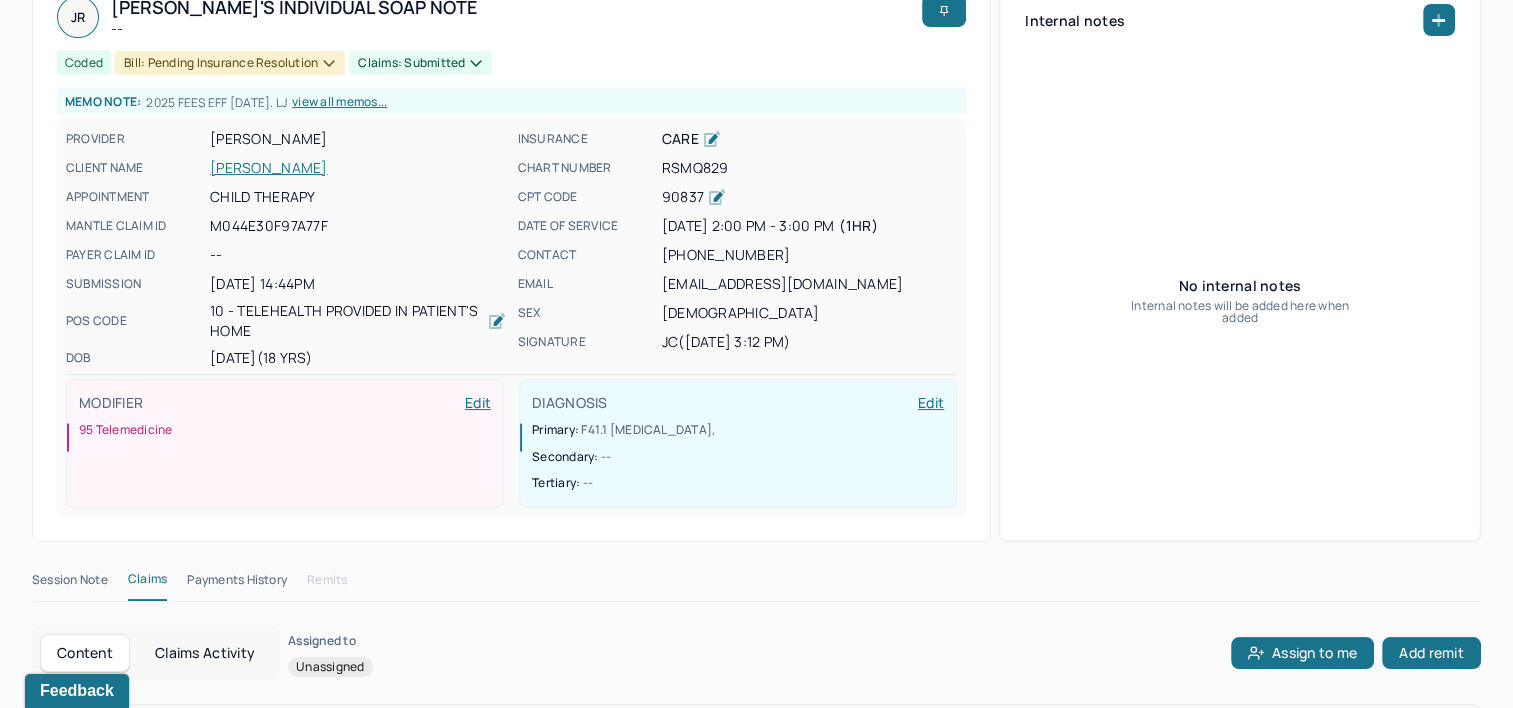 scroll, scrollTop: 0, scrollLeft: 0, axis: both 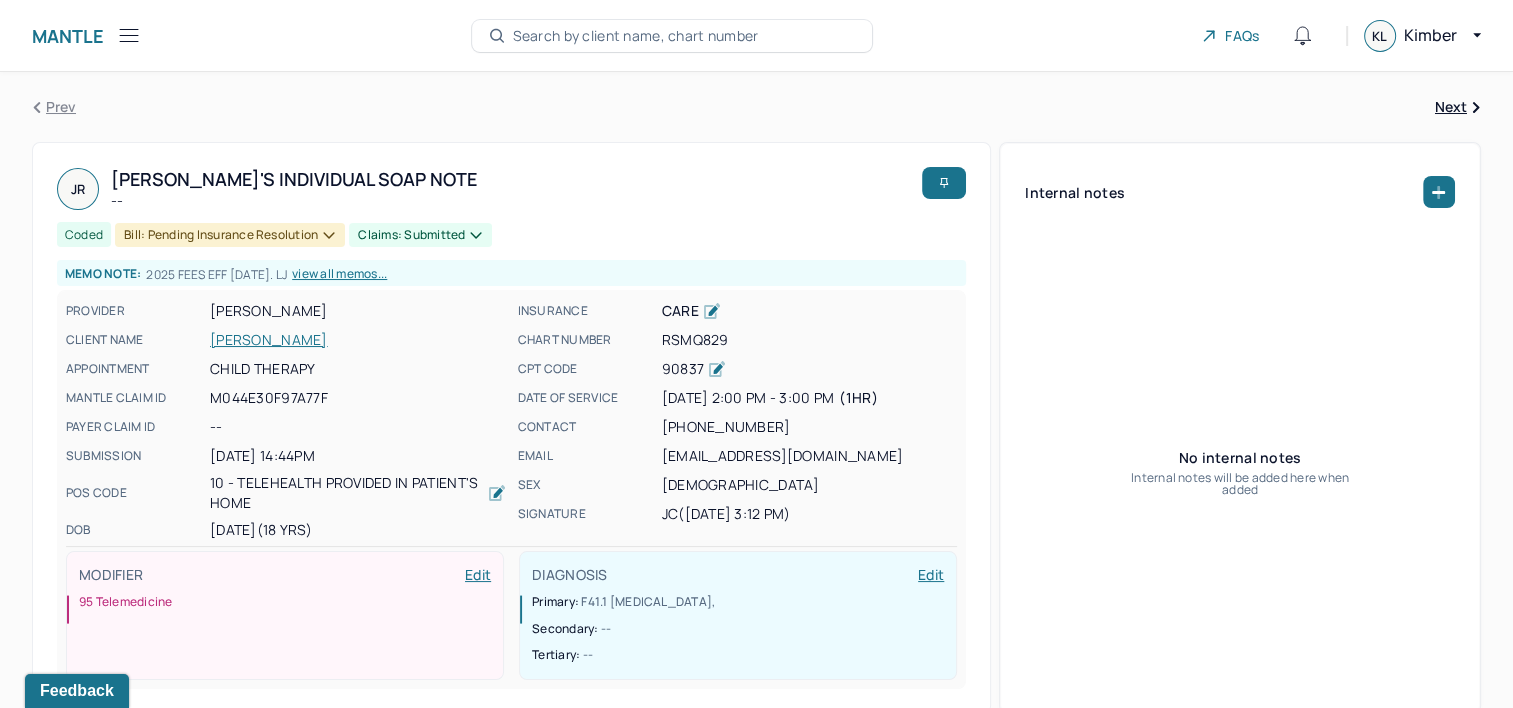 click on "[PERSON_NAME]" at bounding box center (358, 340) 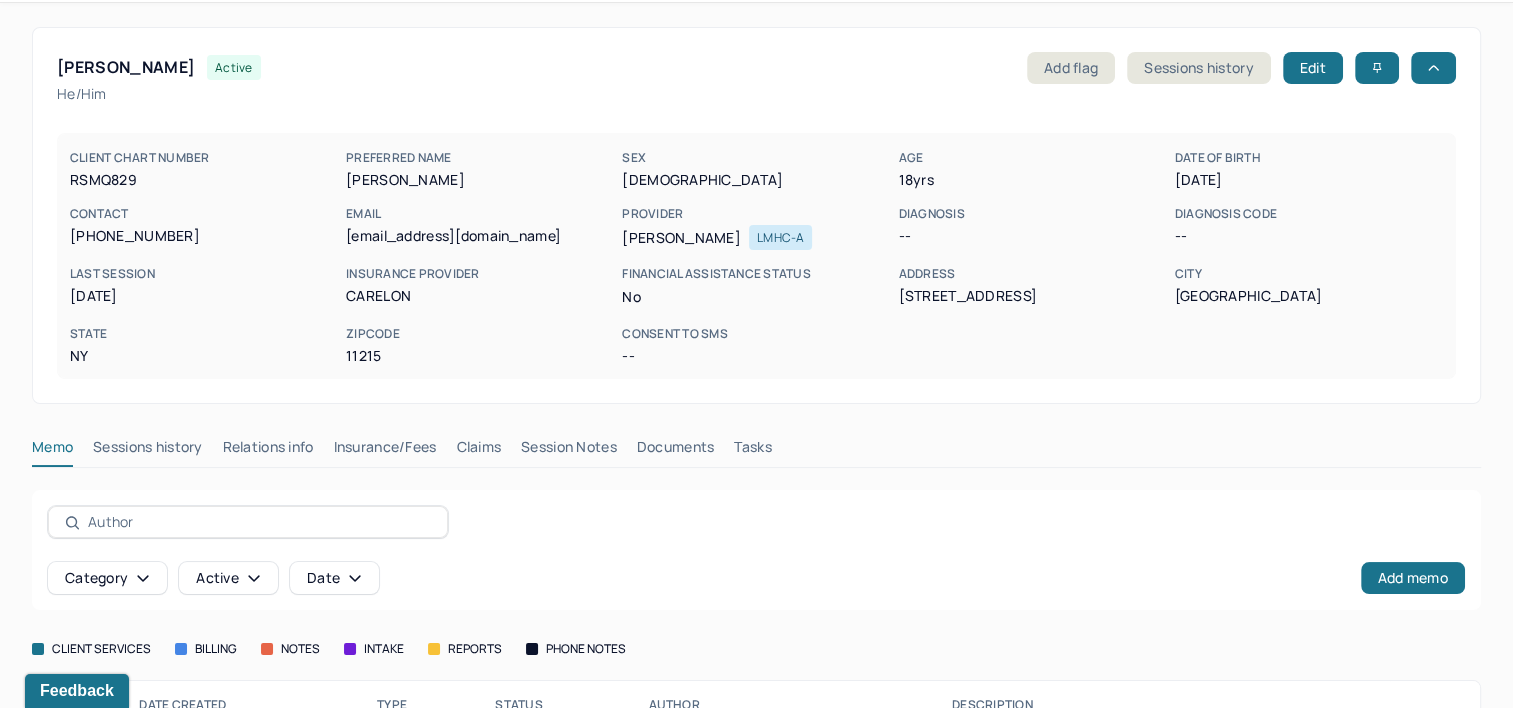 scroll, scrollTop: 158, scrollLeft: 0, axis: vertical 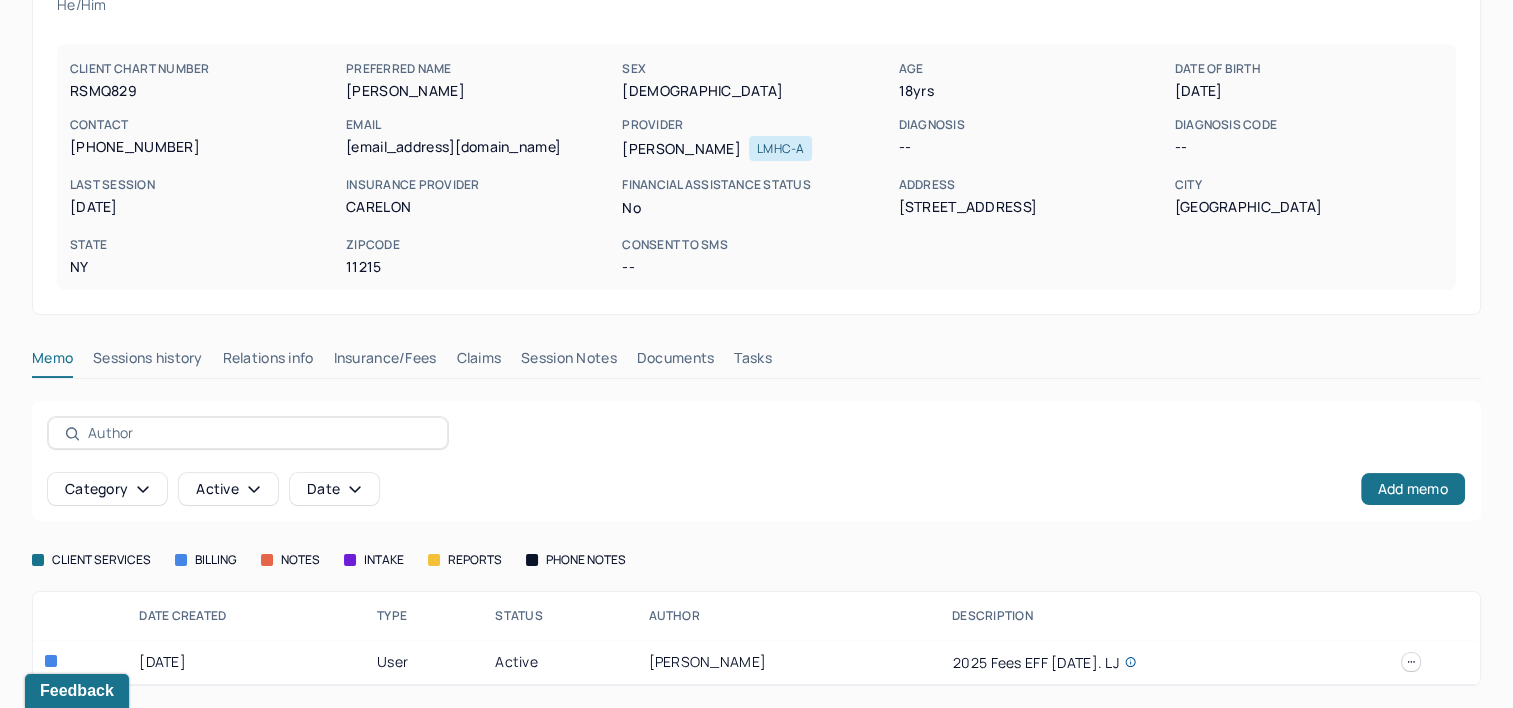 click on "Claims" at bounding box center [478, 362] 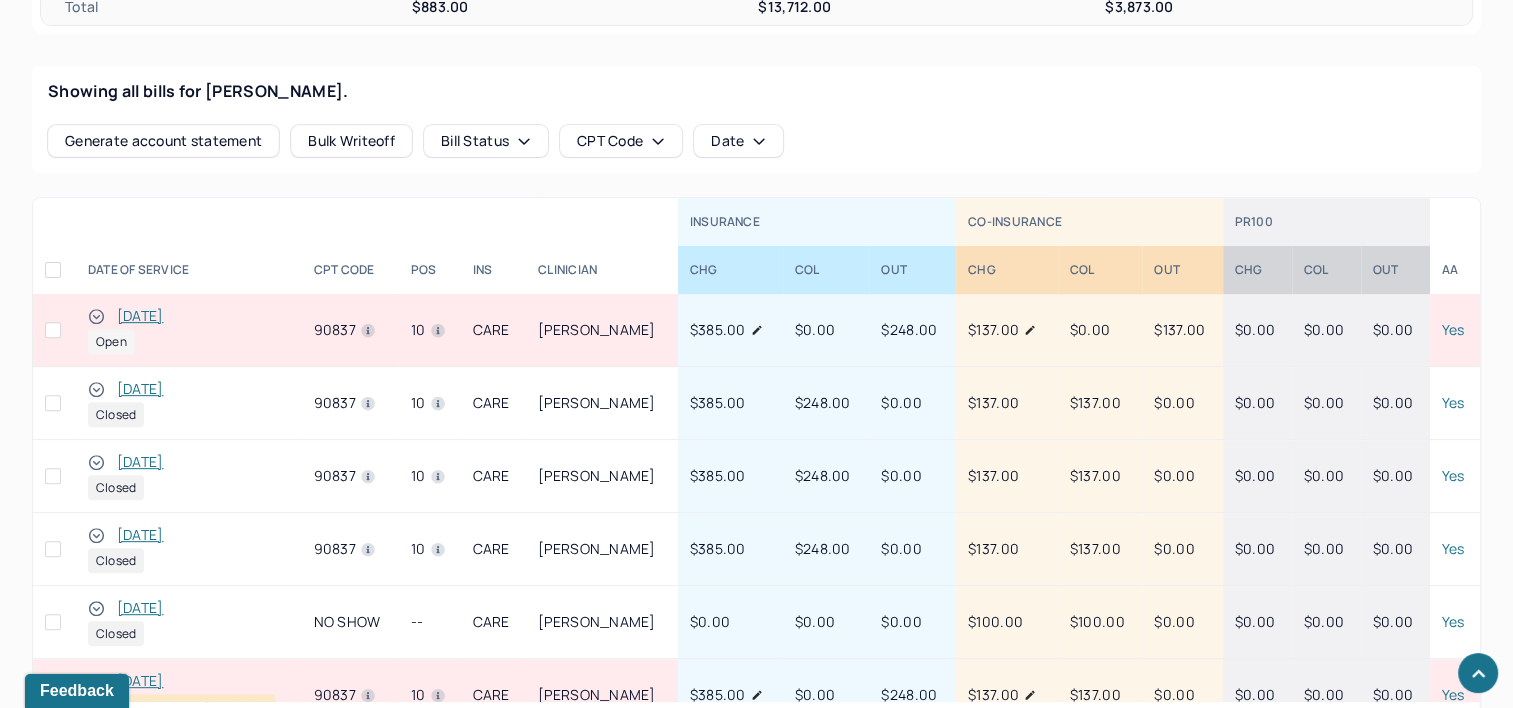 scroll, scrollTop: 858, scrollLeft: 0, axis: vertical 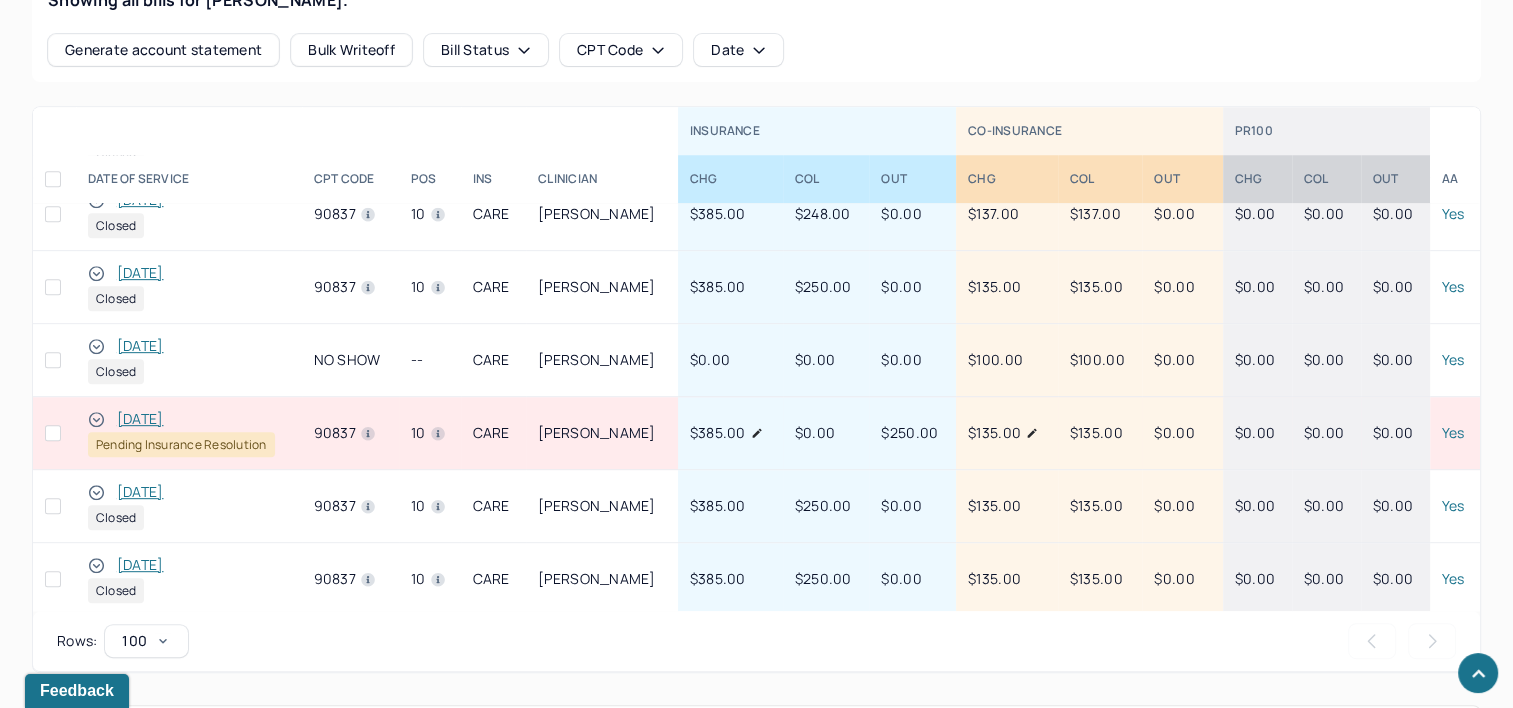 click on "[DATE]" at bounding box center (140, 419) 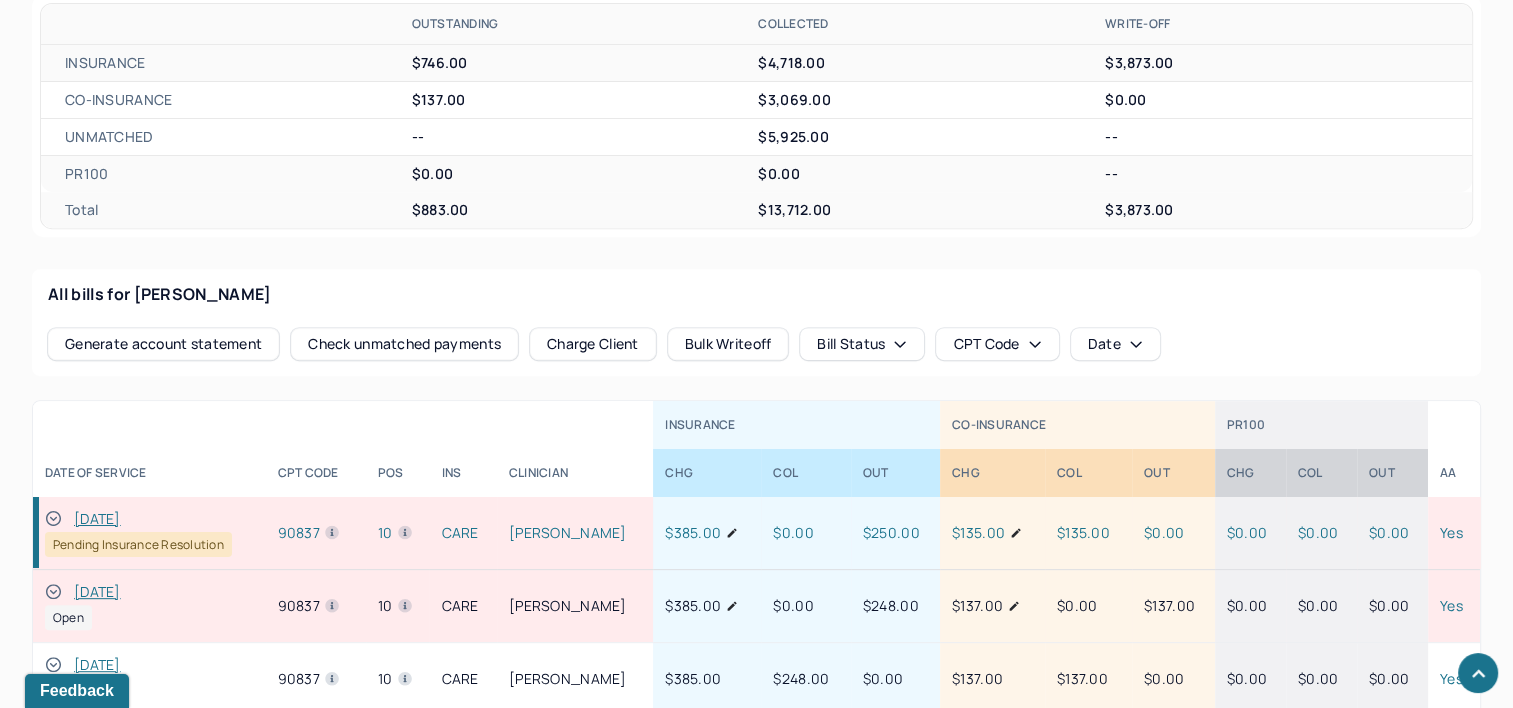 scroll, scrollTop: 858, scrollLeft: 0, axis: vertical 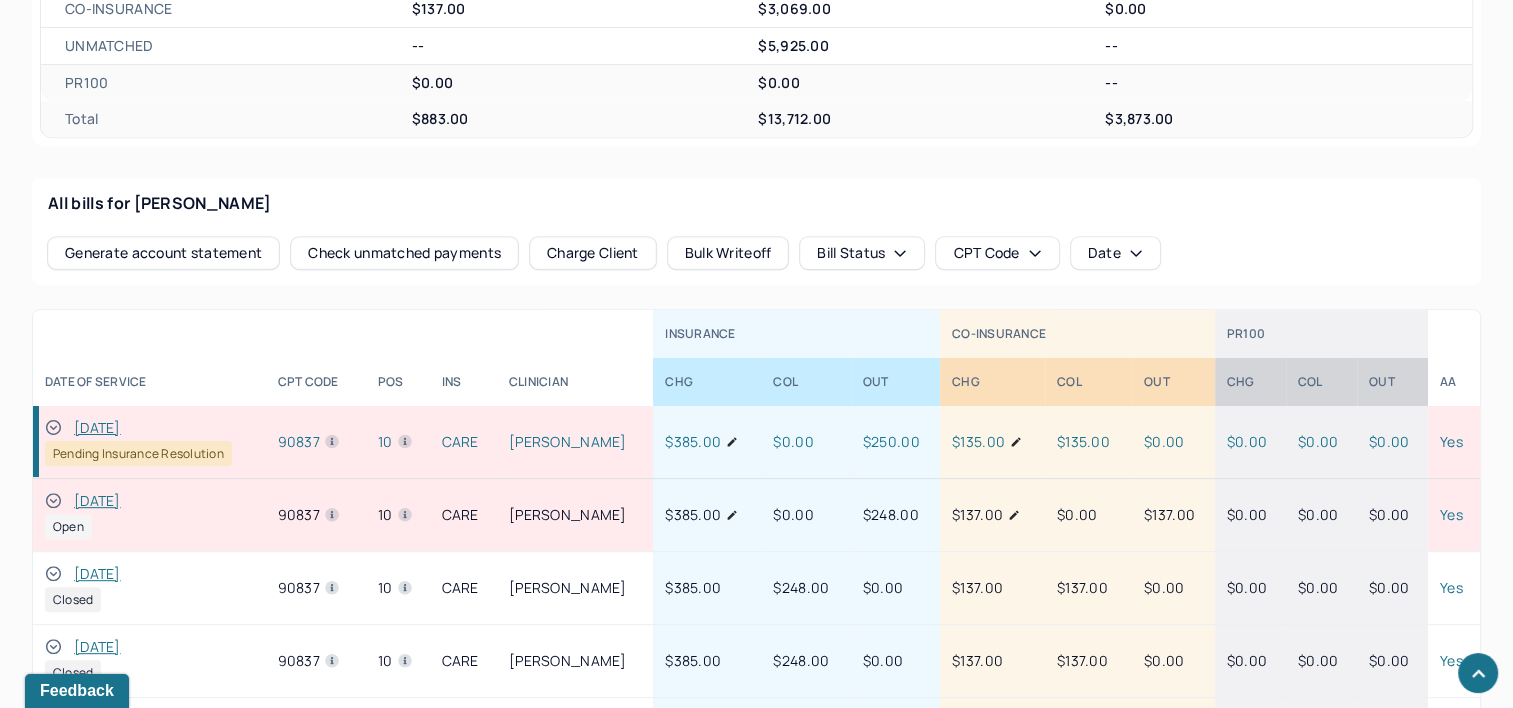 click on "[DATE]" at bounding box center (97, 428) 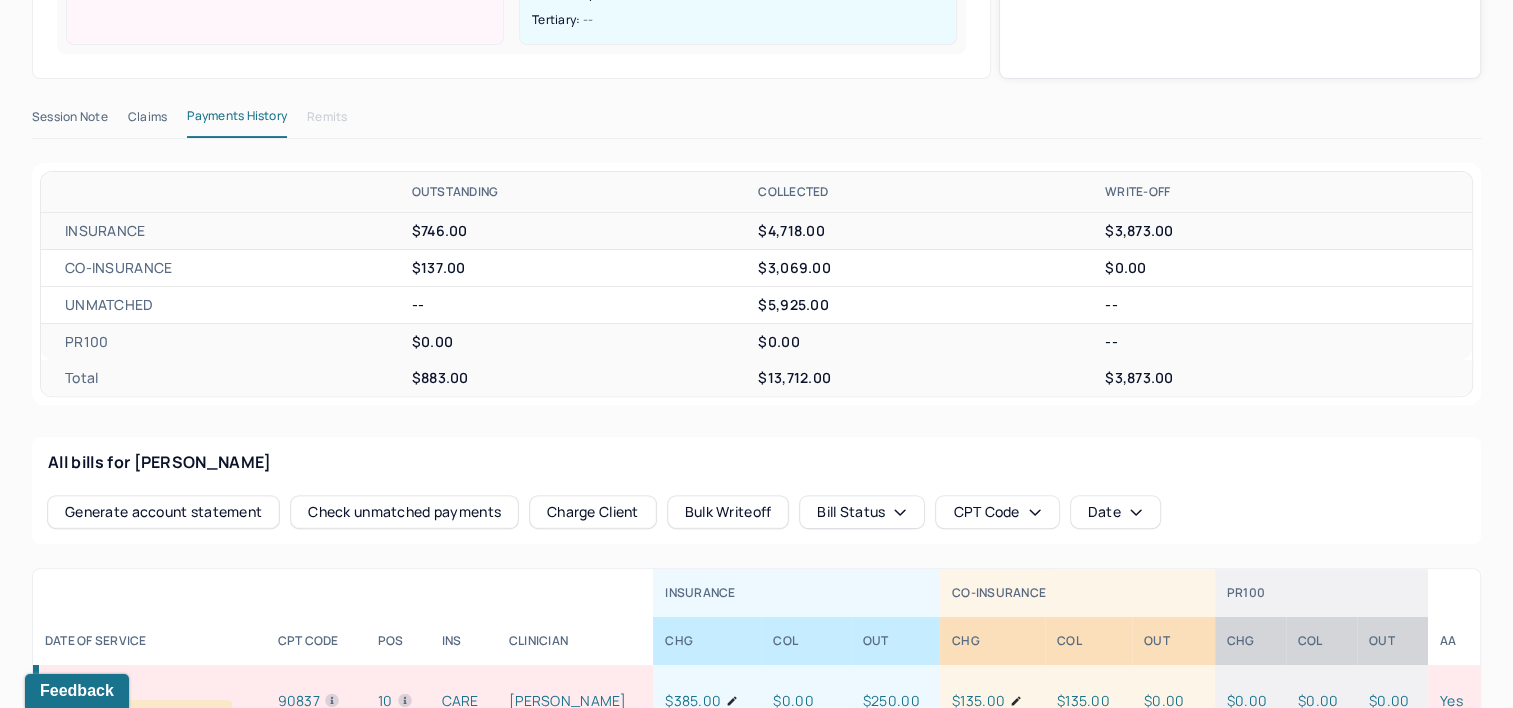 scroll, scrollTop: 358, scrollLeft: 0, axis: vertical 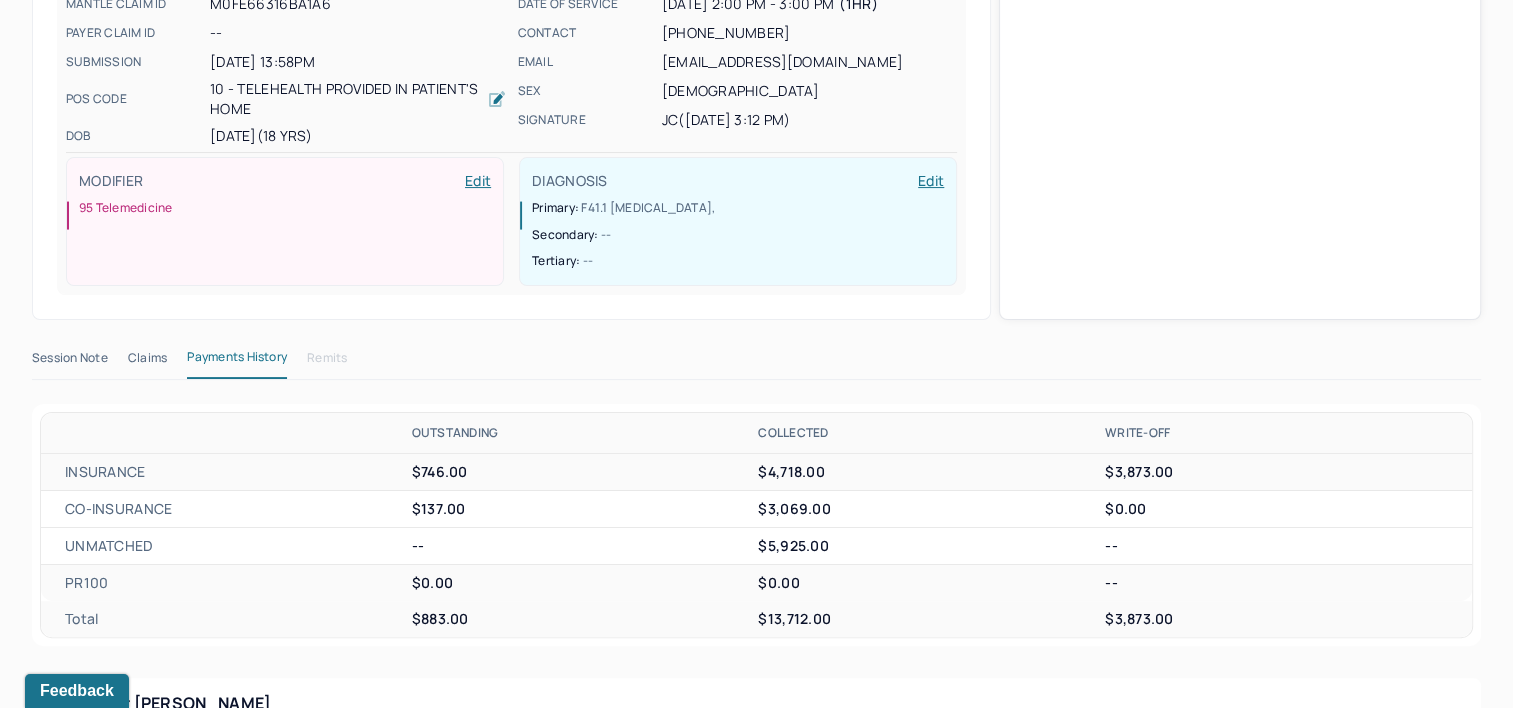 click on "Claims" at bounding box center (147, 362) 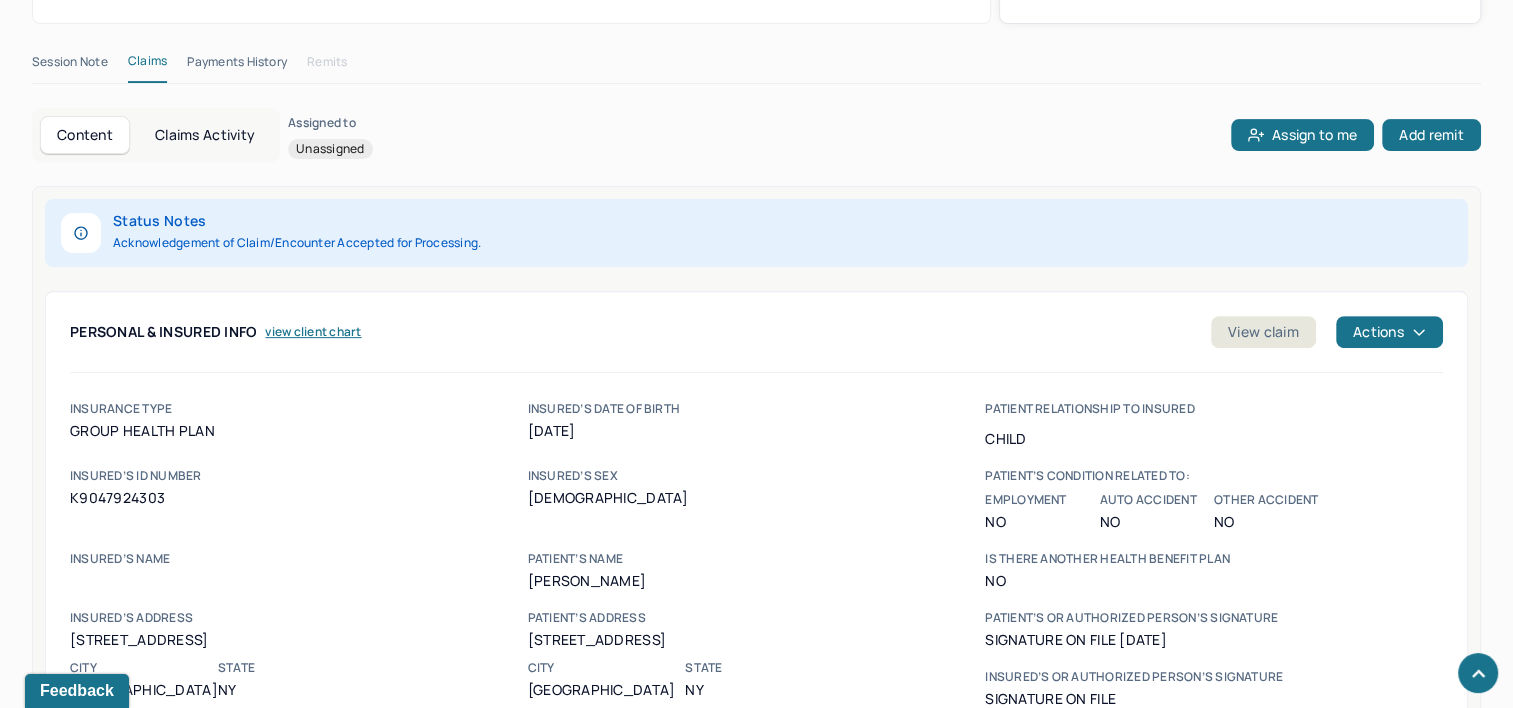 scroll, scrollTop: 658, scrollLeft: 0, axis: vertical 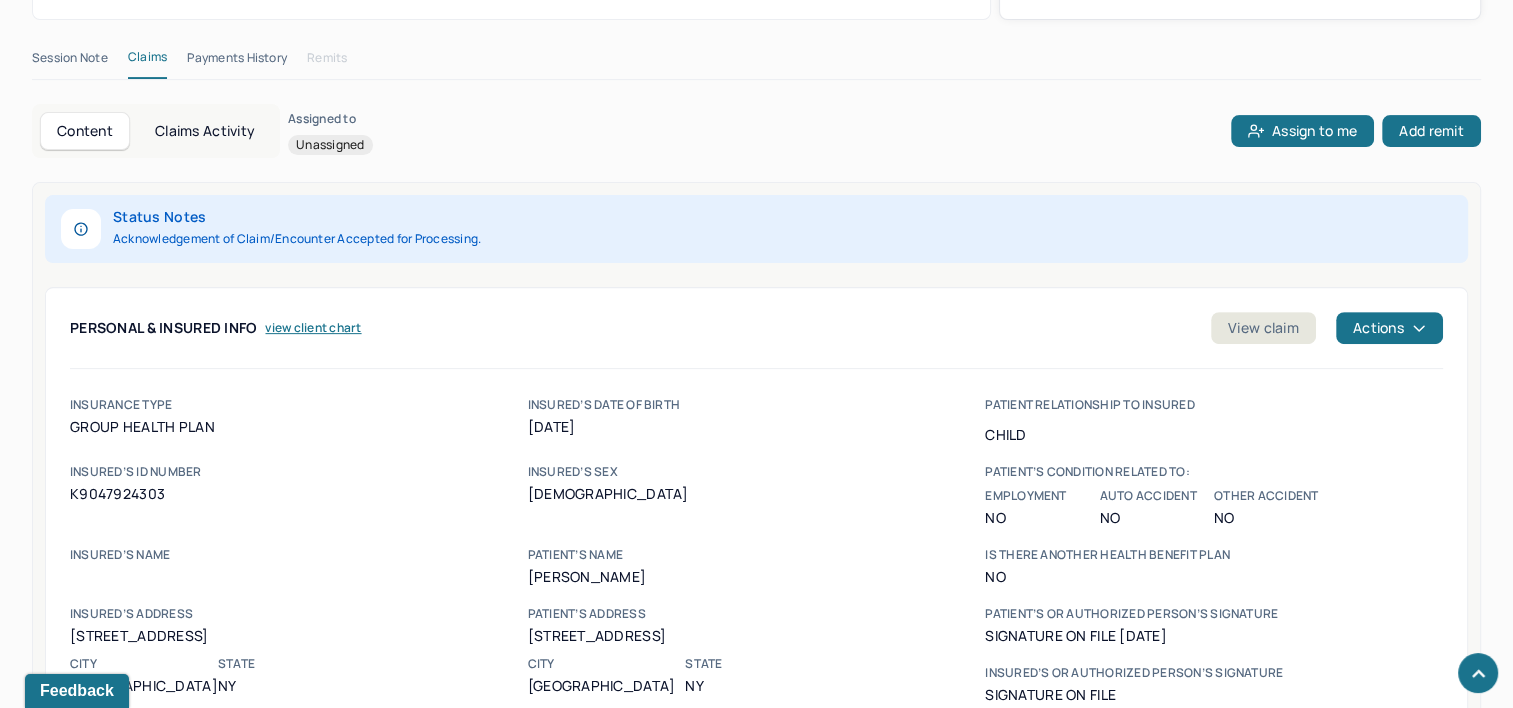 click on "Claims Activity" at bounding box center [205, 131] 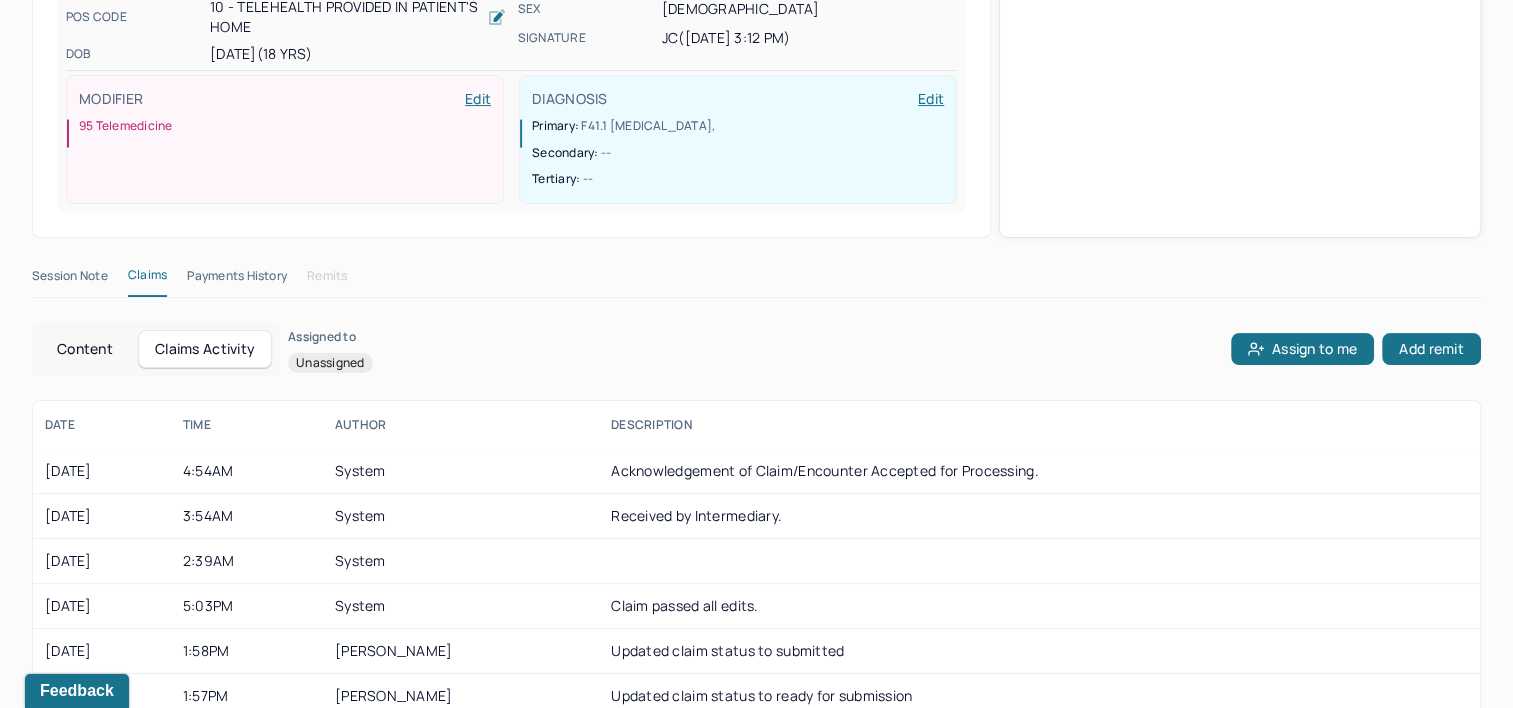 scroll, scrollTop: 658, scrollLeft: 0, axis: vertical 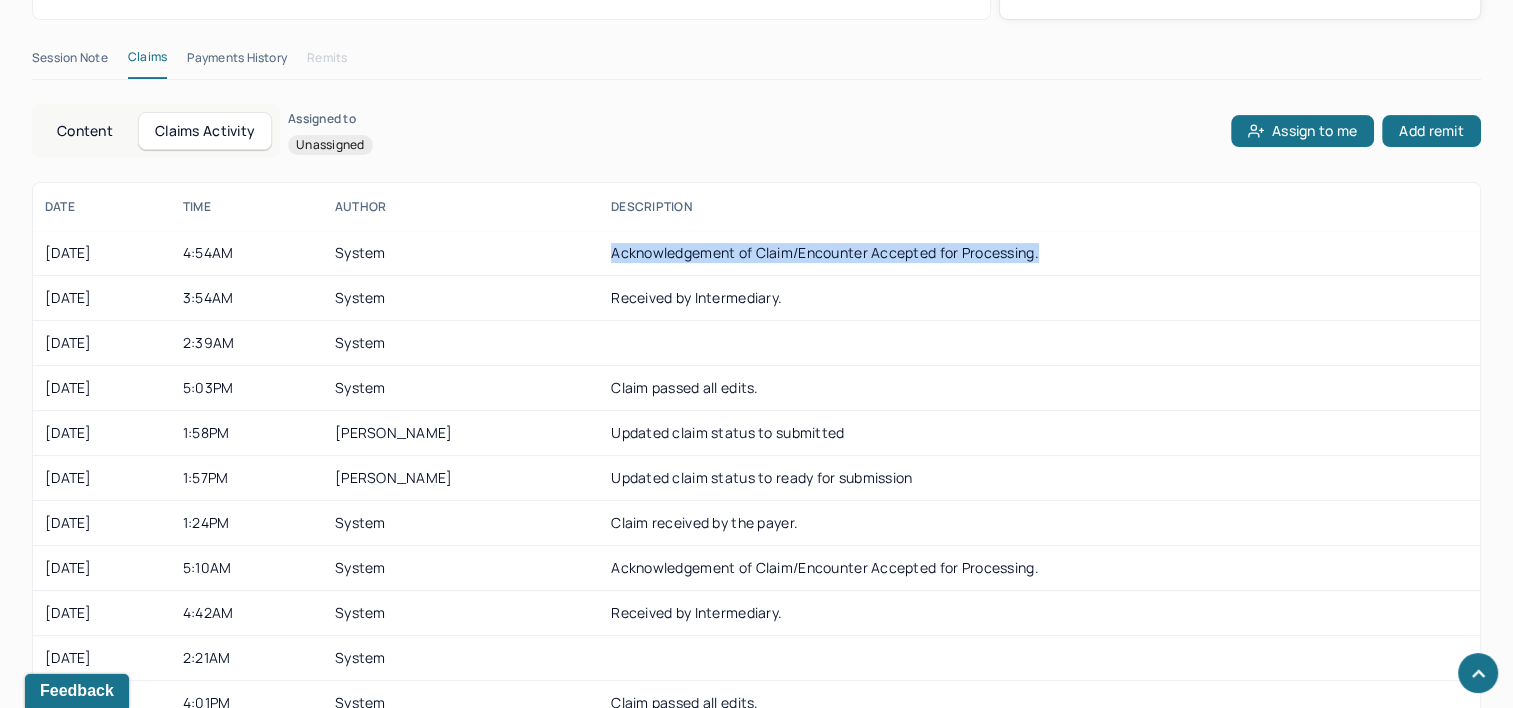 drag, startPoint x: 643, startPoint y: 251, endPoint x: 1116, endPoint y: 248, distance: 473.00952 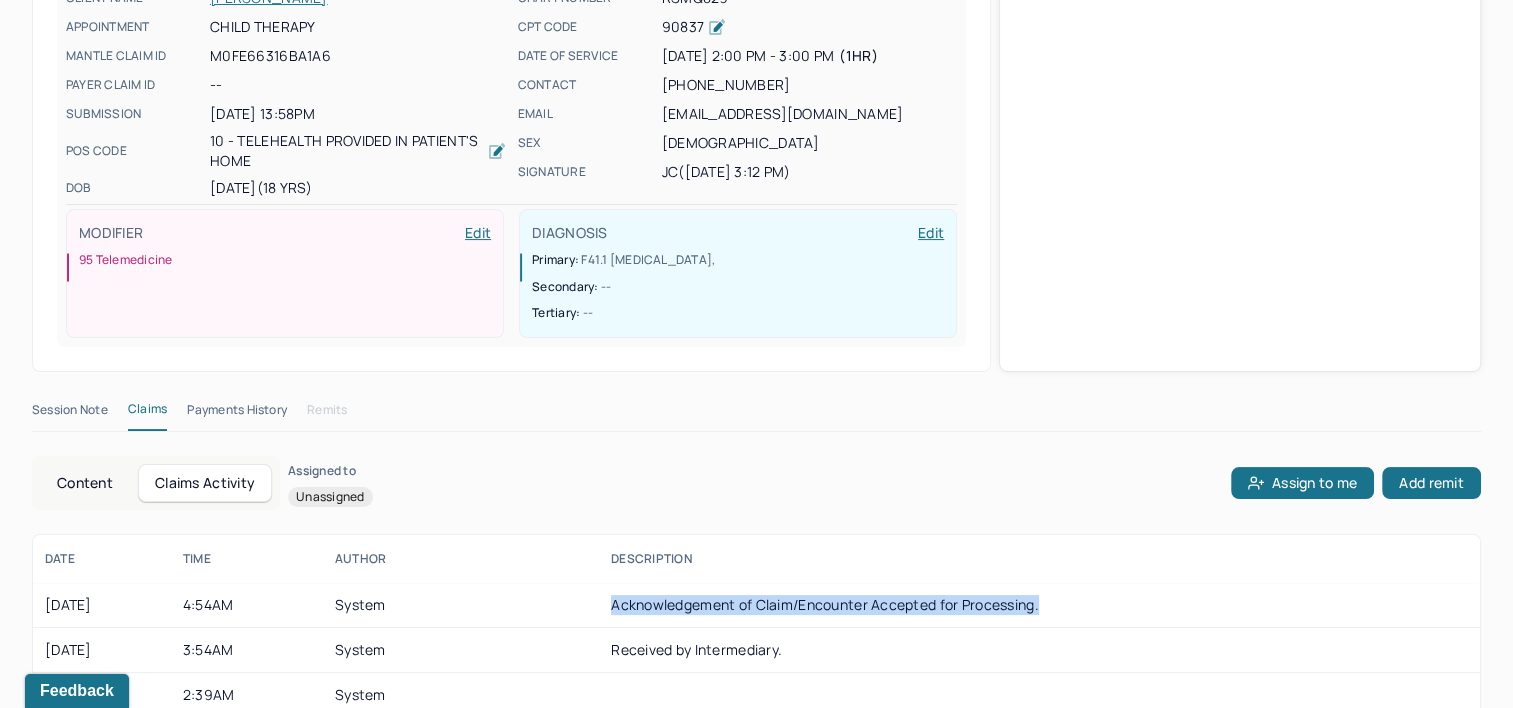 scroll, scrollTop: 500, scrollLeft: 0, axis: vertical 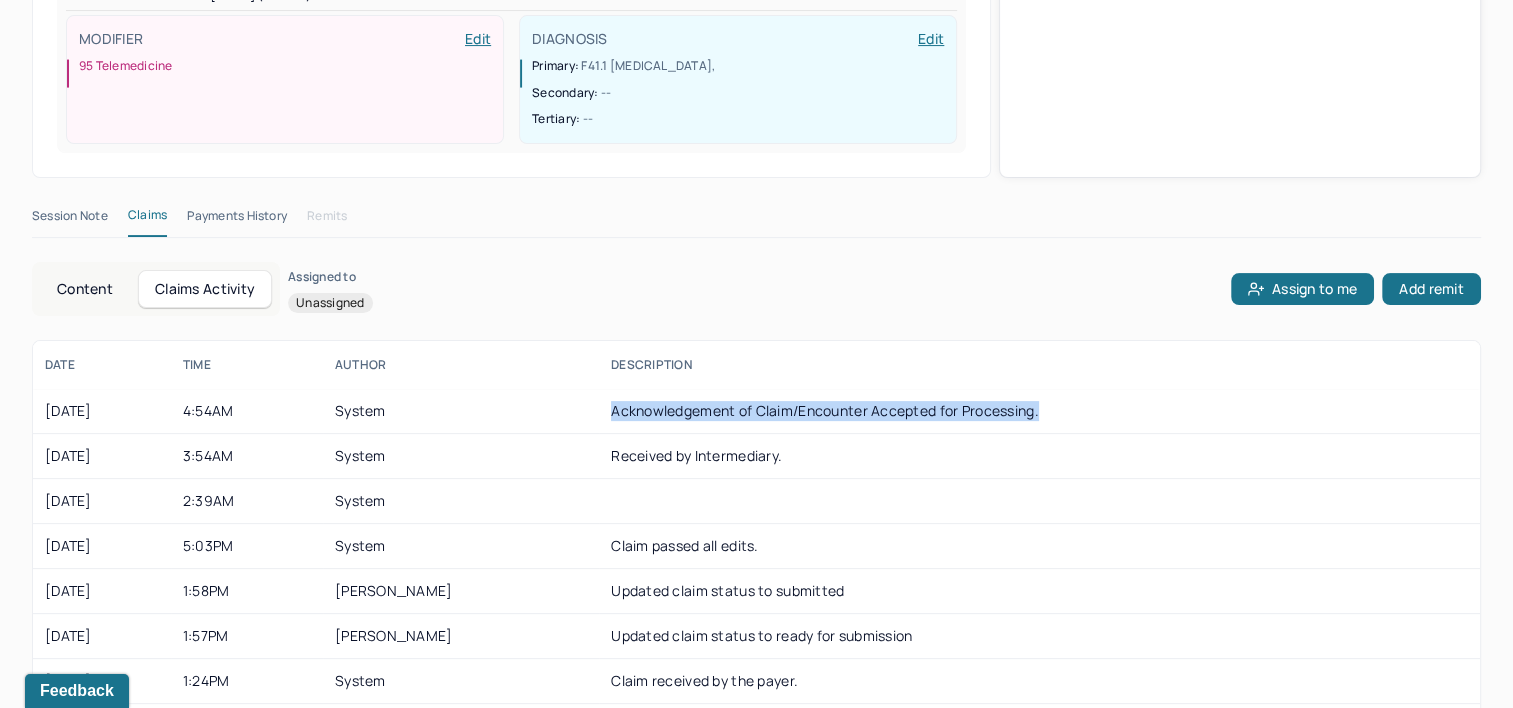 copy on "Acknowledgement of Claim/Encounter Accepted for Processing." 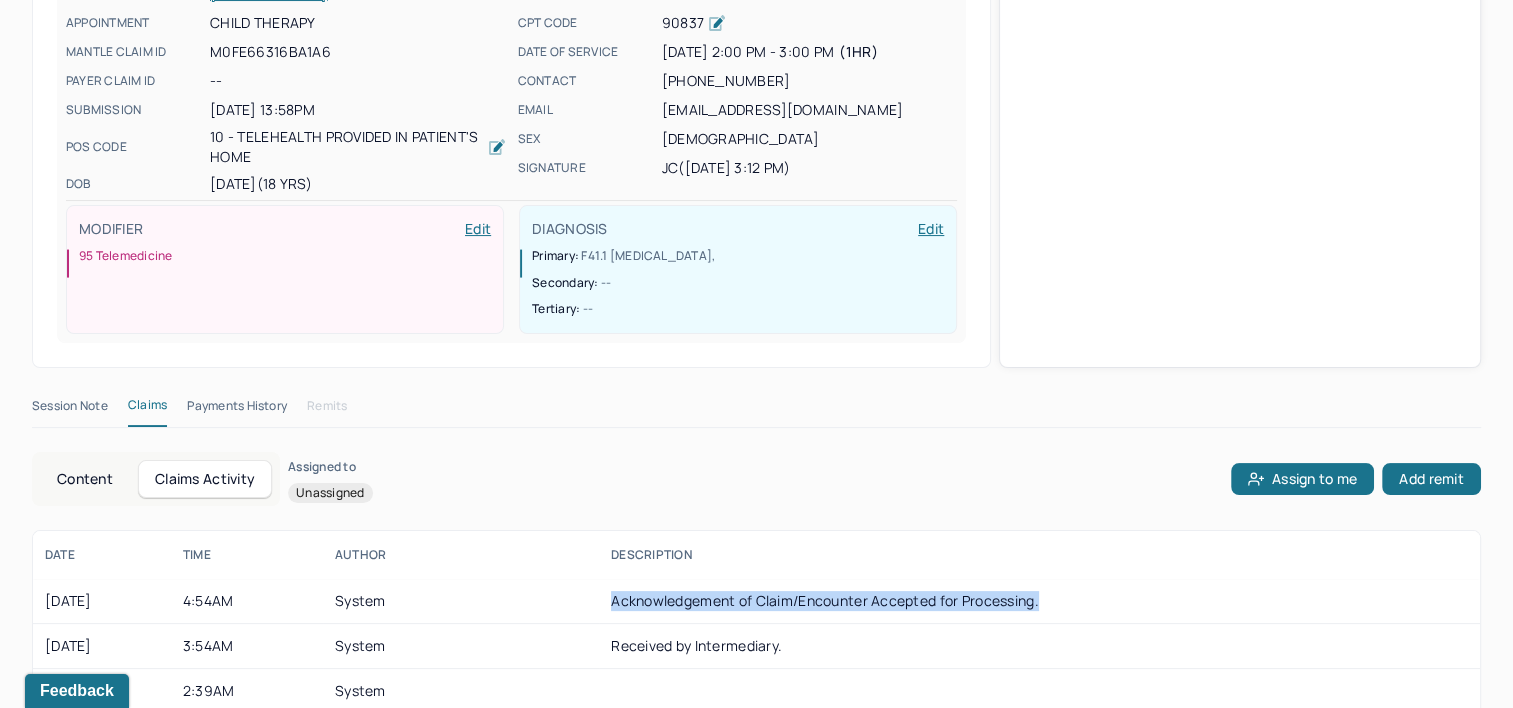 scroll, scrollTop: 0, scrollLeft: 0, axis: both 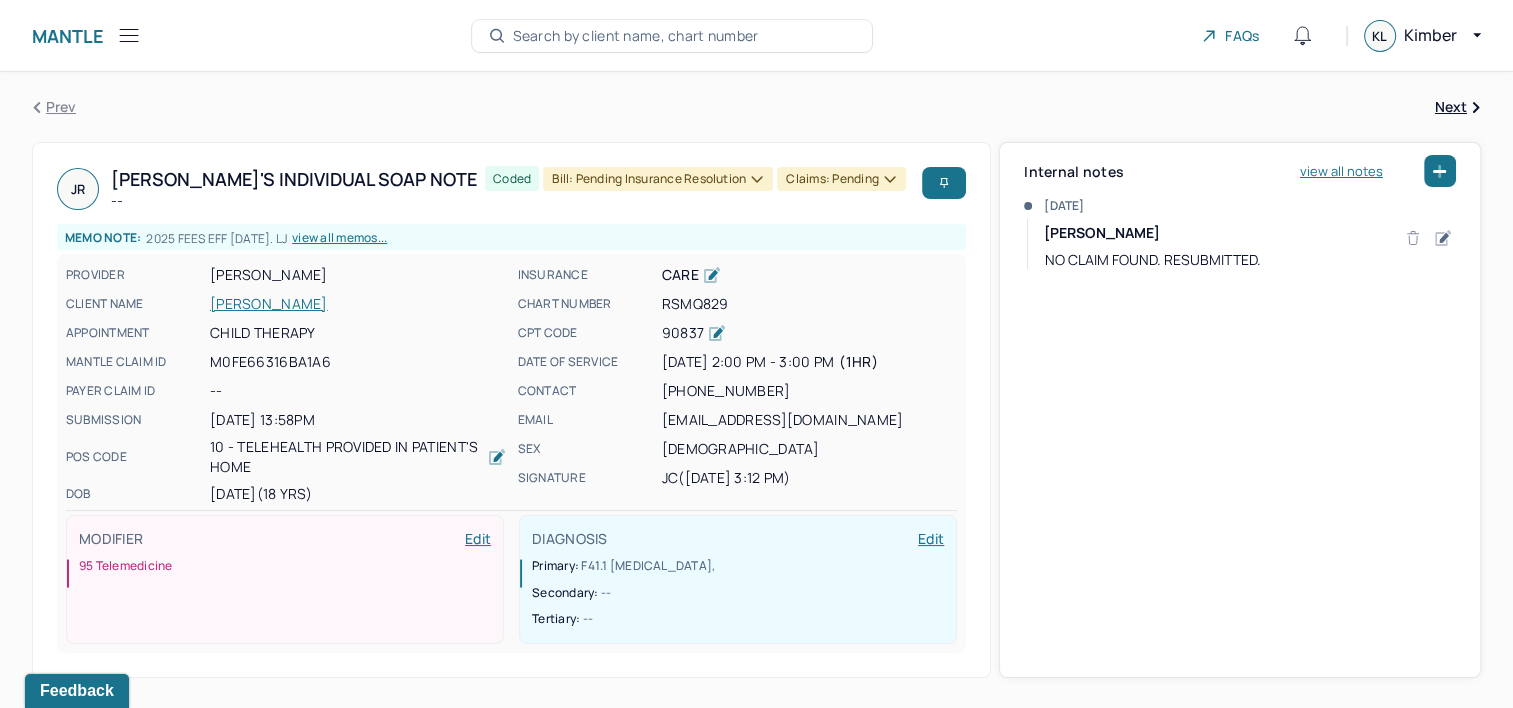 click on "Search by client name, chart number" at bounding box center [636, 36] 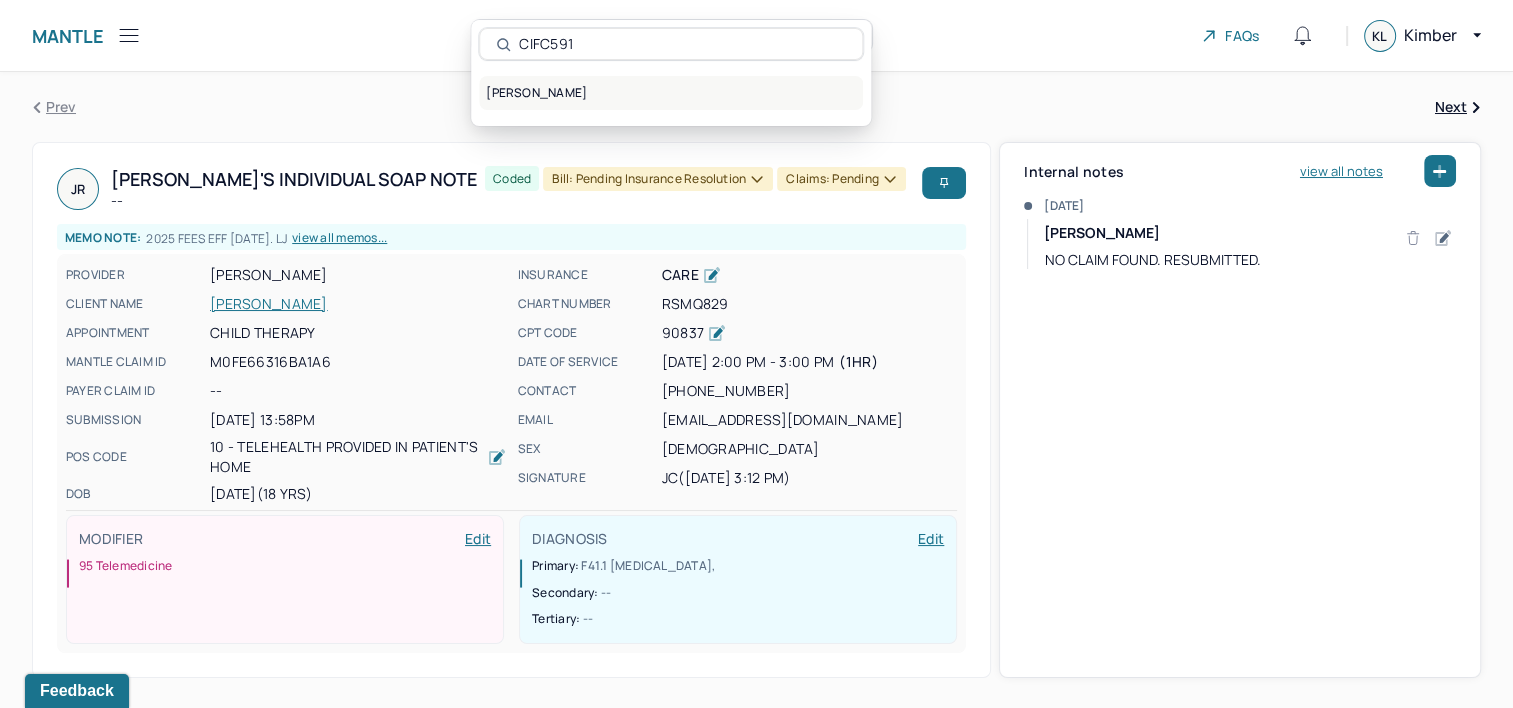 type on "CIFC591" 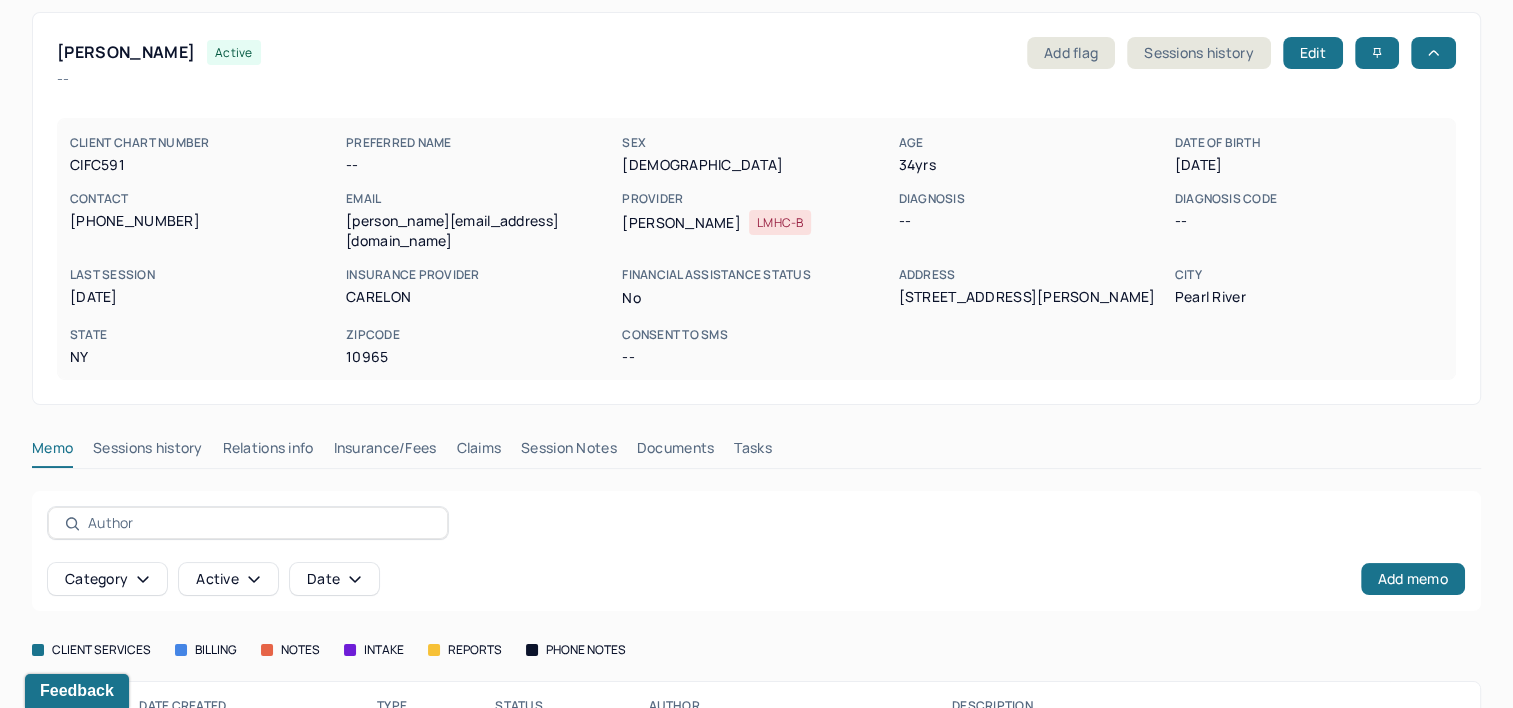 scroll, scrollTop: 158, scrollLeft: 0, axis: vertical 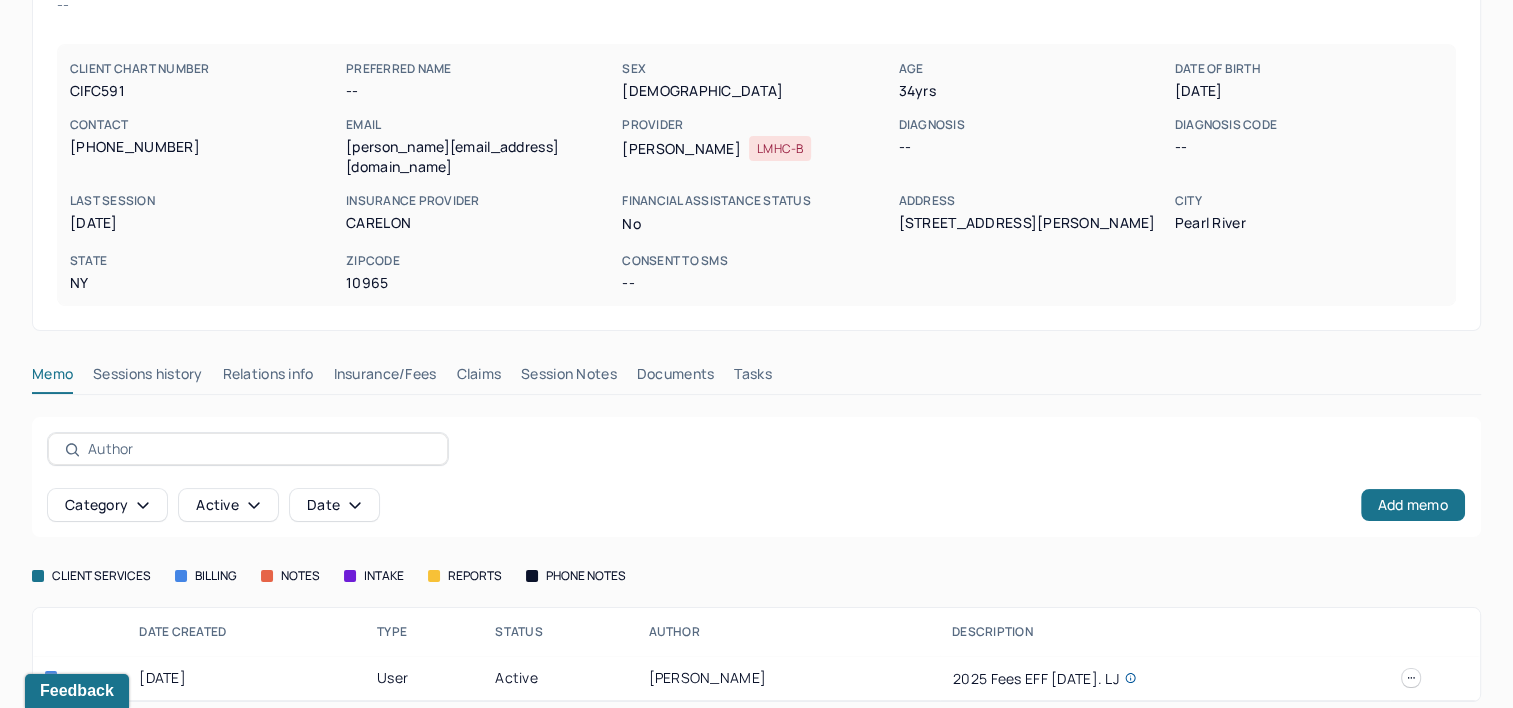 click on "Claims" at bounding box center (478, 378) 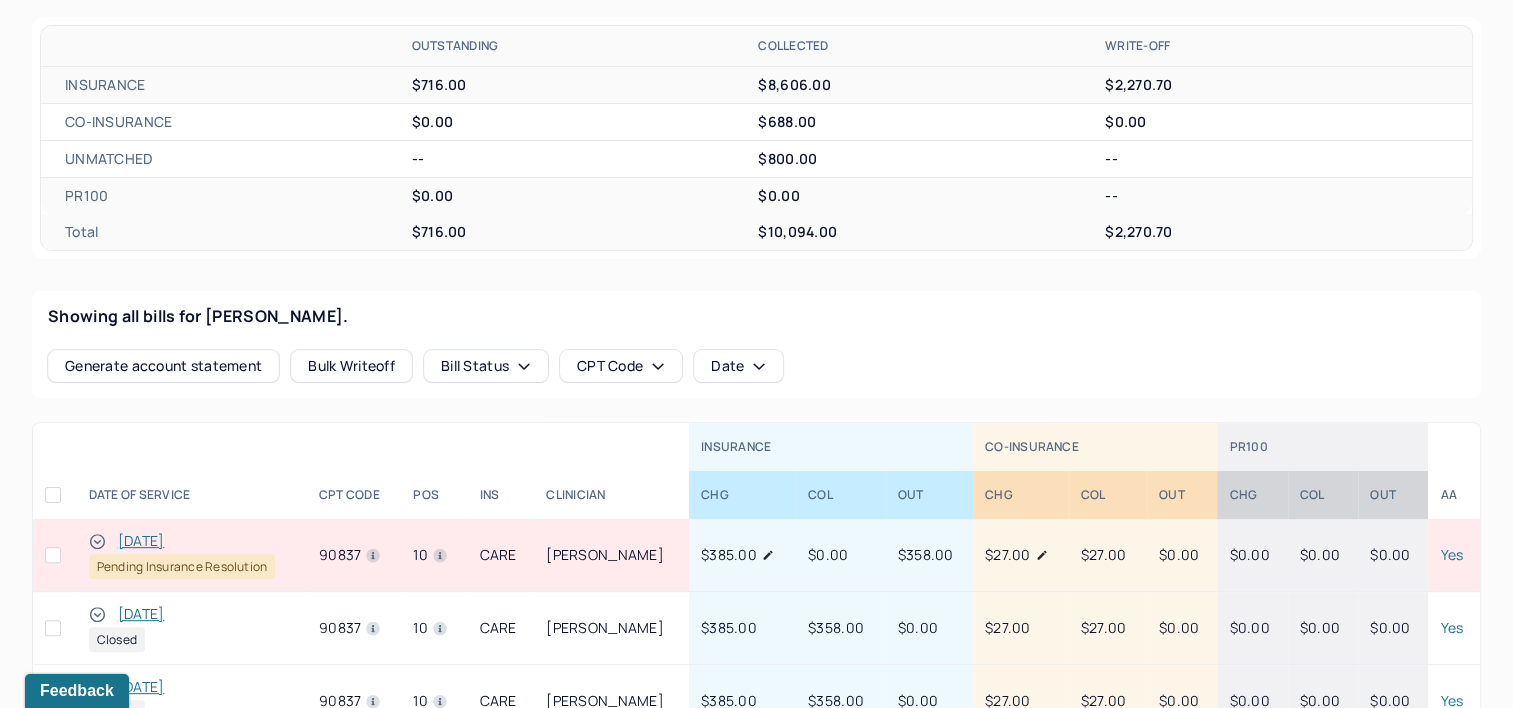 scroll, scrollTop: 600, scrollLeft: 0, axis: vertical 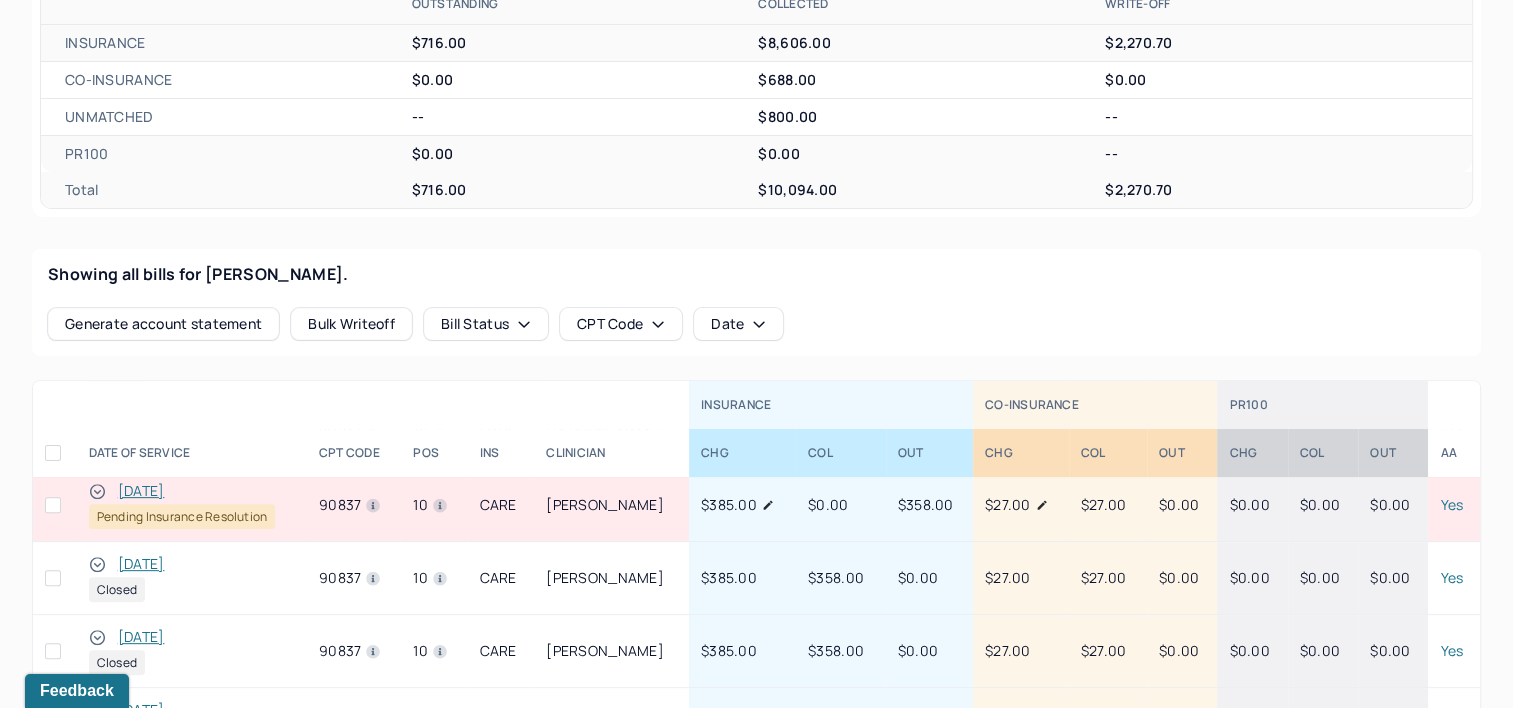 click on "[DATE]" at bounding box center (141, 491) 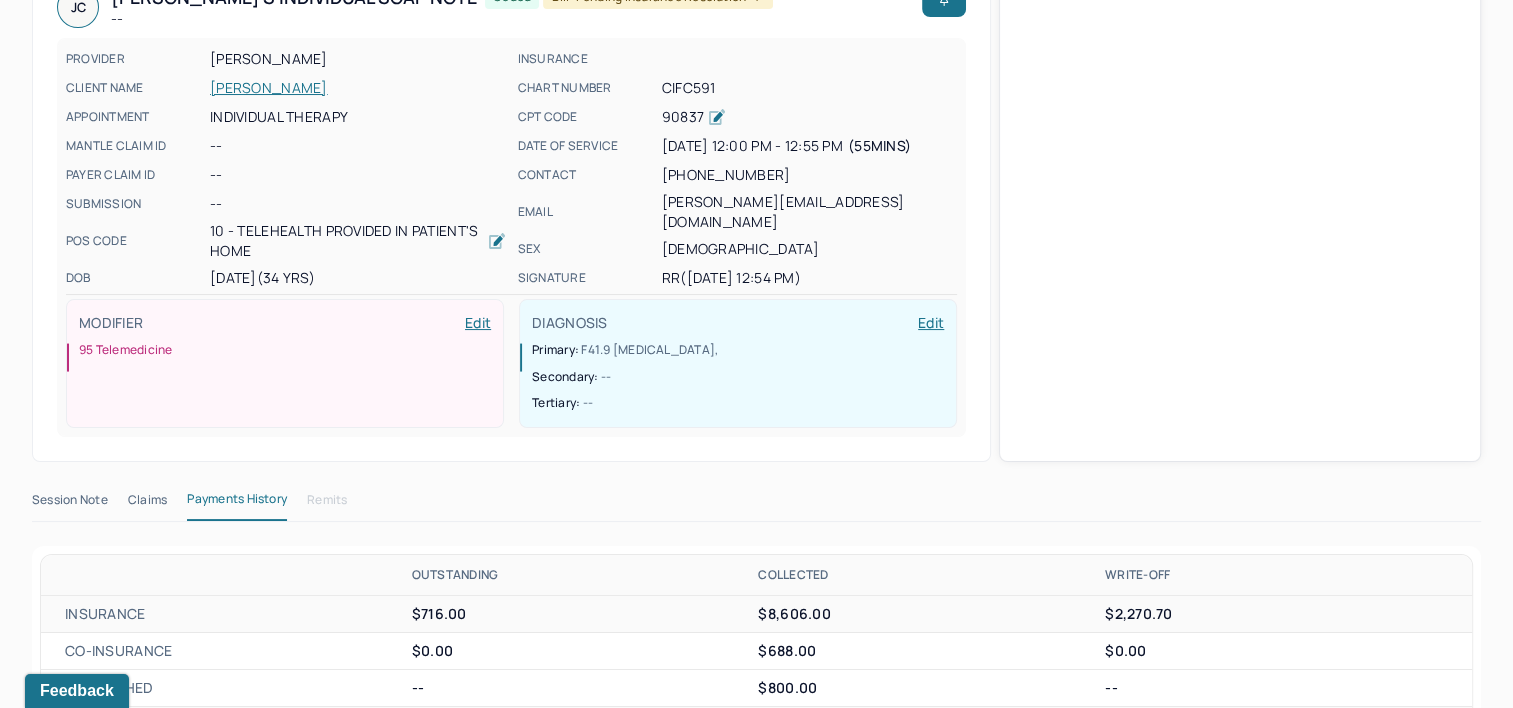 scroll, scrollTop: 600, scrollLeft: 0, axis: vertical 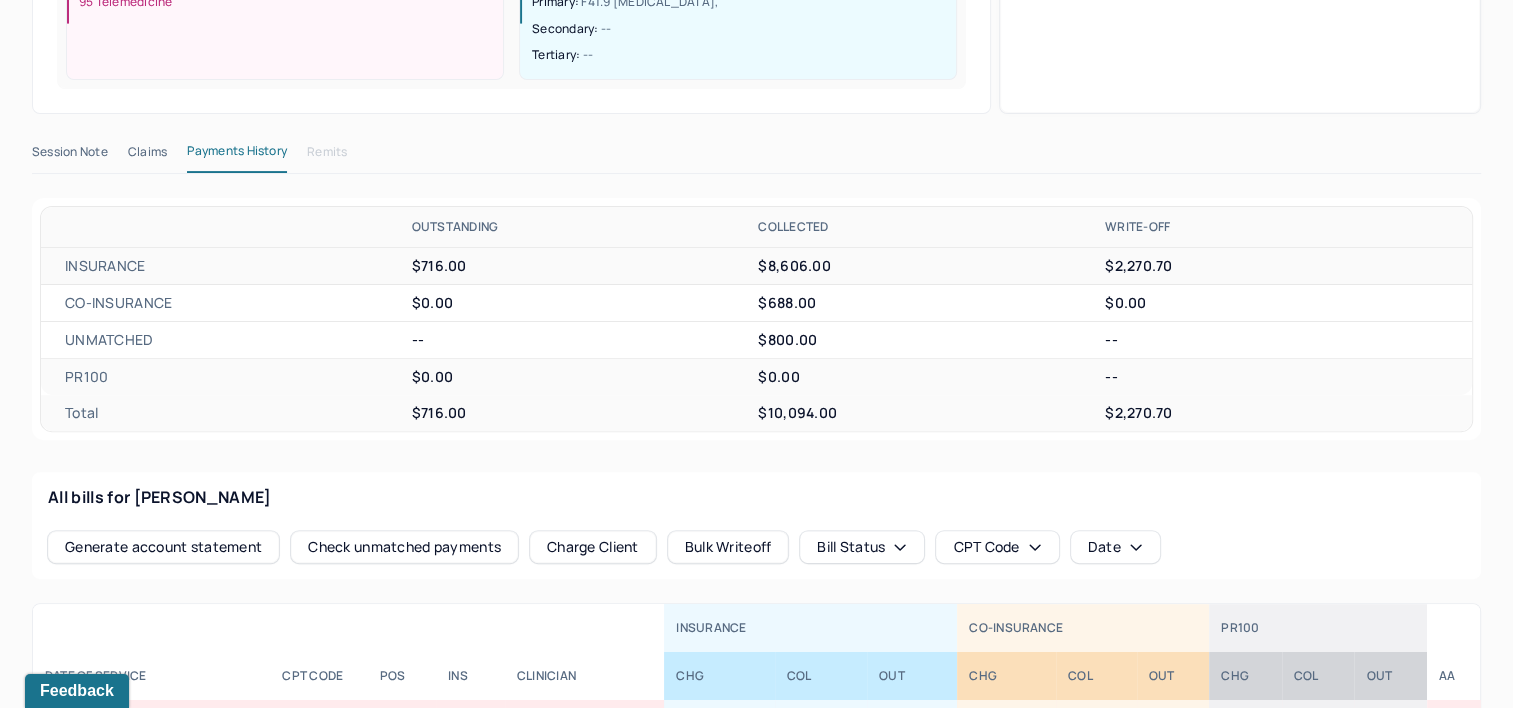 click on "Claims" at bounding box center [147, 156] 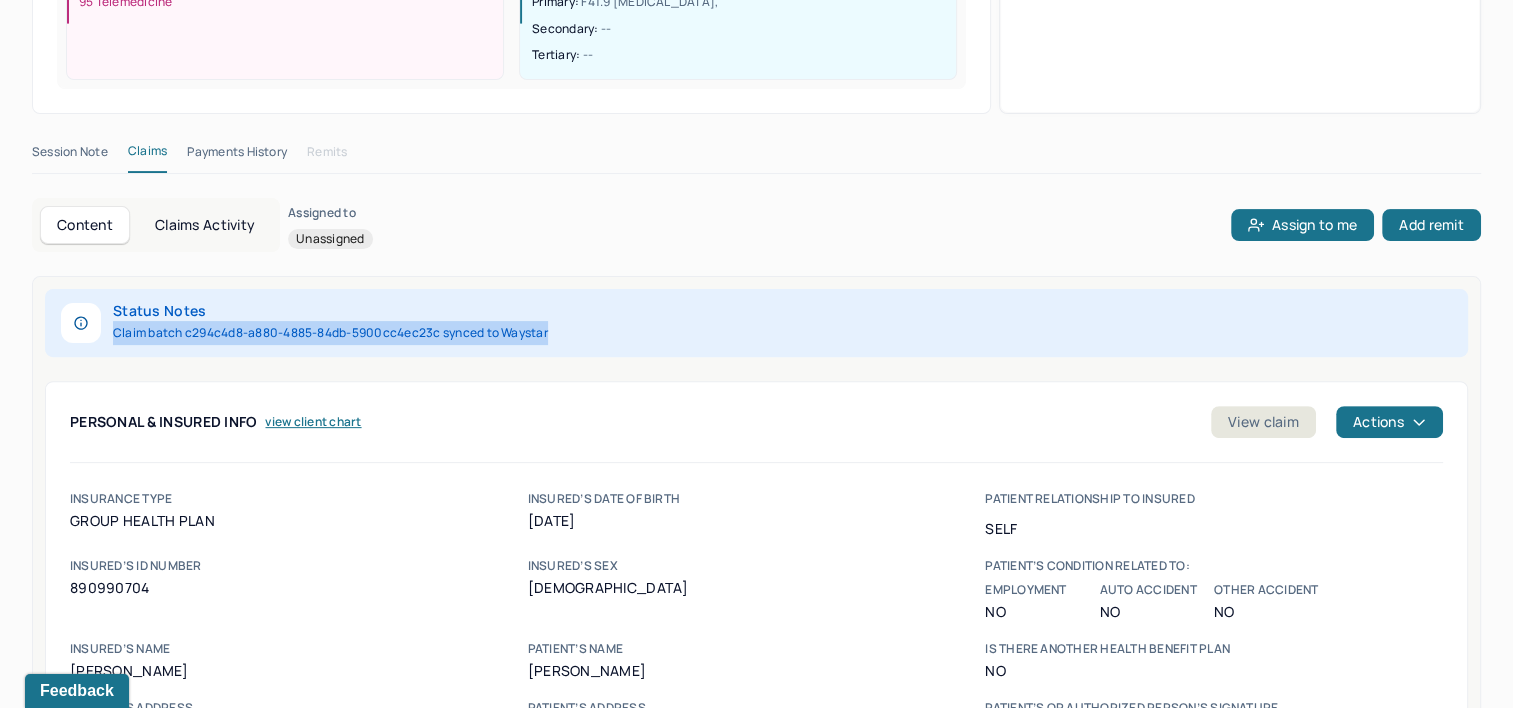 drag, startPoint x: 114, startPoint y: 292, endPoint x: 568, endPoint y: 286, distance: 454.03964 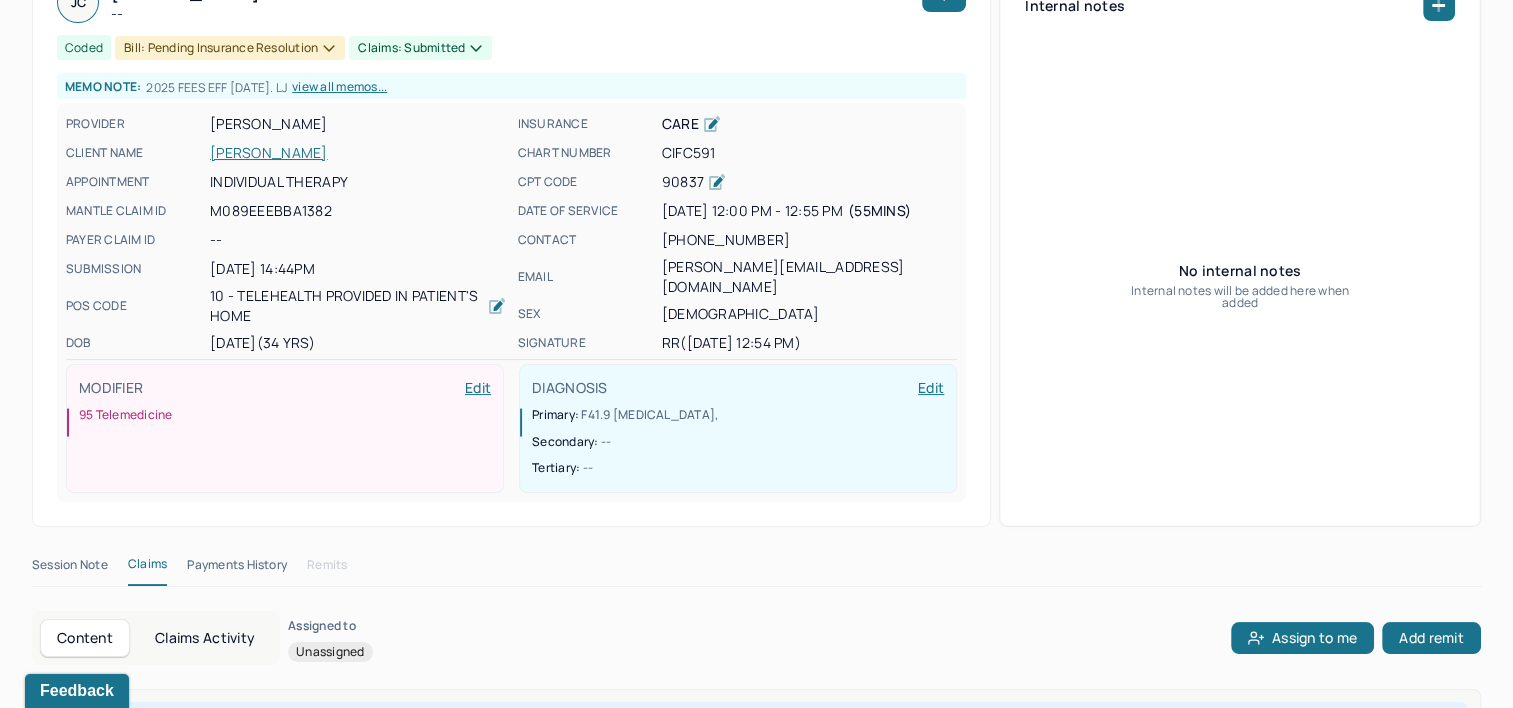 scroll, scrollTop: 0, scrollLeft: 0, axis: both 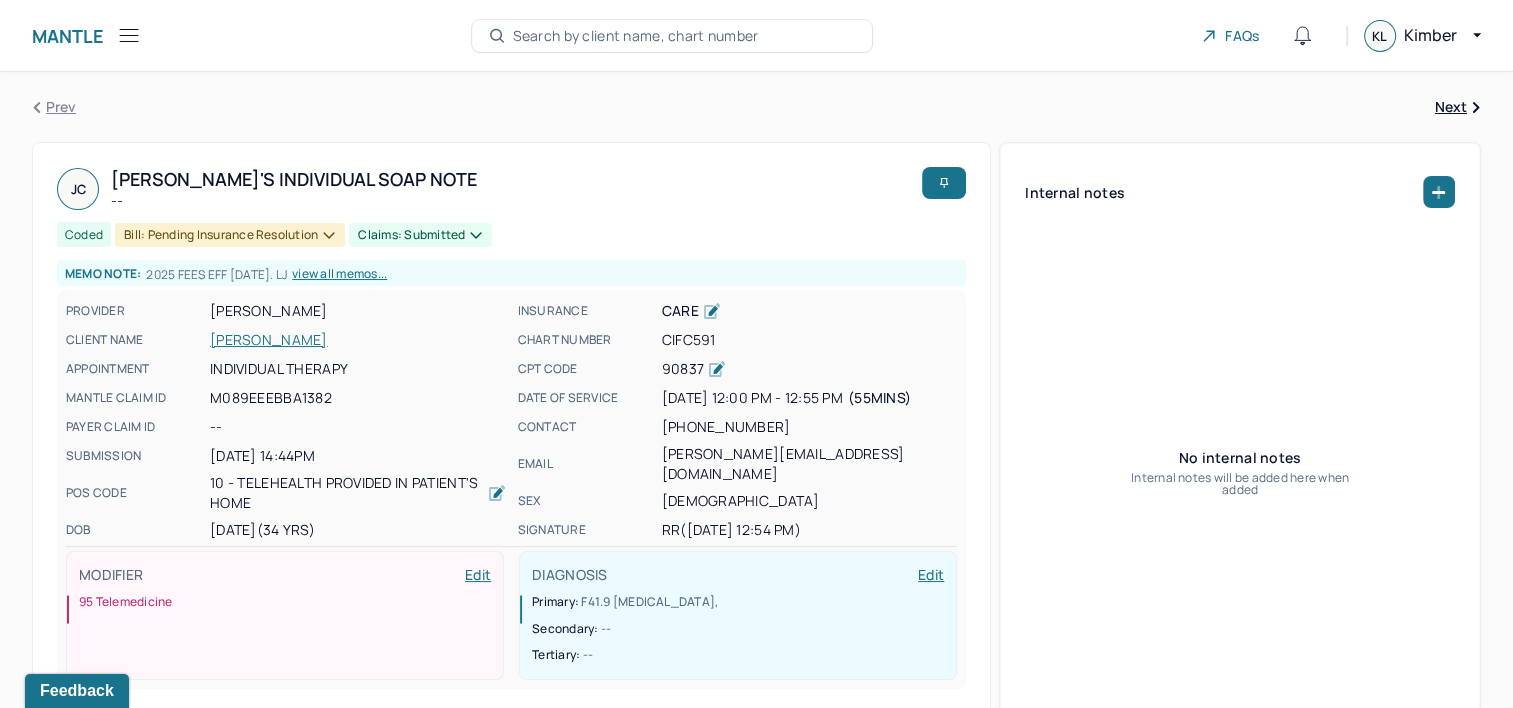 click on "Search by client name, chart number" at bounding box center [636, 36] 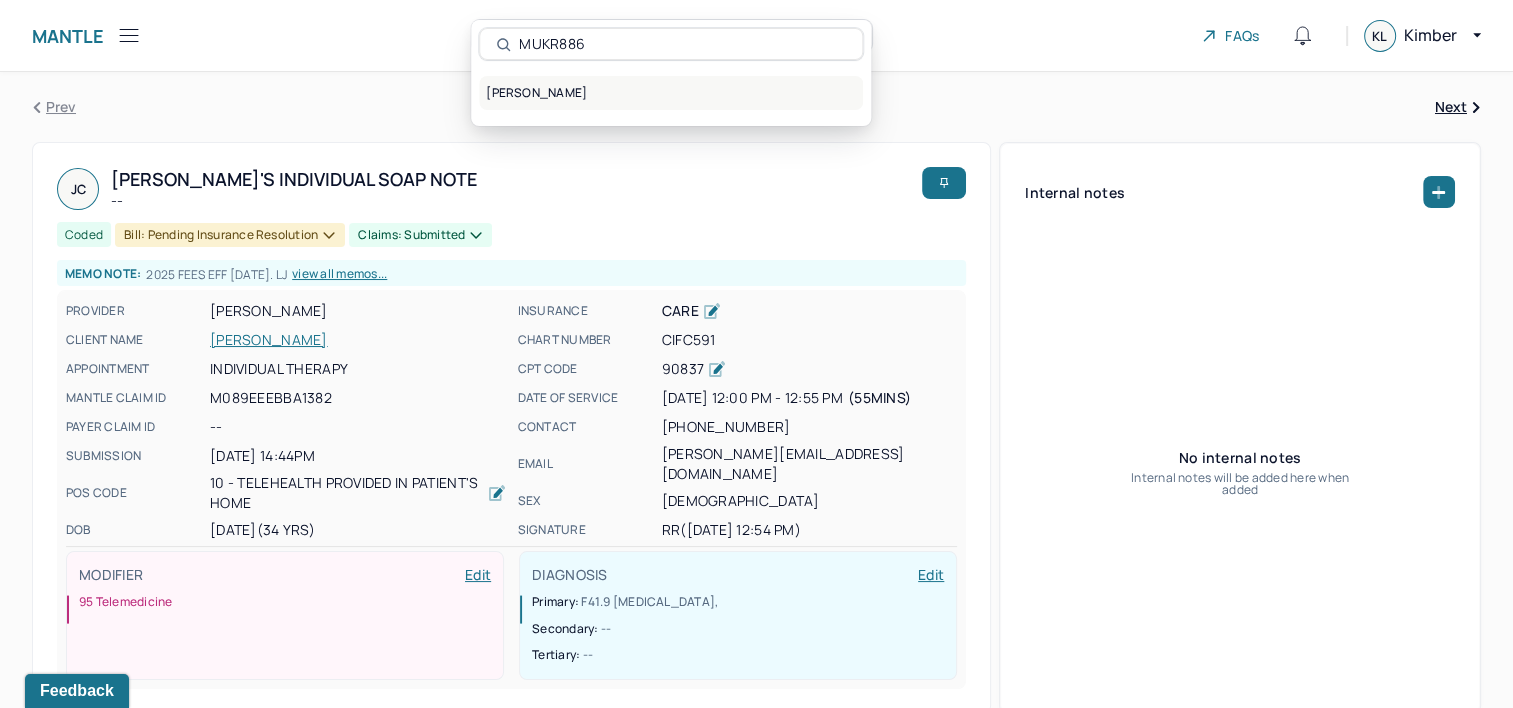 type on "MUKR886" 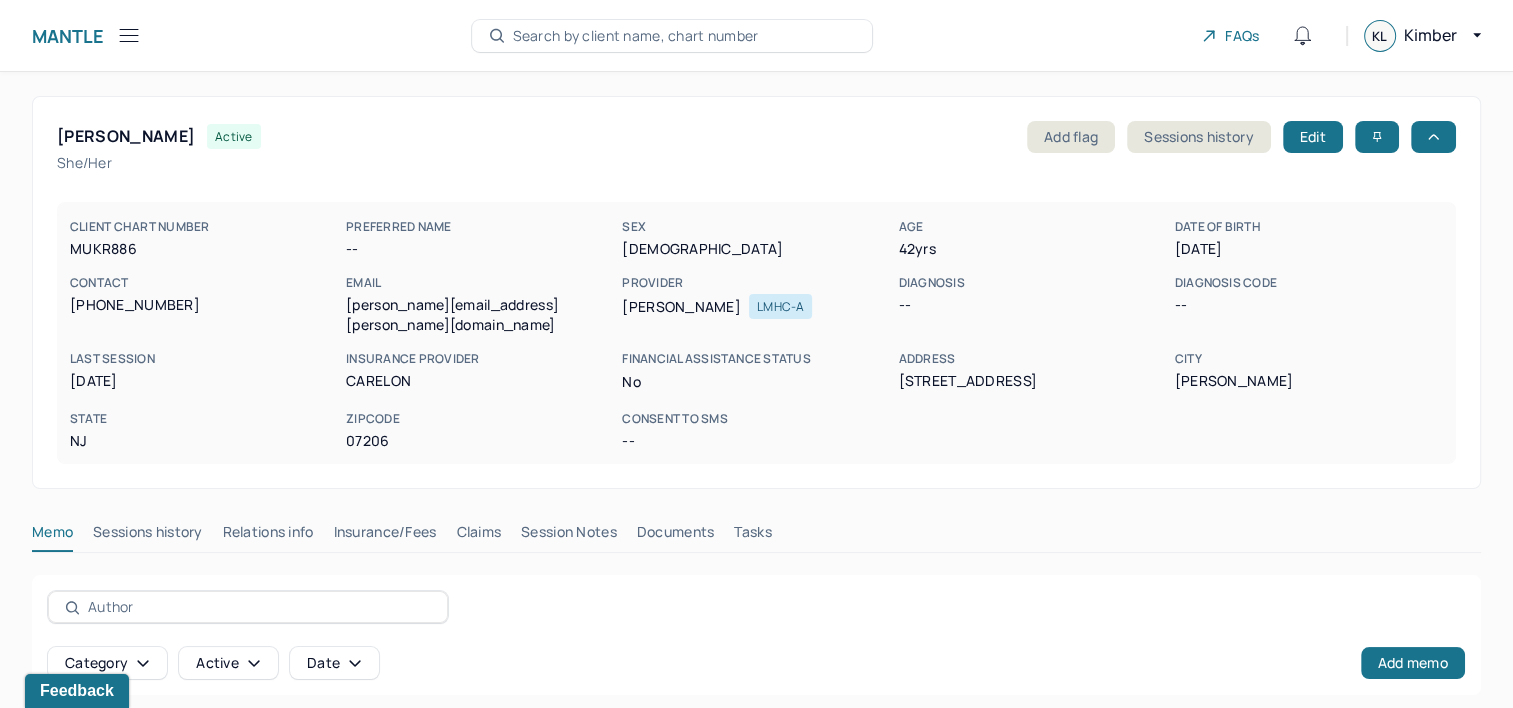 click on "Claims" at bounding box center [478, 536] 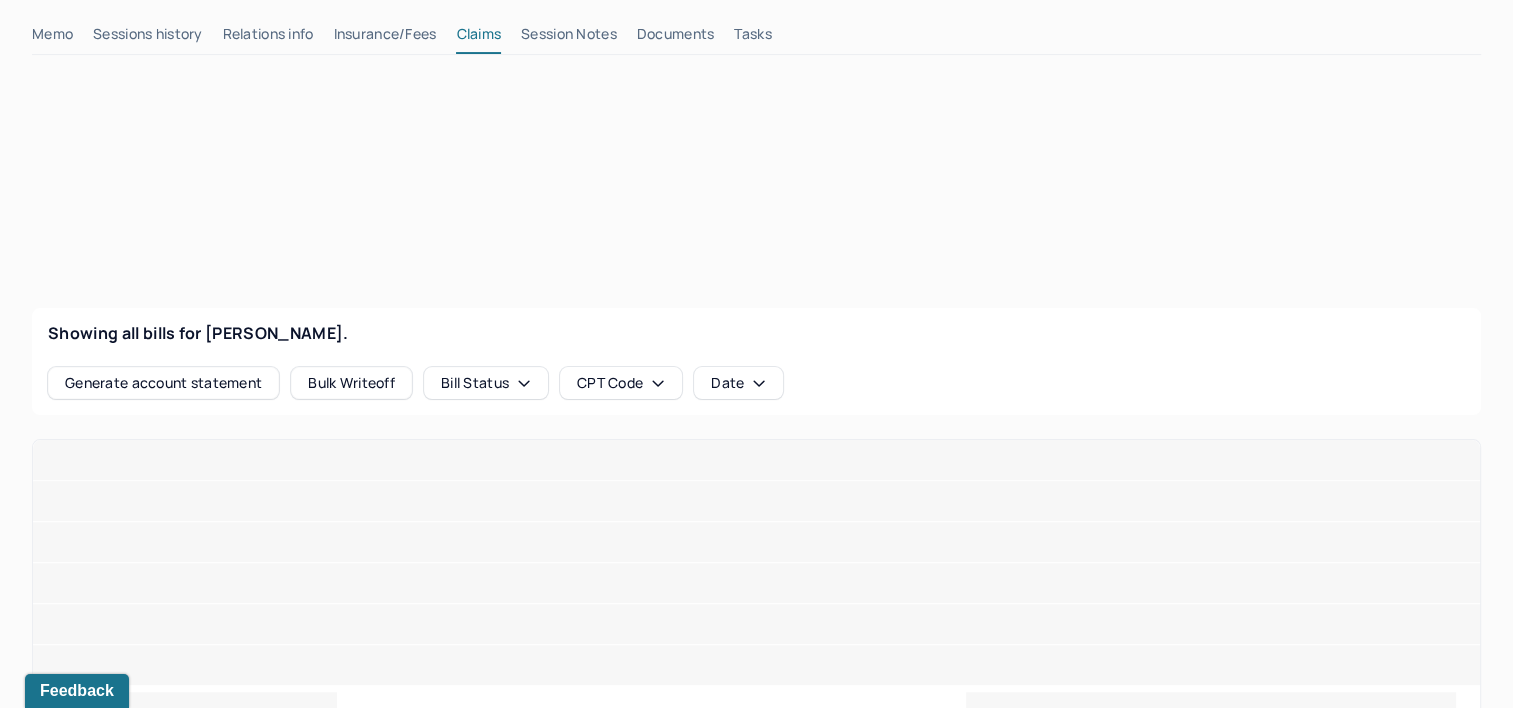 scroll, scrollTop: 500, scrollLeft: 0, axis: vertical 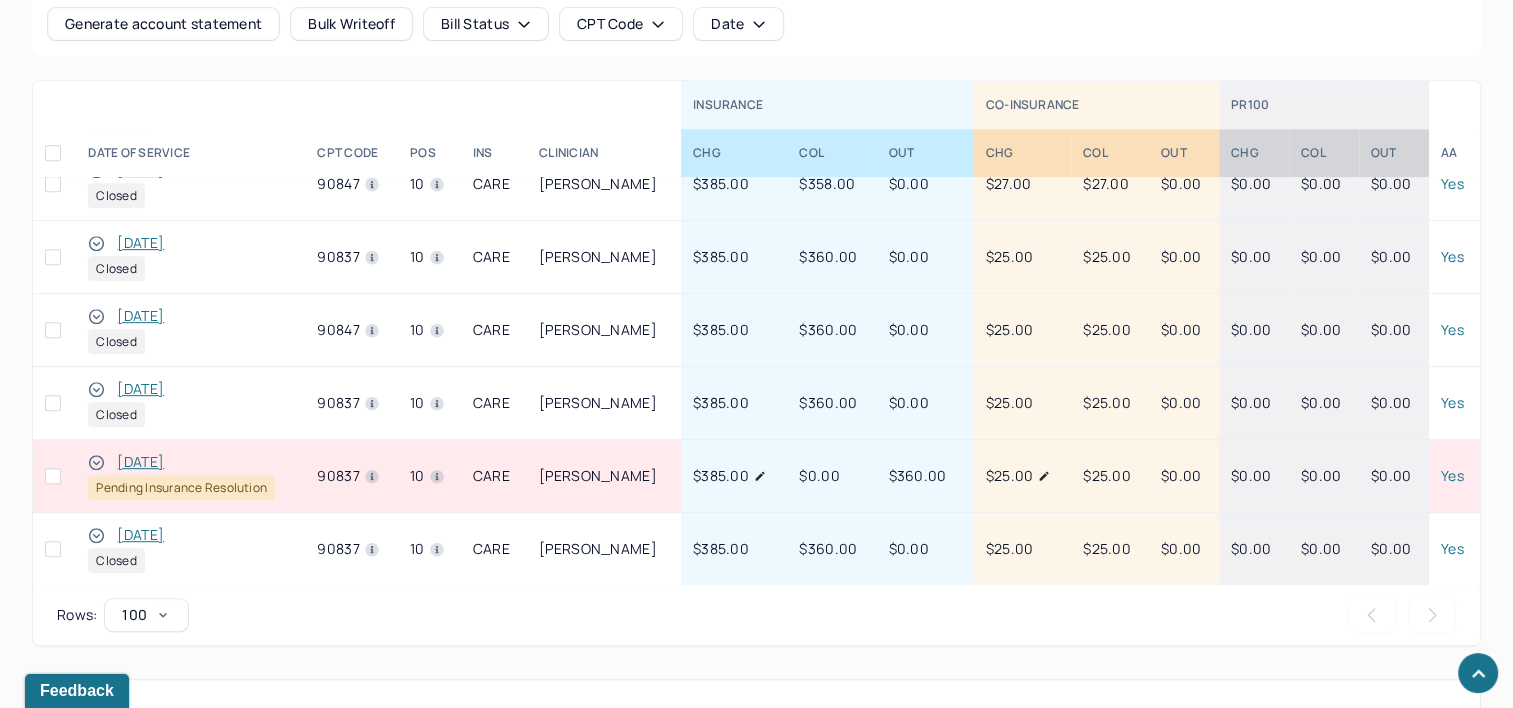 click on "[DATE]" at bounding box center [140, 462] 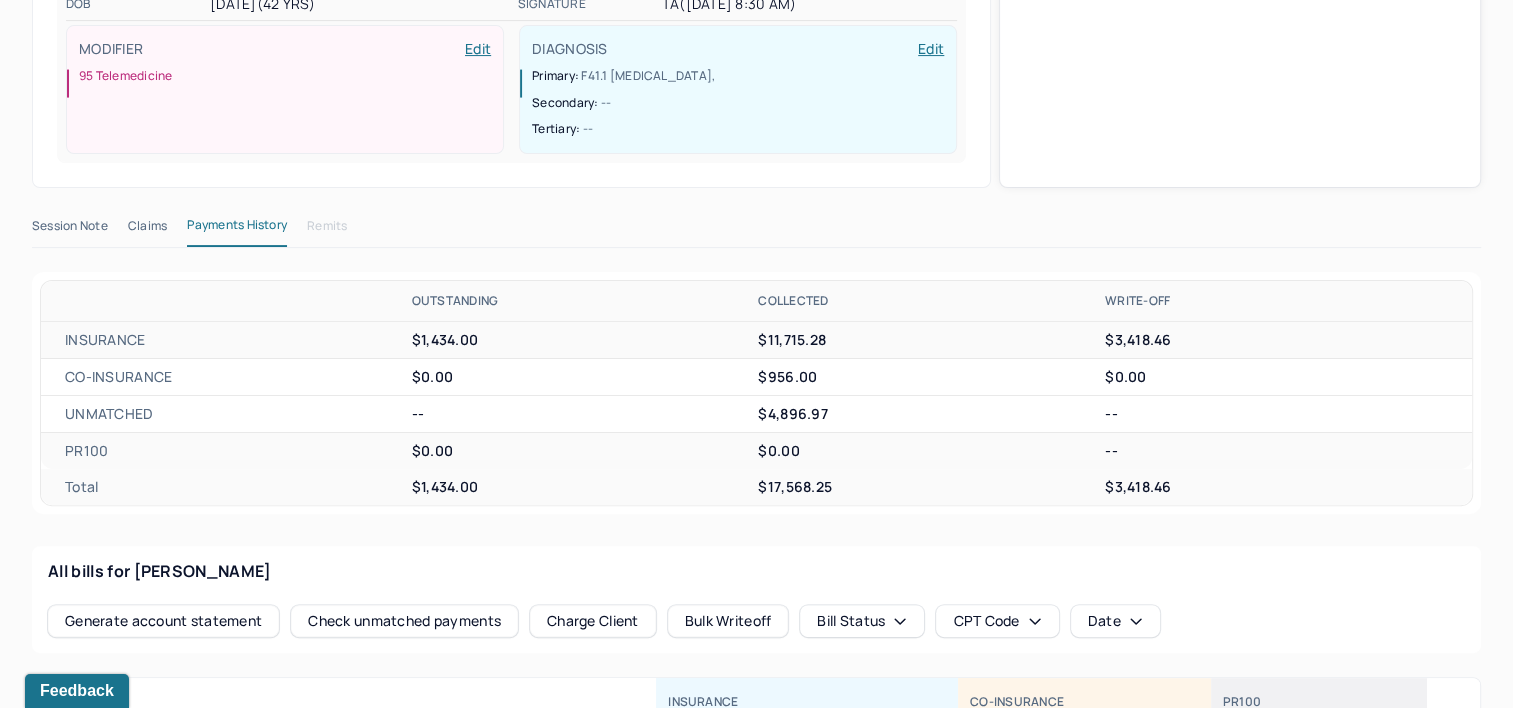 scroll, scrollTop: 500, scrollLeft: 0, axis: vertical 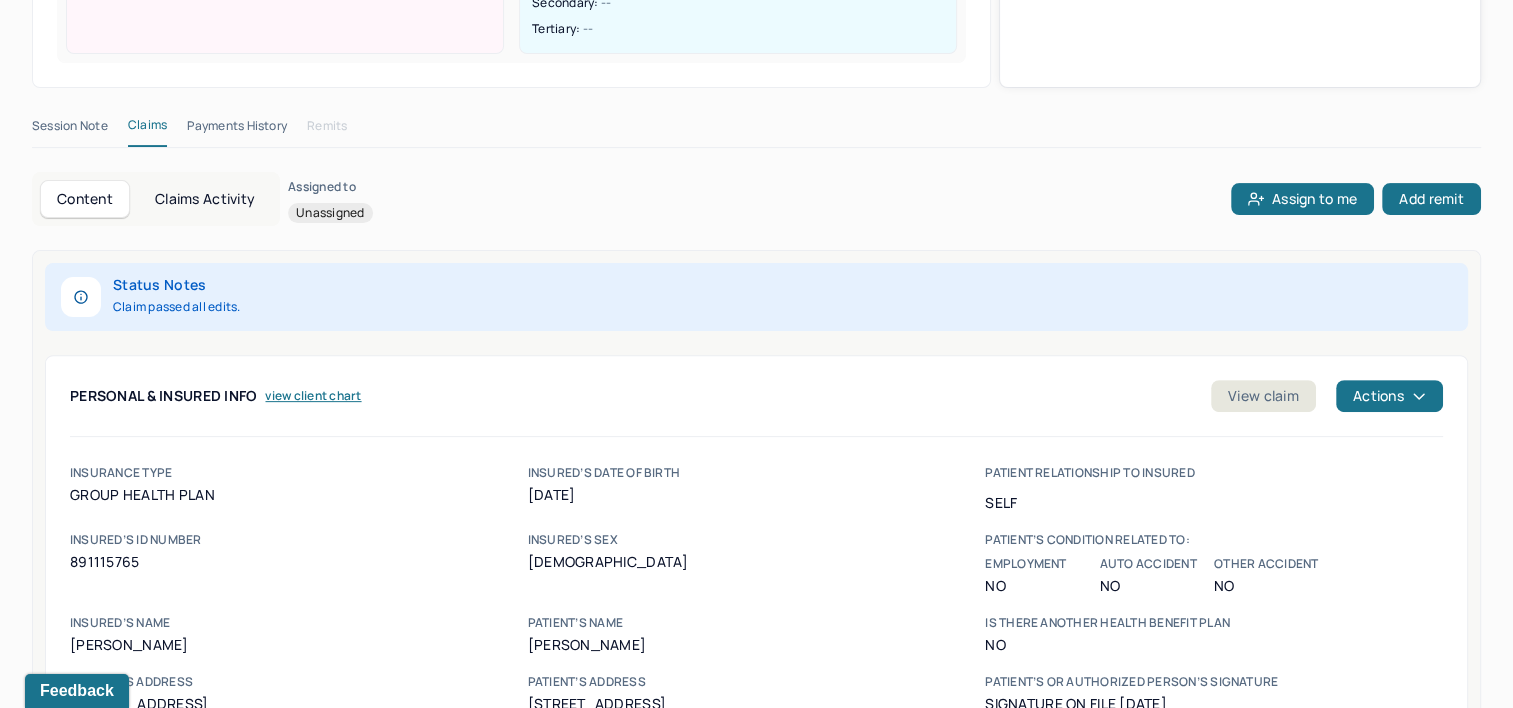 click on "Claims Activity" at bounding box center [205, 199] 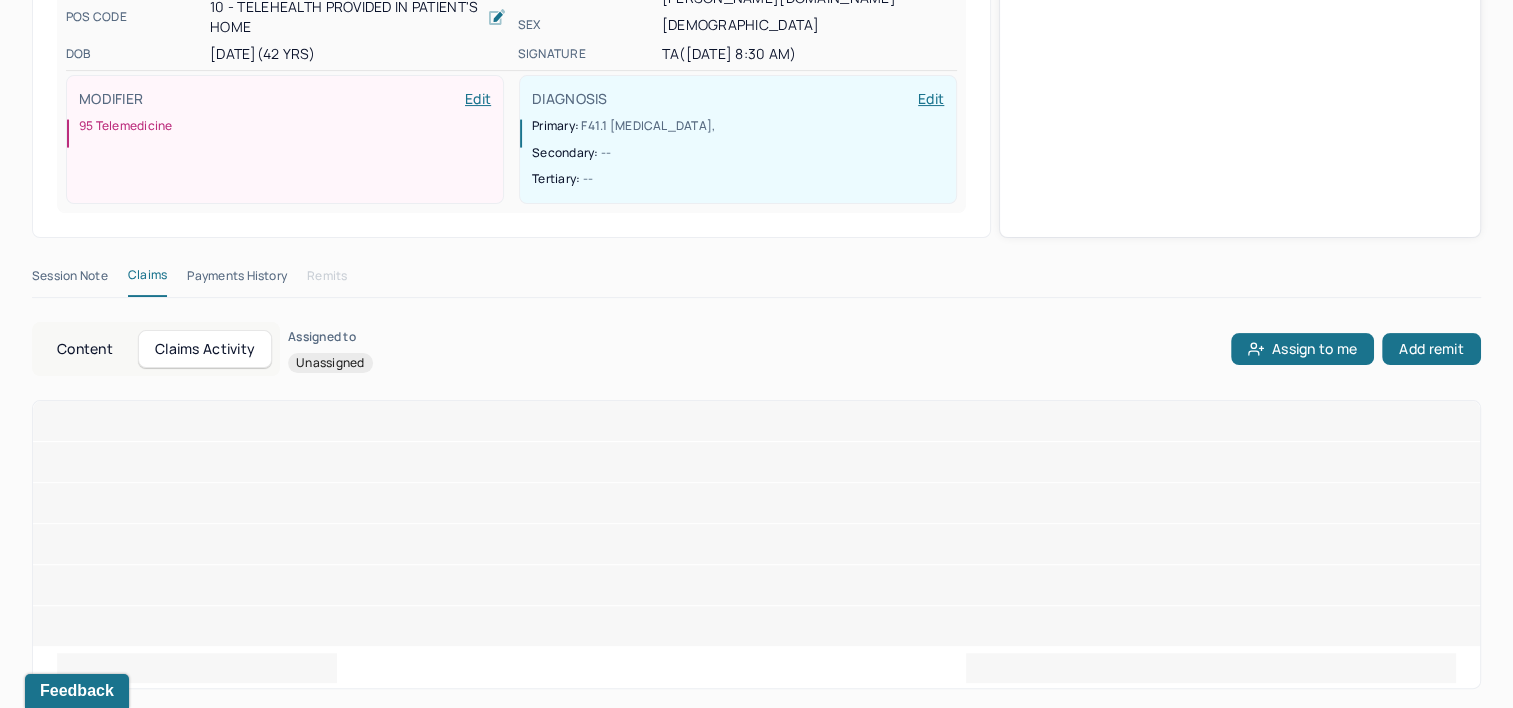 scroll, scrollTop: 346, scrollLeft: 0, axis: vertical 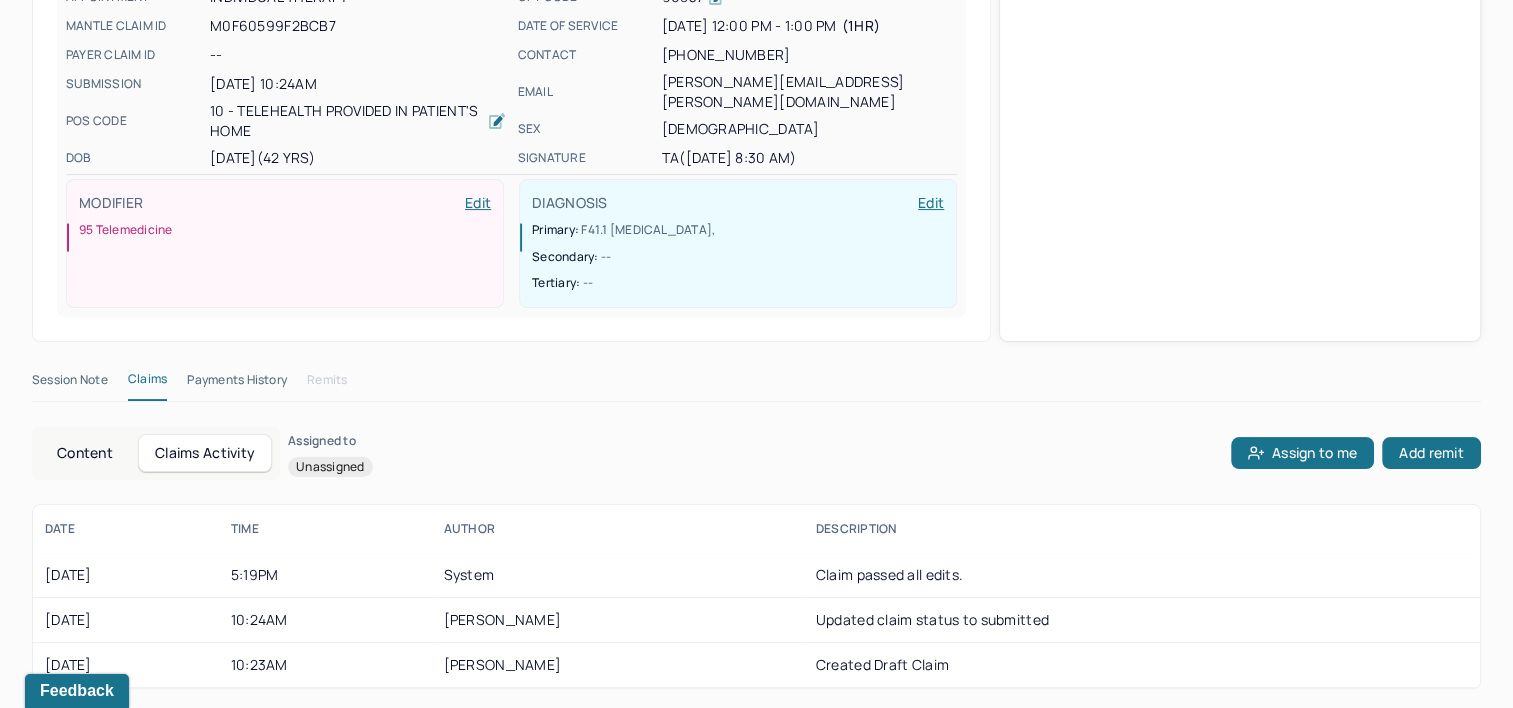 type 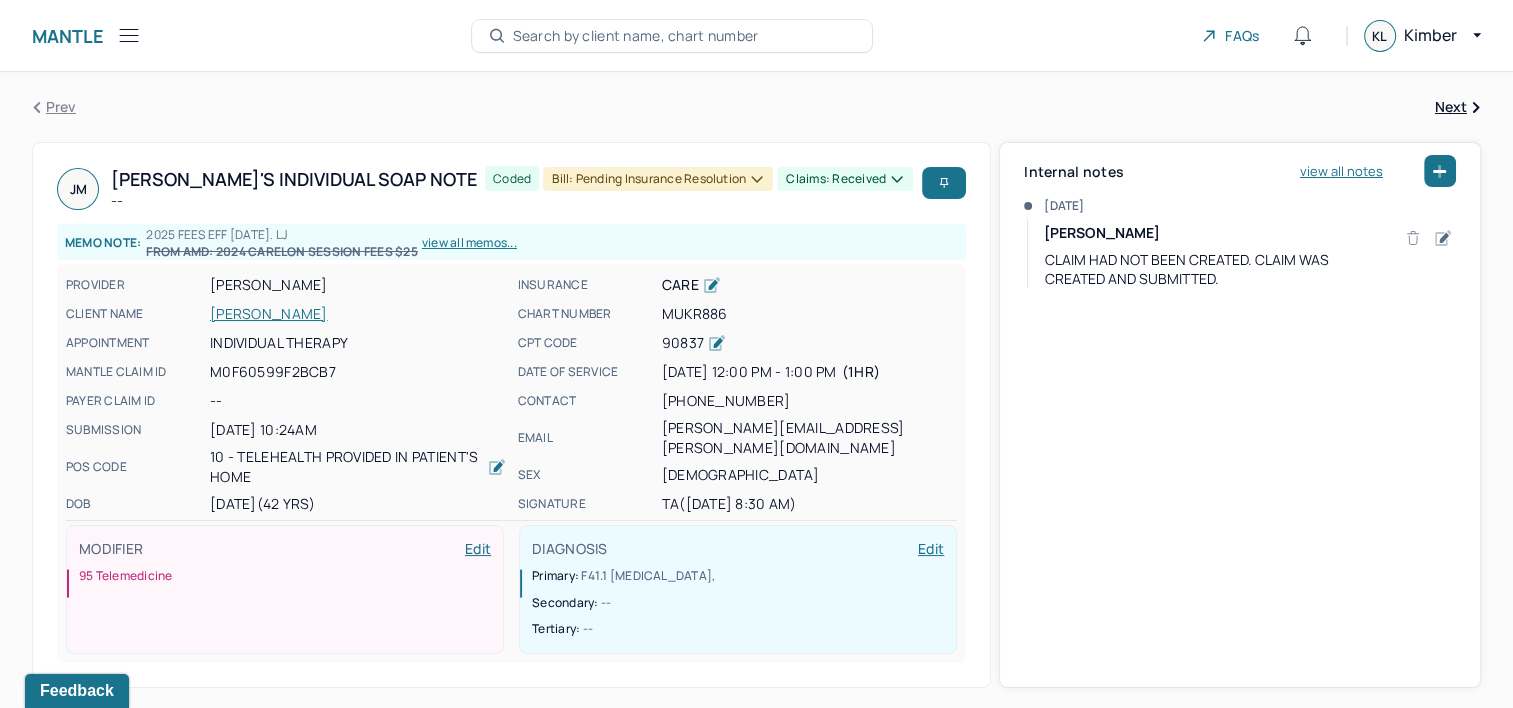 click on "Search by client name, chart number" at bounding box center (636, 36) 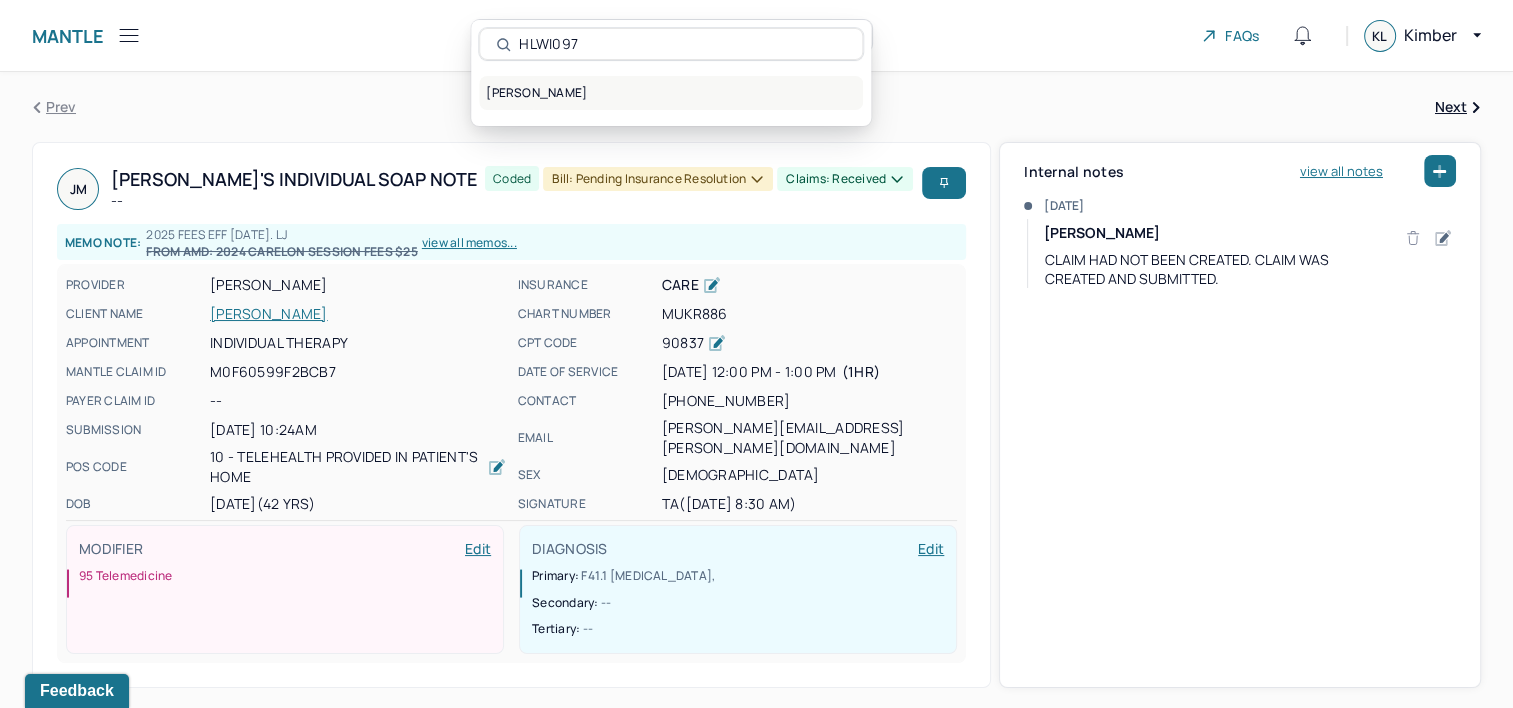 type on "HLWI097" 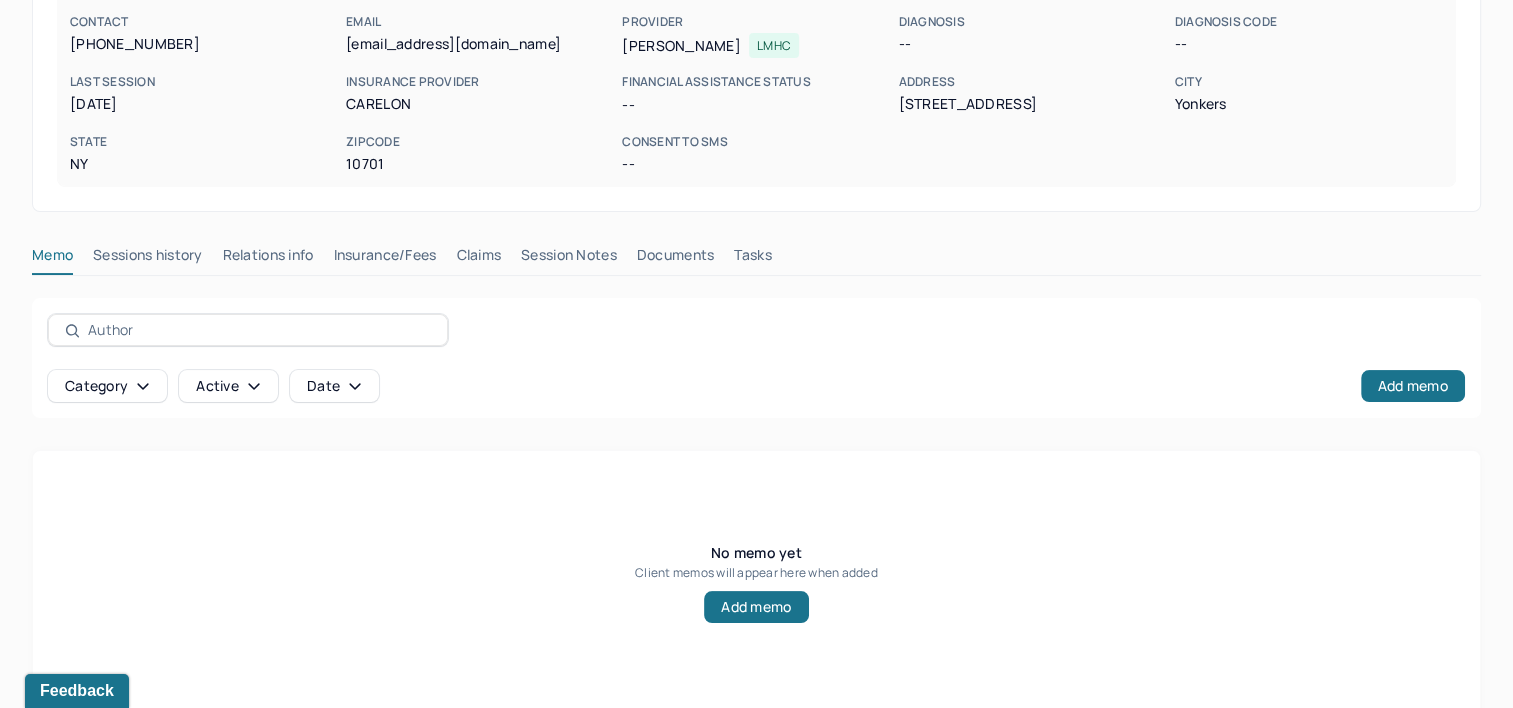 scroll, scrollTop: 300, scrollLeft: 0, axis: vertical 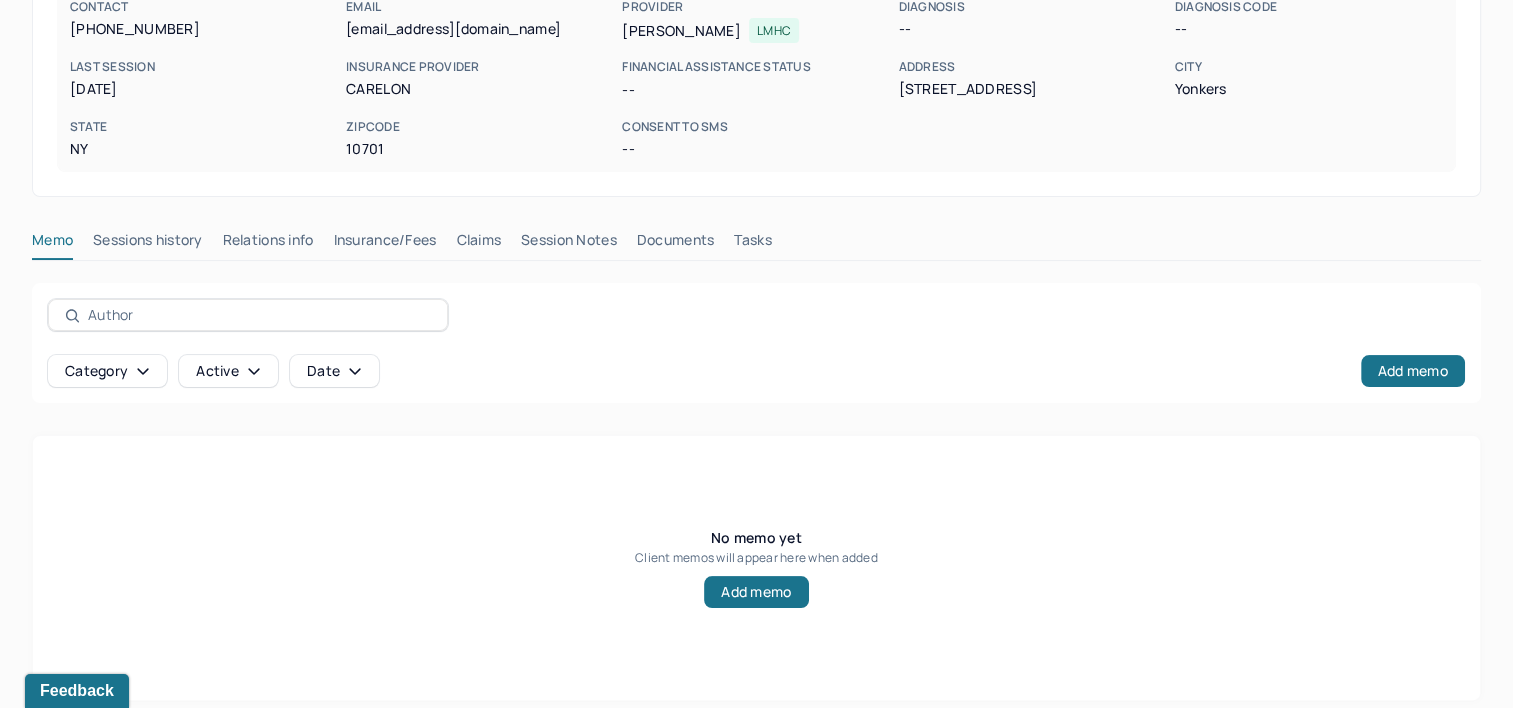 click on "Claims" at bounding box center [478, 244] 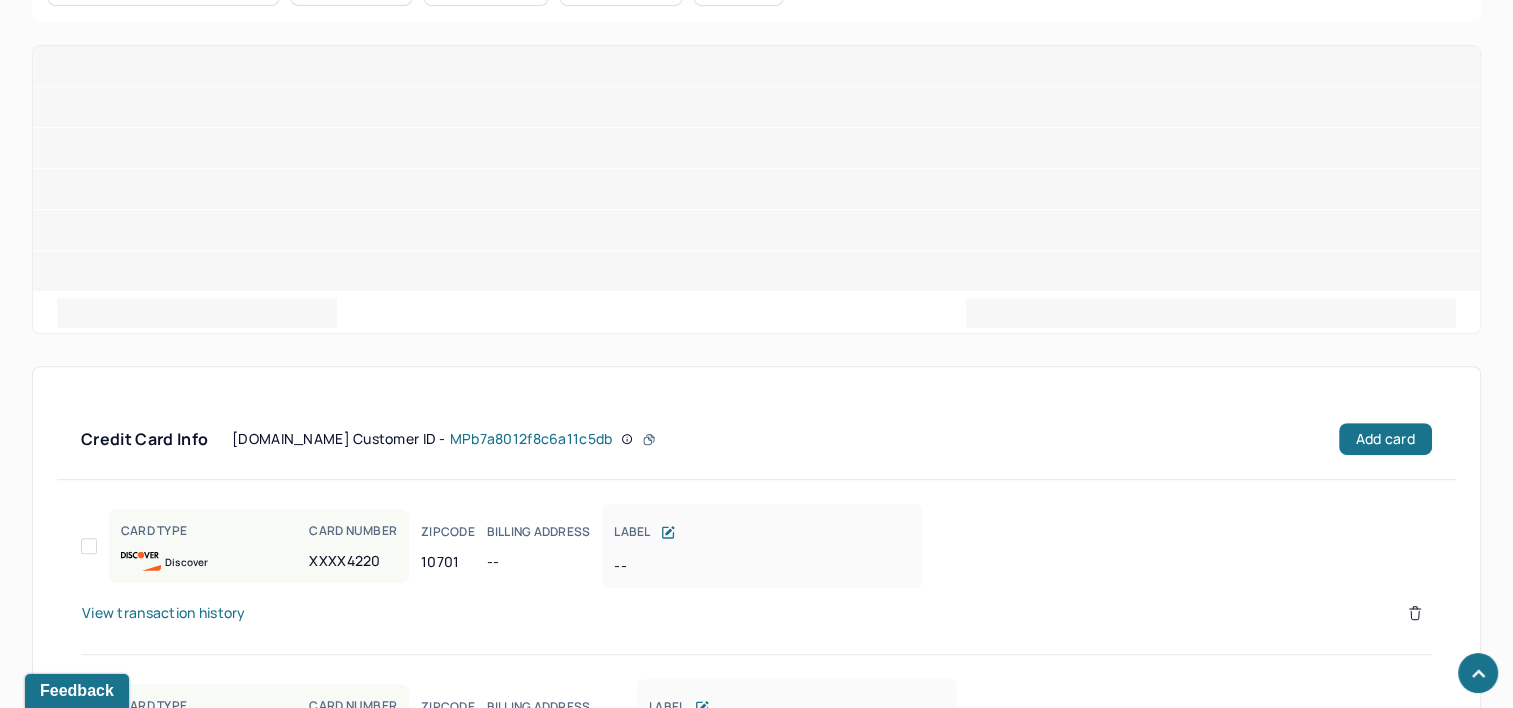 scroll, scrollTop: 941, scrollLeft: 0, axis: vertical 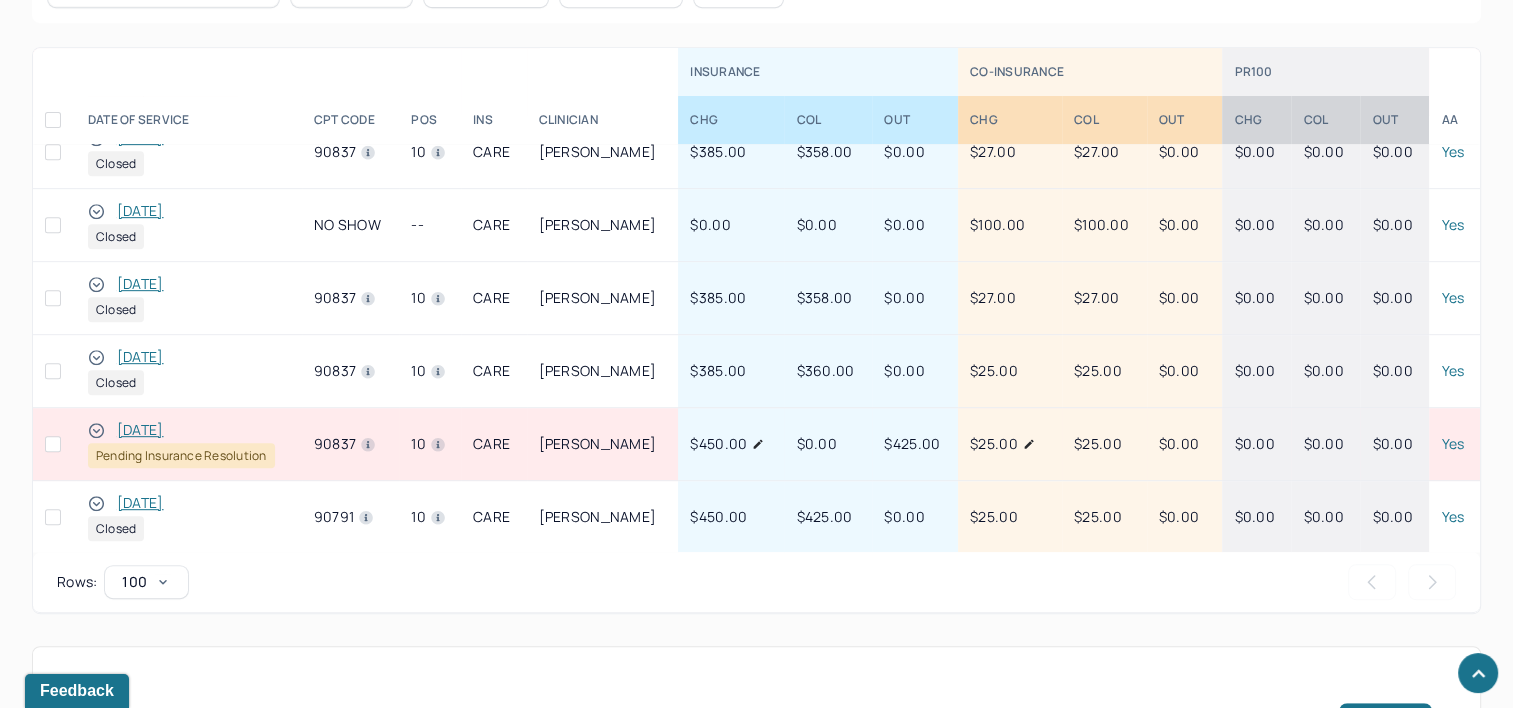 click on "[DATE]" at bounding box center (140, 430) 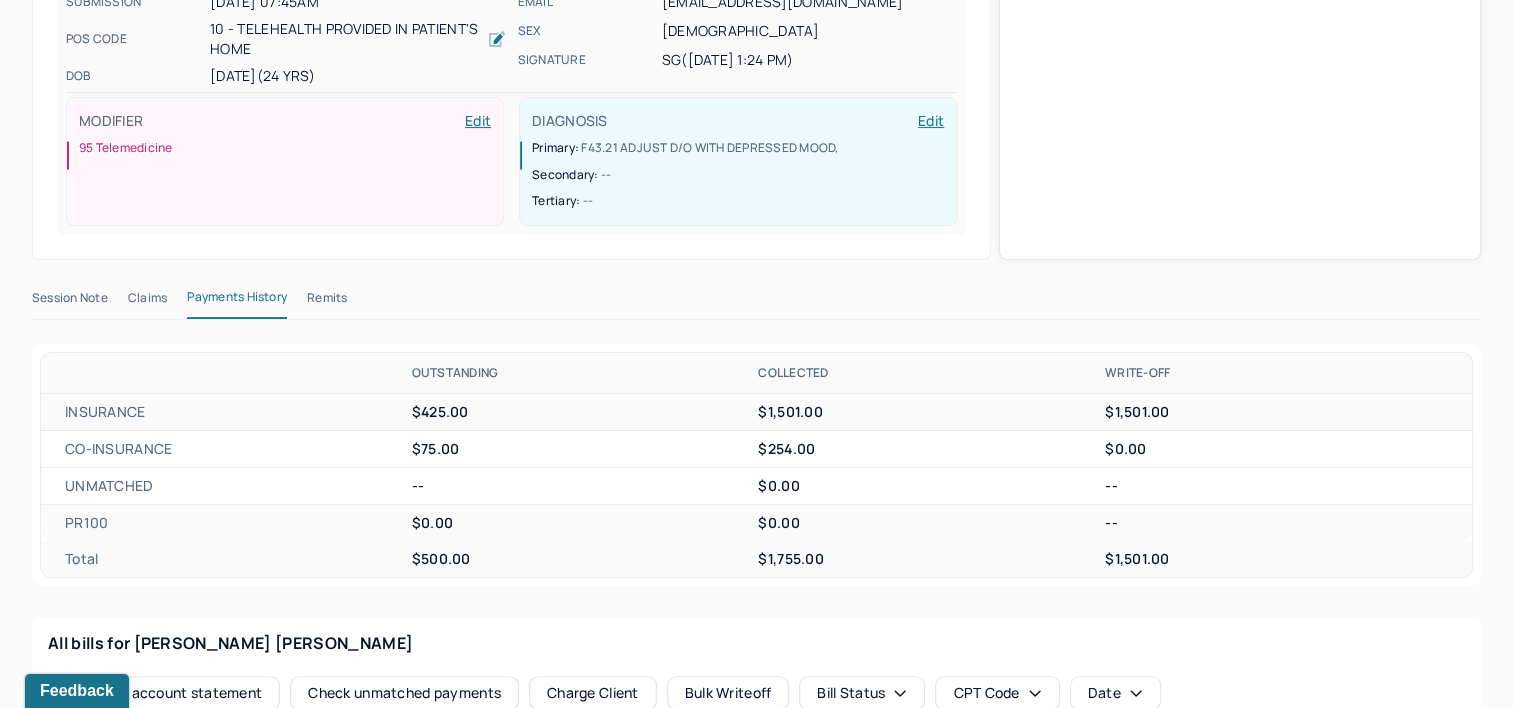 scroll, scrollTop: 444, scrollLeft: 0, axis: vertical 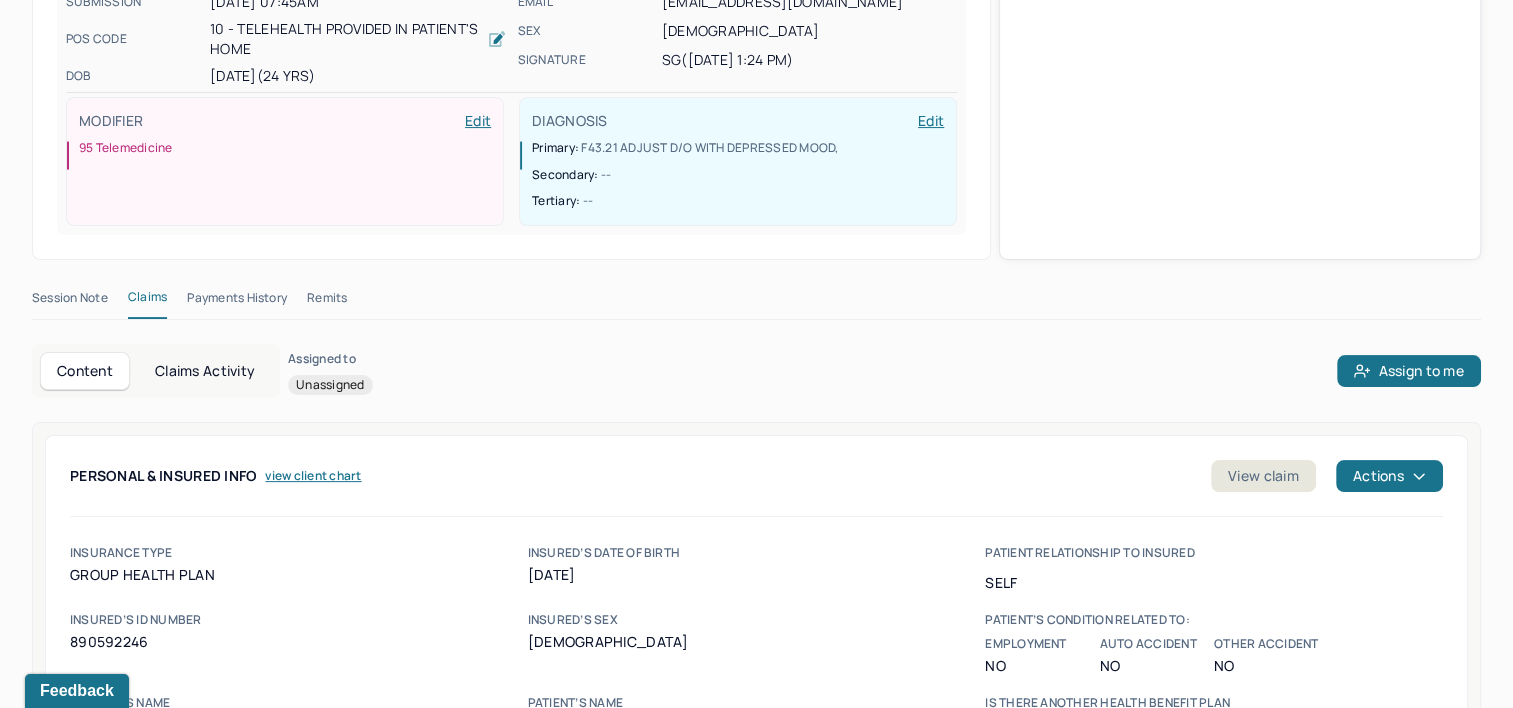 click on "Claims Activity" at bounding box center (205, 371) 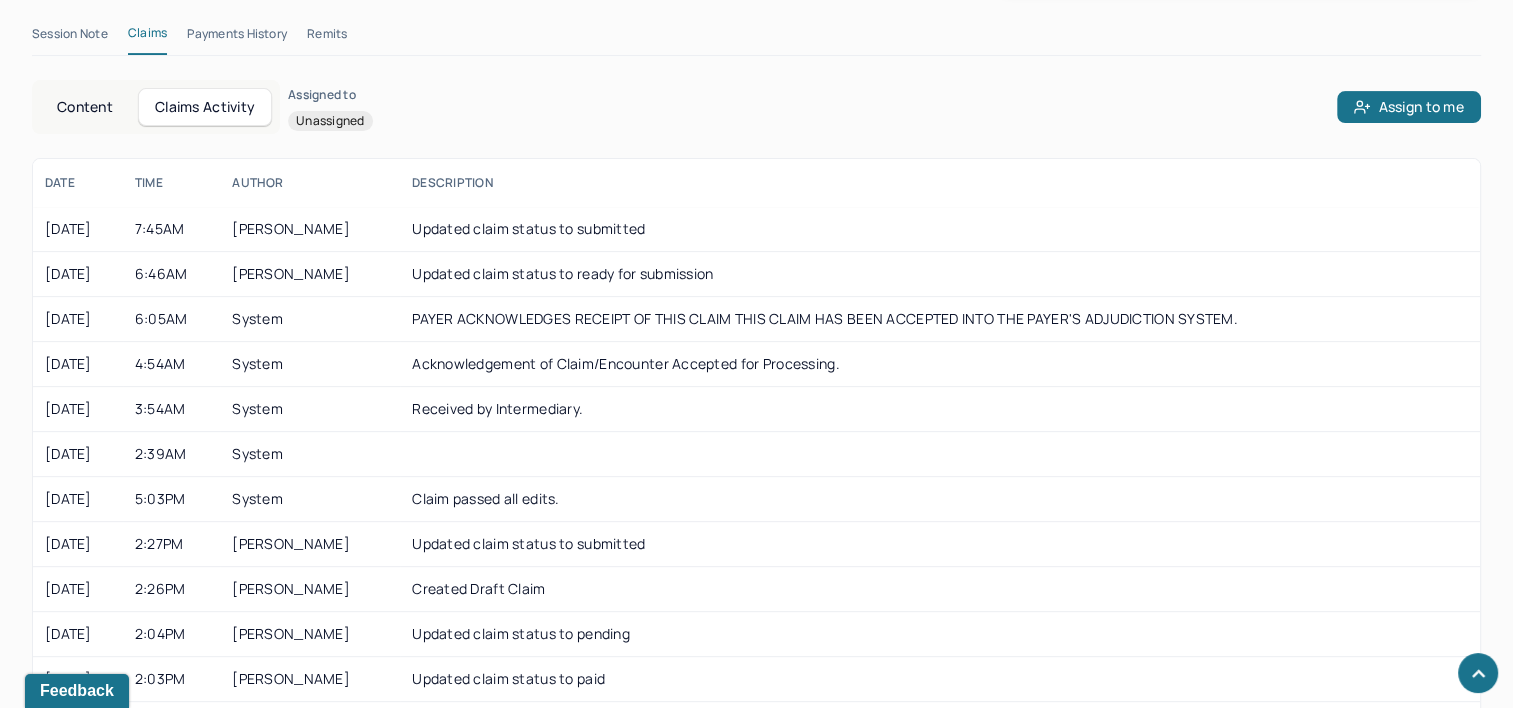 scroll, scrollTop: 708, scrollLeft: 0, axis: vertical 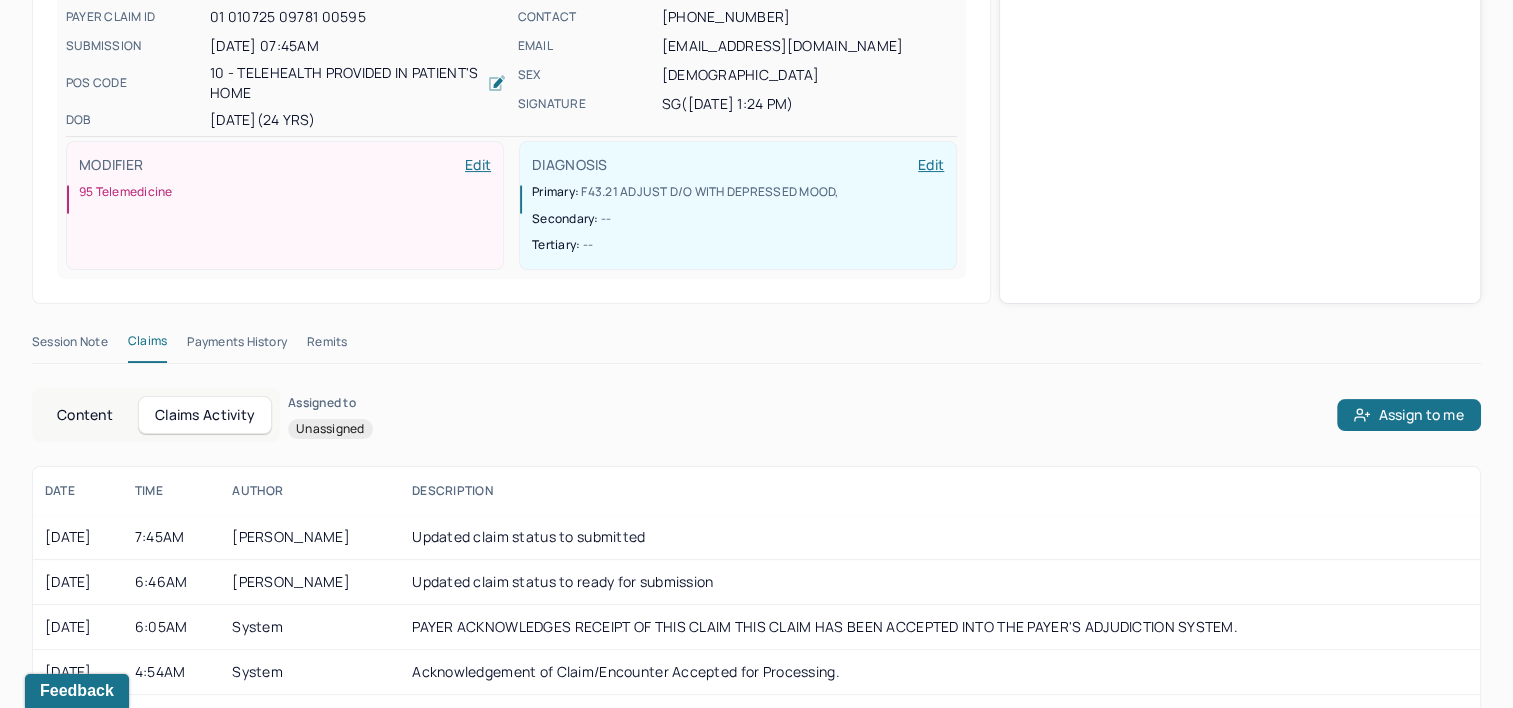 type 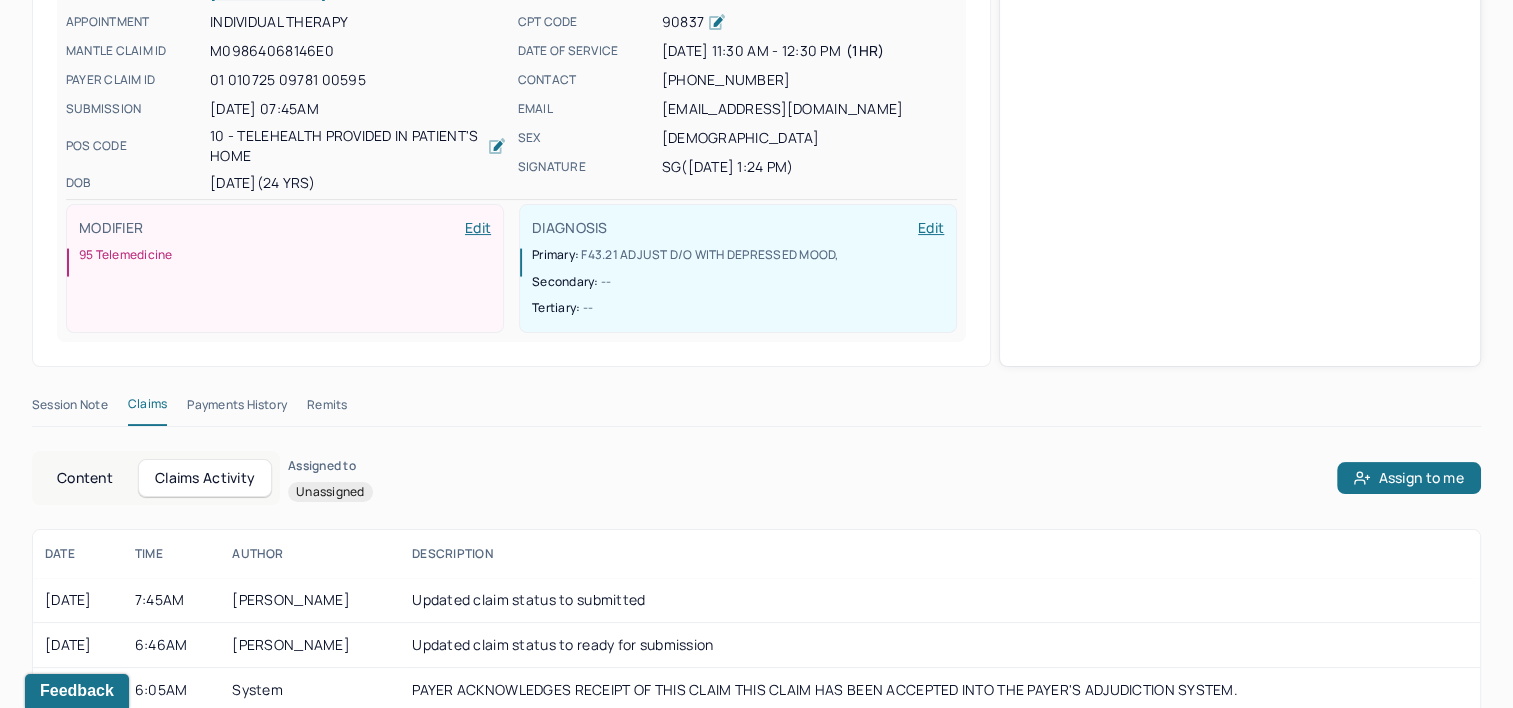 scroll, scrollTop: 0, scrollLeft: 0, axis: both 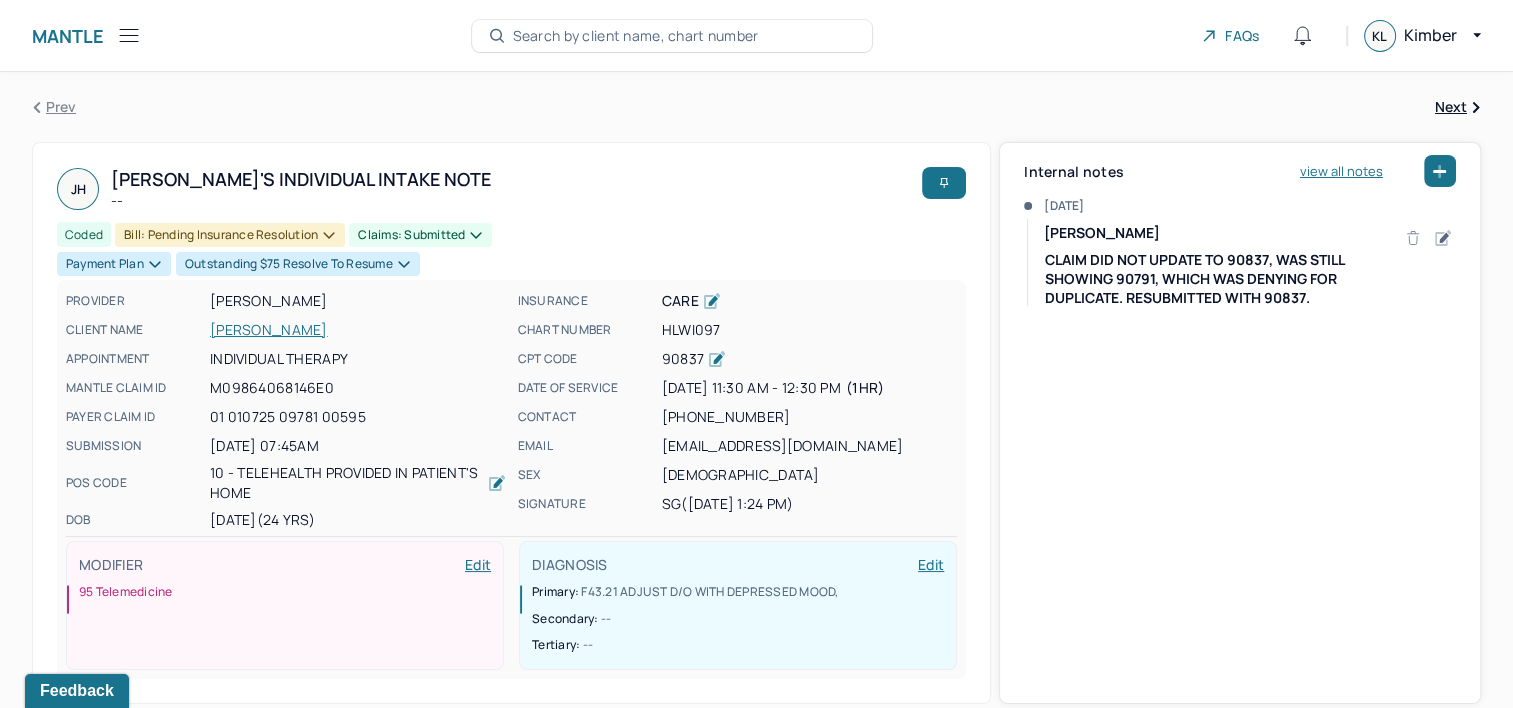 click on "Search by client name, chart number" at bounding box center (636, 36) 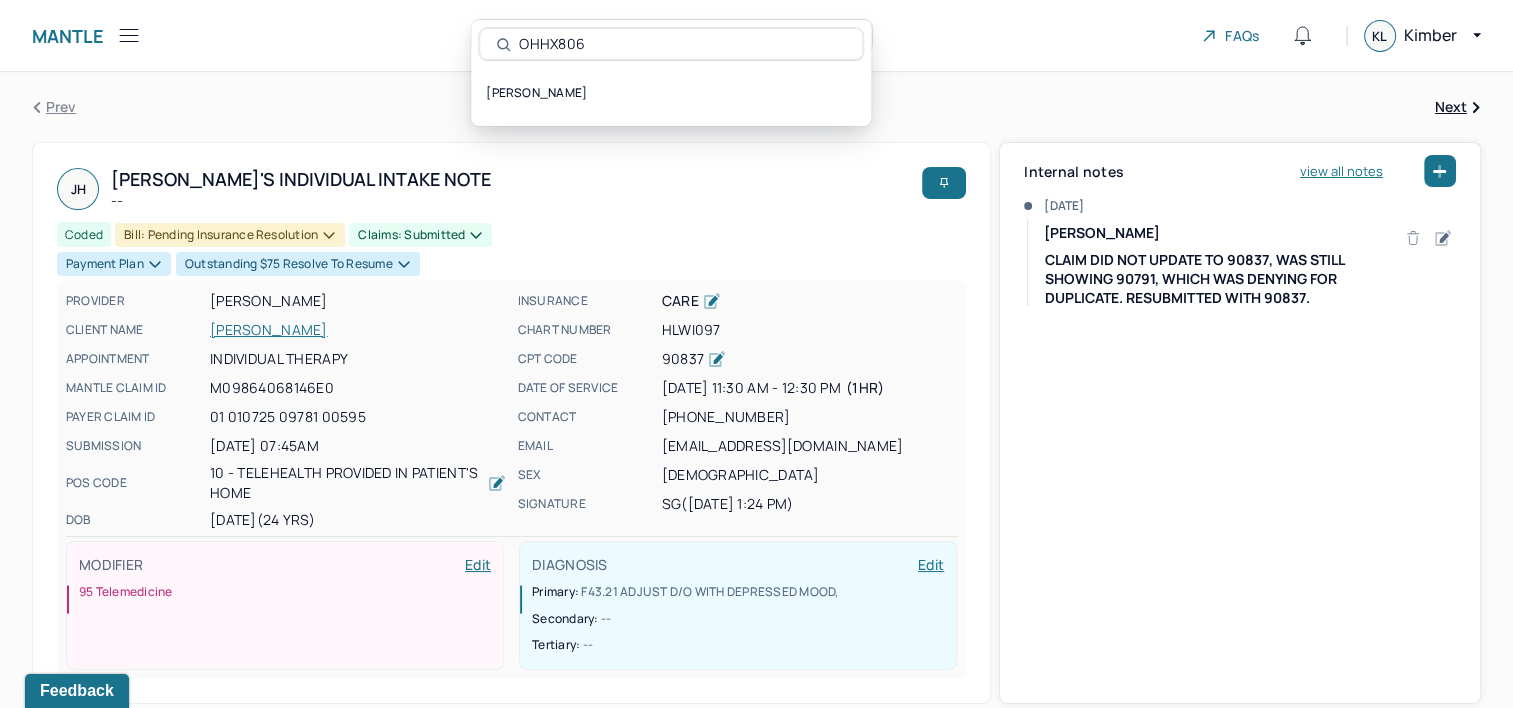 type on "OHHX806" 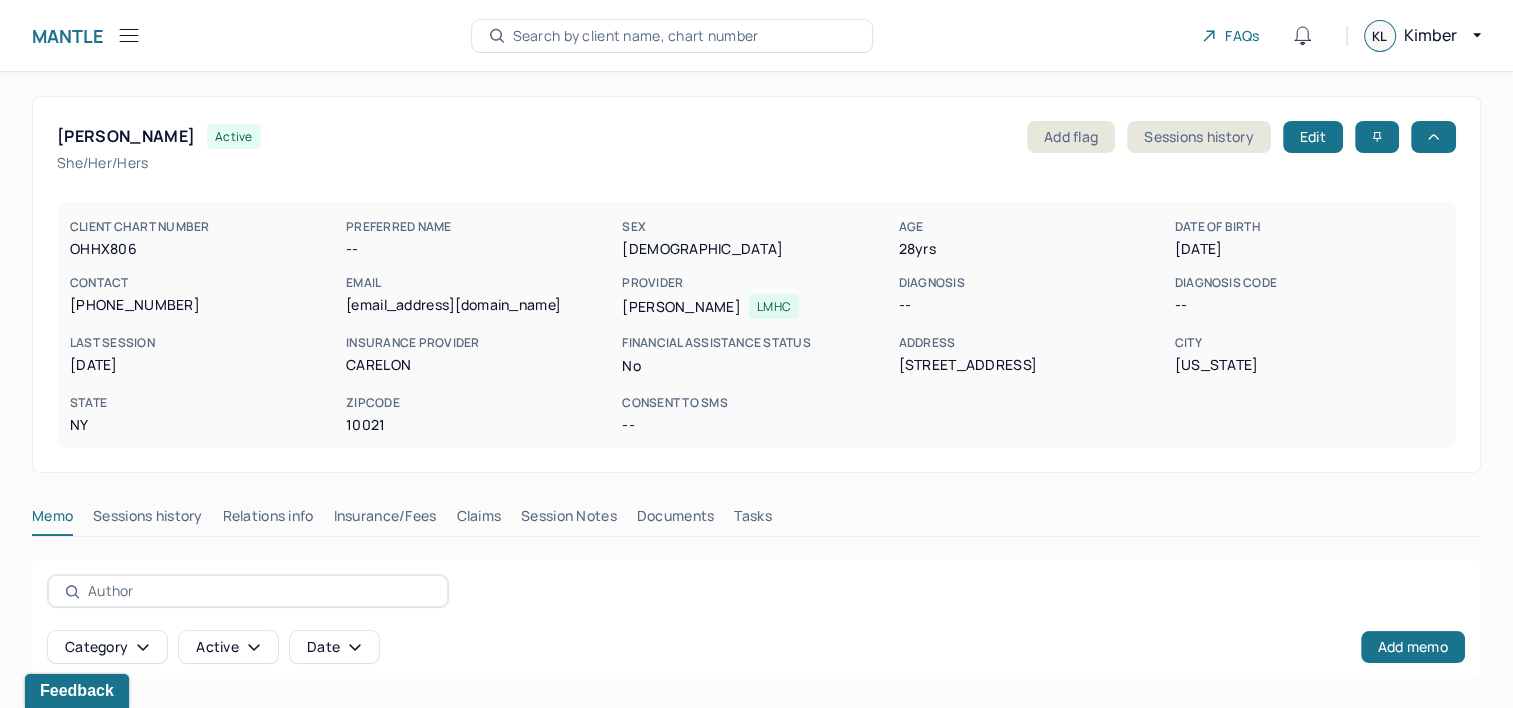 scroll, scrollTop: 176, scrollLeft: 0, axis: vertical 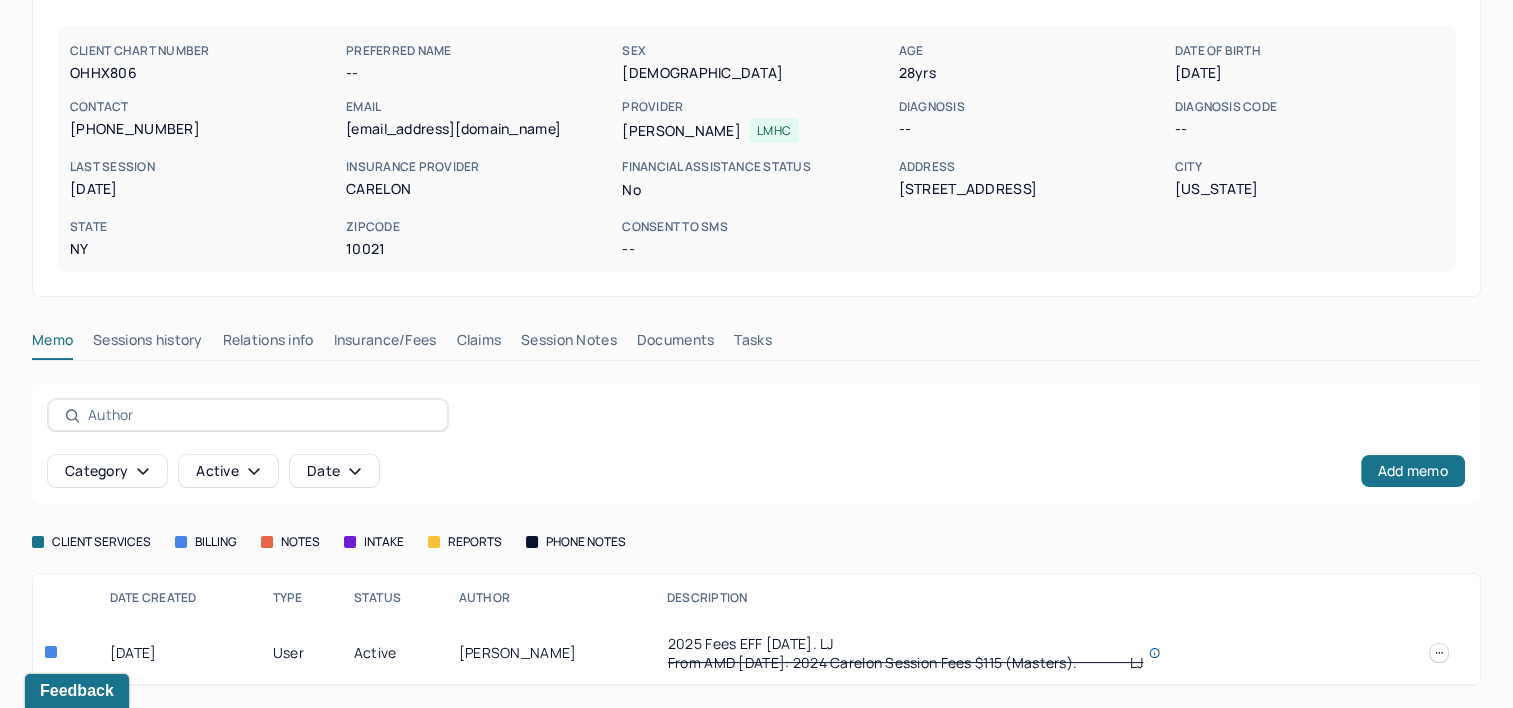 click on "Claims" at bounding box center [478, 344] 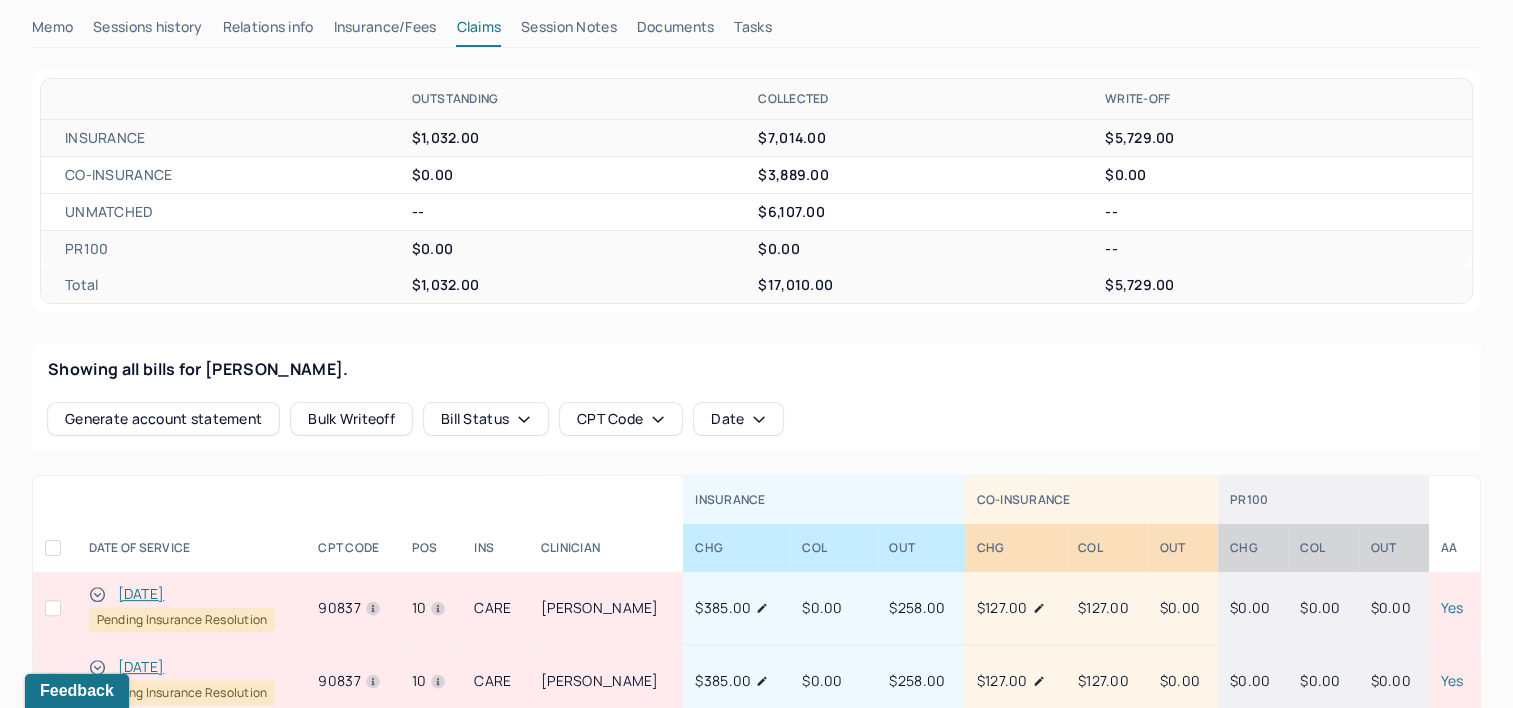scroll, scrollTop: 576, scrollLeft: 0, axis: vertical 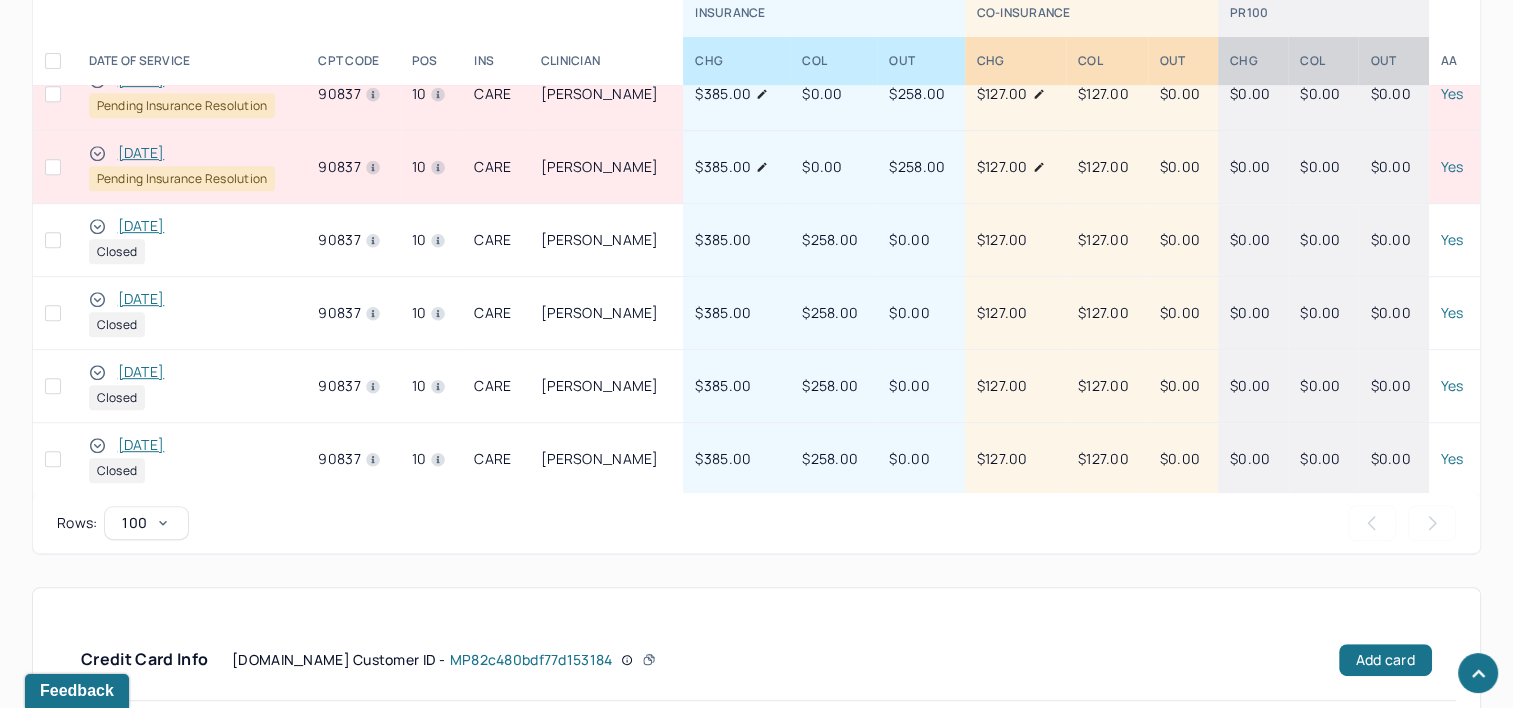 type 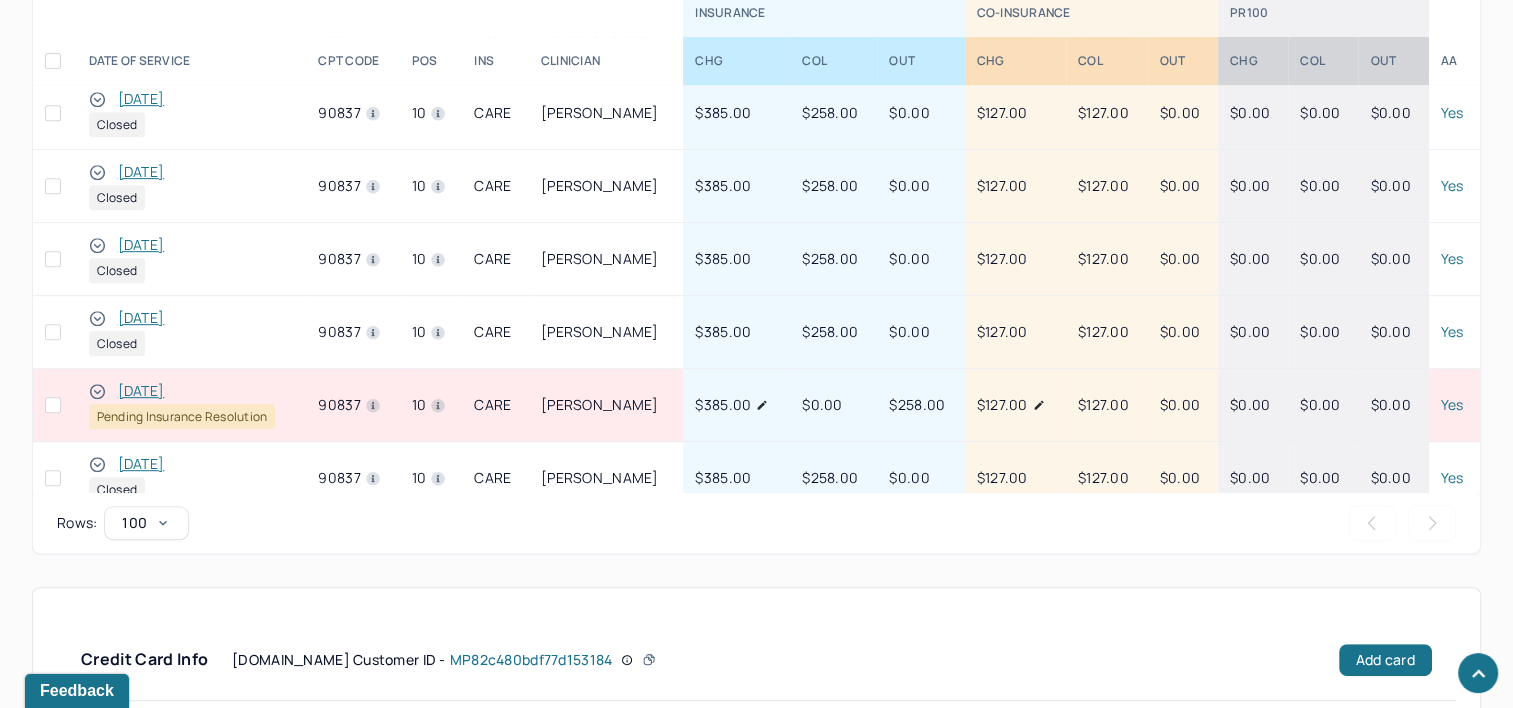 click on "[DATE]" at bounding box center [141, 391] 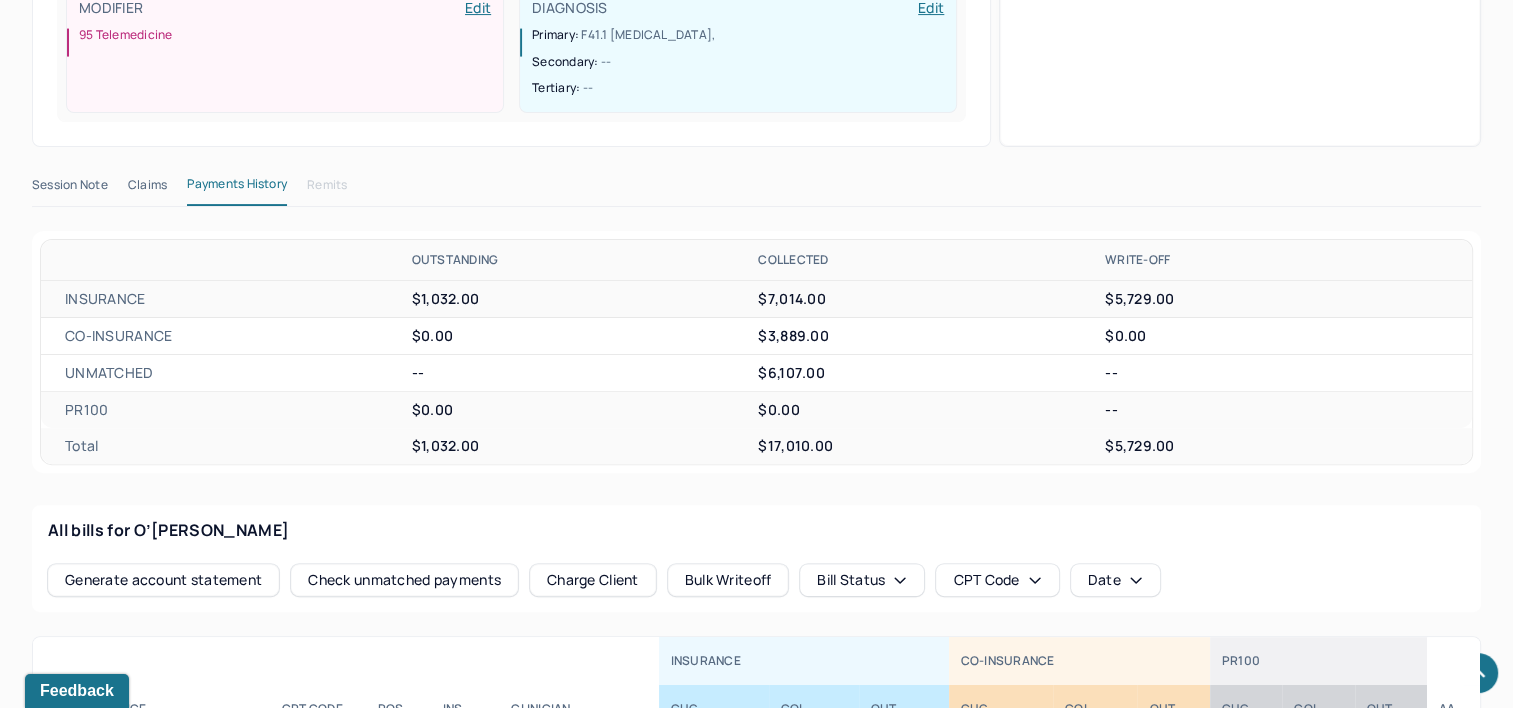 scroll, scrollTop: 576, scrollLeft: 0, axis: vertical 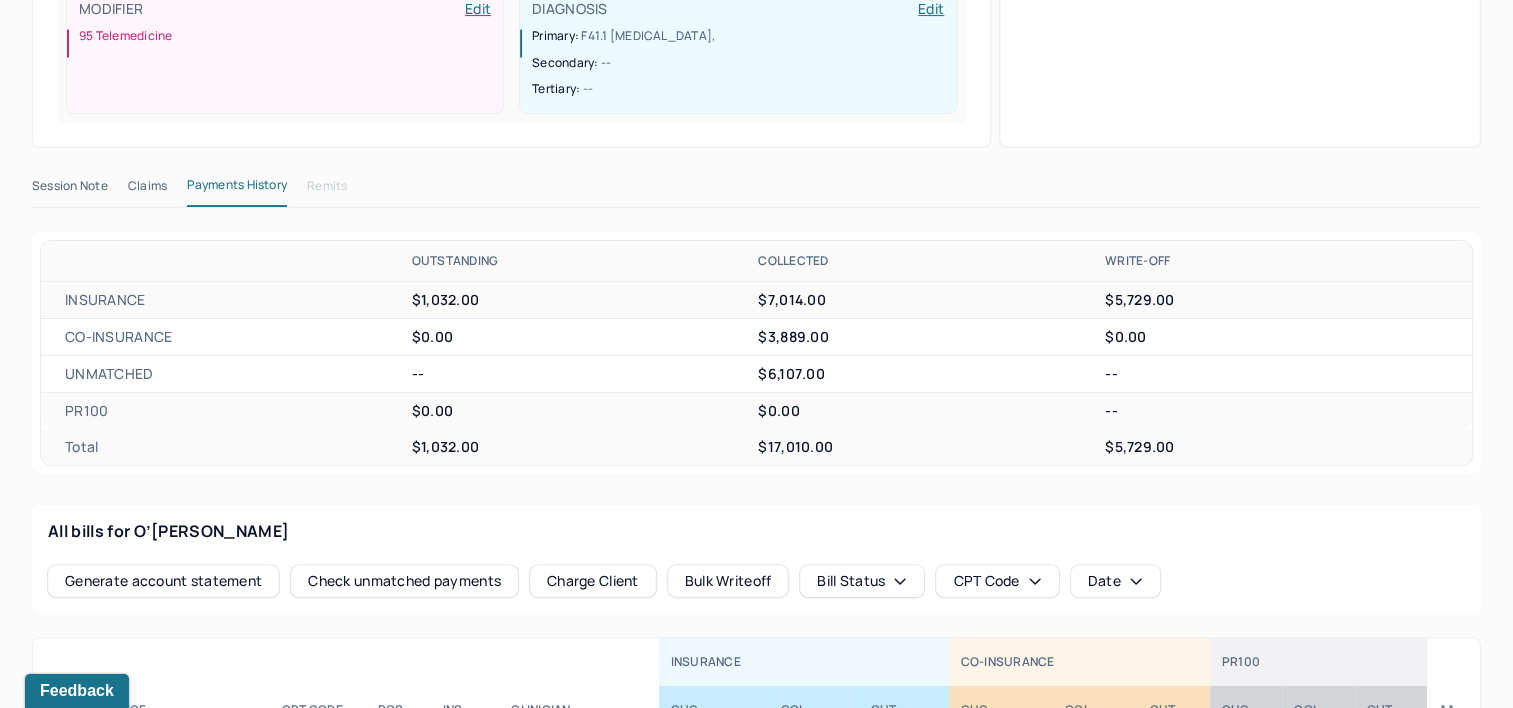 click on "Claims" at bounding box center (147, 190) 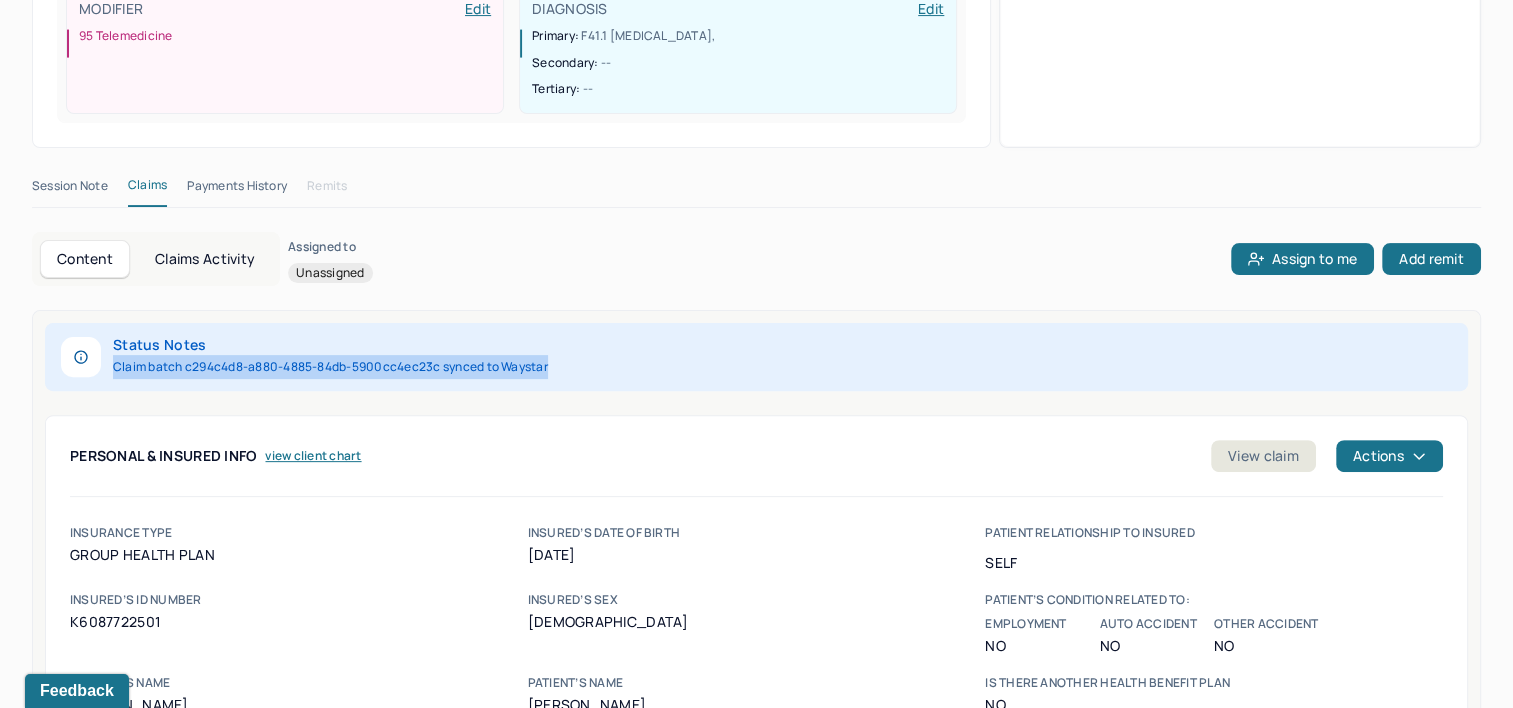 drag, startPoint x: 116, startPoint y: 331, endPoint x: 559, endPoint y: 338, distance: 443.0553 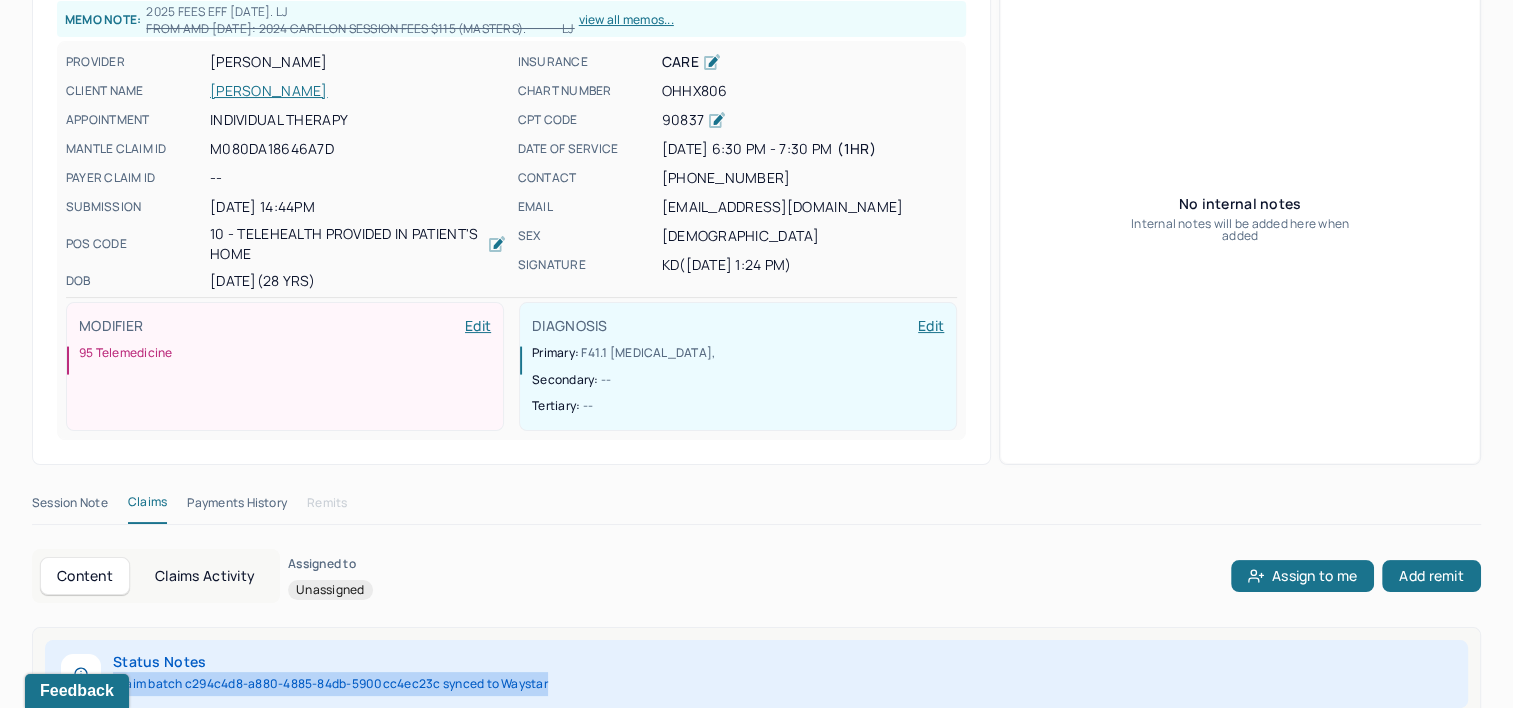 scroll, scrollTop: 0, scrollLeft: 0, axis: both 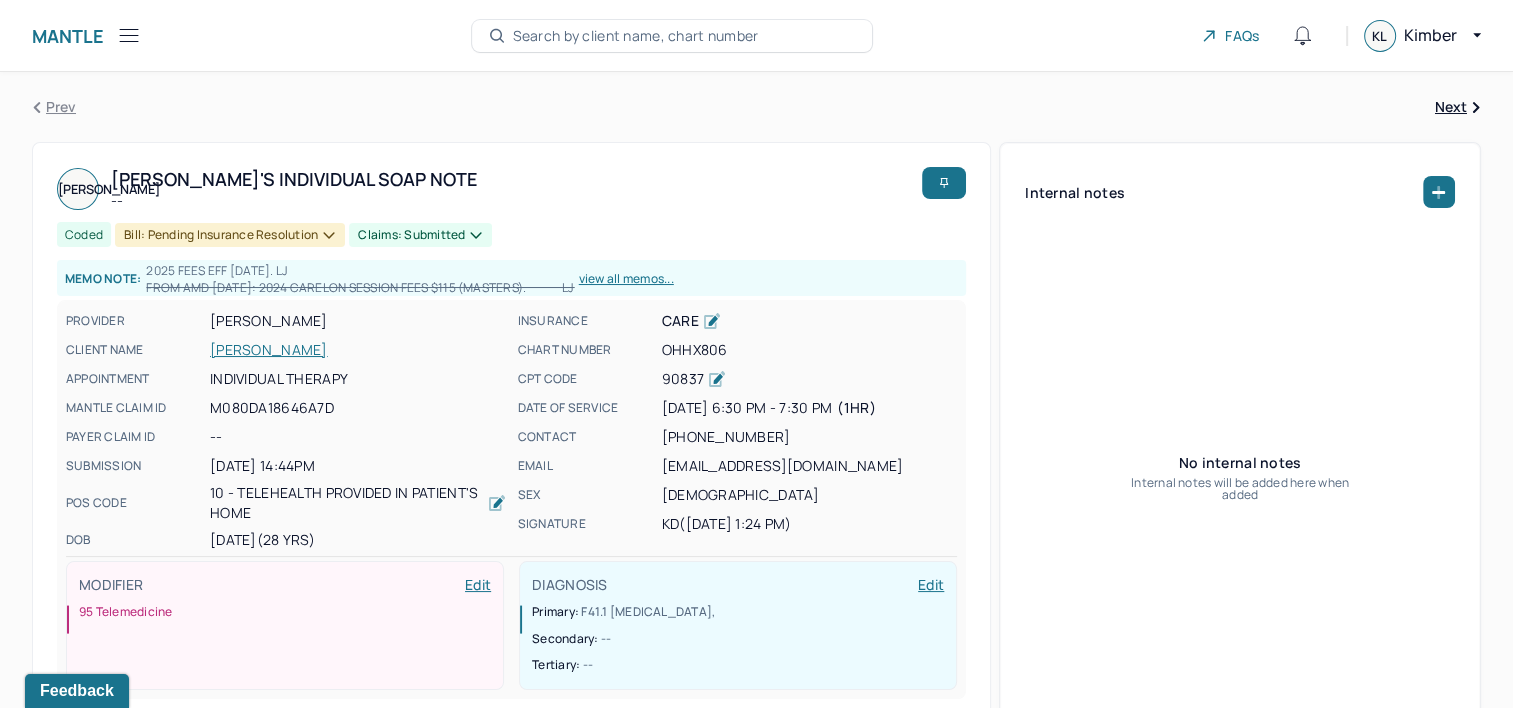 click on "Search by client name, chart number" at bounding box center [636, 36] 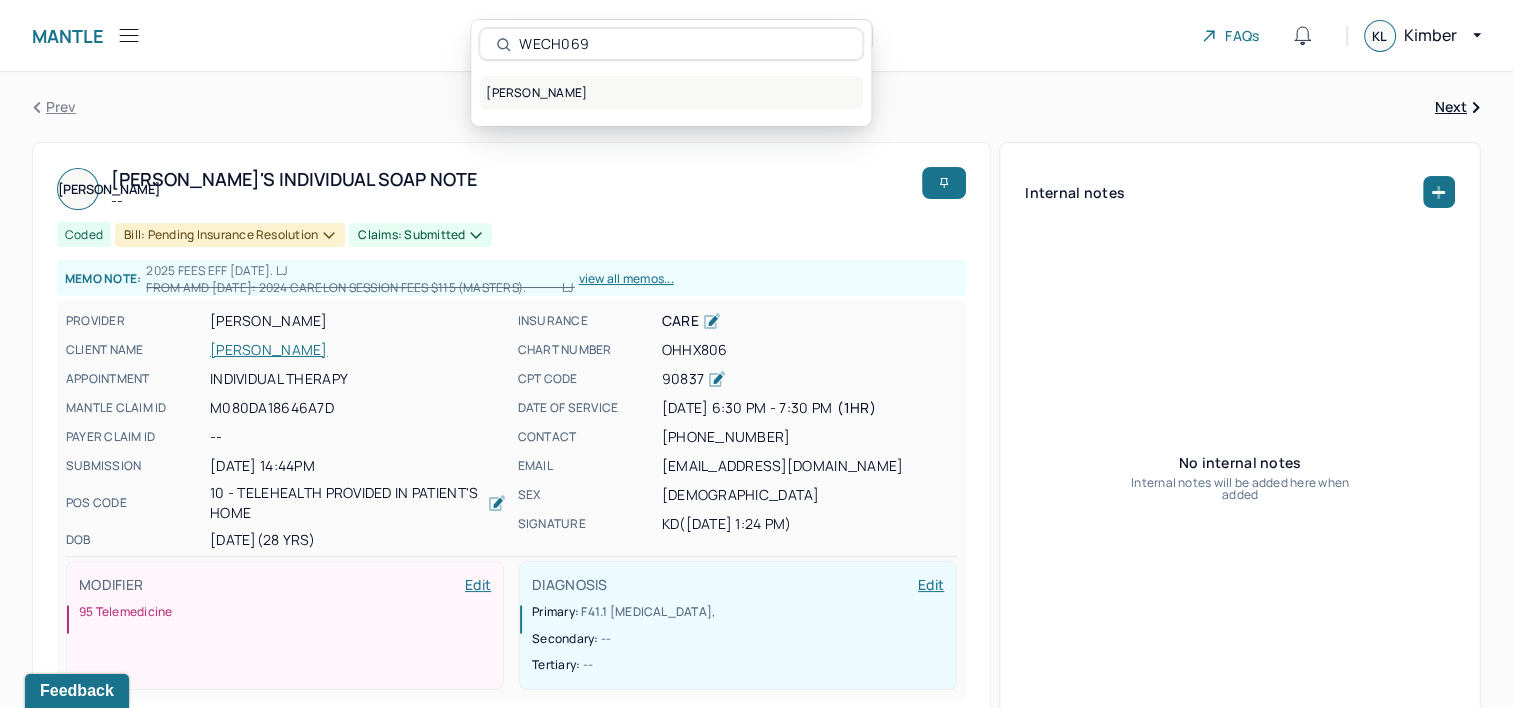 type on "WECH069" 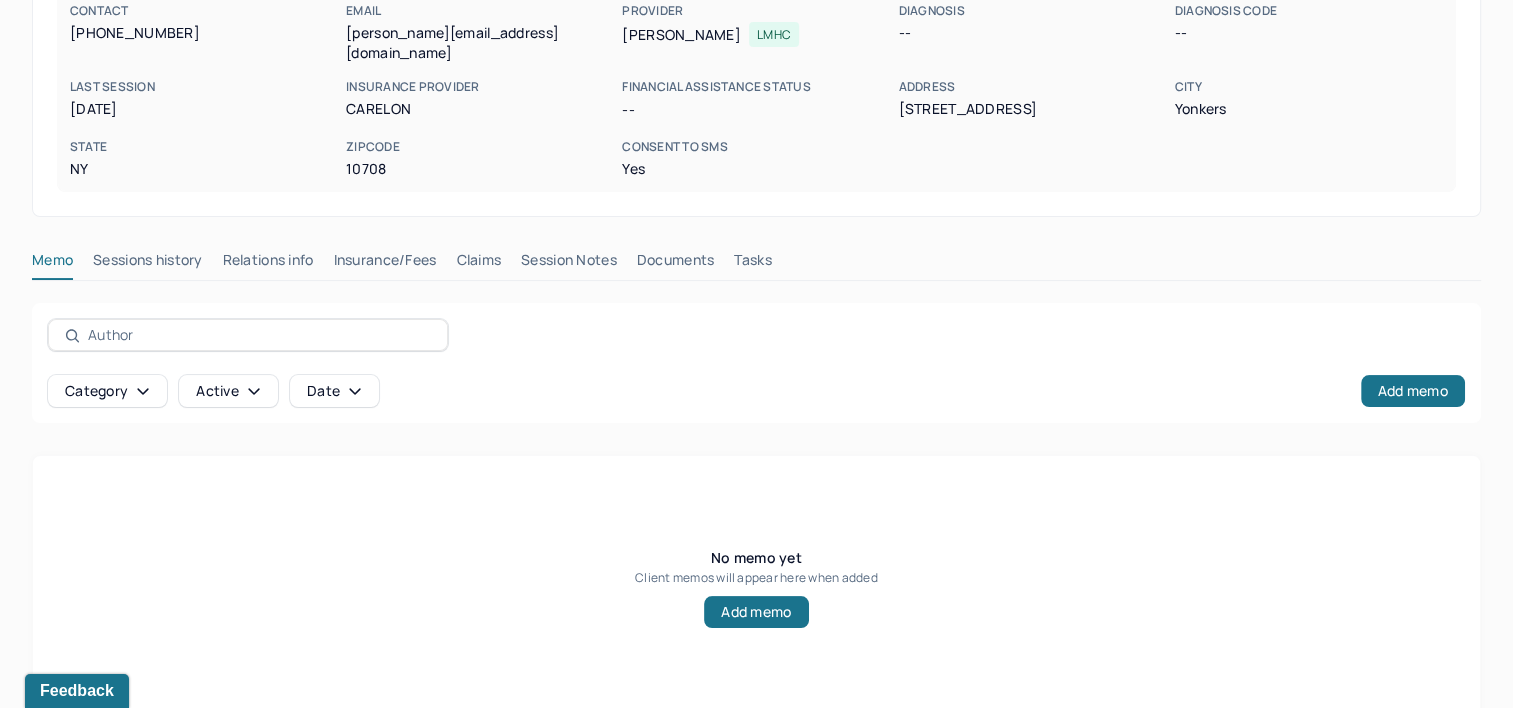 scroll, scrollTop: 291, scrollLeft: 0, axis: vertical 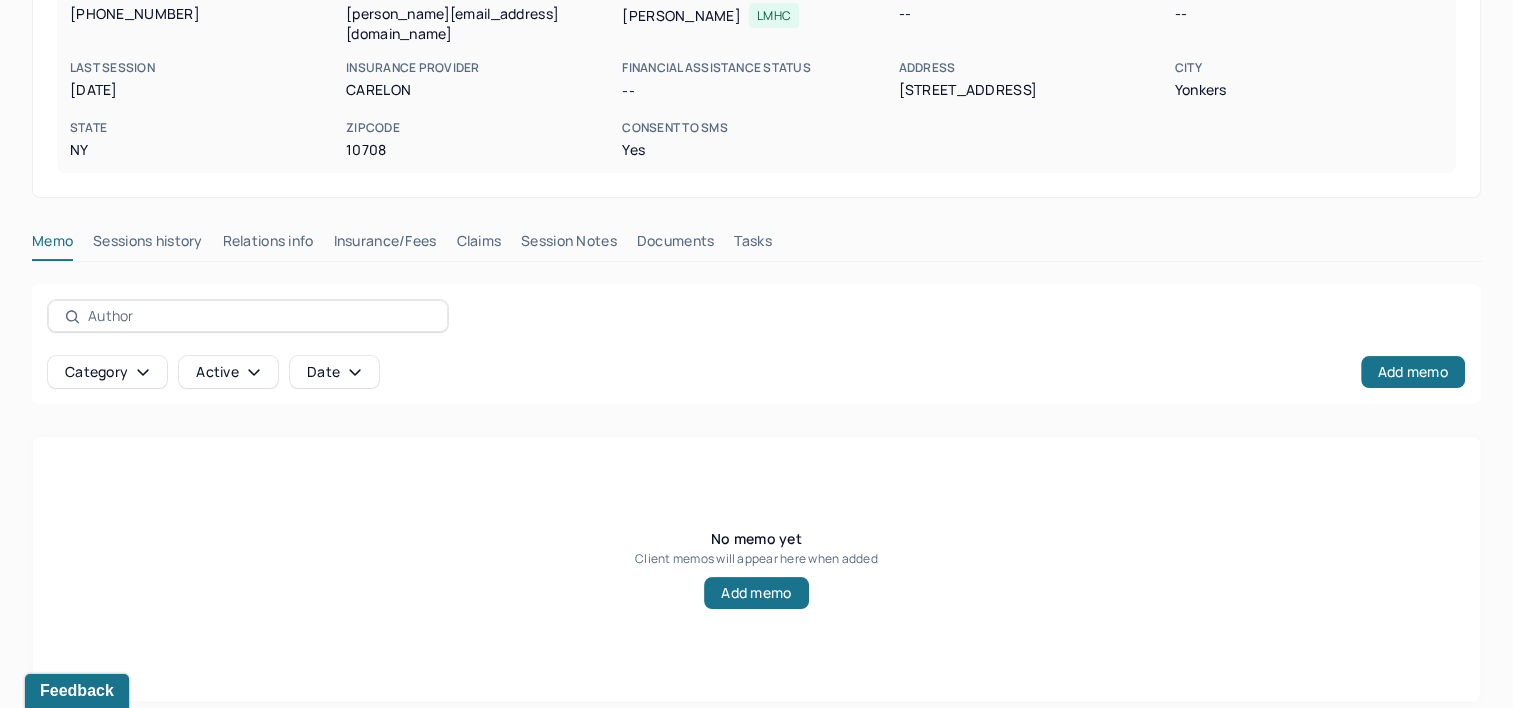 click on "Claims" at bounding box center (478, 245) 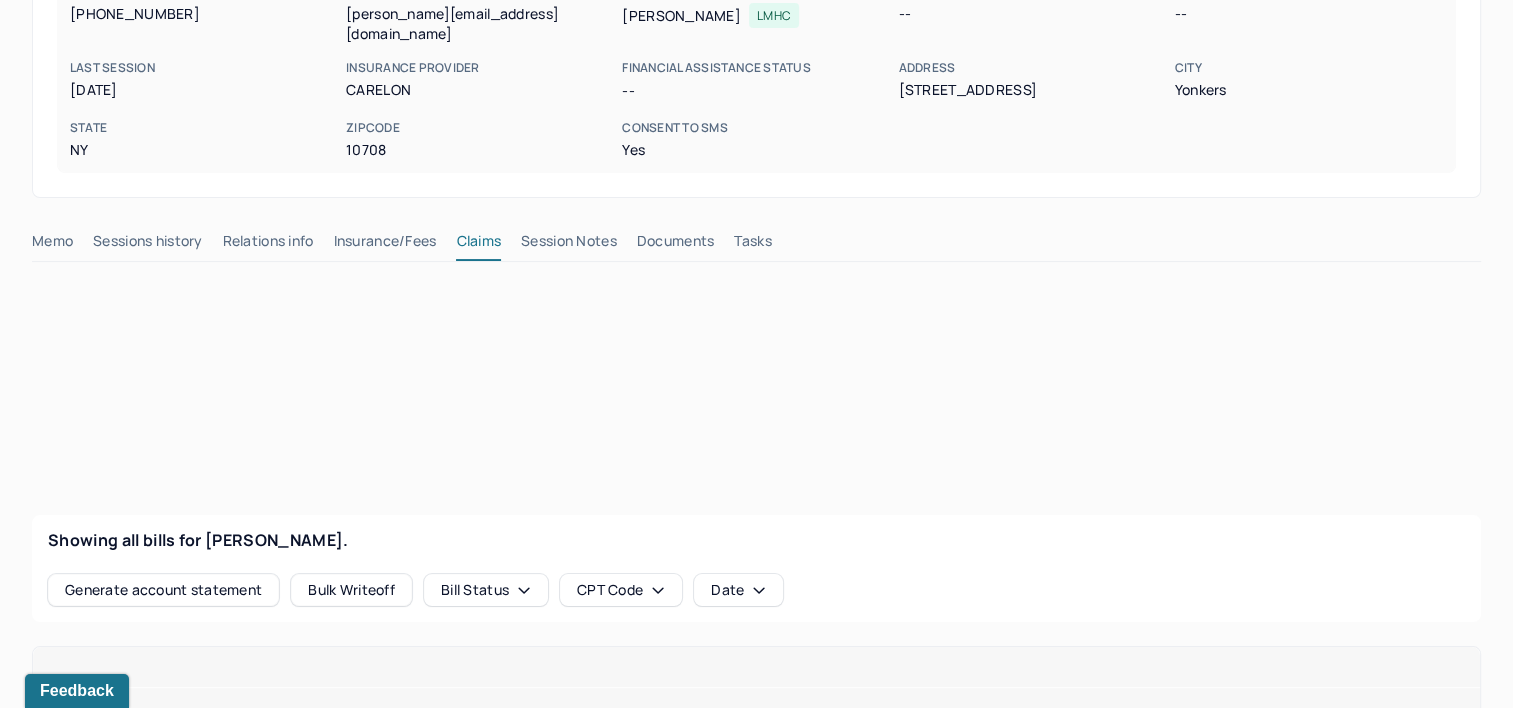 type 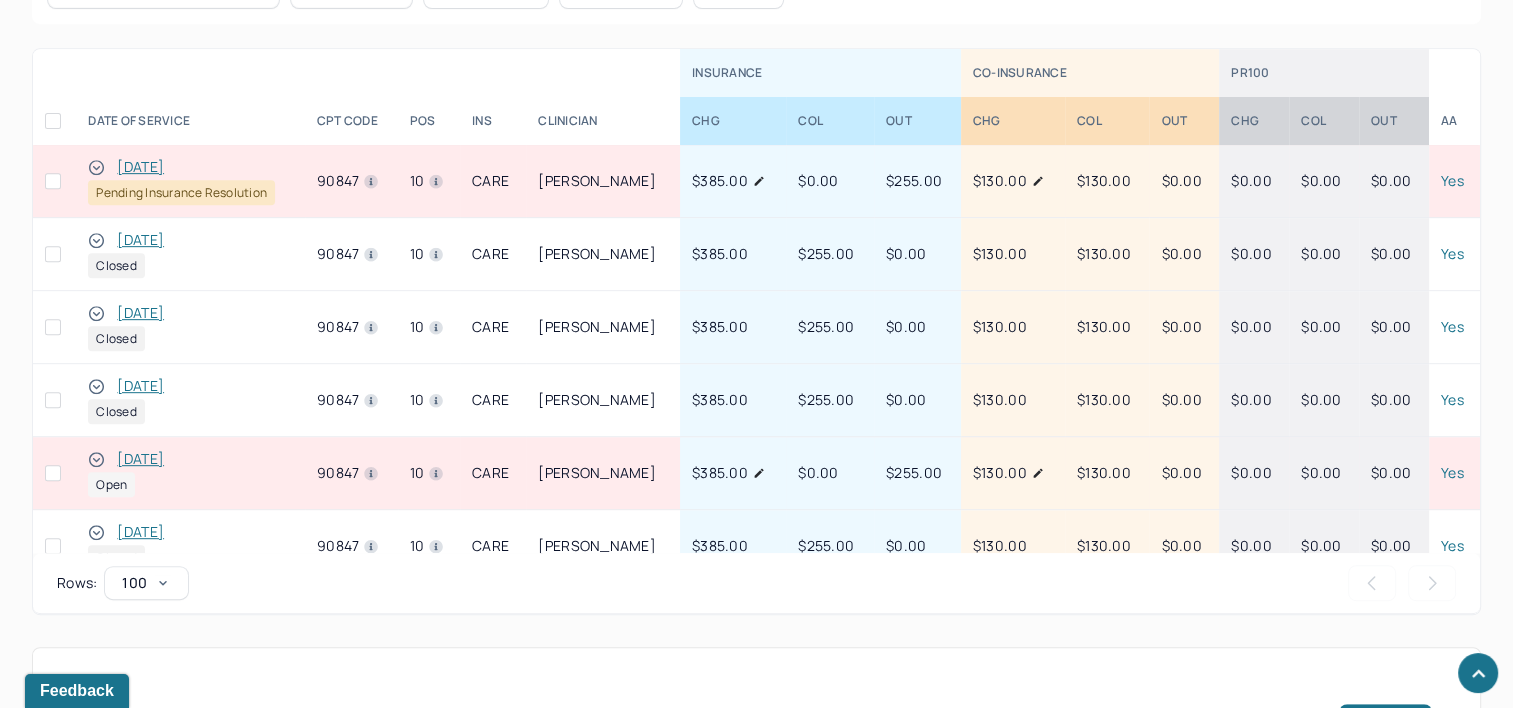 scroll, scrollTop: 991, scrollLeft: 0, axis: vertical 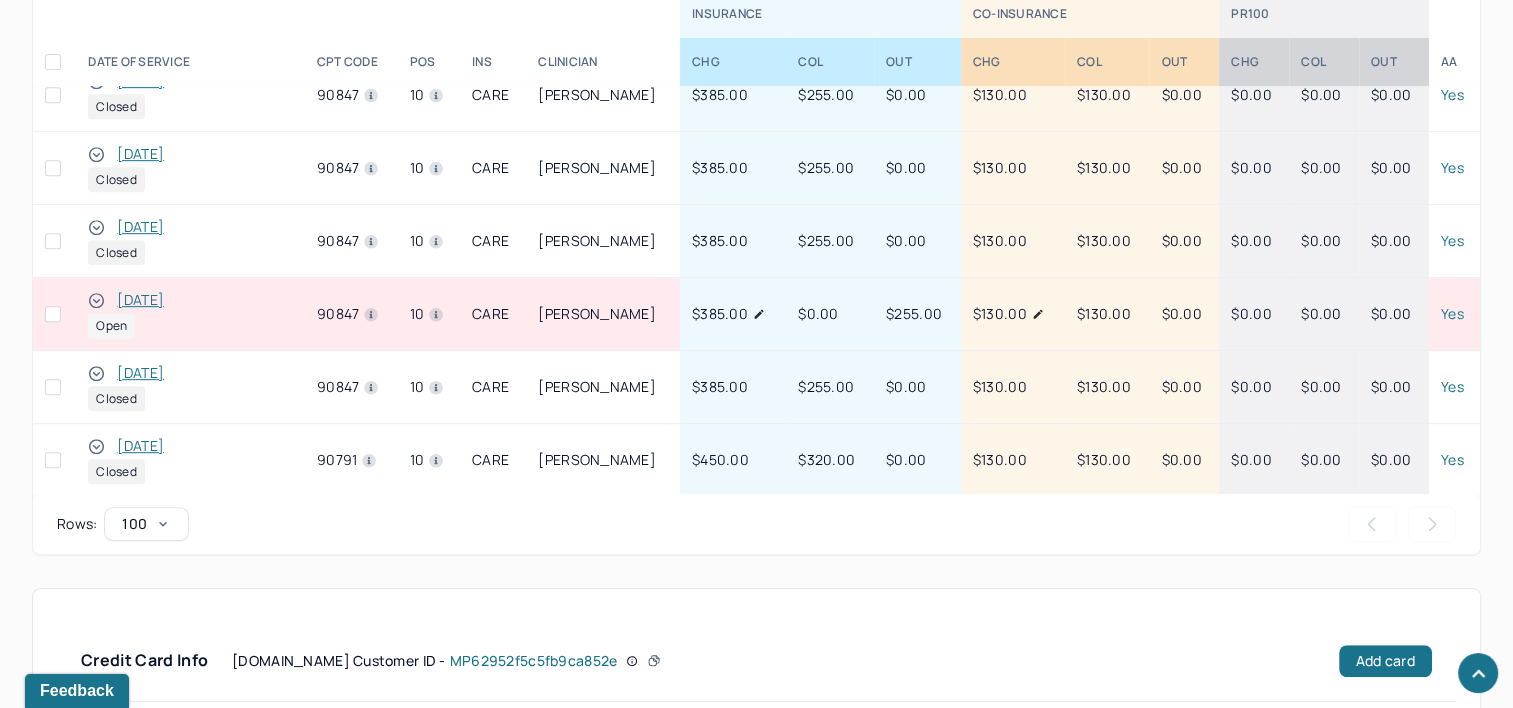 click on "[DATE]" at bounding box center [140, 300] 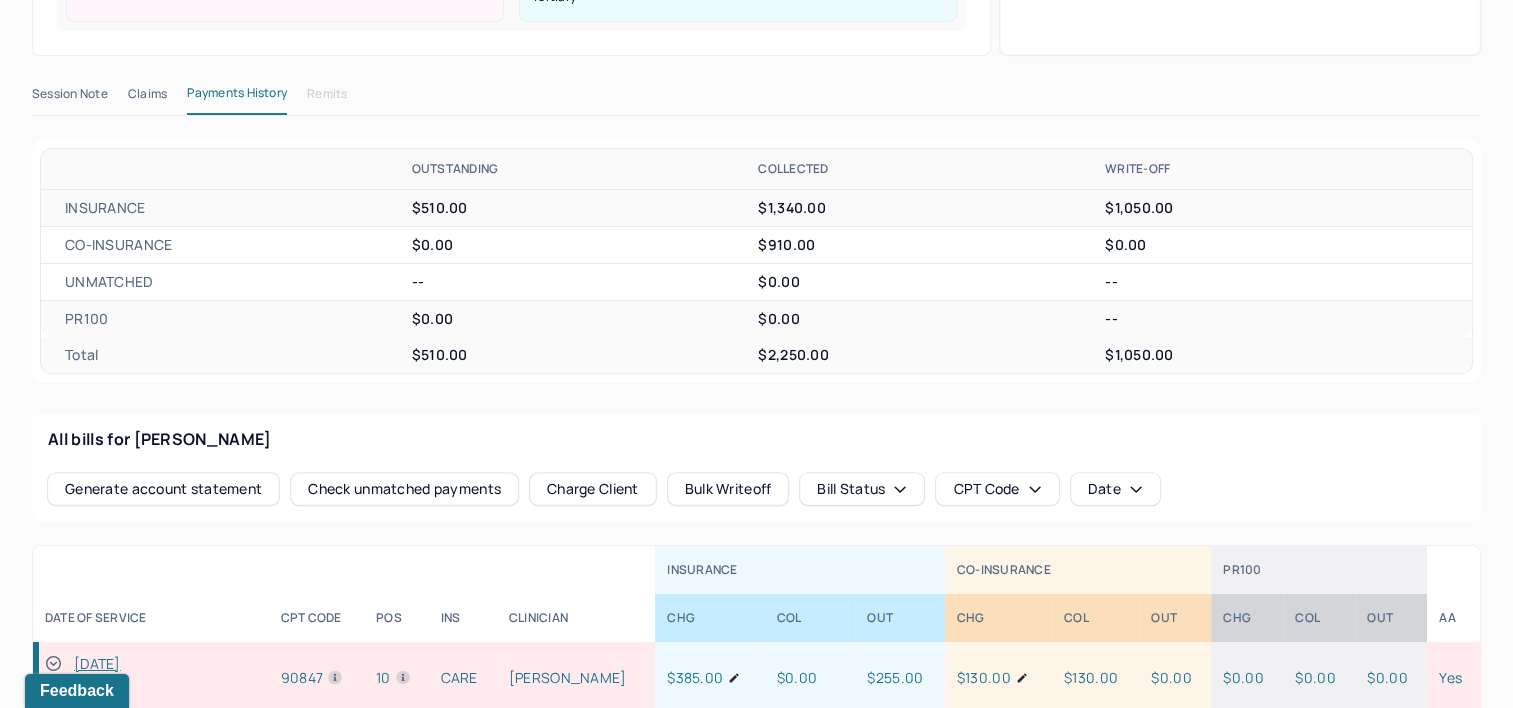 scroll, scrollTop: 433, scrollLeft: 0, axis: vertical 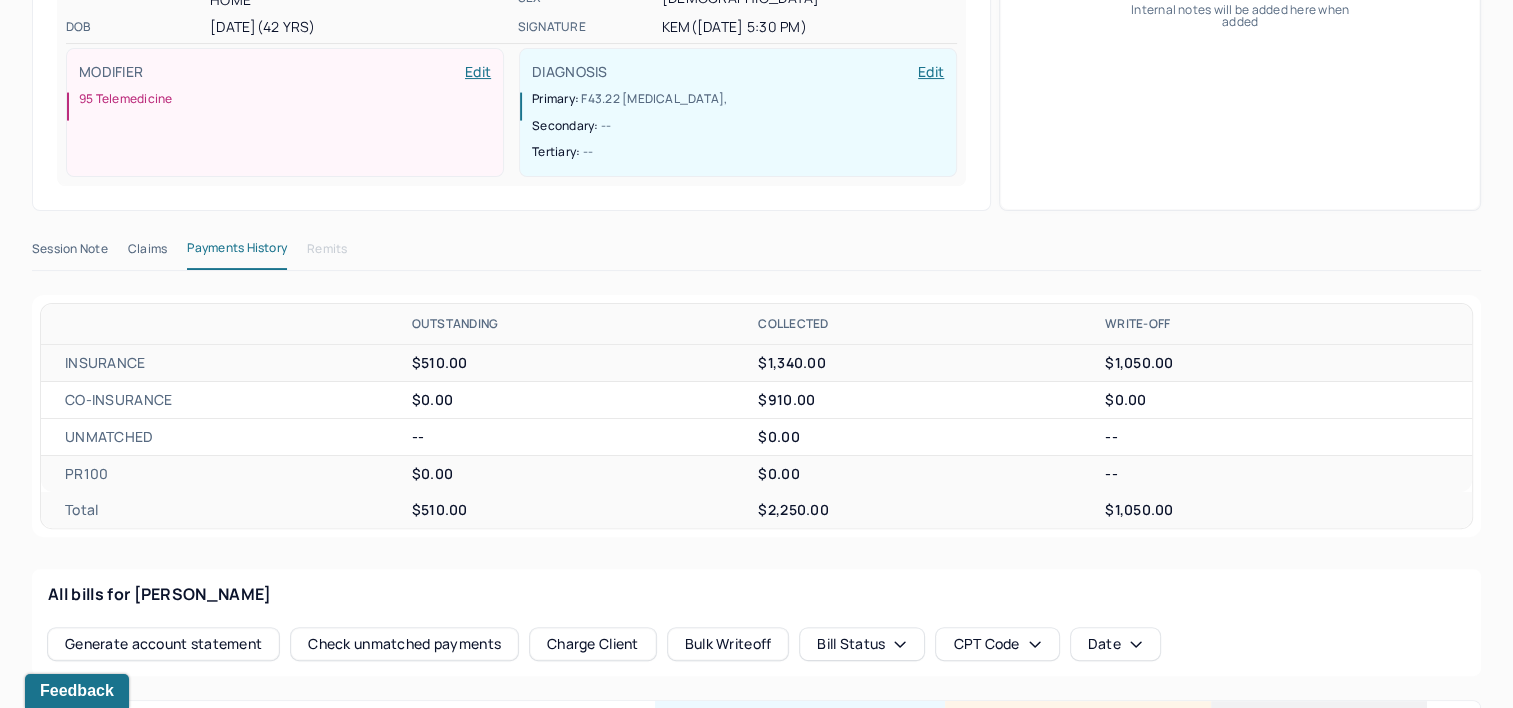 click on "Claims" at bounding box center [147, 253] 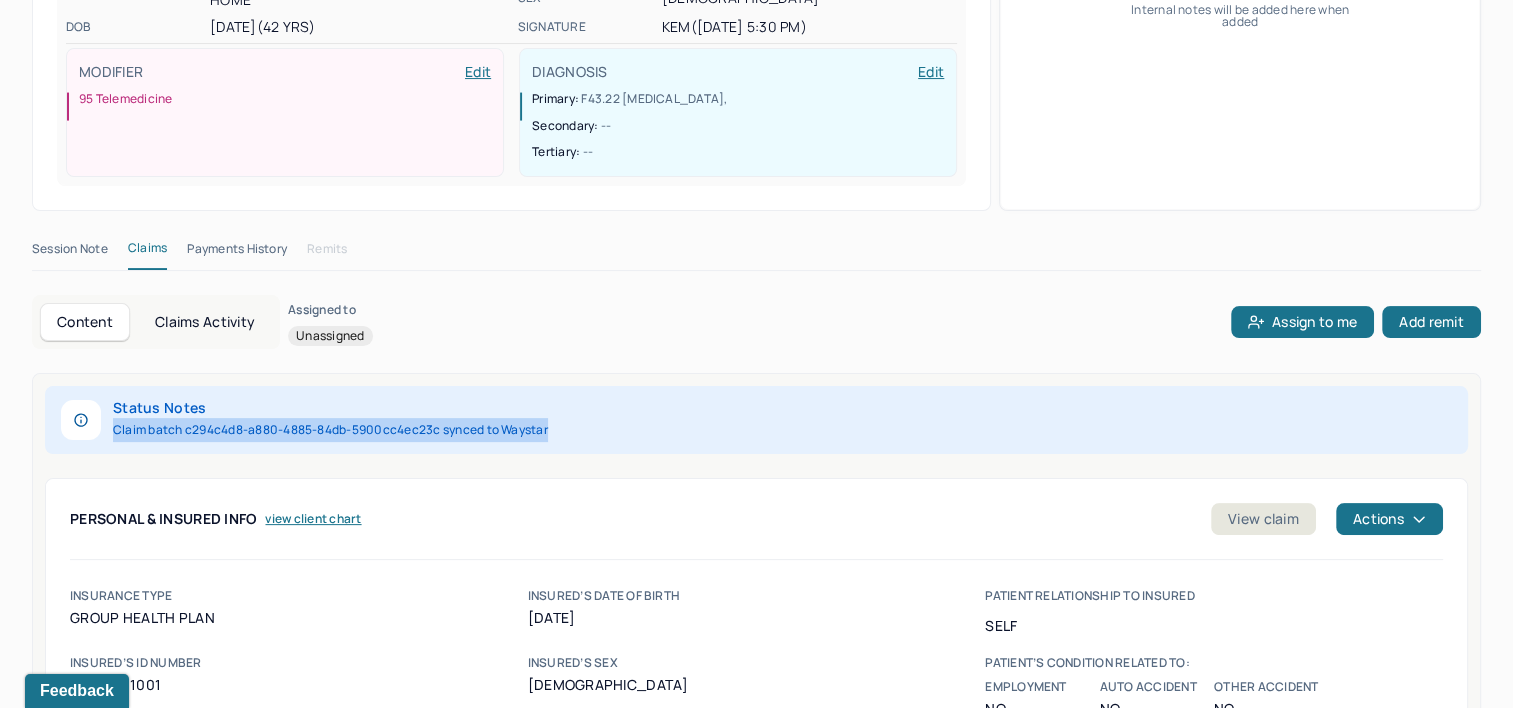drag, startPoint x: 115, startPoint y: 424, endPoint x: 566, endPoint y: 422, distance: 451.00443 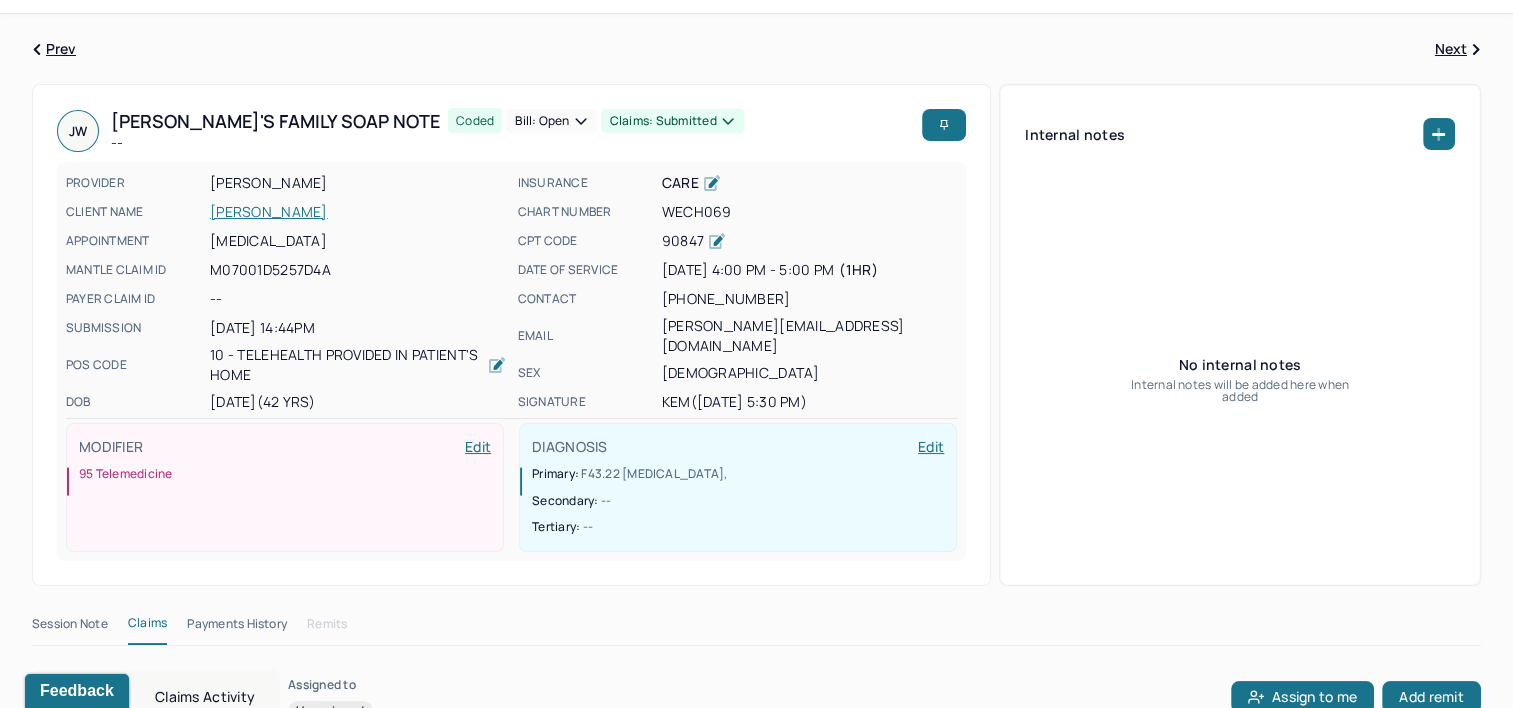 scroll, scrollTop: 0, scrollLeft: 0, axis: both 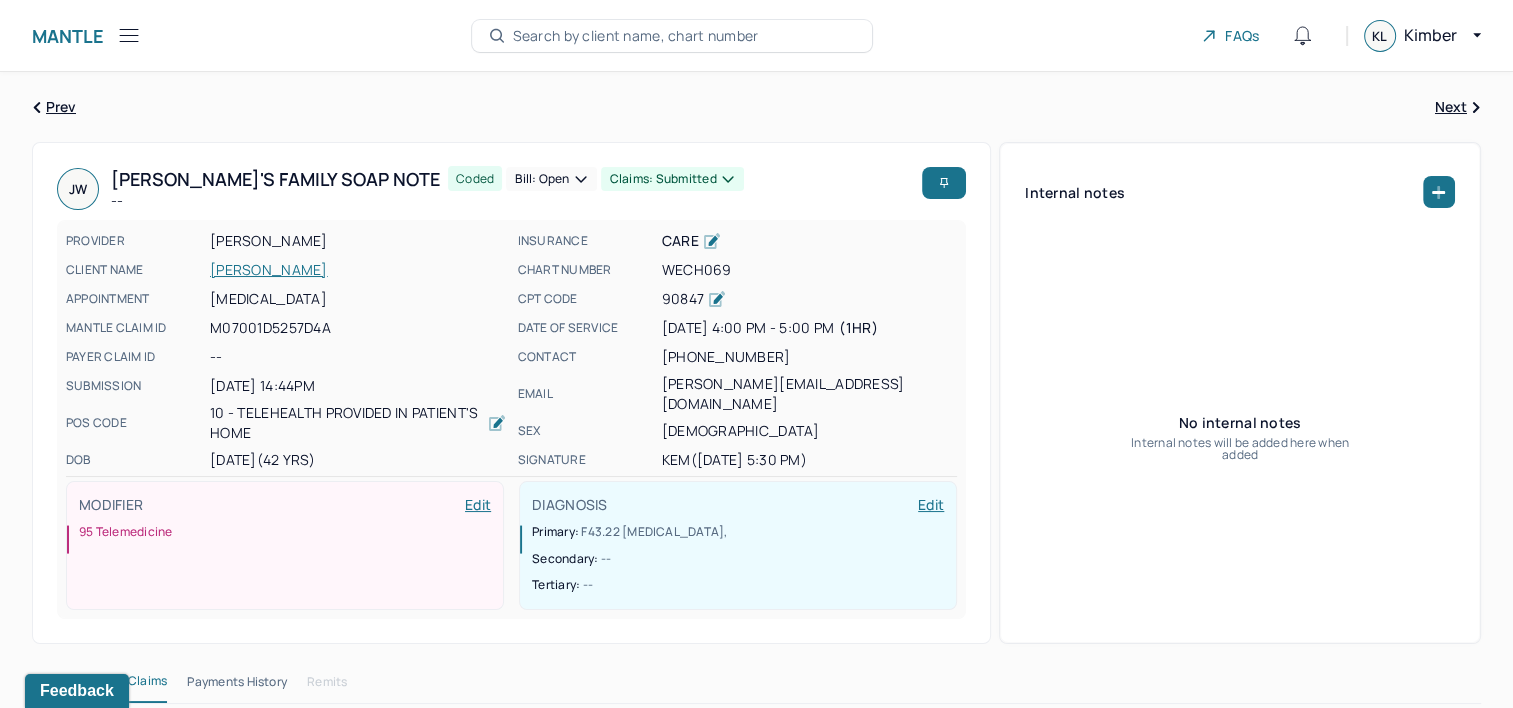 click on "Search by client name, chart number" at bounding box center [636, 36] 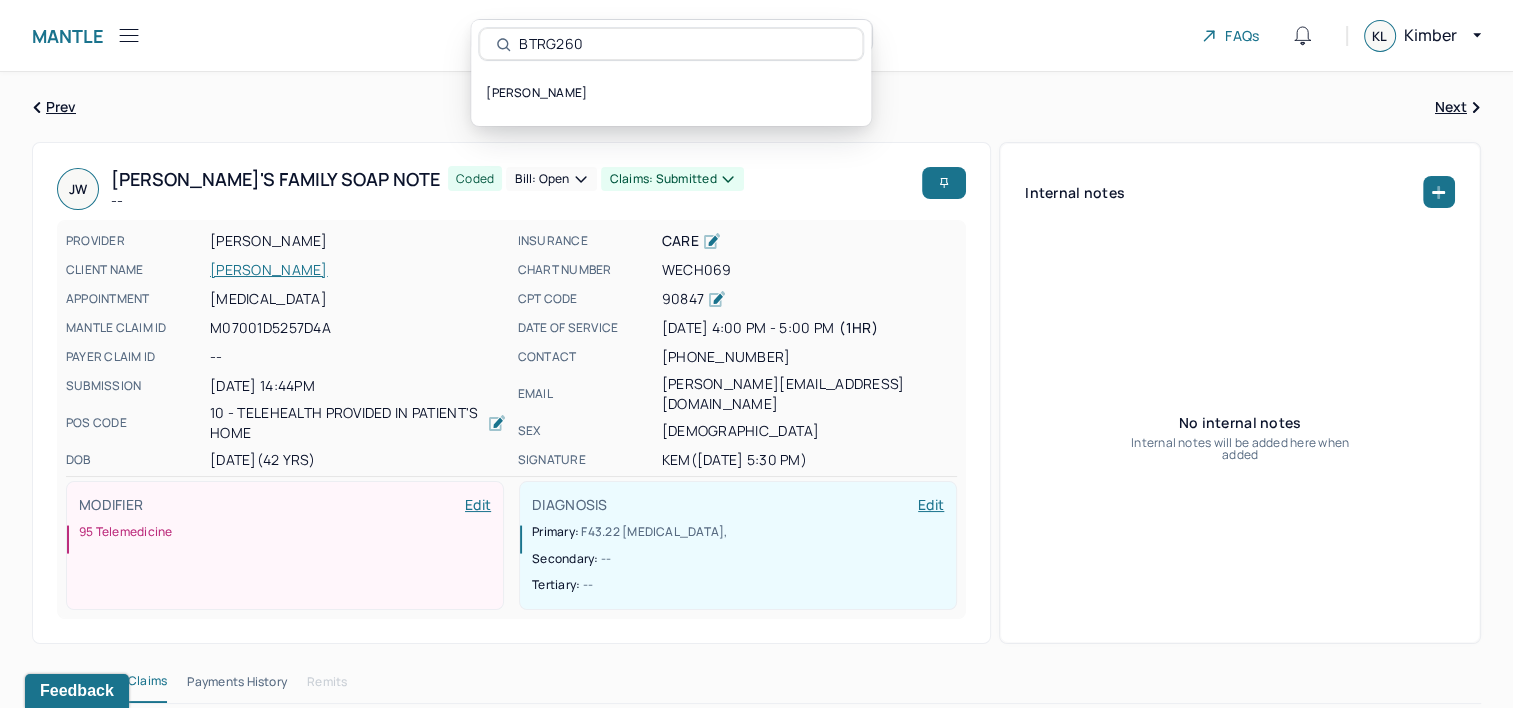 type on "BTRG260" 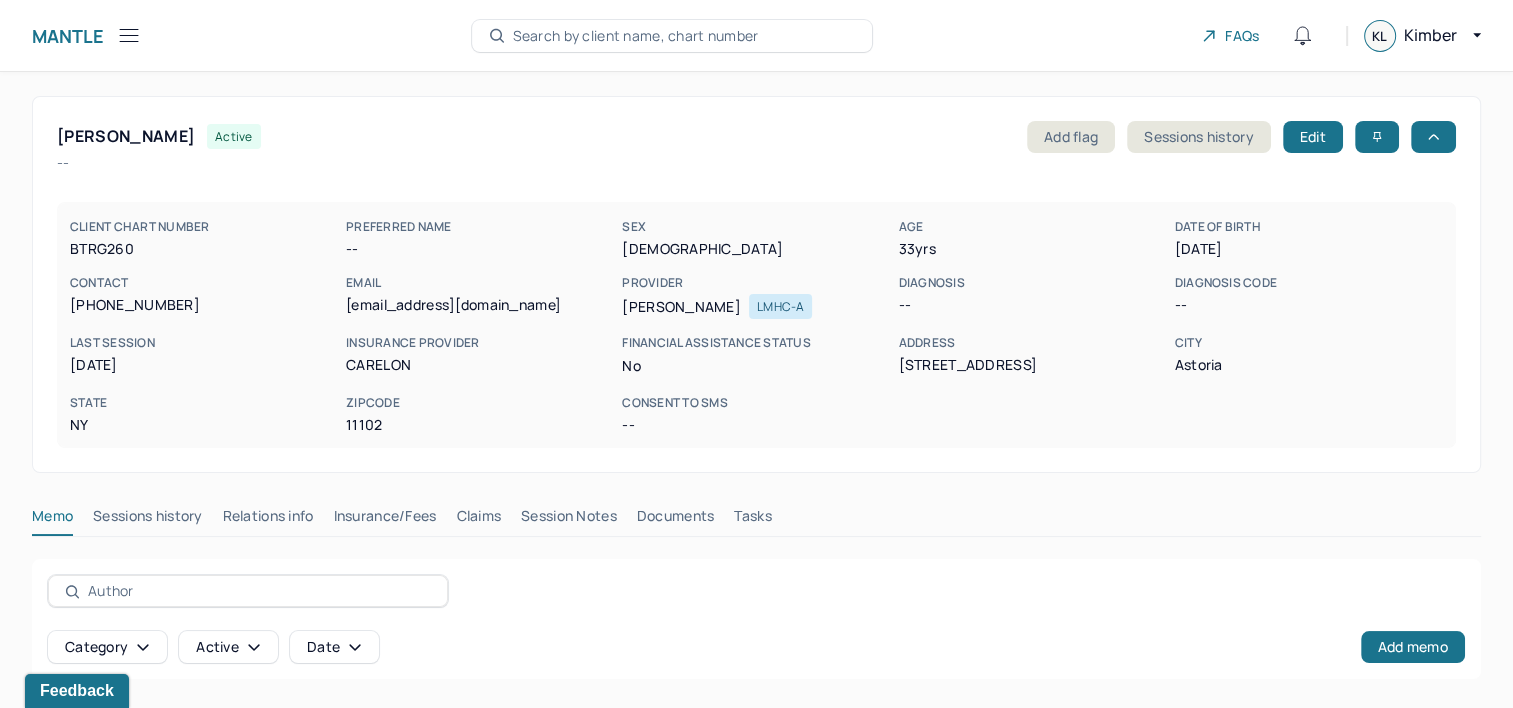 click on "Claims" at bounding box center [478, 520] 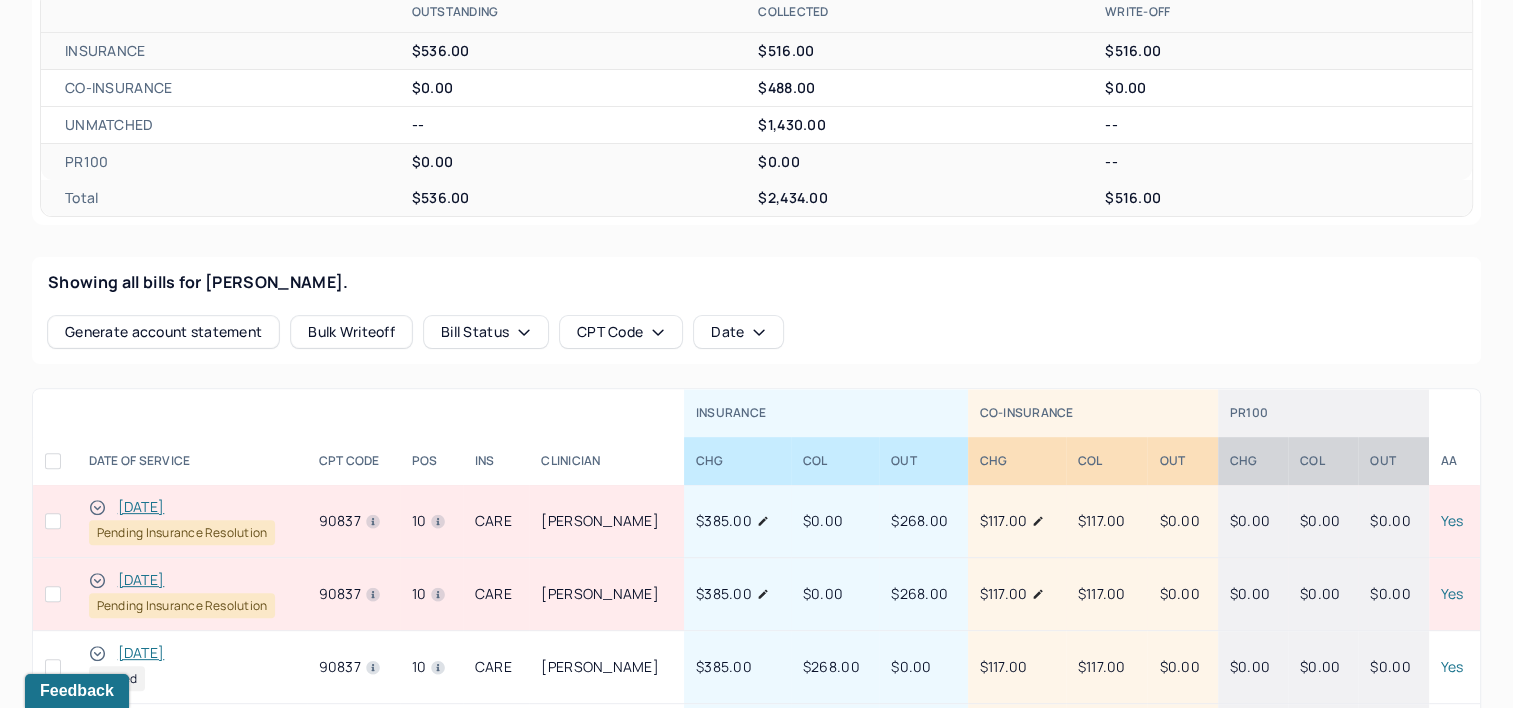 scroll, scrollTop: 700, scrollLeft: 0, axis: vertical 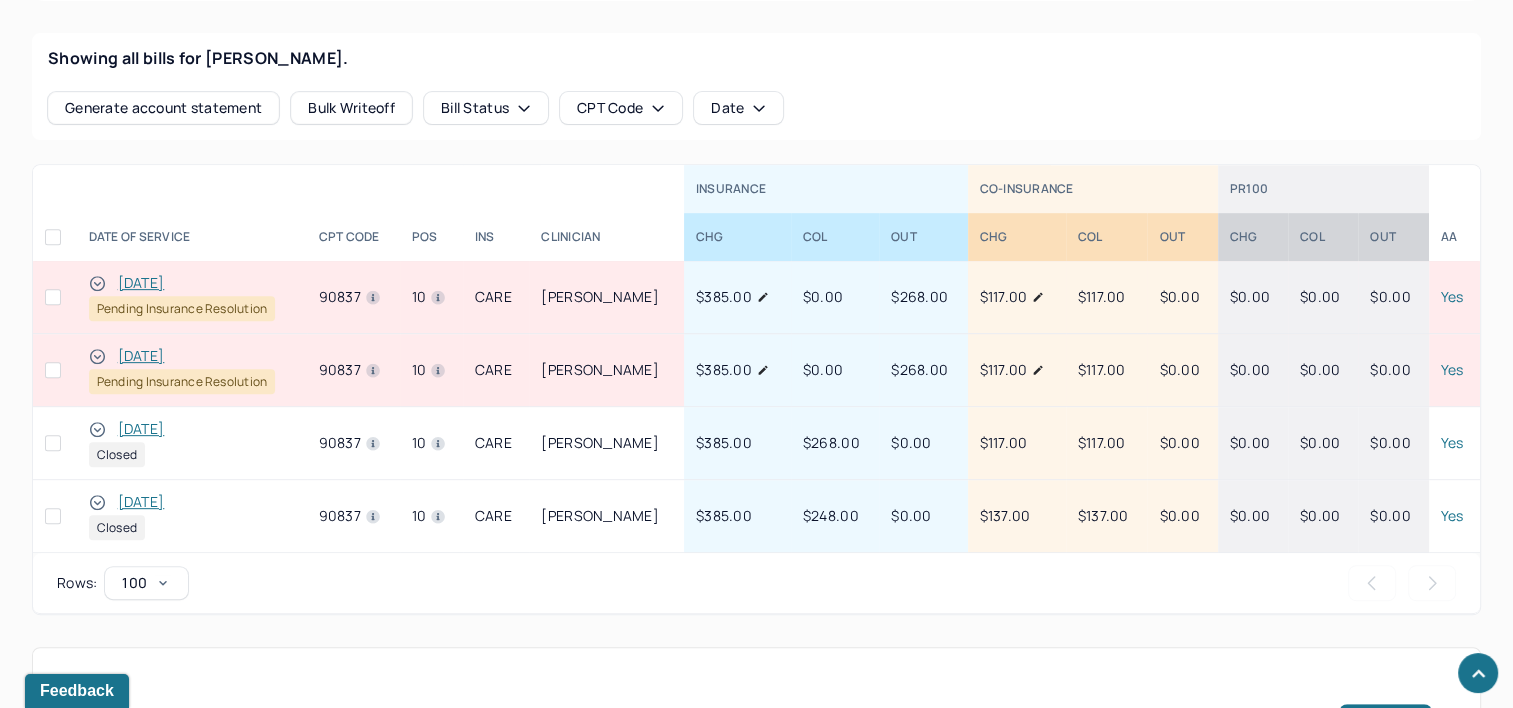 click on "[DATE]" at bounding box center (141, 356) 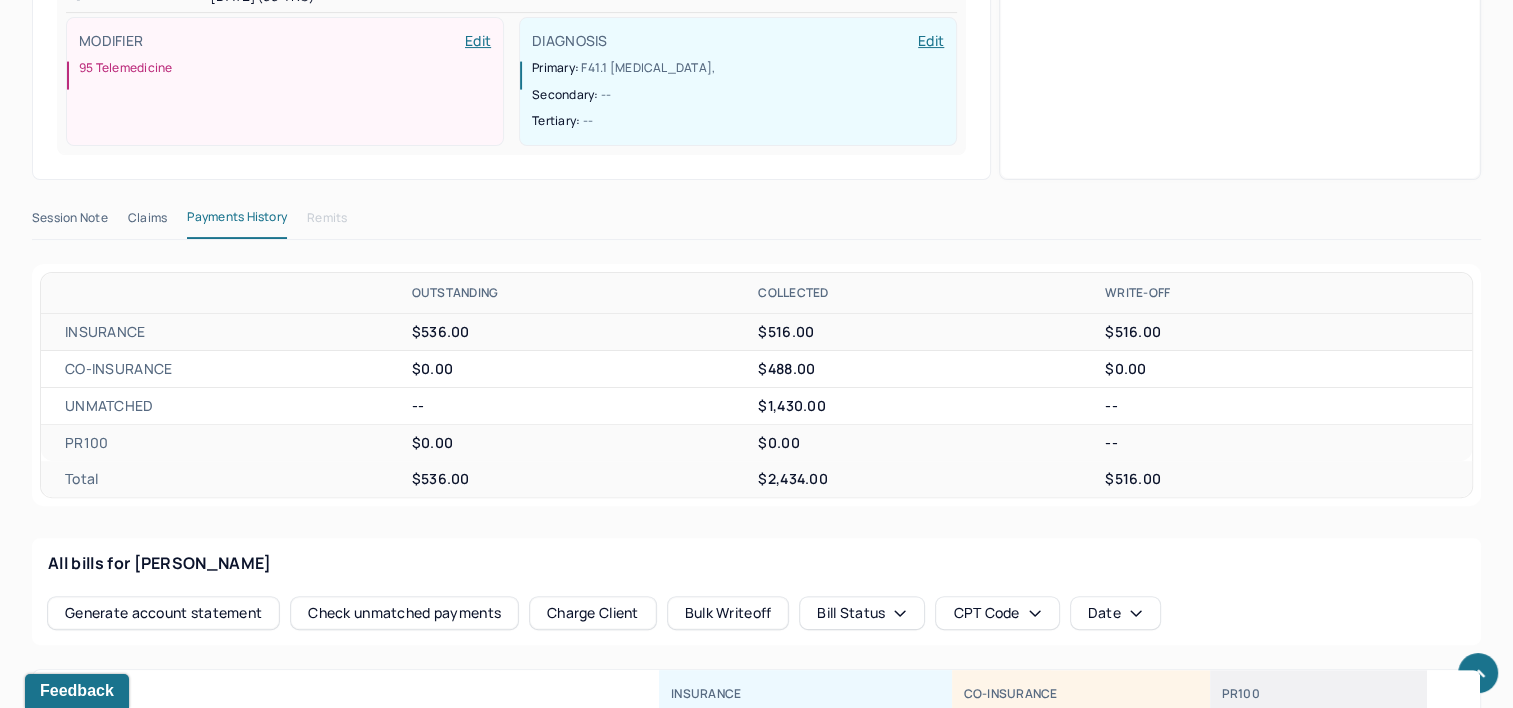 scroll, scrollTop: 500, scrollLeft: 0, axis: vertical 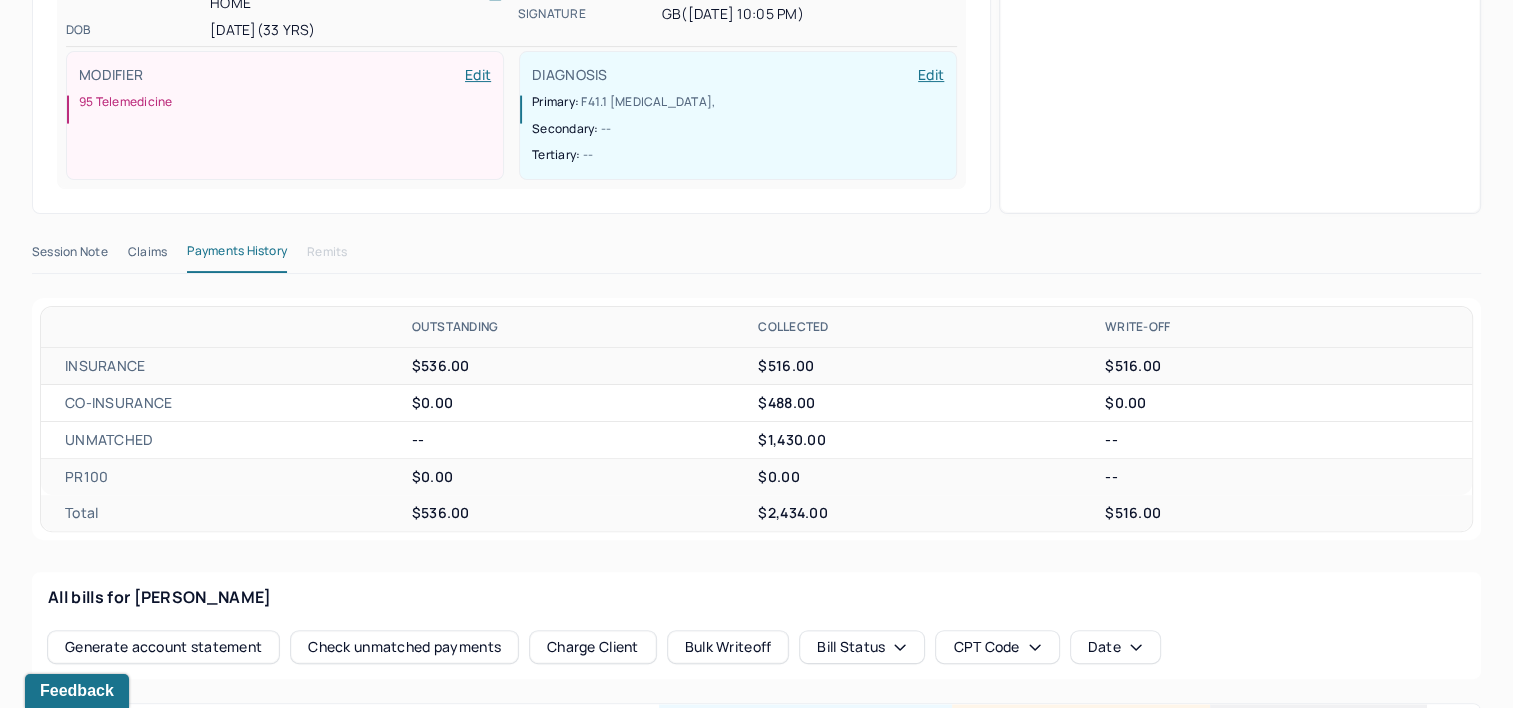 click on "Claims" at bounding box center (147, 256) 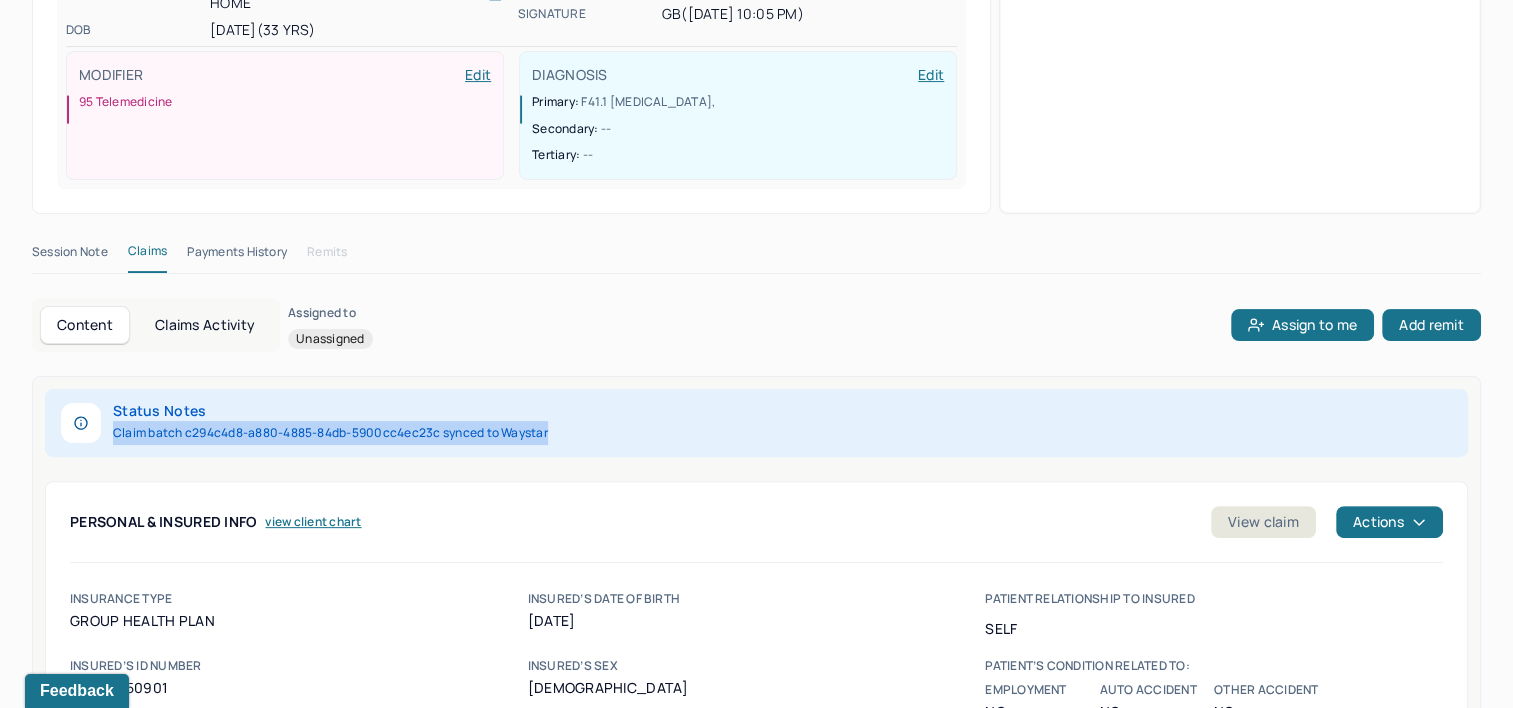 drag, startPoint x: 111, startPoint y: 393, endPoint x: 567, endPoint y: 412, distance: 456.39566 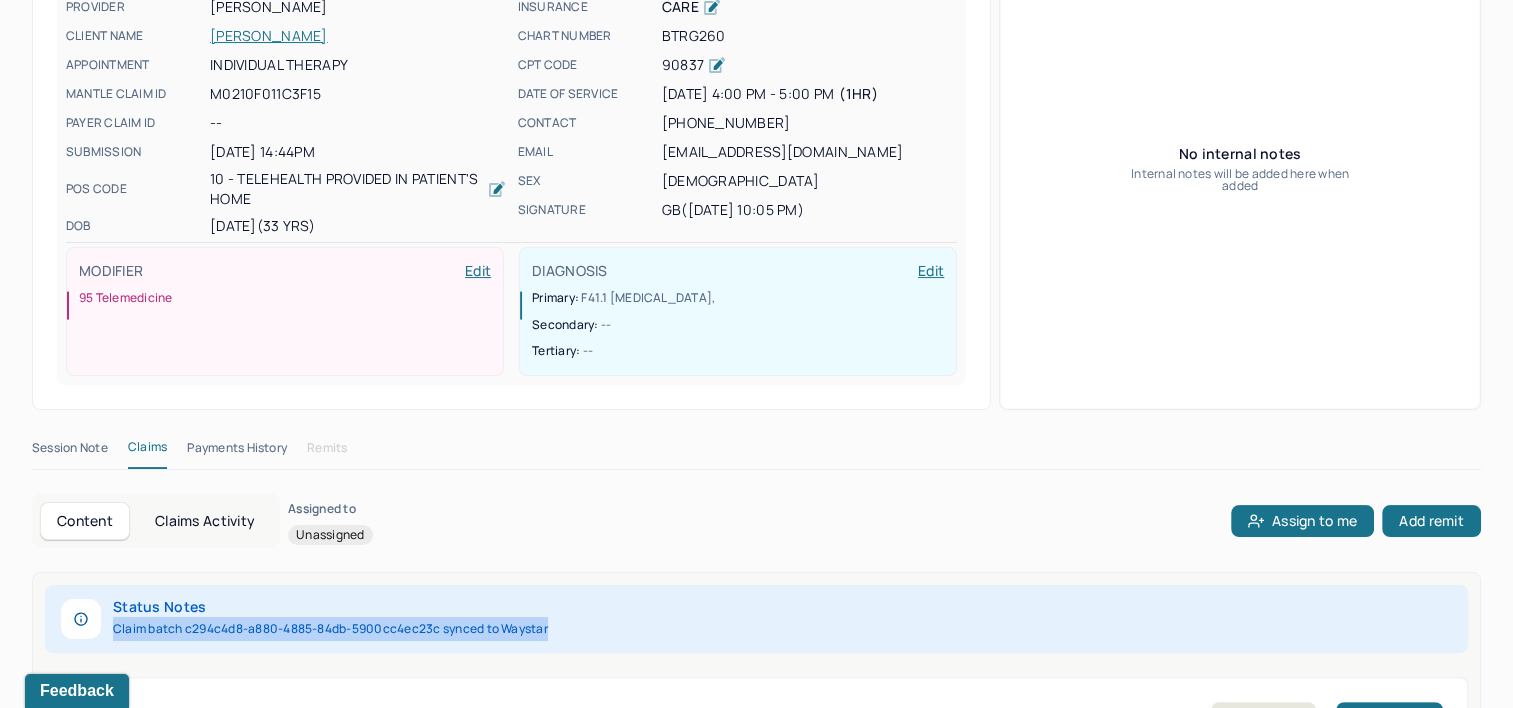 scroll, scrollTop: 0, scrollLeft: 0, axis: both 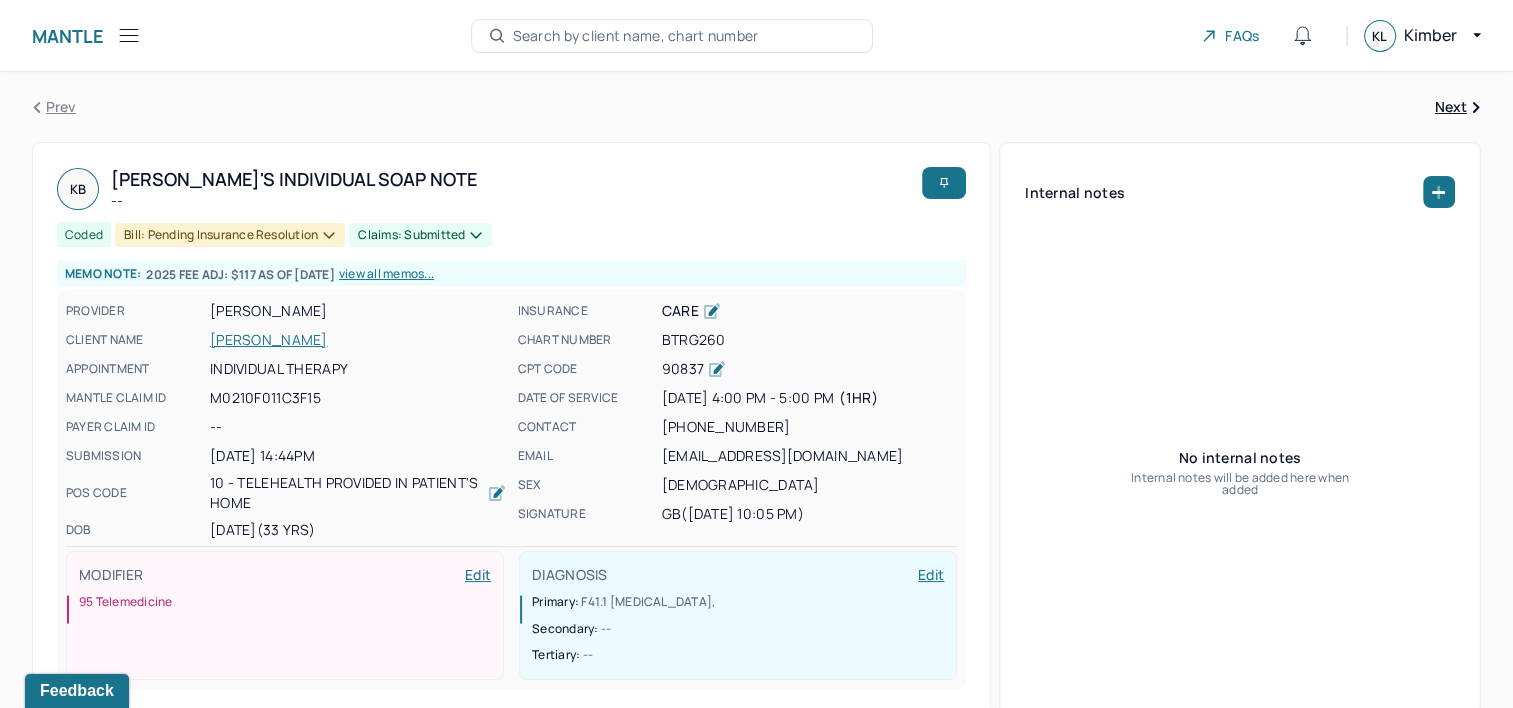 click on "Search by client name, chart number" at bounding box center (636, 36) 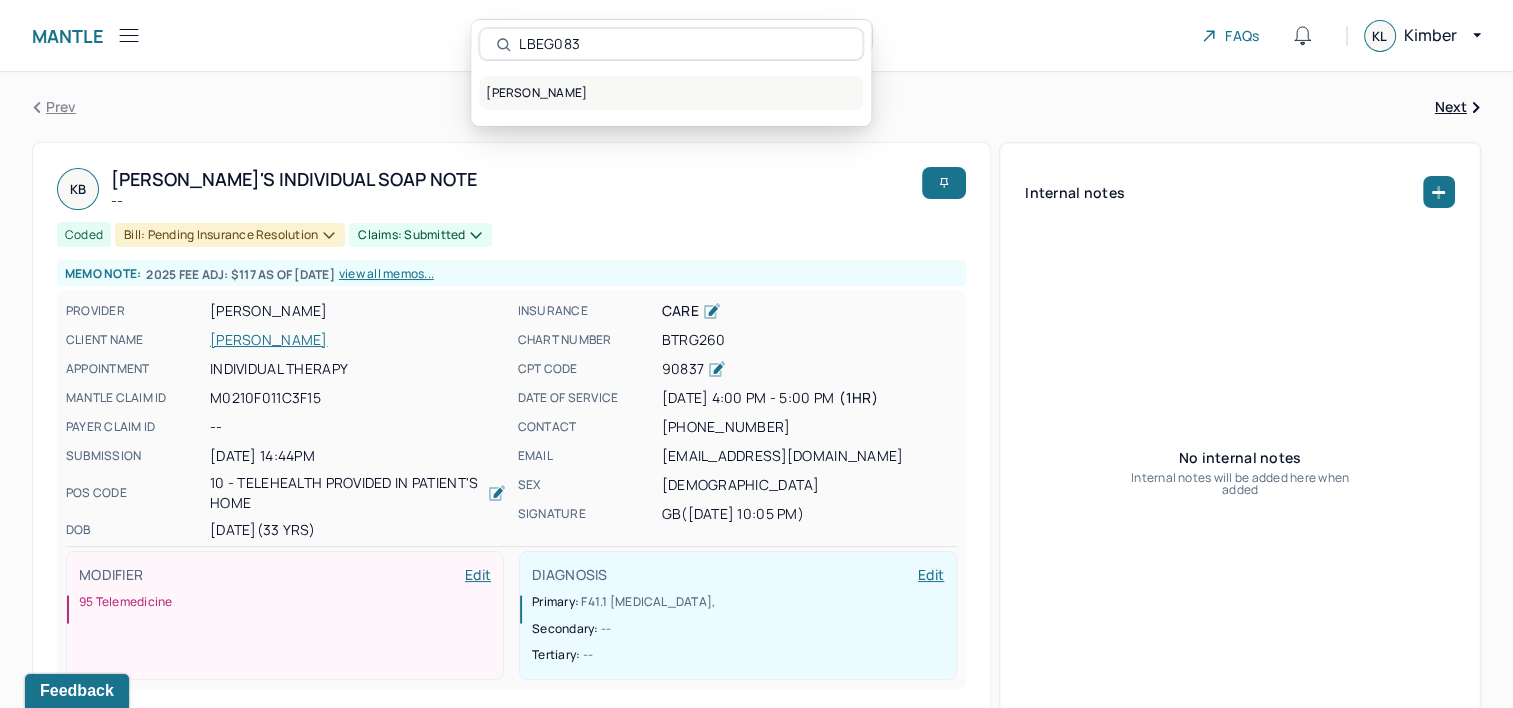 type on "LBEG083" 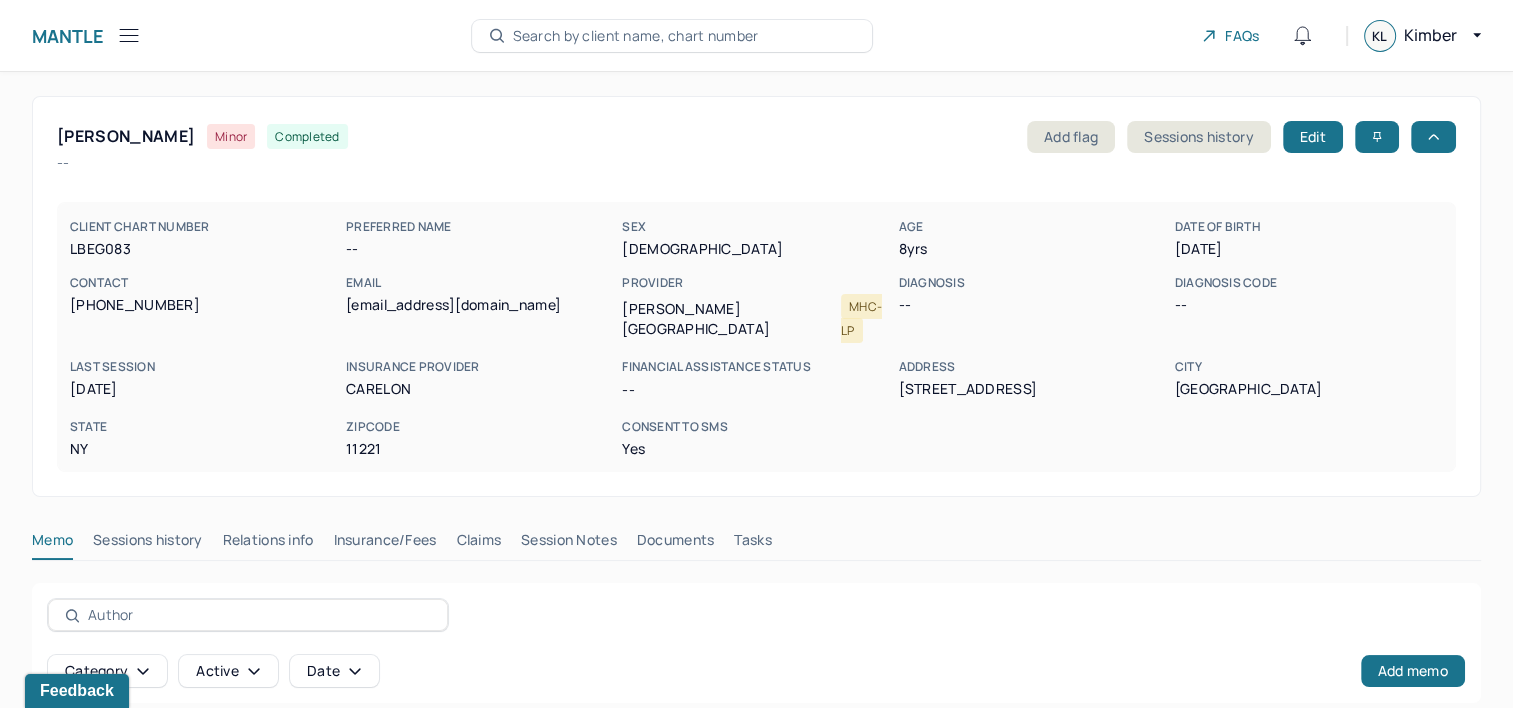 click on "Claims" at bounding box center (478, 544) 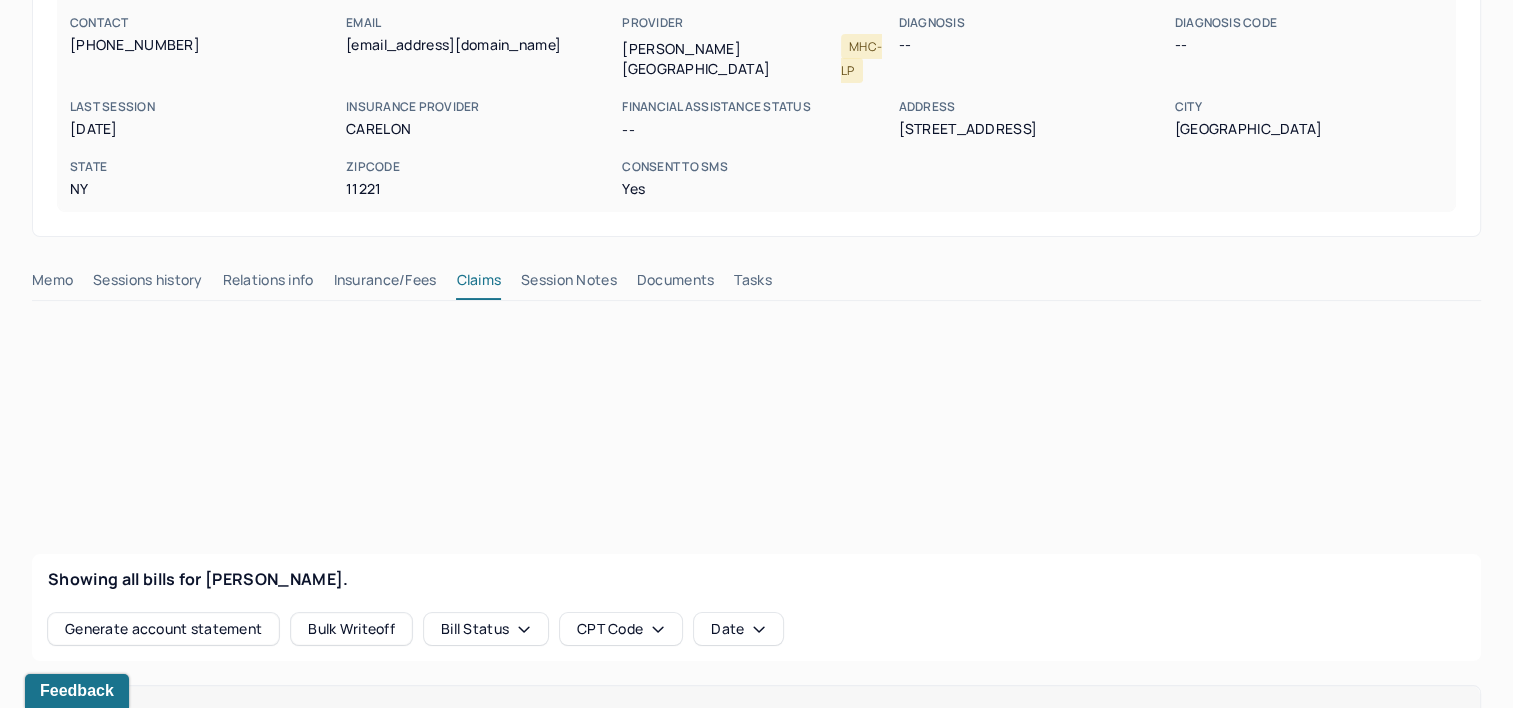 scroll, scrollTop: 400, scrollLeft: 0, axis: vertical 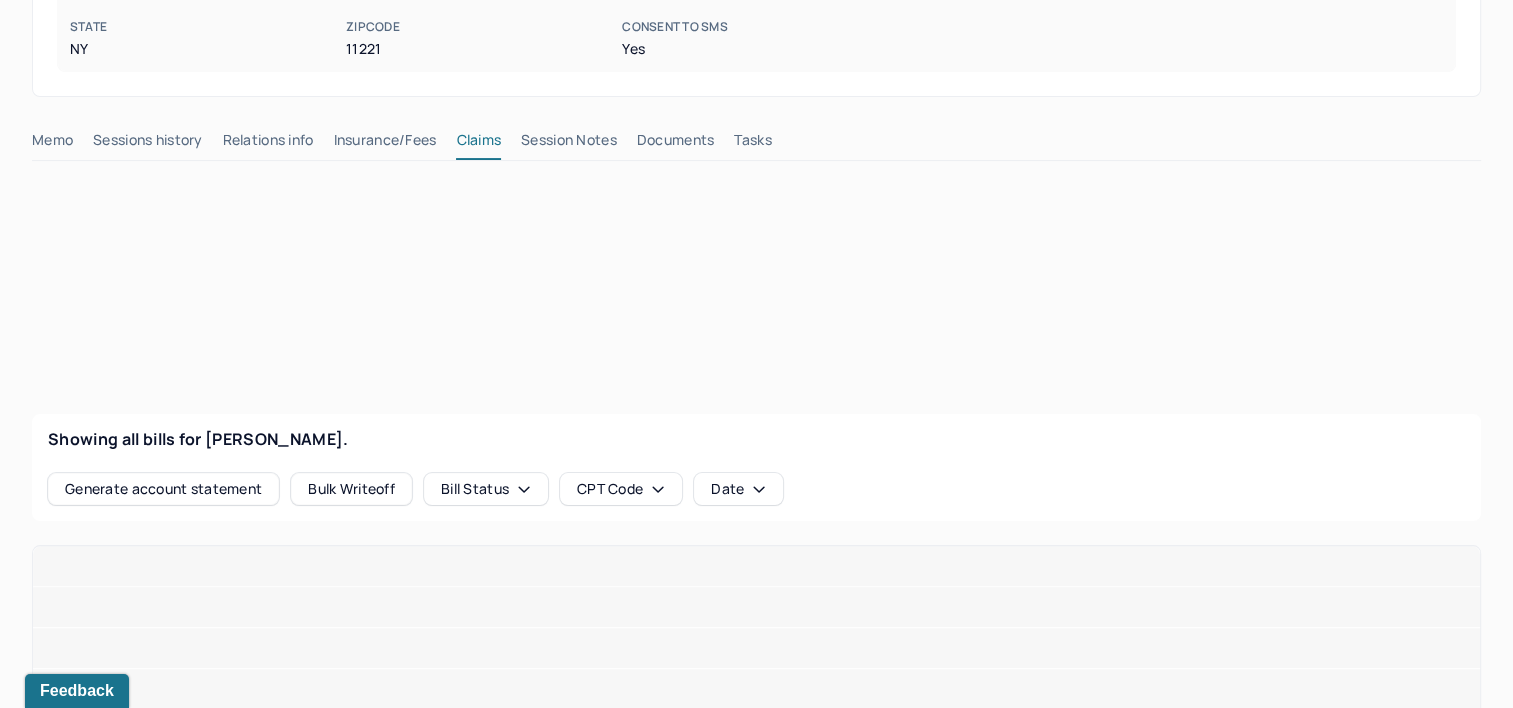 type 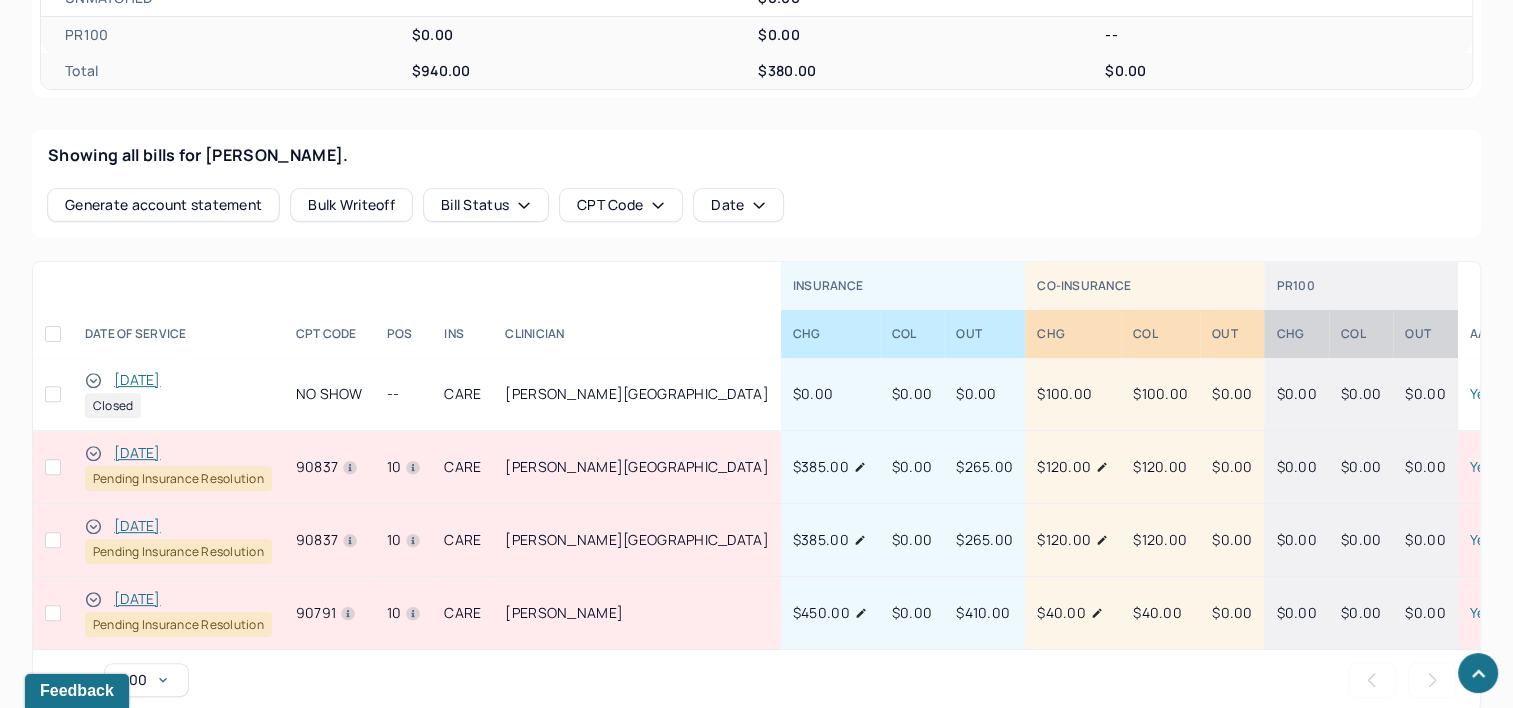 scroll, scrollTop: 900, scrollLeft: 0, axis: vertical 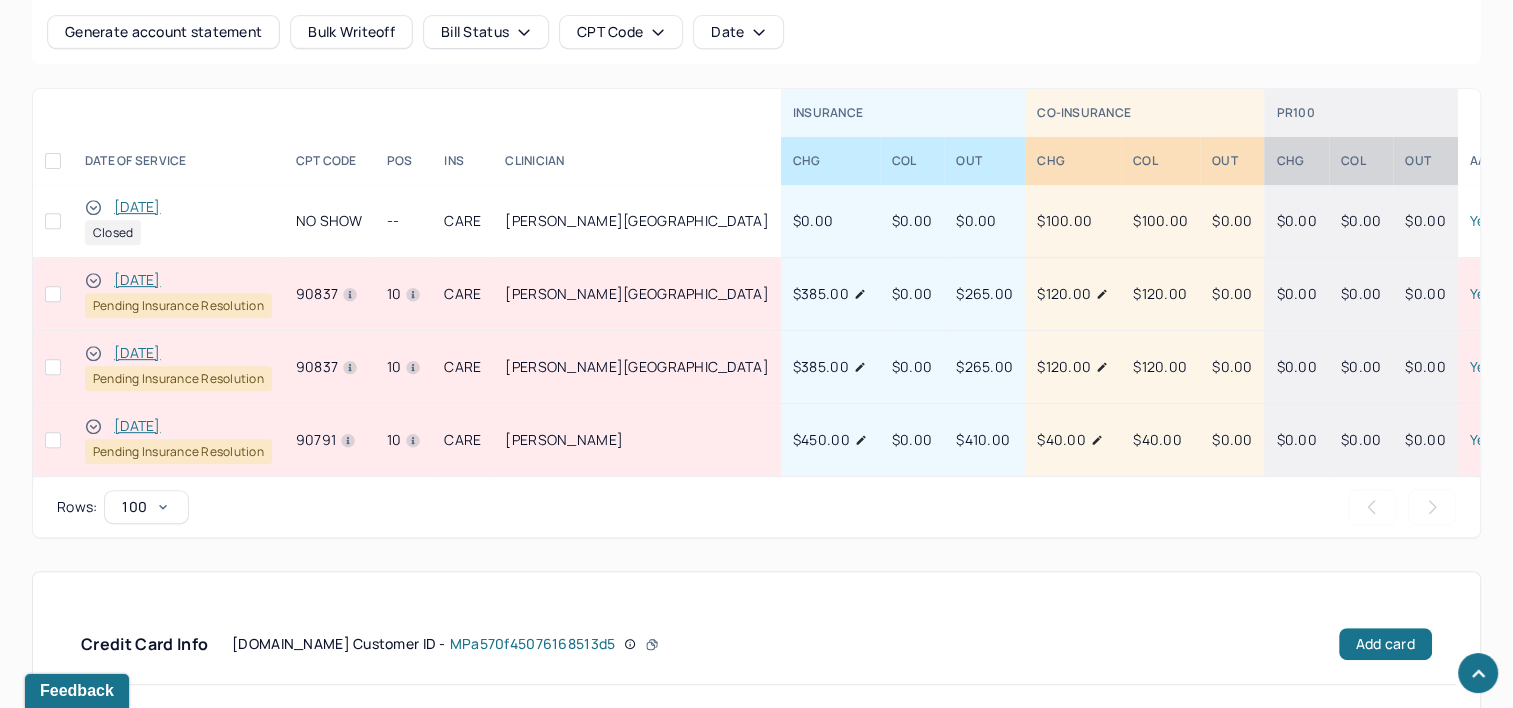 click on "[DATE]" at bounding box center (137, 426) 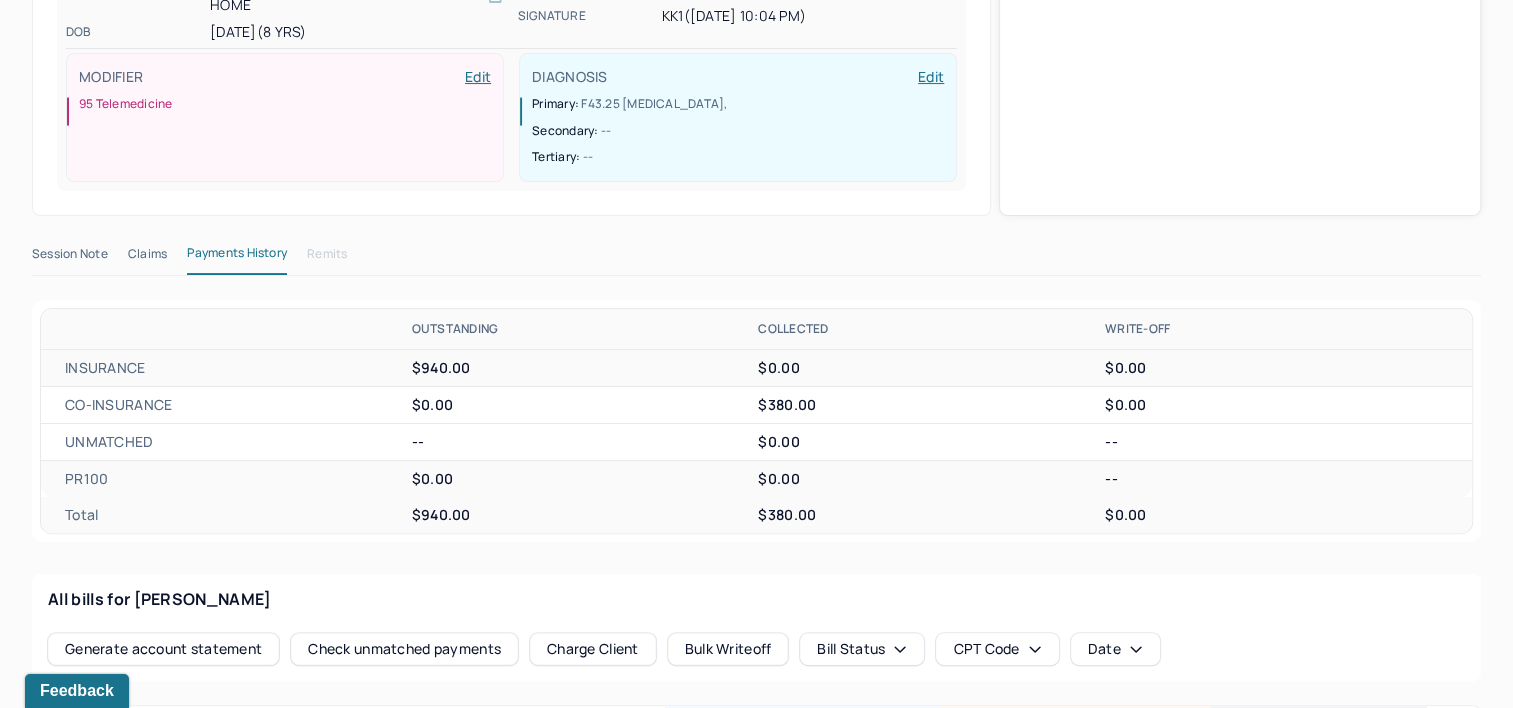 scroll, scrollTop: 500, scrollLeft: 0, axis: vertical 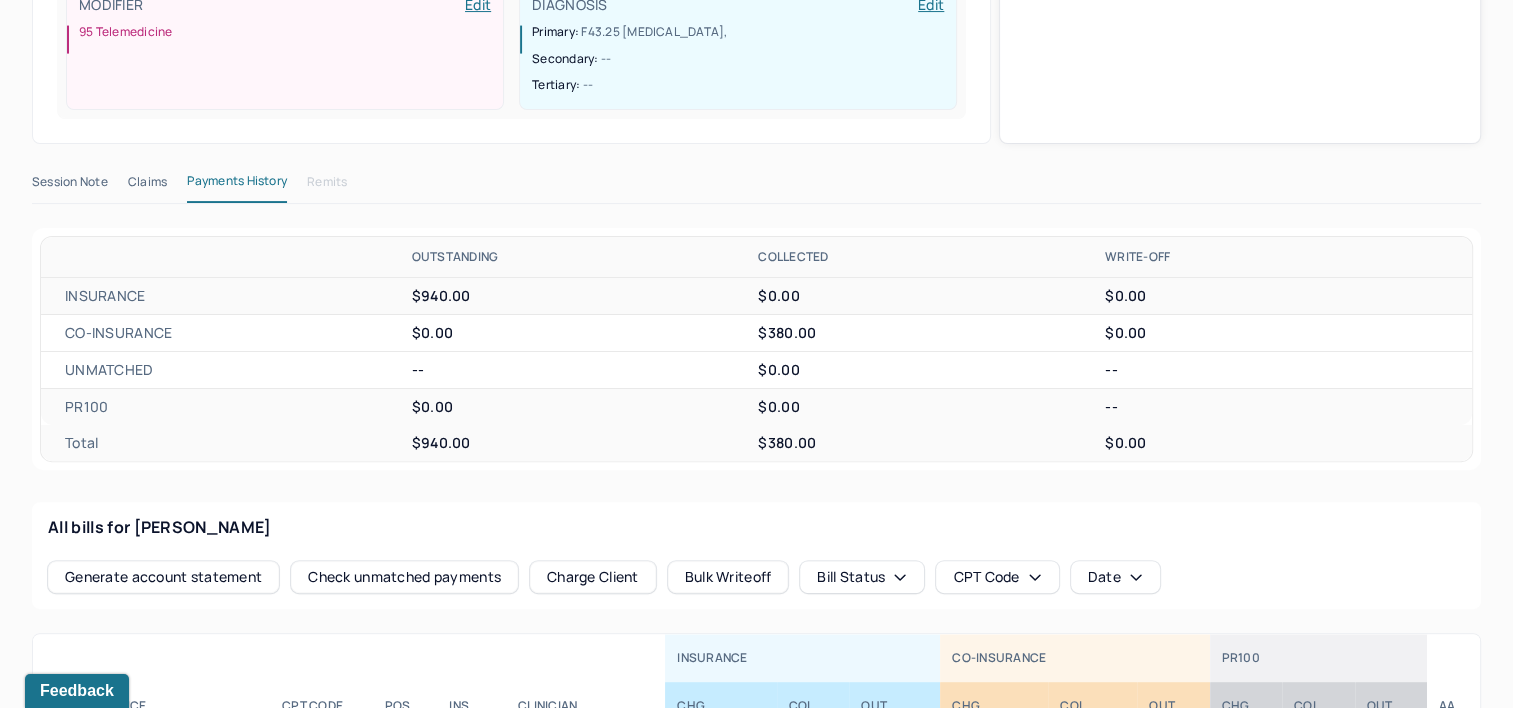 click on "Claims" at bounding box center (147, 186) 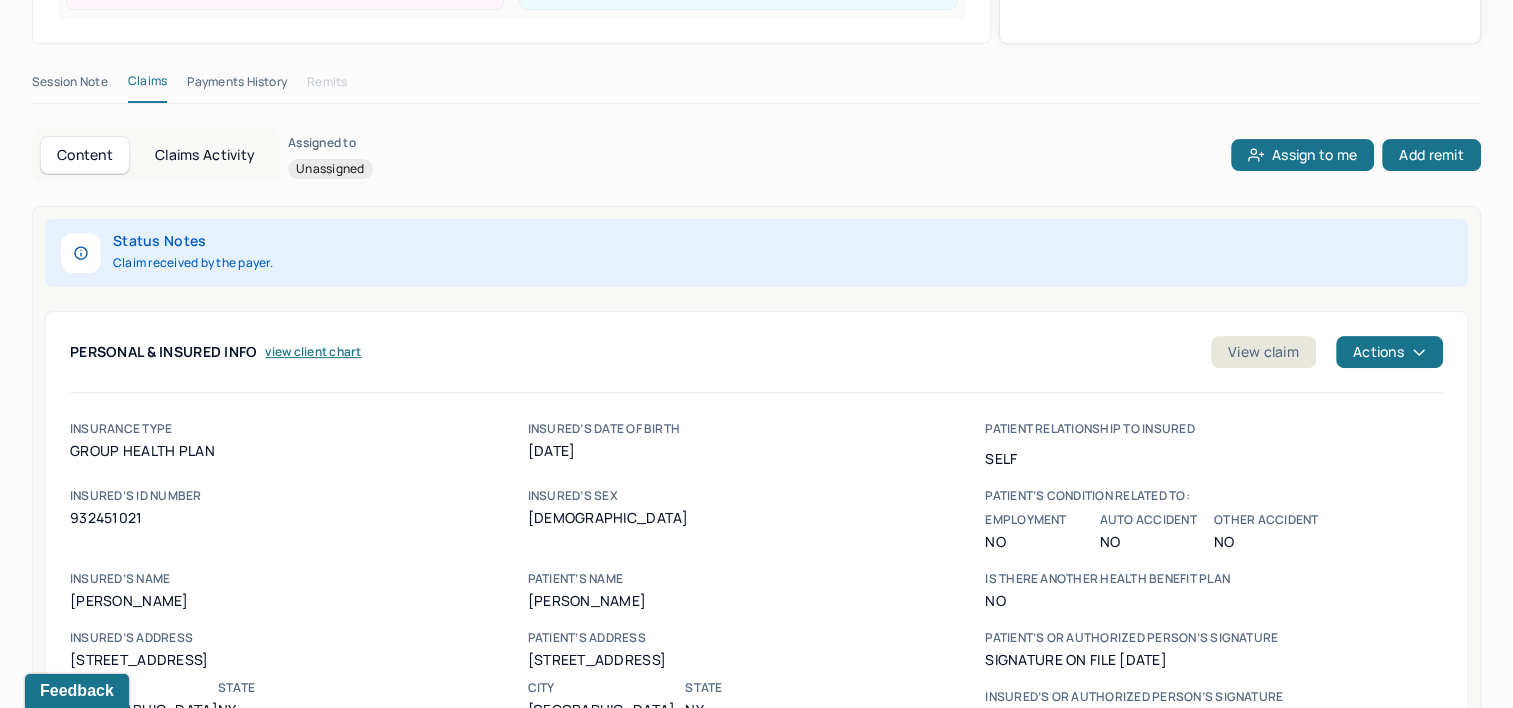 click on "Claims Activity" at bounding box center [205, 155] 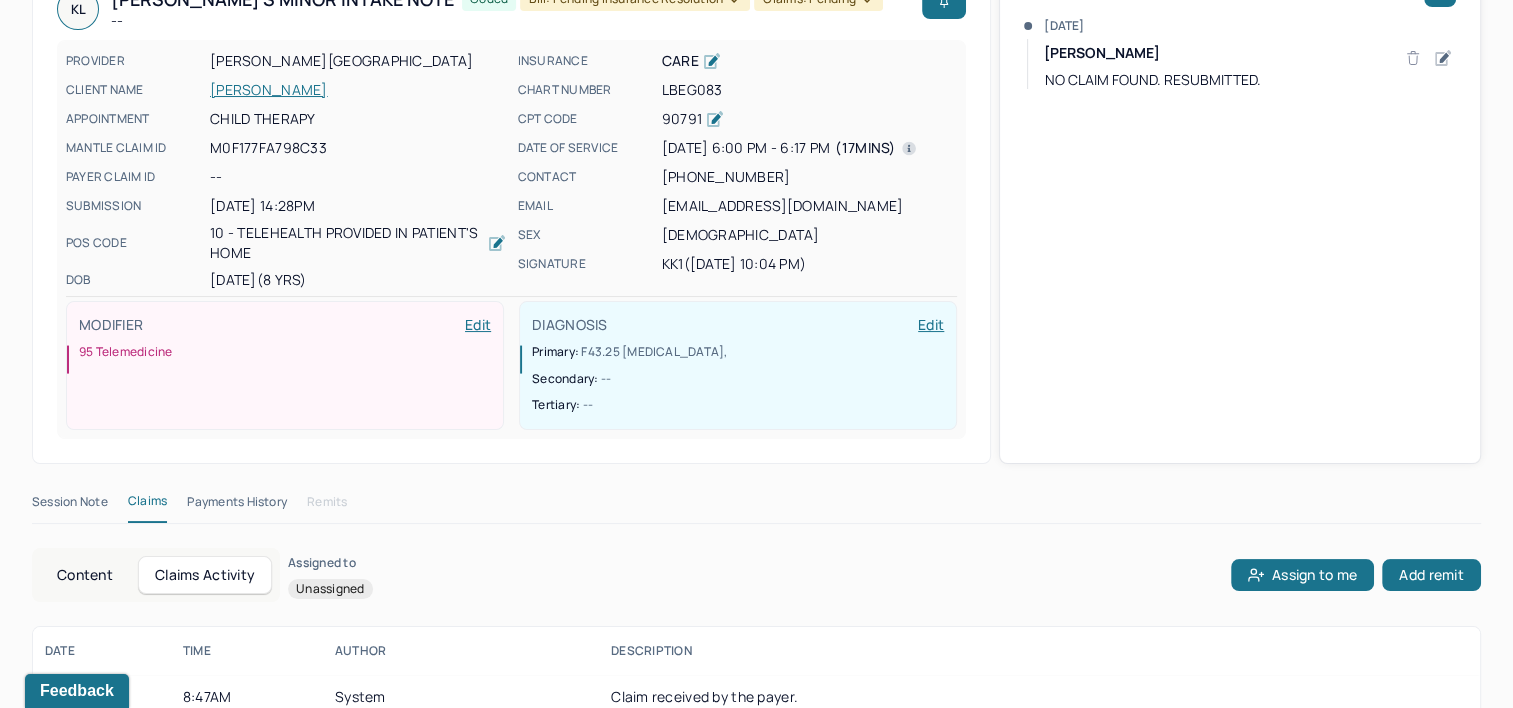 scroll, scrollTop: 50, scrollLeft: 0, axis: vertical 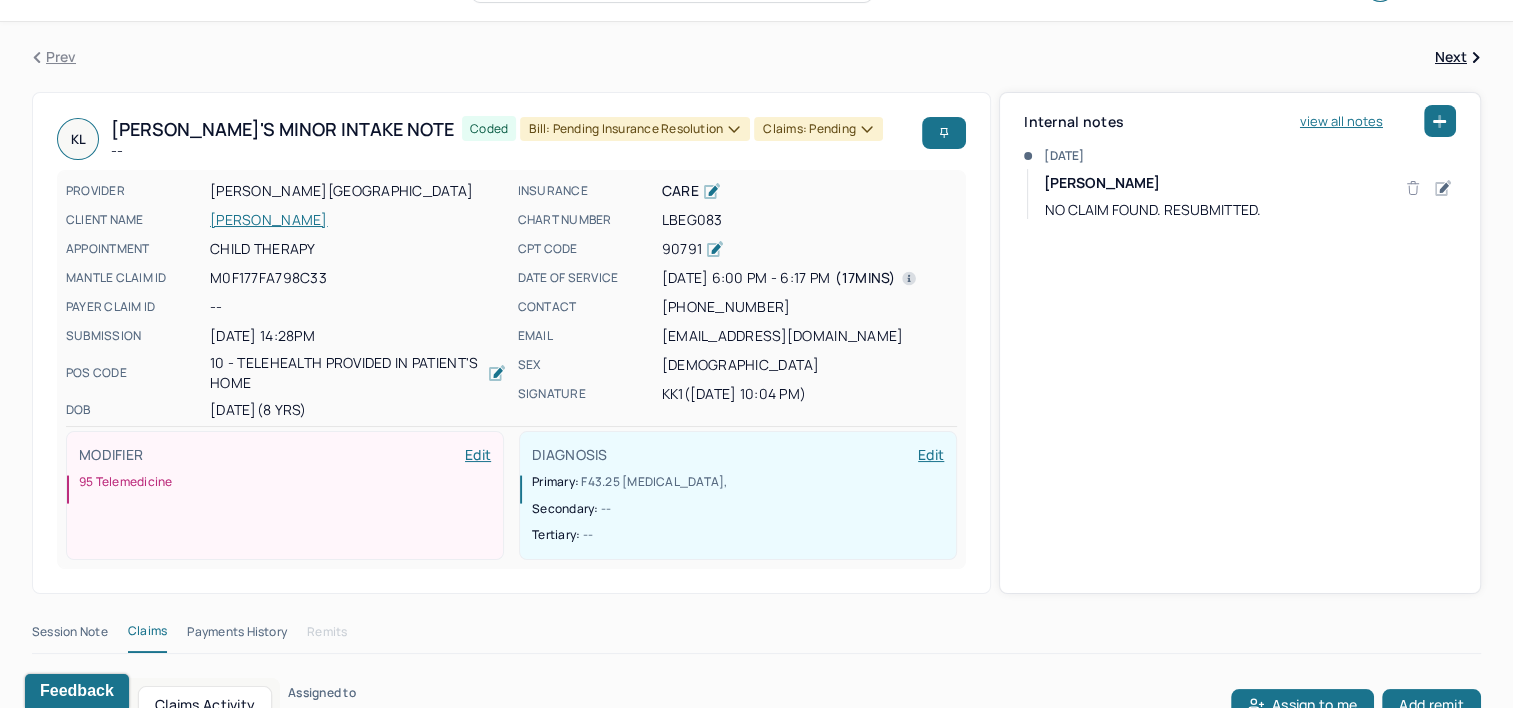 type 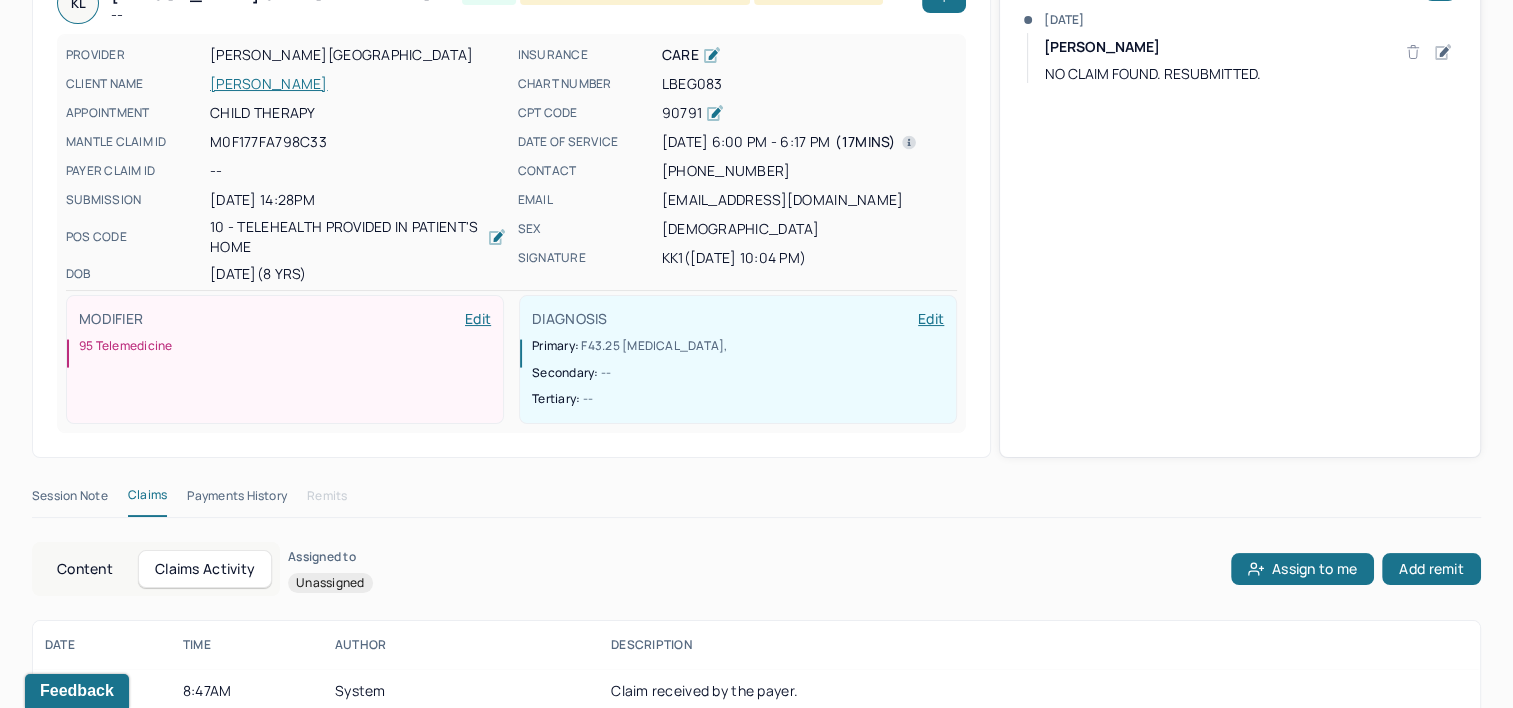 scroll, scrollTop: 250, scrollLeft: 0, axis: vertical 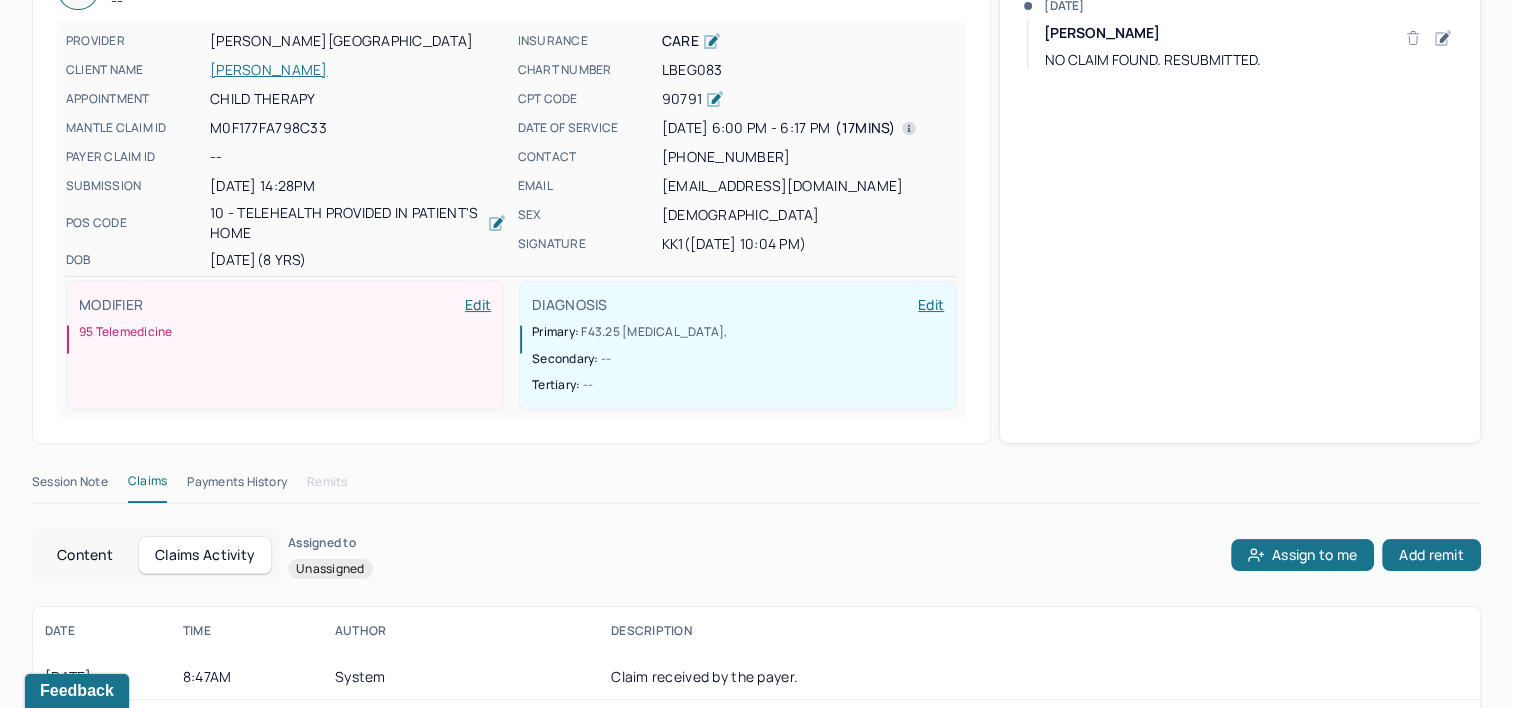 click on "Payments History" at bounding box center [237, 486] 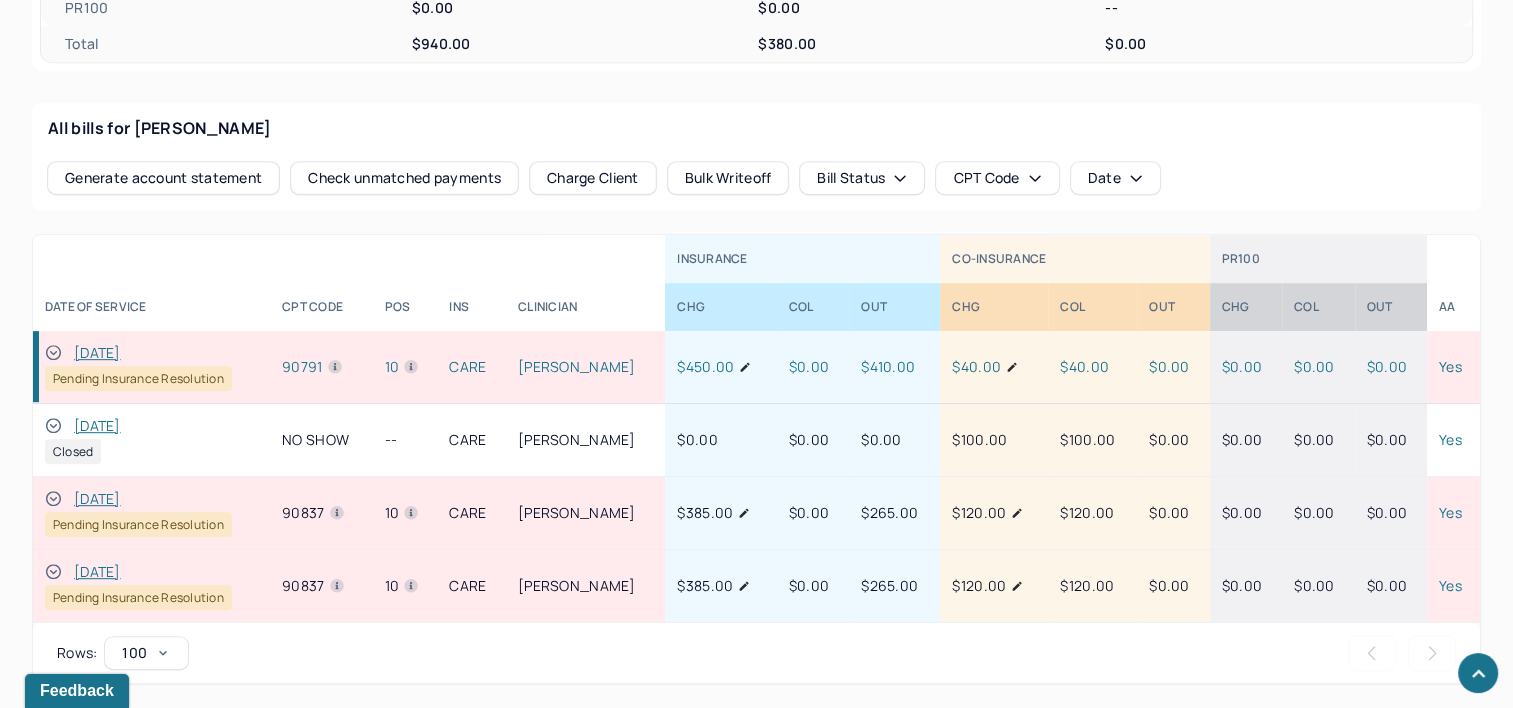 scroll, scrollTop: 918, scrollLeft: 0, axis: vertical 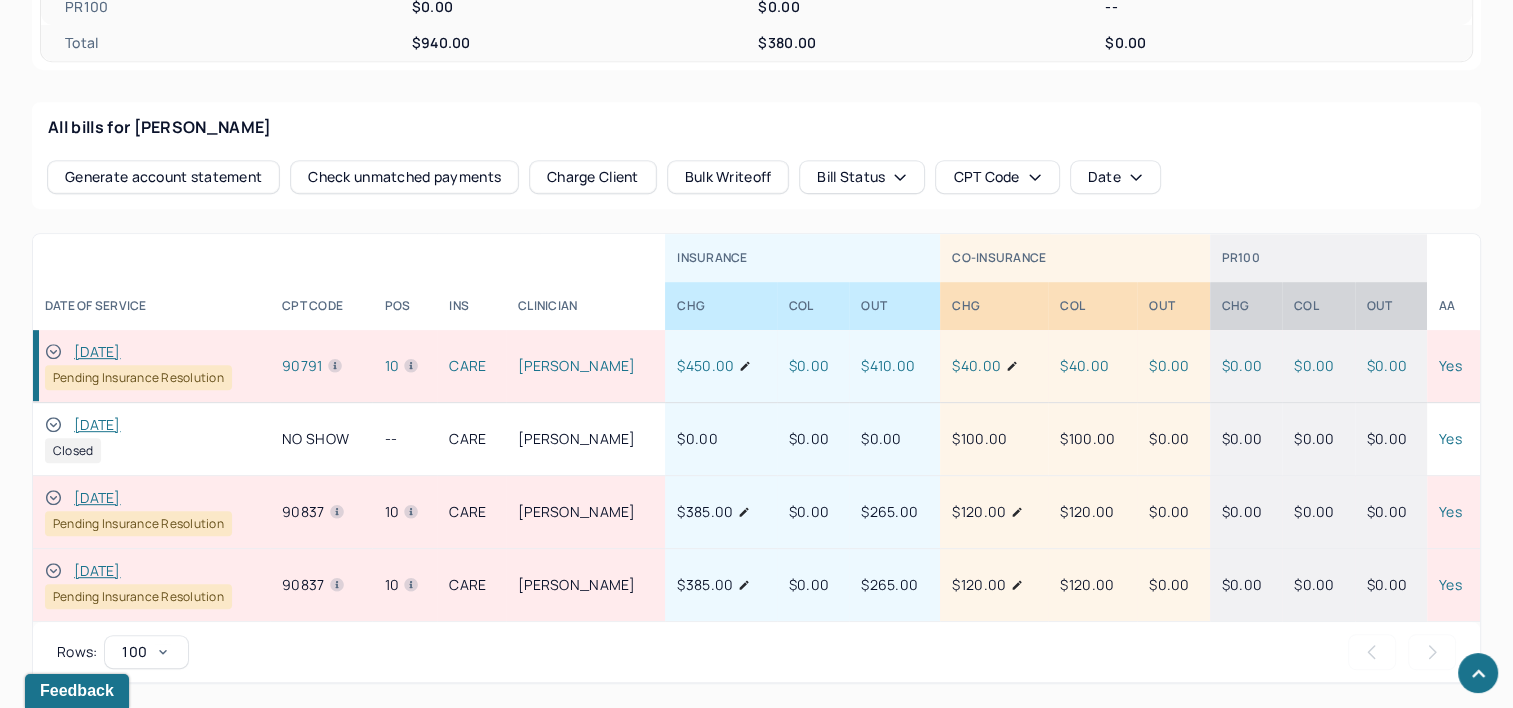 type 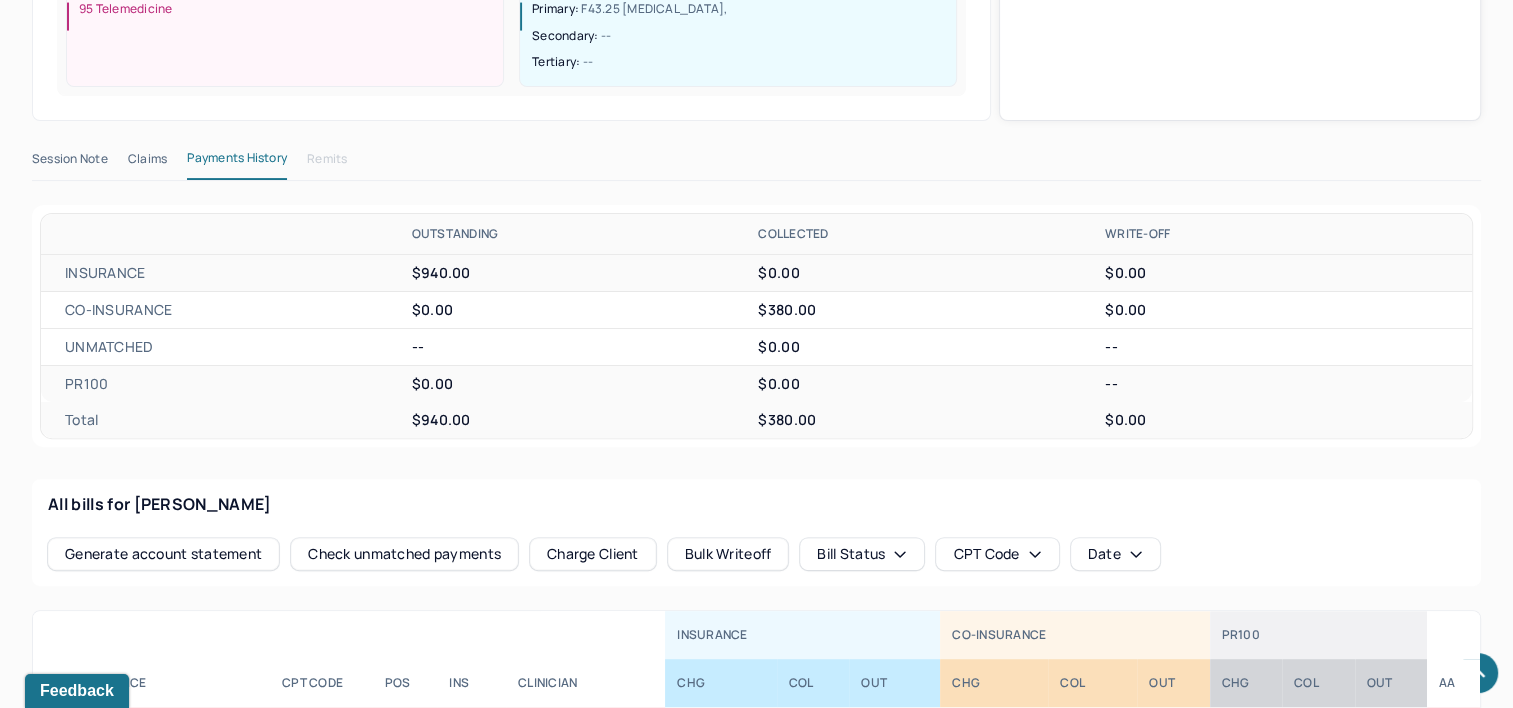 scroll, scrollTop: 518, scrollLeft: 0, axis: vertical 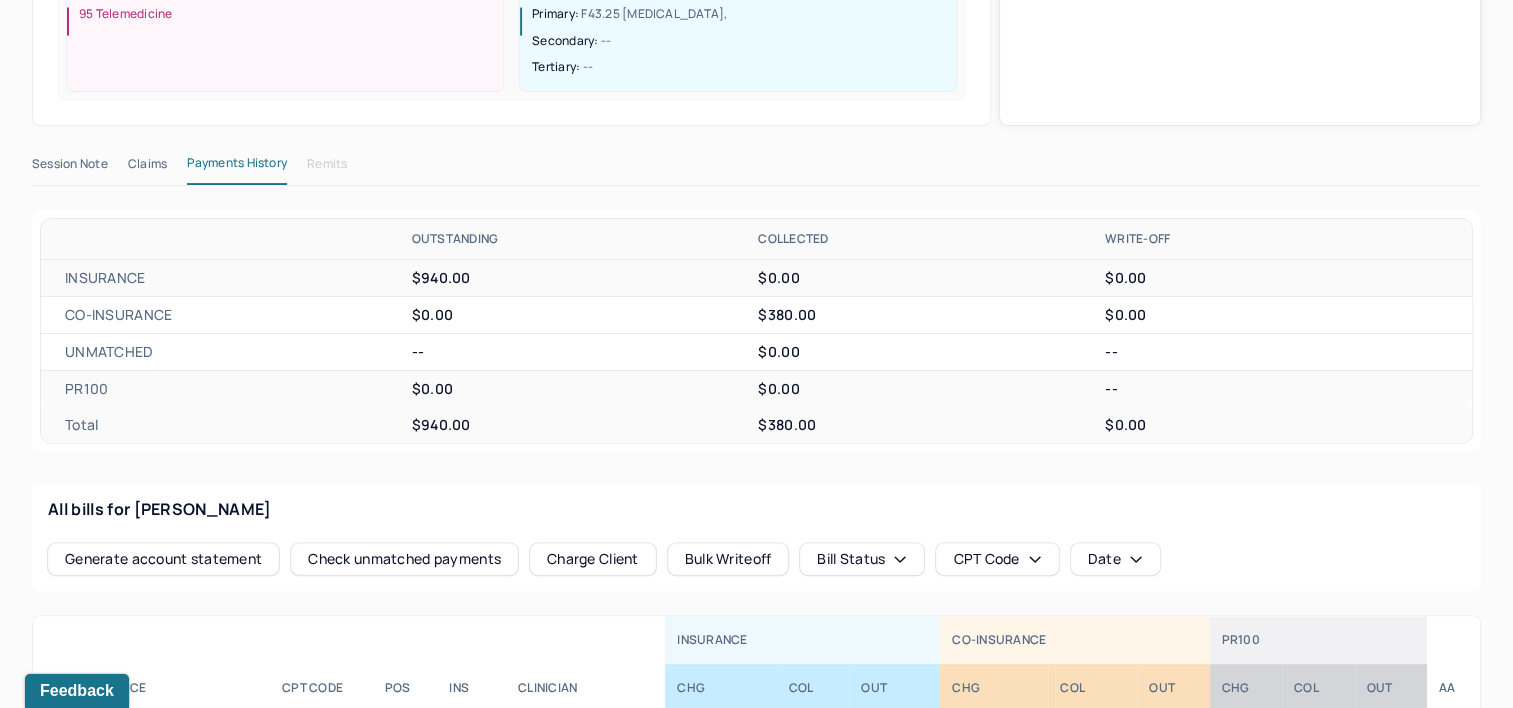click on "Session Note" at bounding box center [70, 168] 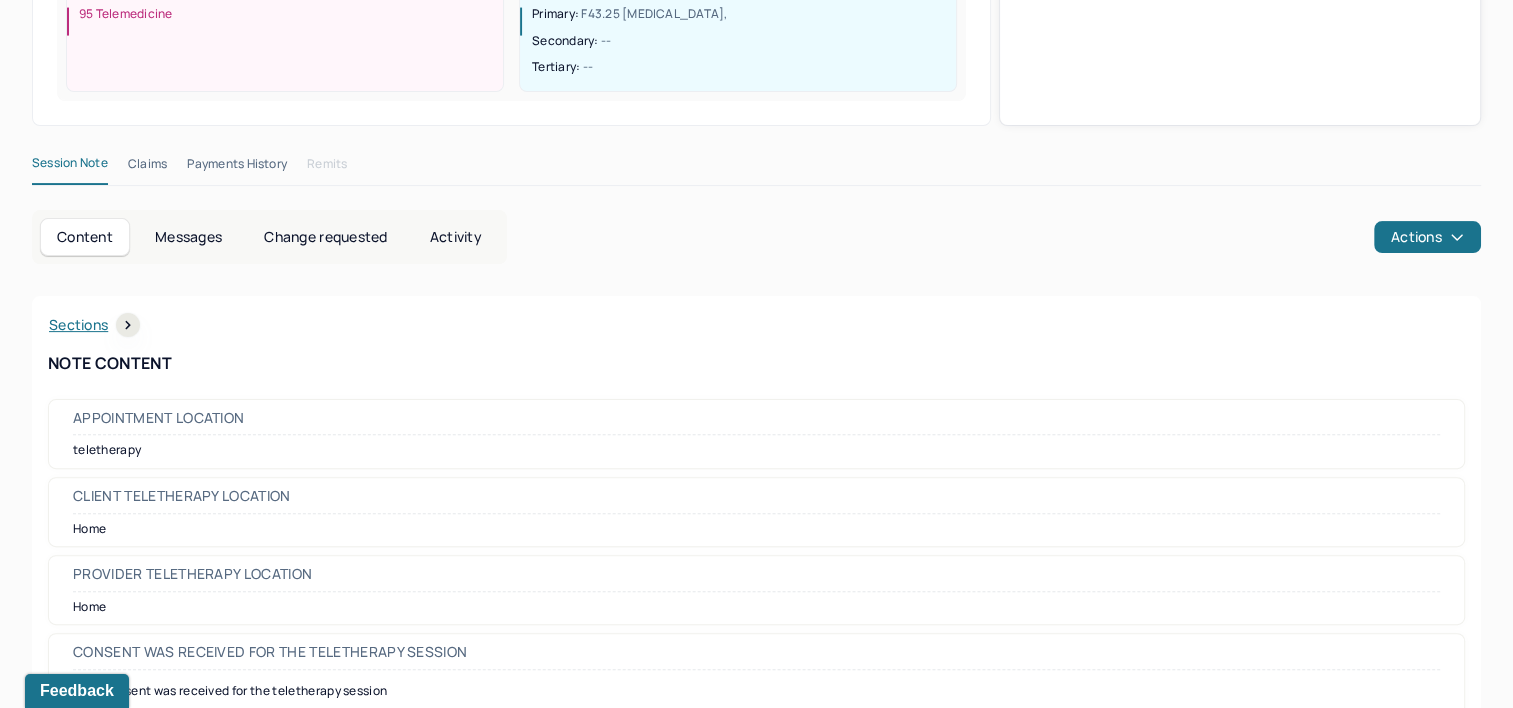 click on "Claims" at bounding box center (147, 168) 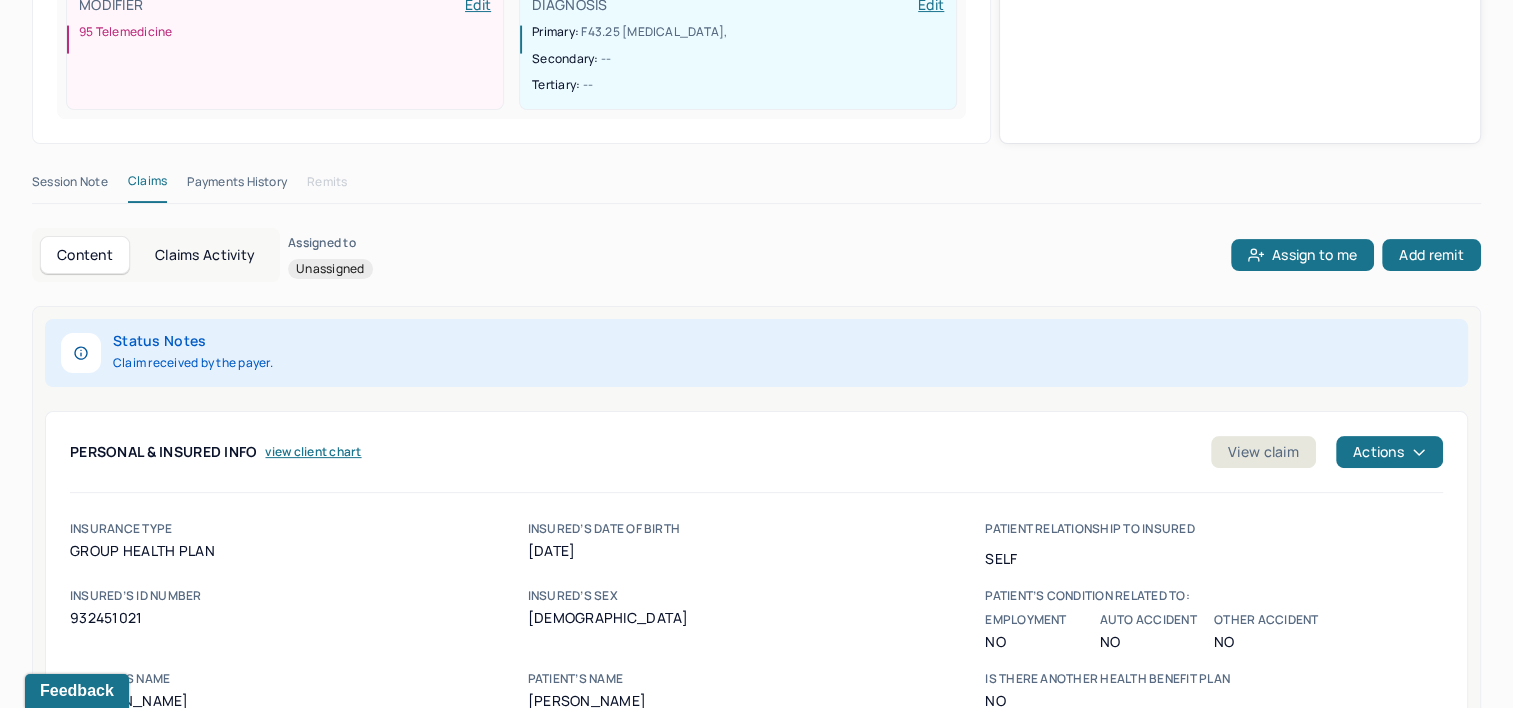 scroll, scrollTop: 100, scrollLeft: 0, axis: vertical 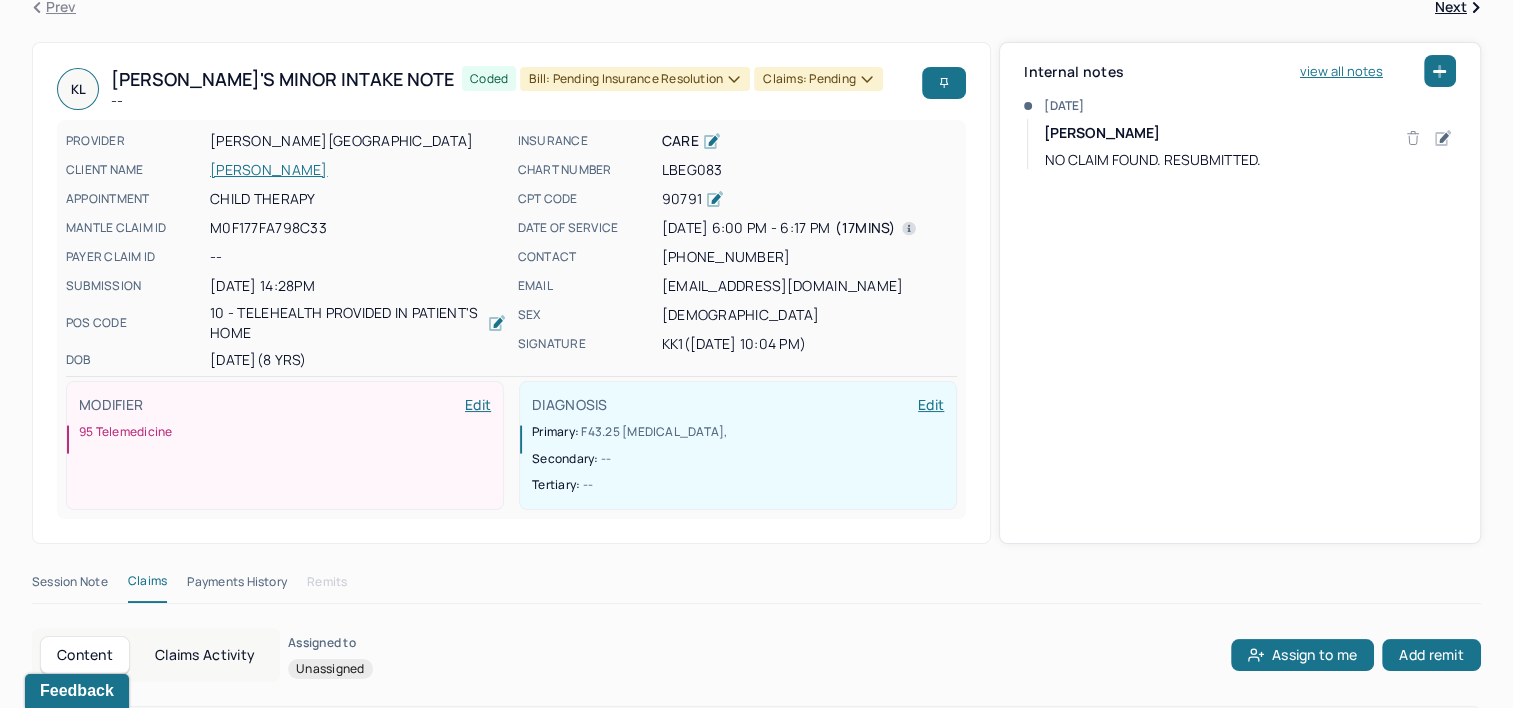 click on "[PERSON_NAME]" at bounding box center (358, 170) 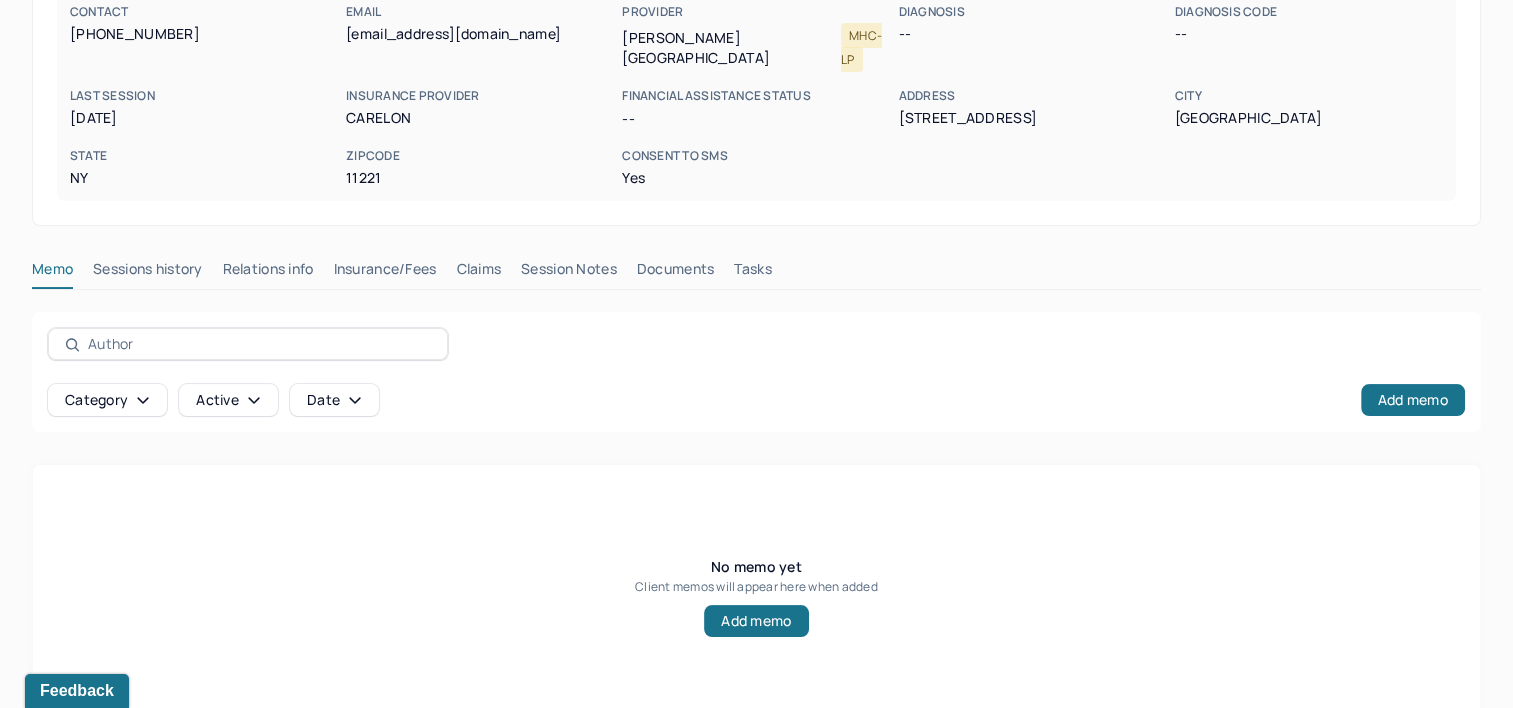 scroll, scrollTop: 291, scrollLeft: 0, axis: vertical 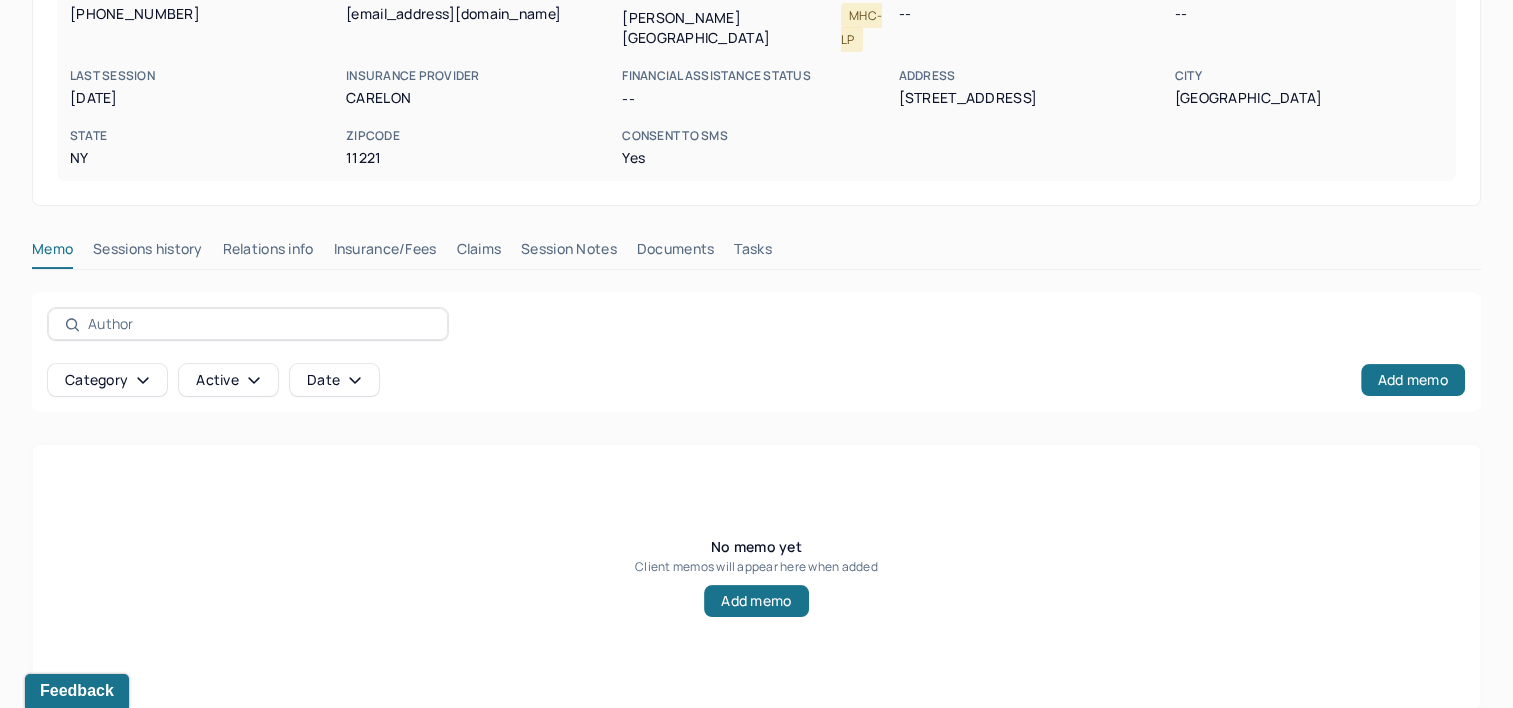 click on "Insurance/Fees" at bounding box center (385, 253) 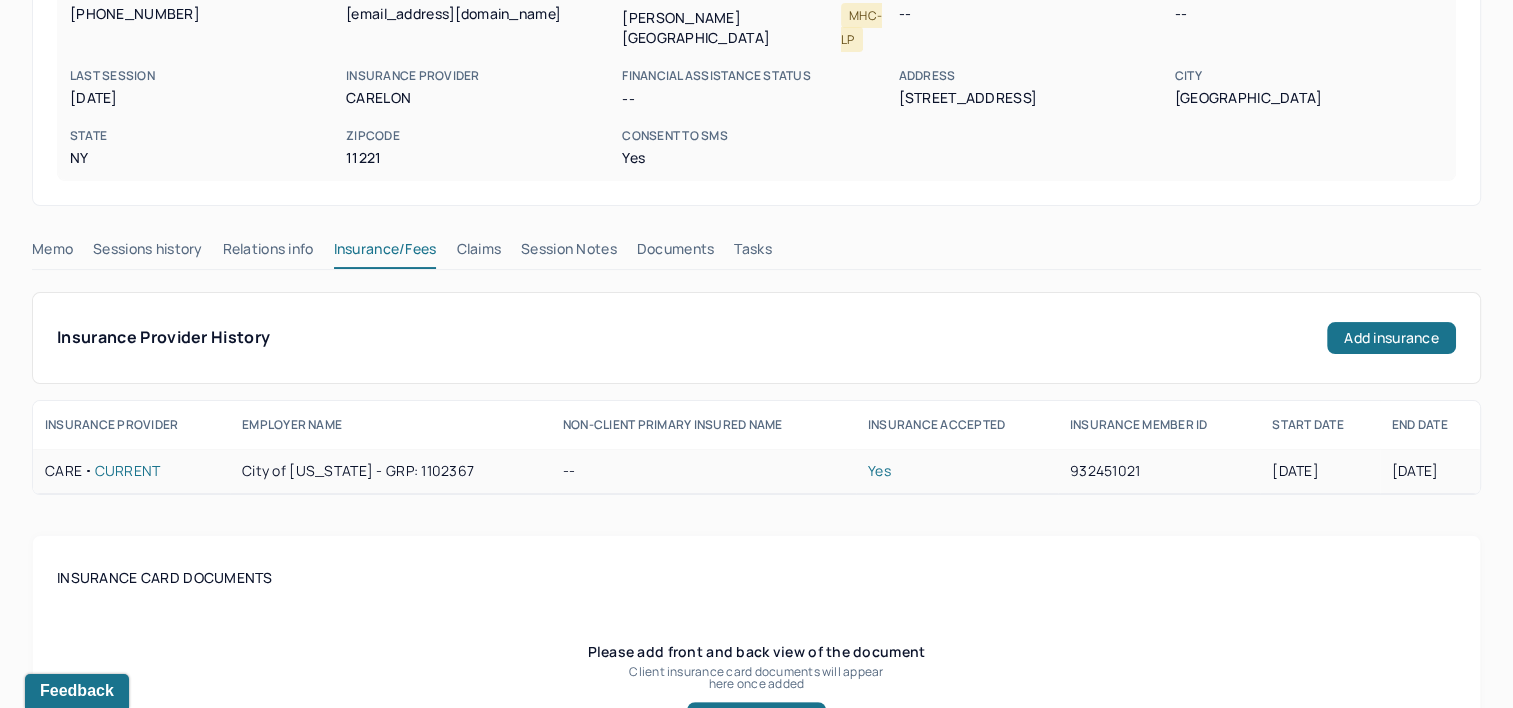 click on "932451021" at bounding box center (1159, 471) 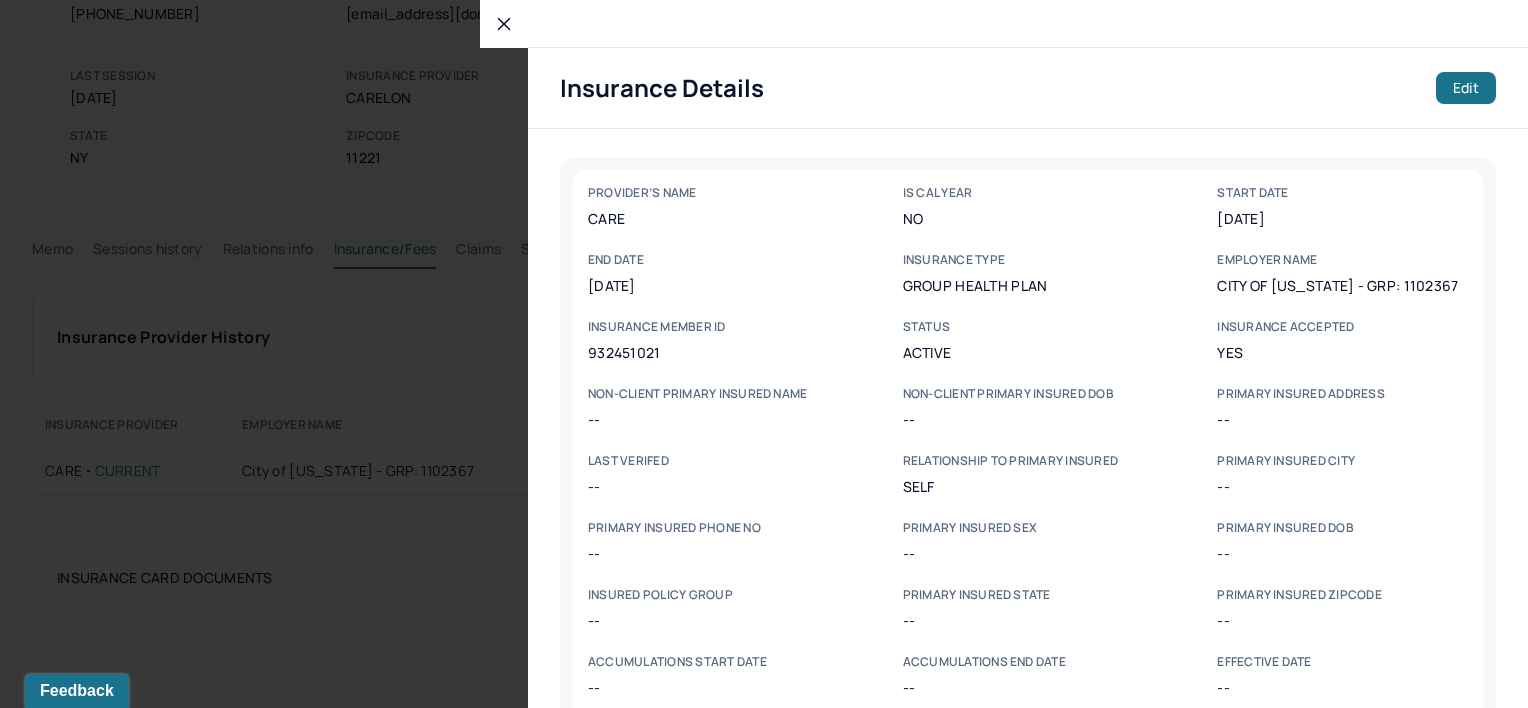 click on "932451021" at bounding box center (713, 352) 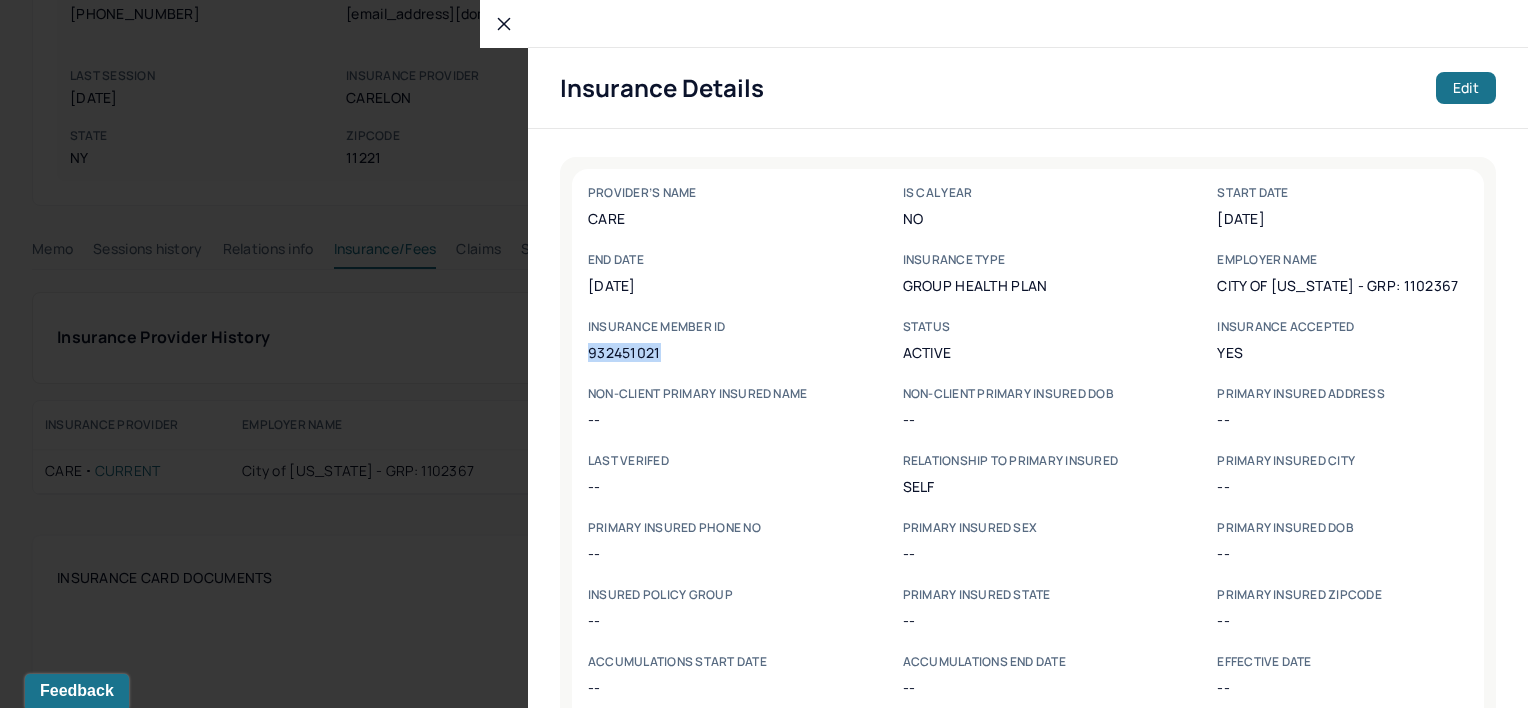 click on "932451021" at bounding box center [713, 352] 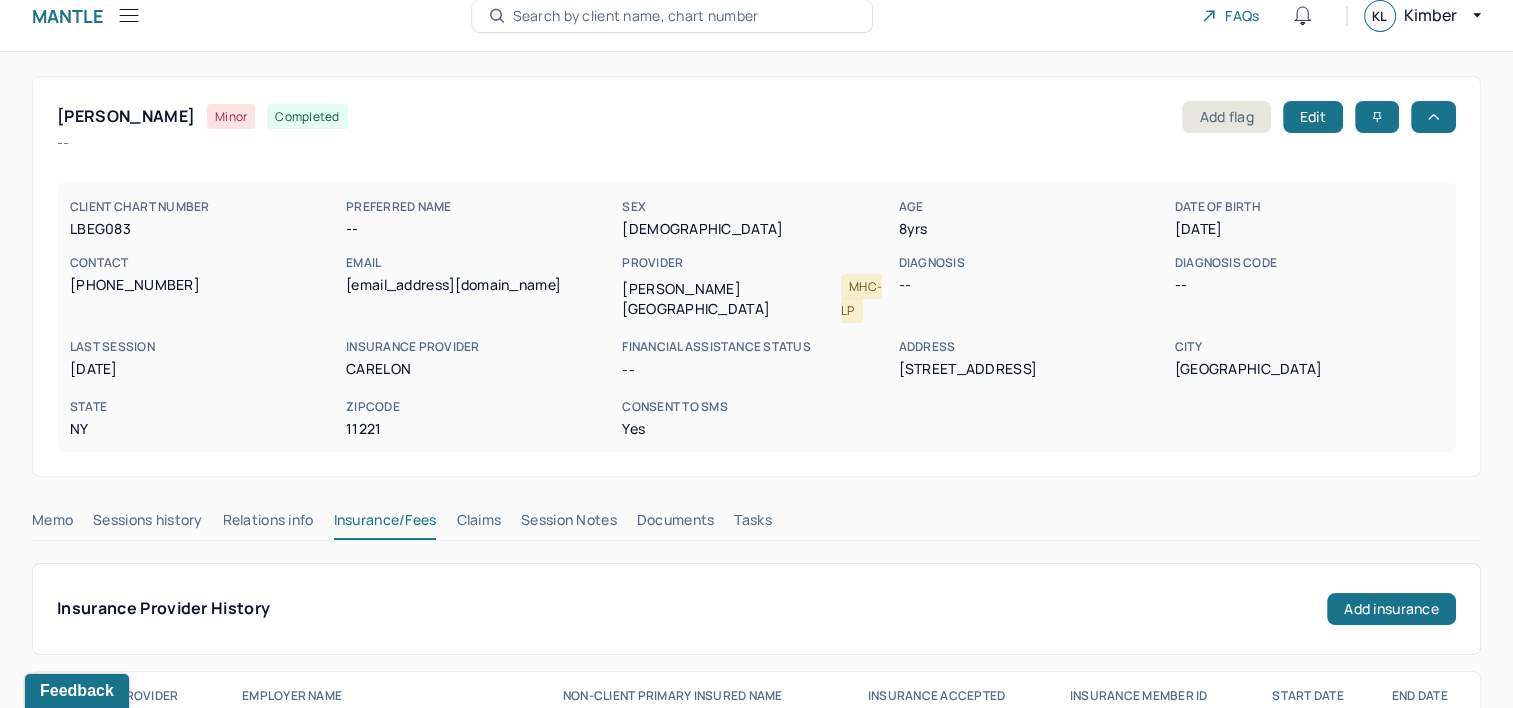 scroll, scrollTop: 0, scrollLeft: 0, axis: both 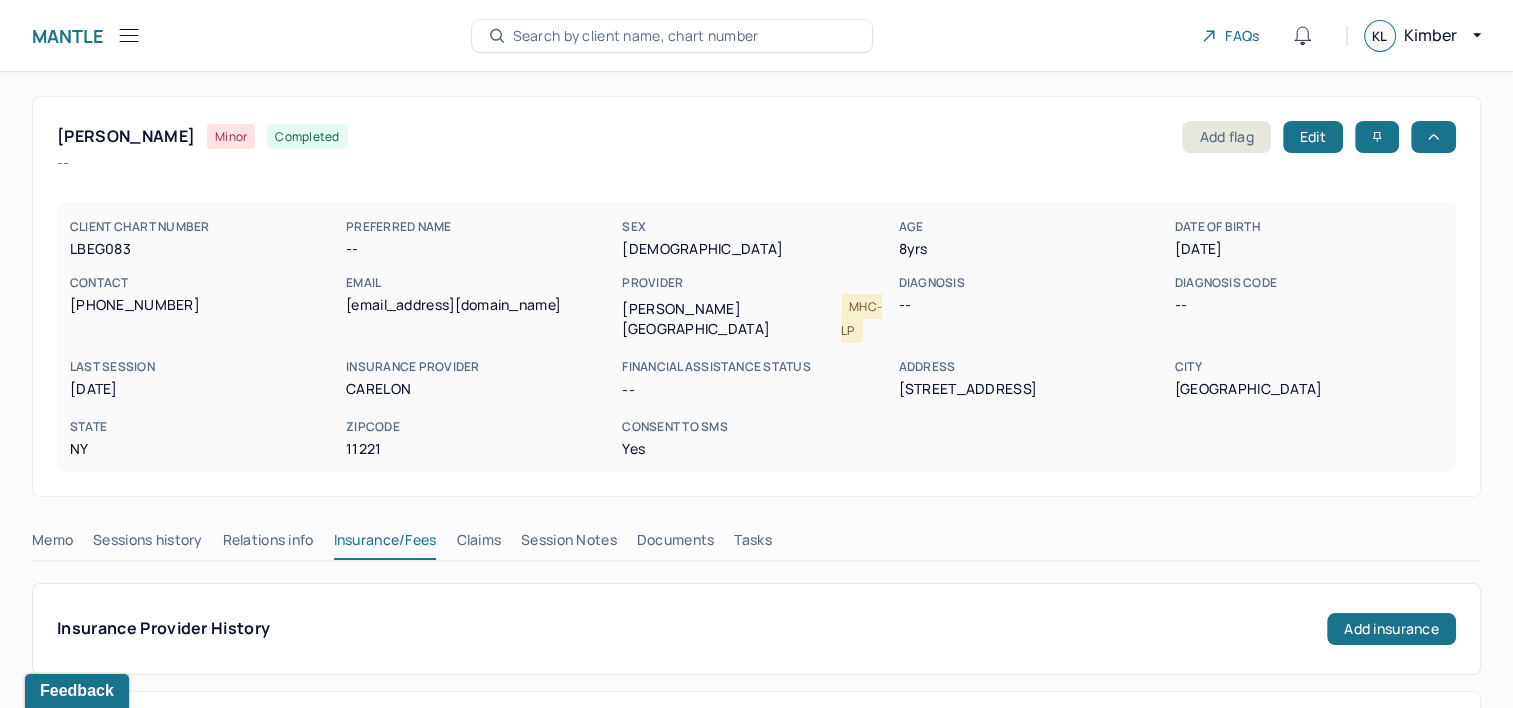 click on "[DATE]" at bounding box center (1309, 249) 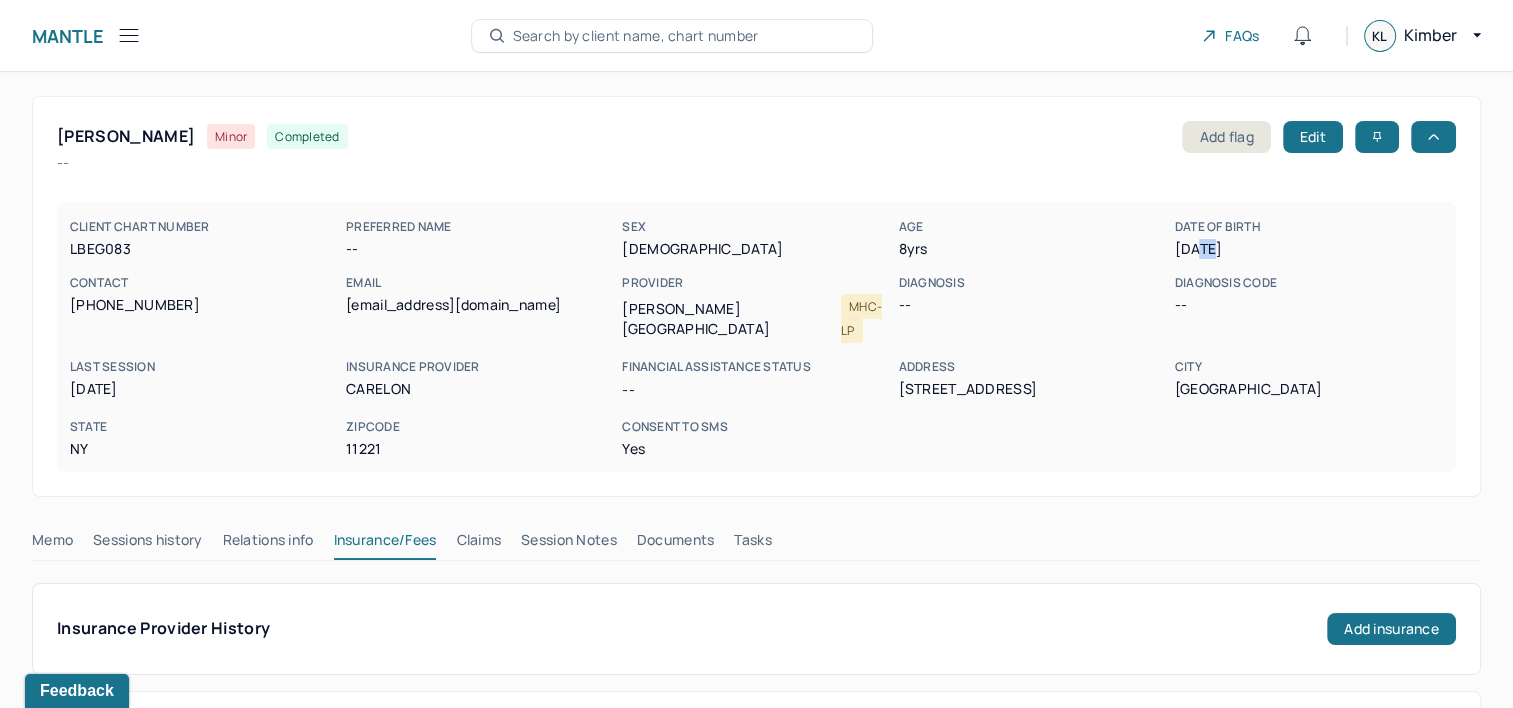 click on "[DATE]" at bounding box center (1309, 249) 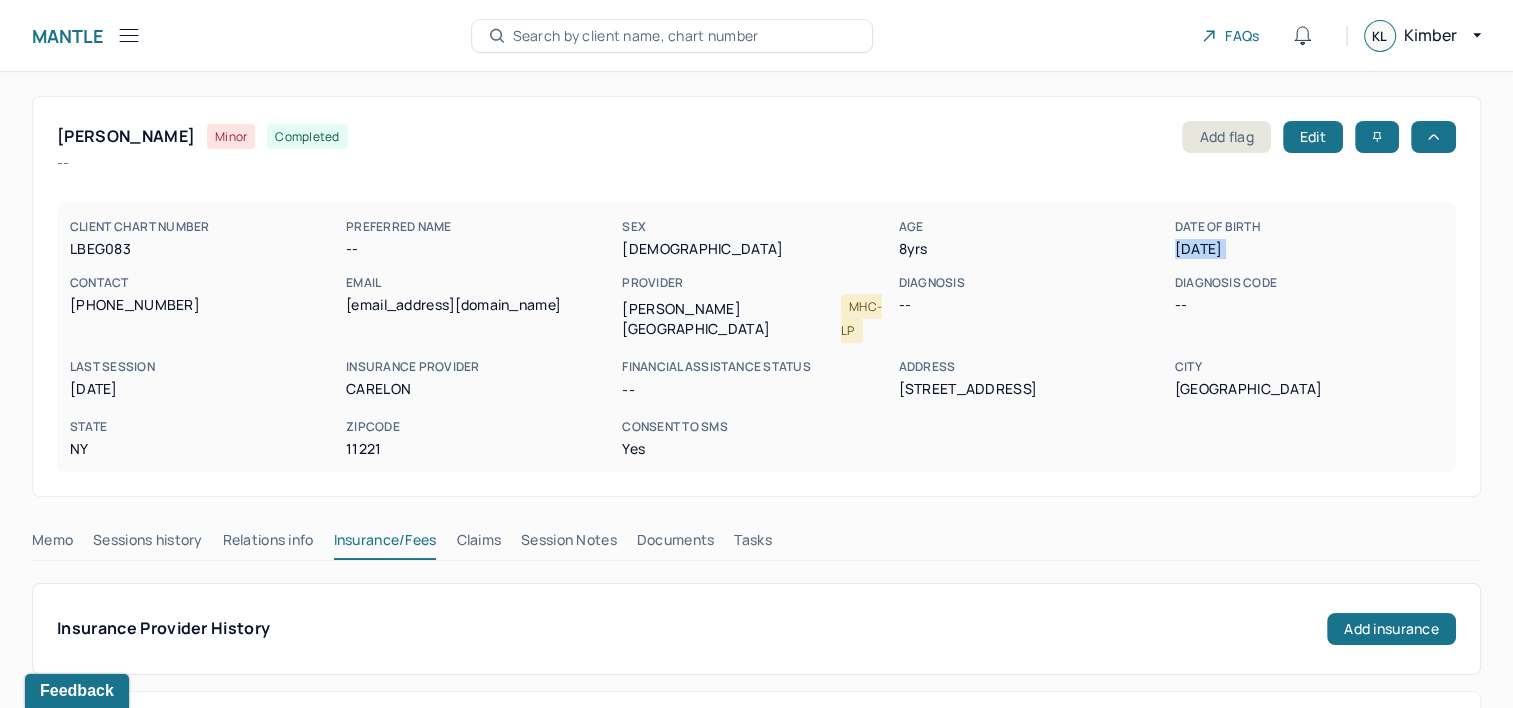 click on "[DATE]" at bounding box center [1309, 249] 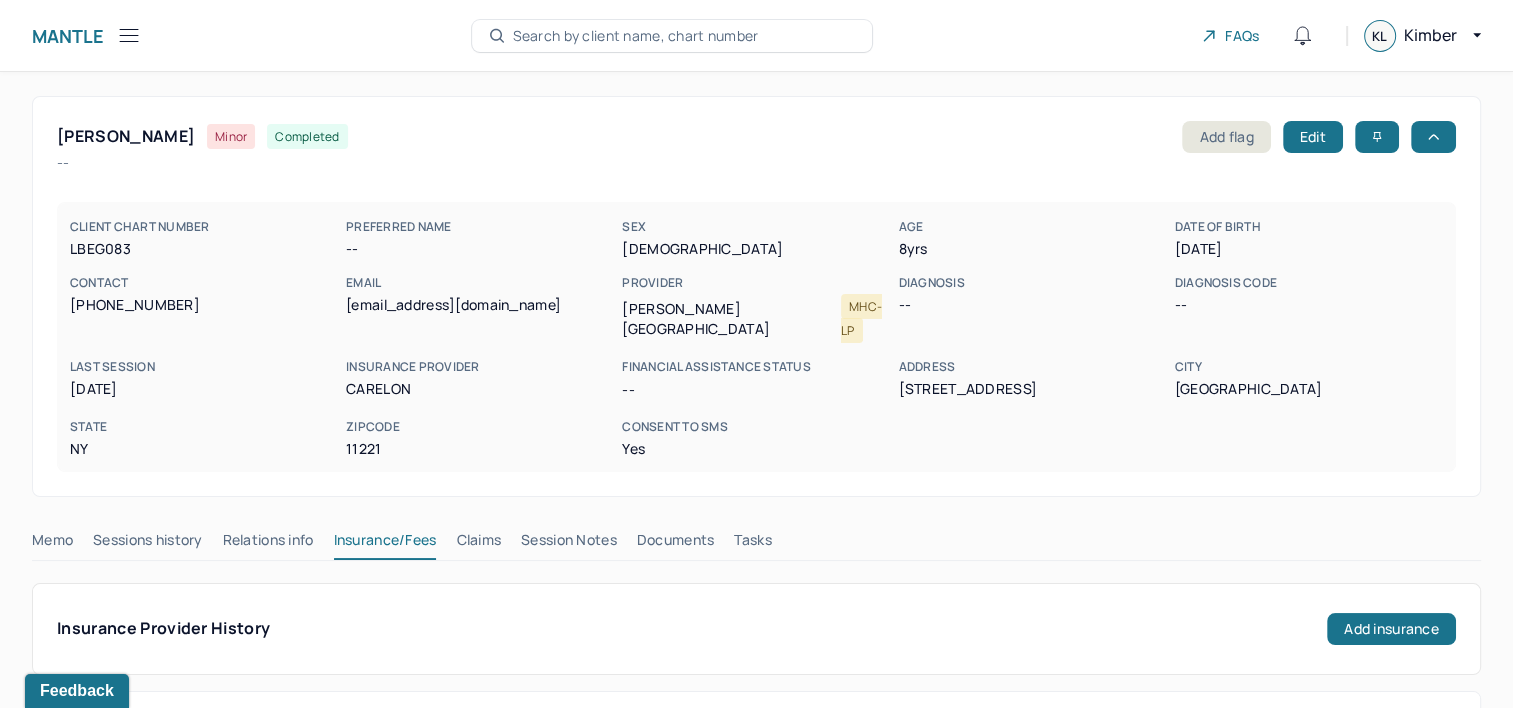 click on "LBEG083" at bounding box center (204, 249) 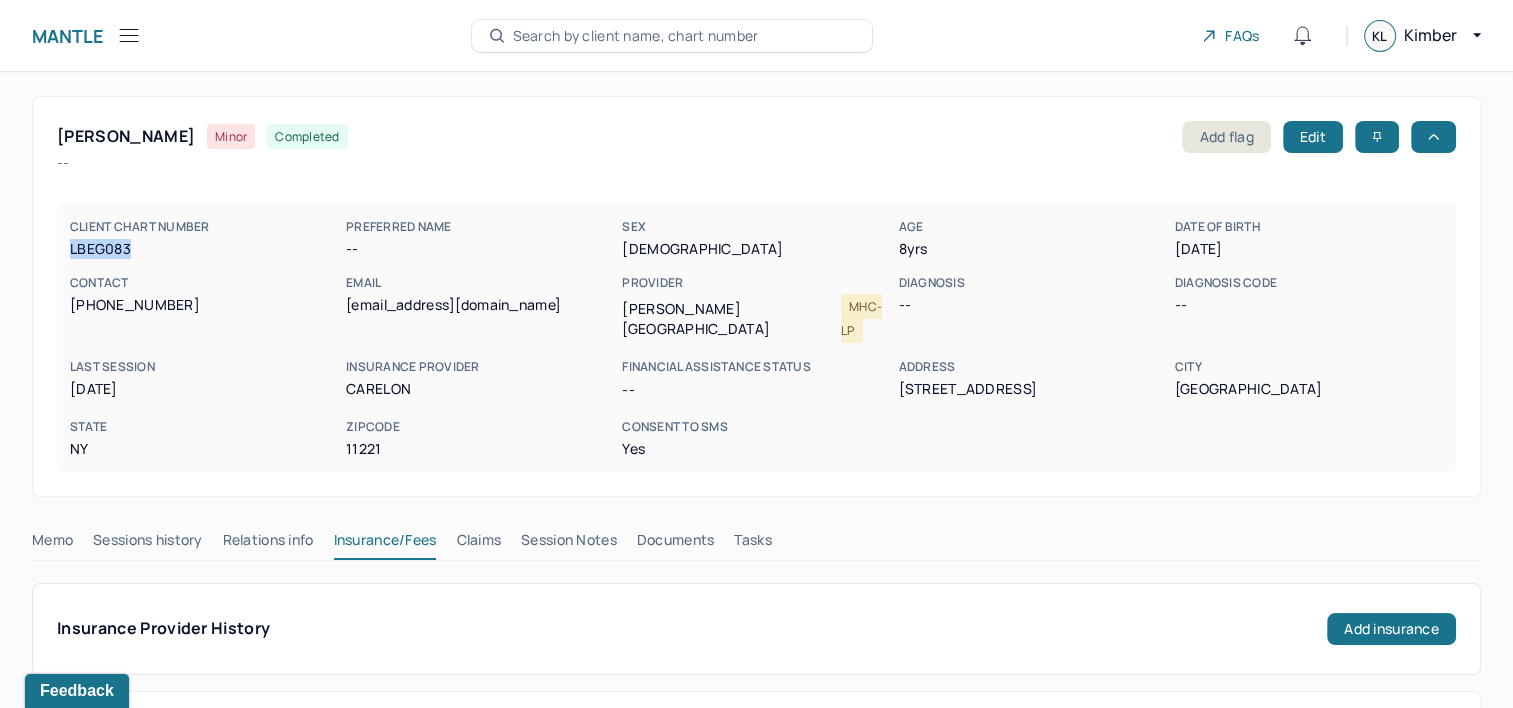click on "LBEG083" at bounding box center [204, 249] 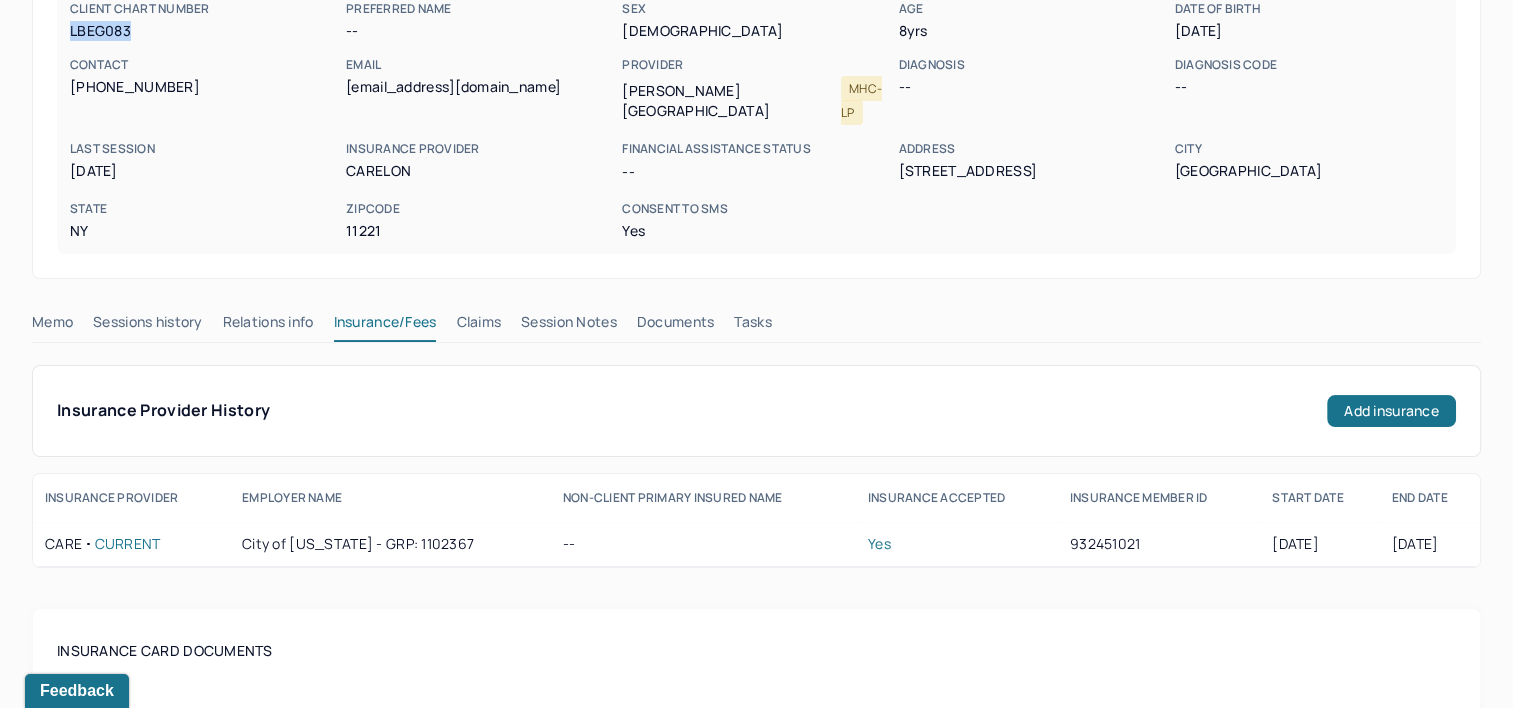 scroll, scrollTop: 300, scrollLeft: 0, axis: vertical 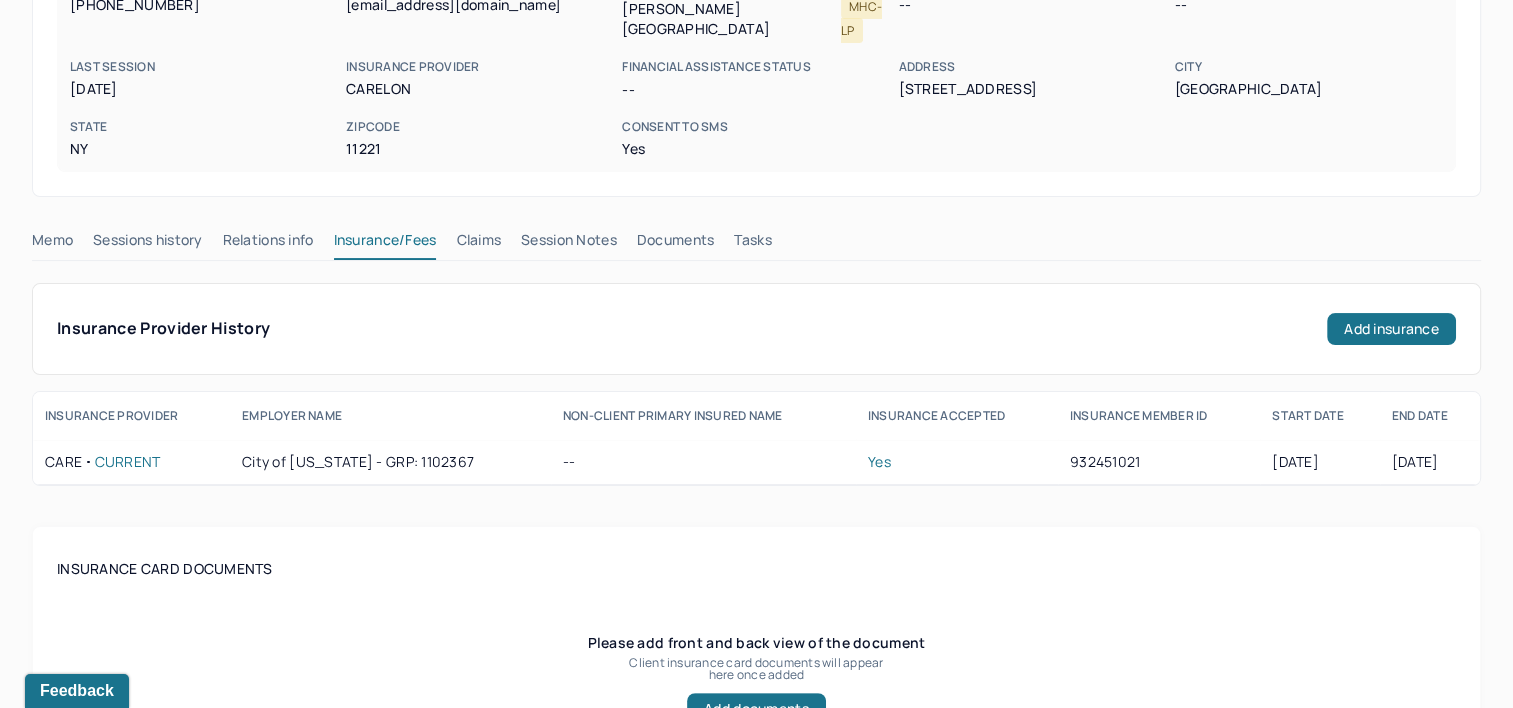 click on "Claims" at bounding box center [478, 244] 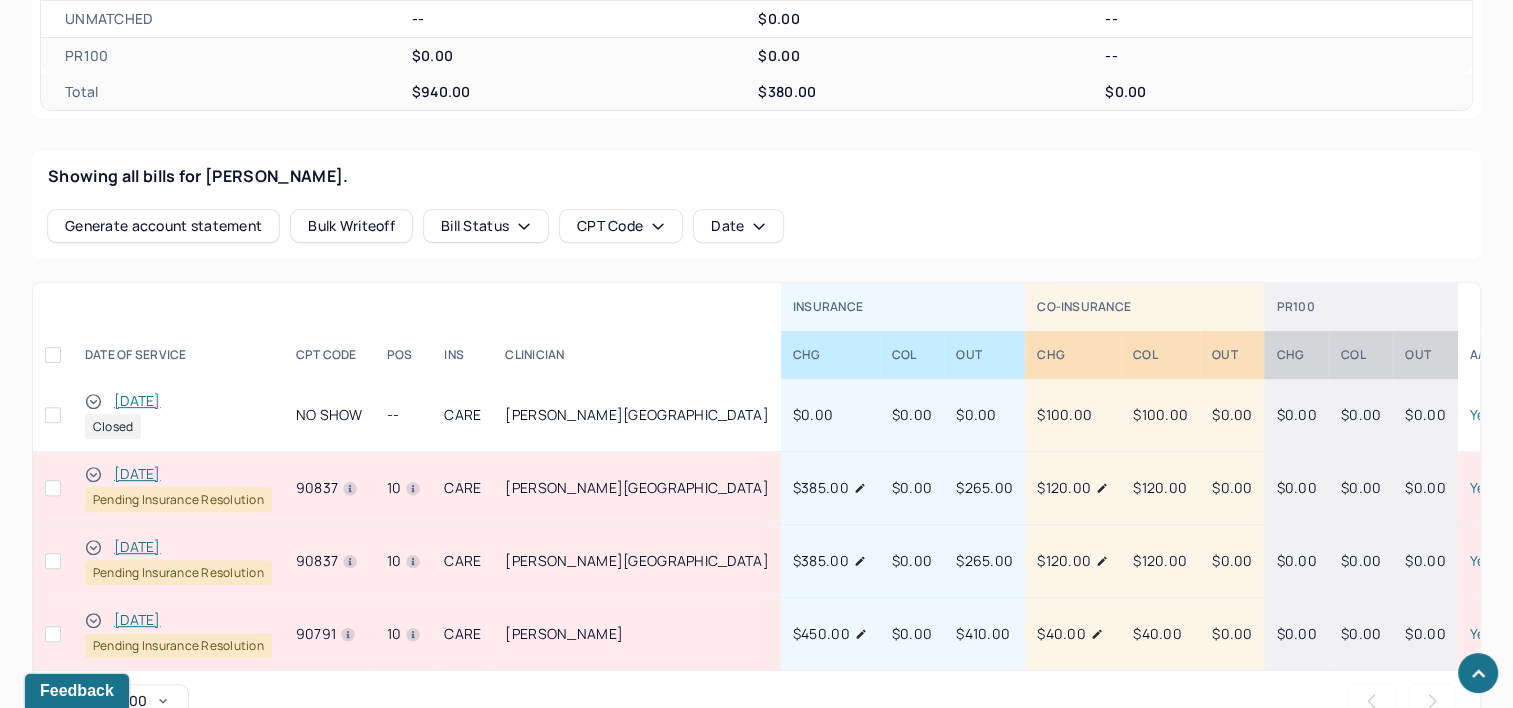 scroll, scrollTop: 741, scrollLeft: 0, axis: vertical 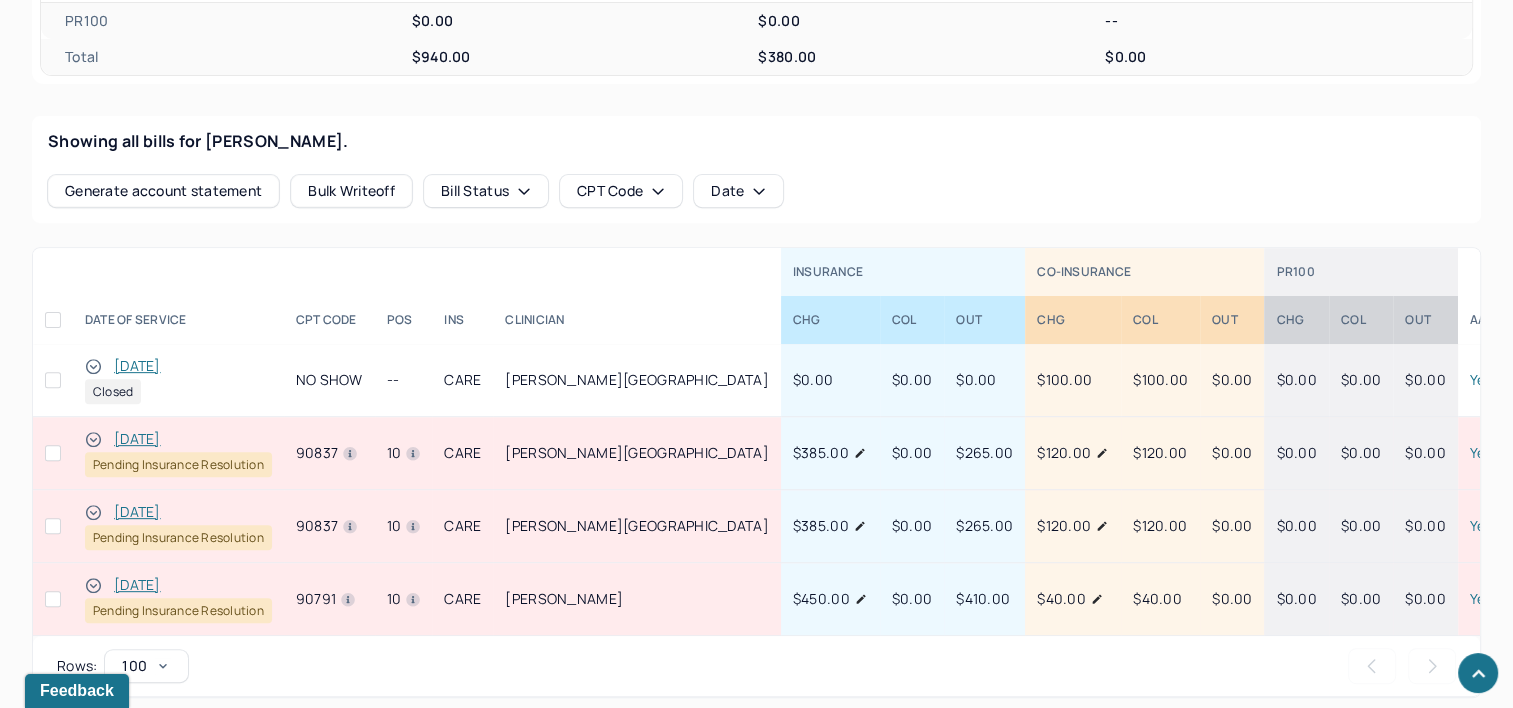 click on "[DATE]" at bounding box center (137, 585) 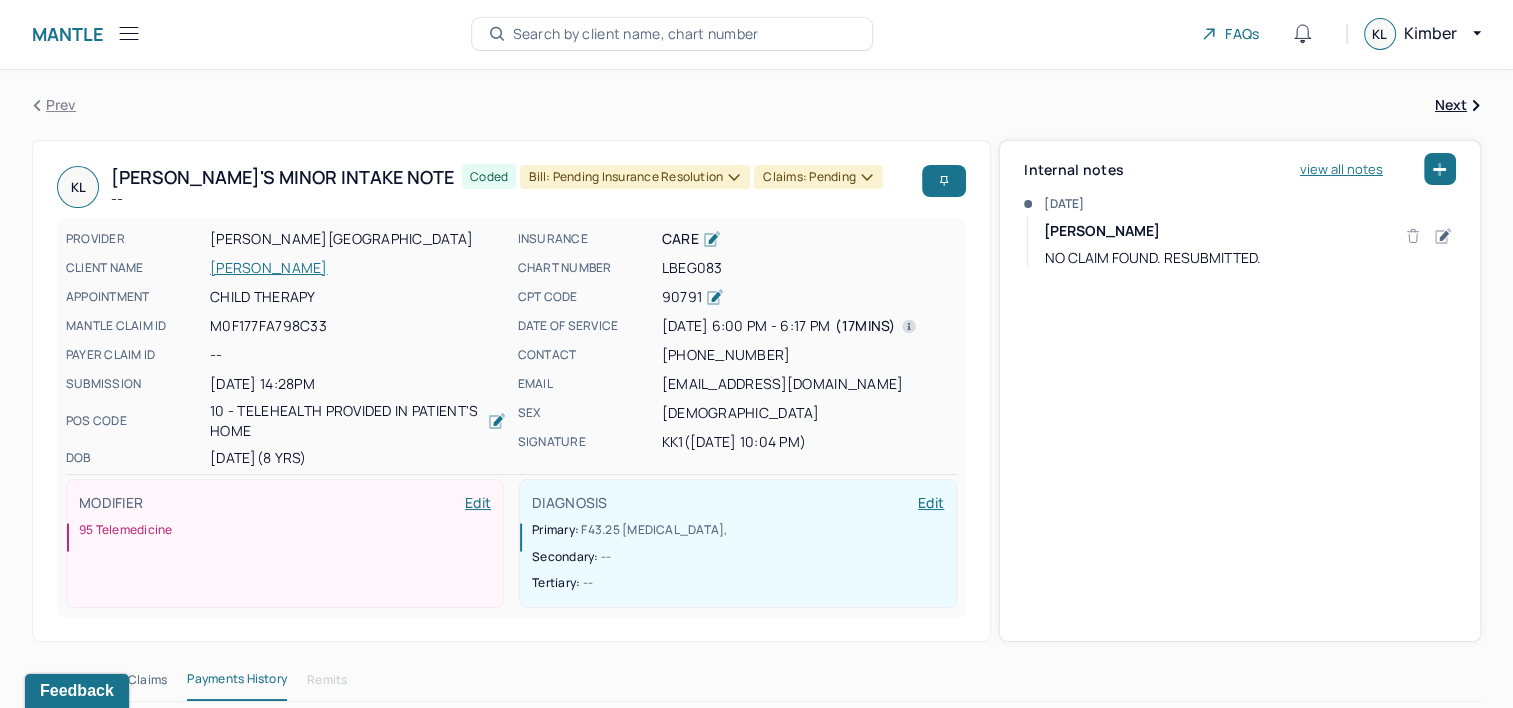 scroll, scrollTop: 0, scrollLeft: 0, axis: both 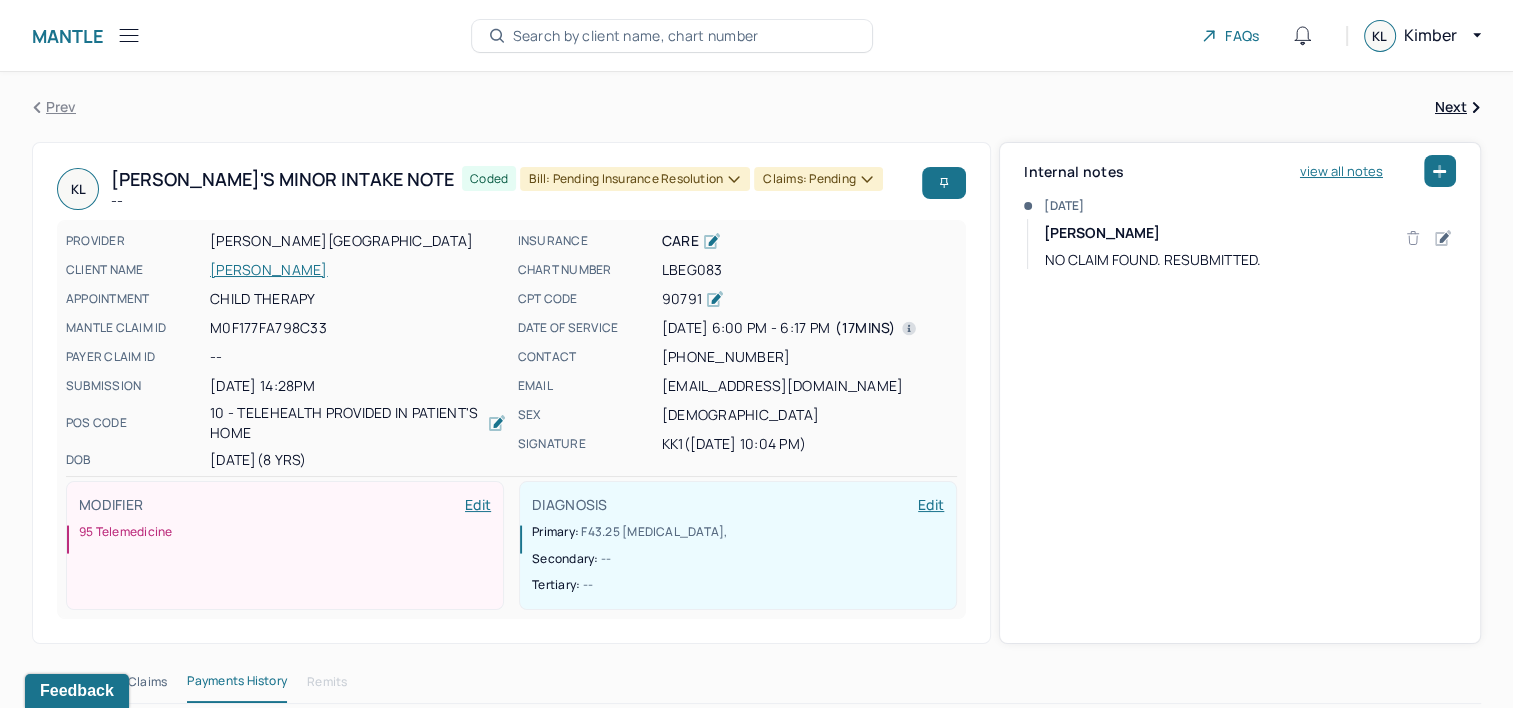 click on "Search by client name, chart number" at bounding box center (636, 36) 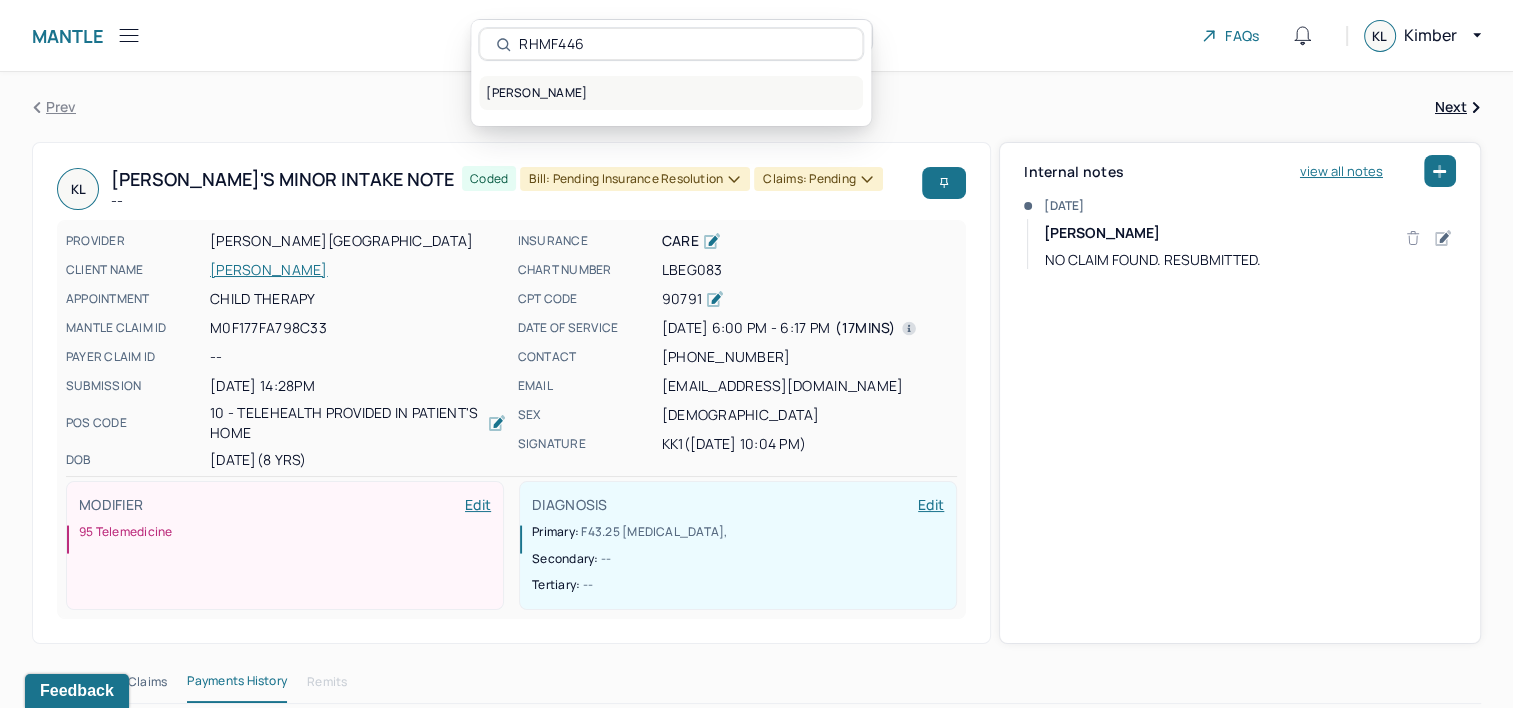 type on "RHMF446" 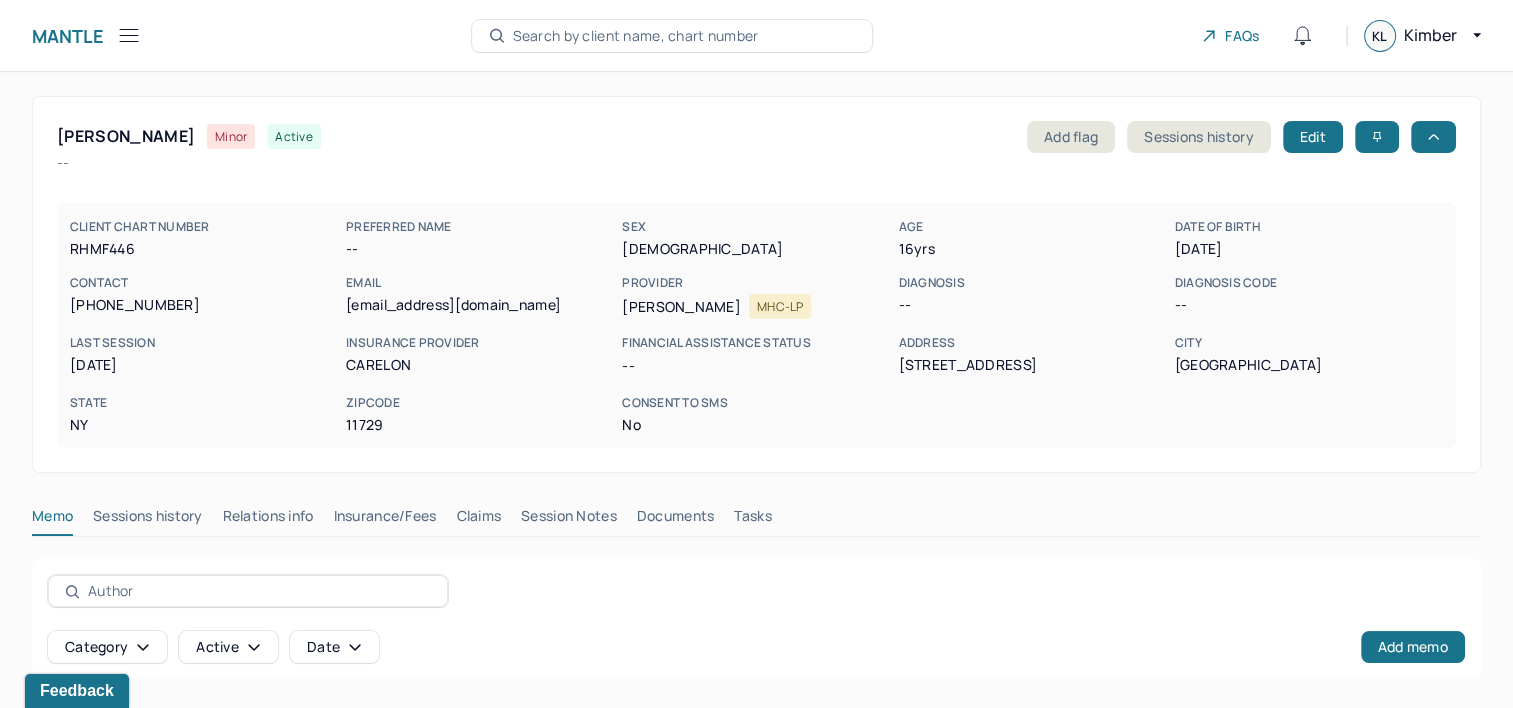 click on "Claims" at bounding box center (478, 520) 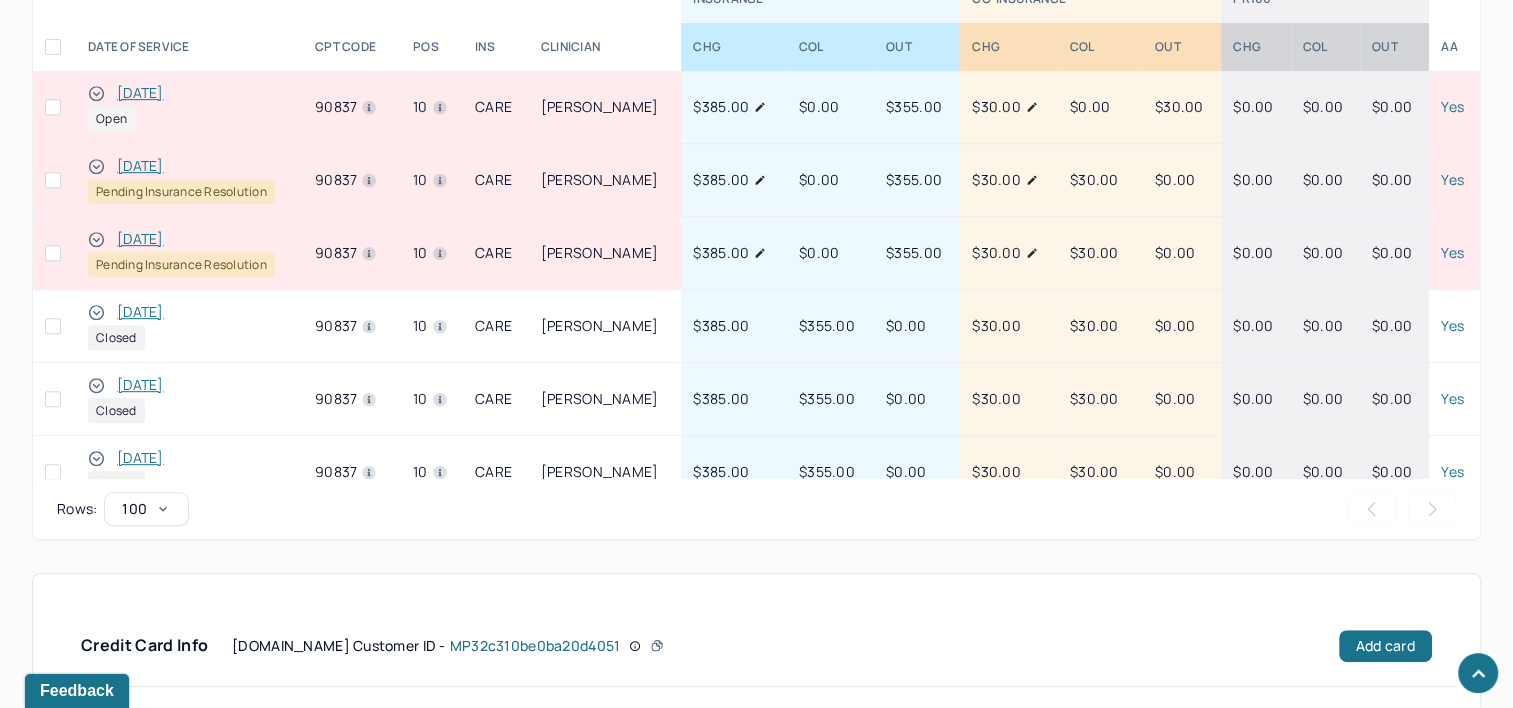 scroll, scrollTop: 1000, scrollLeft: 0, axis: vertical 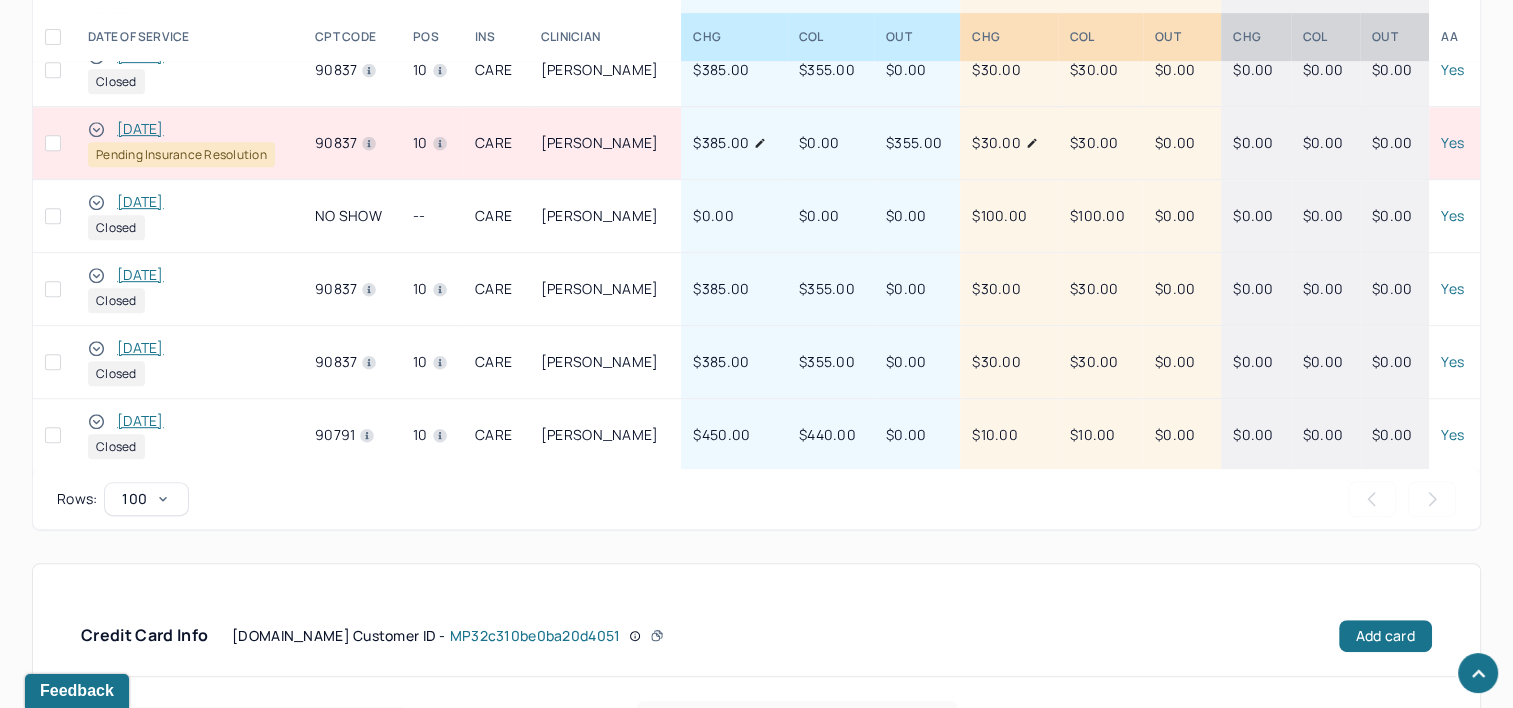 click on "[DATE]" at bounding box center [140, 129] 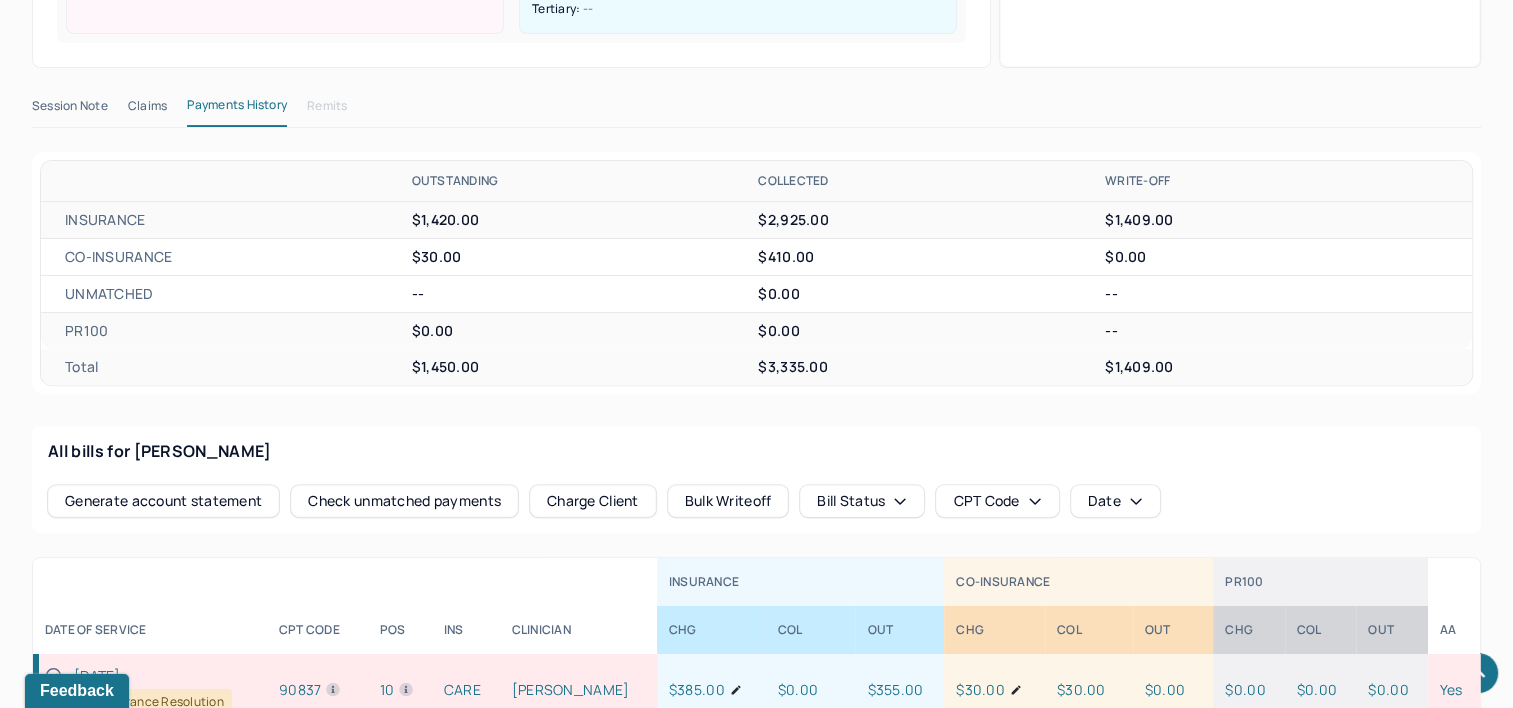 scroll, scrollTop: 500, scrollLeft: 0, axis: vertical 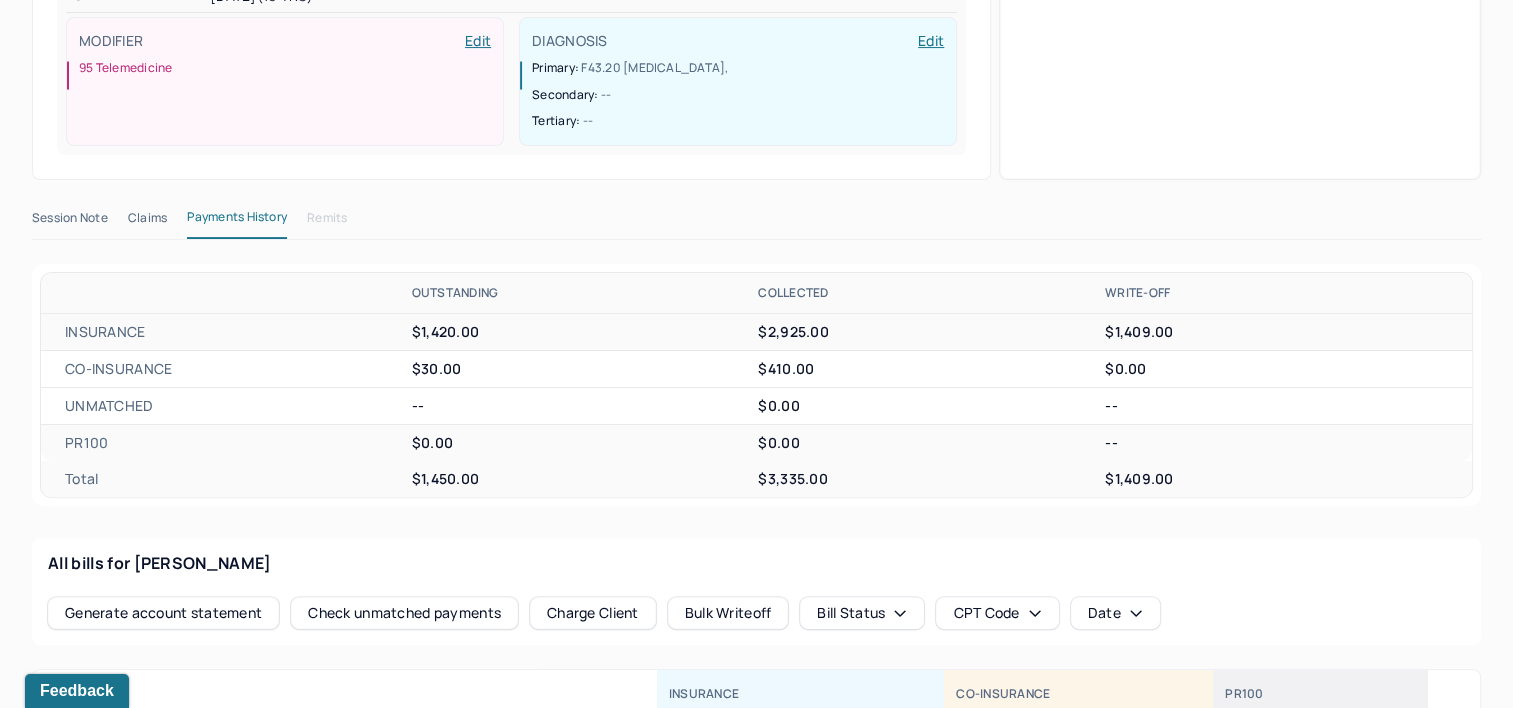 click on "Claims" at bounding box center (147, 222) 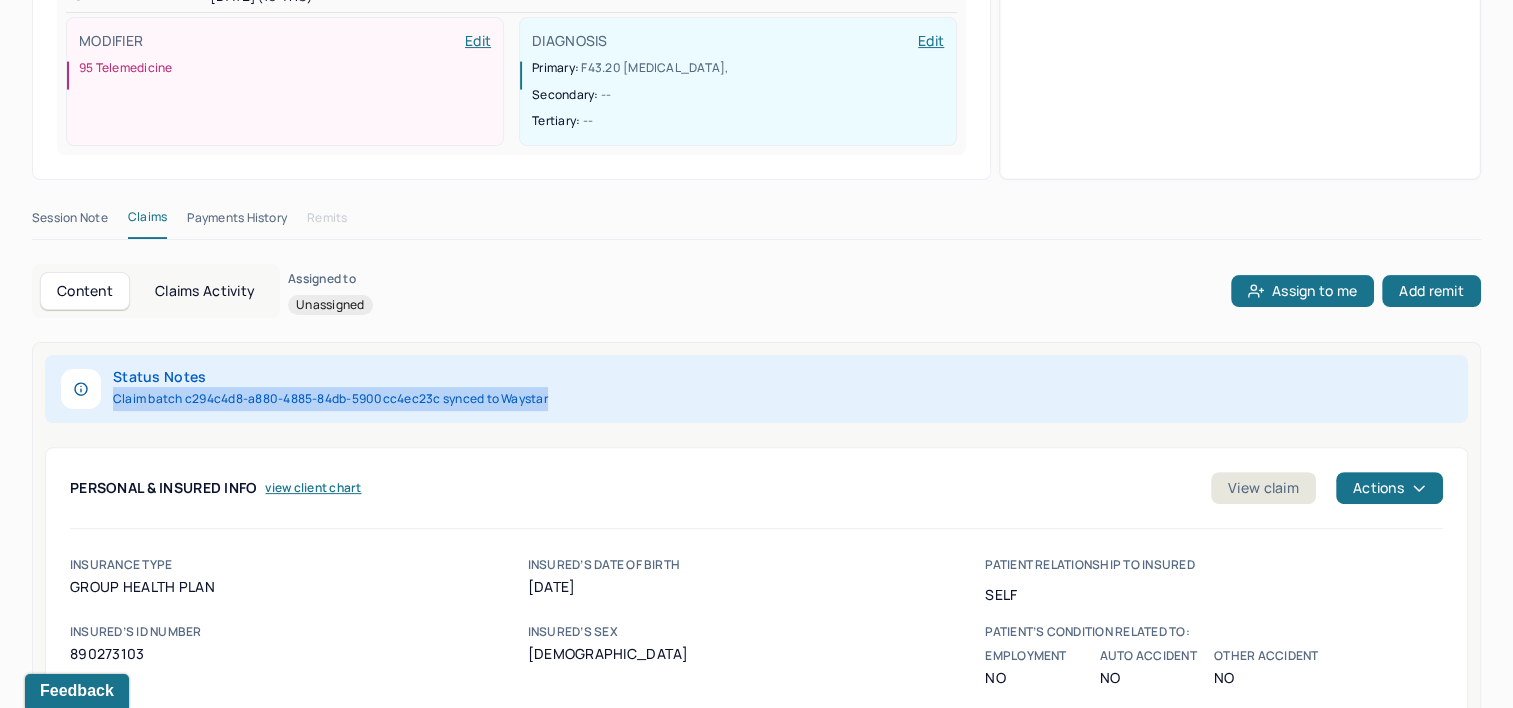 drag, startPoint x: 568, startPoint y: 363, endPoint x: 115, endPoint y: 372, distance: 453.0894 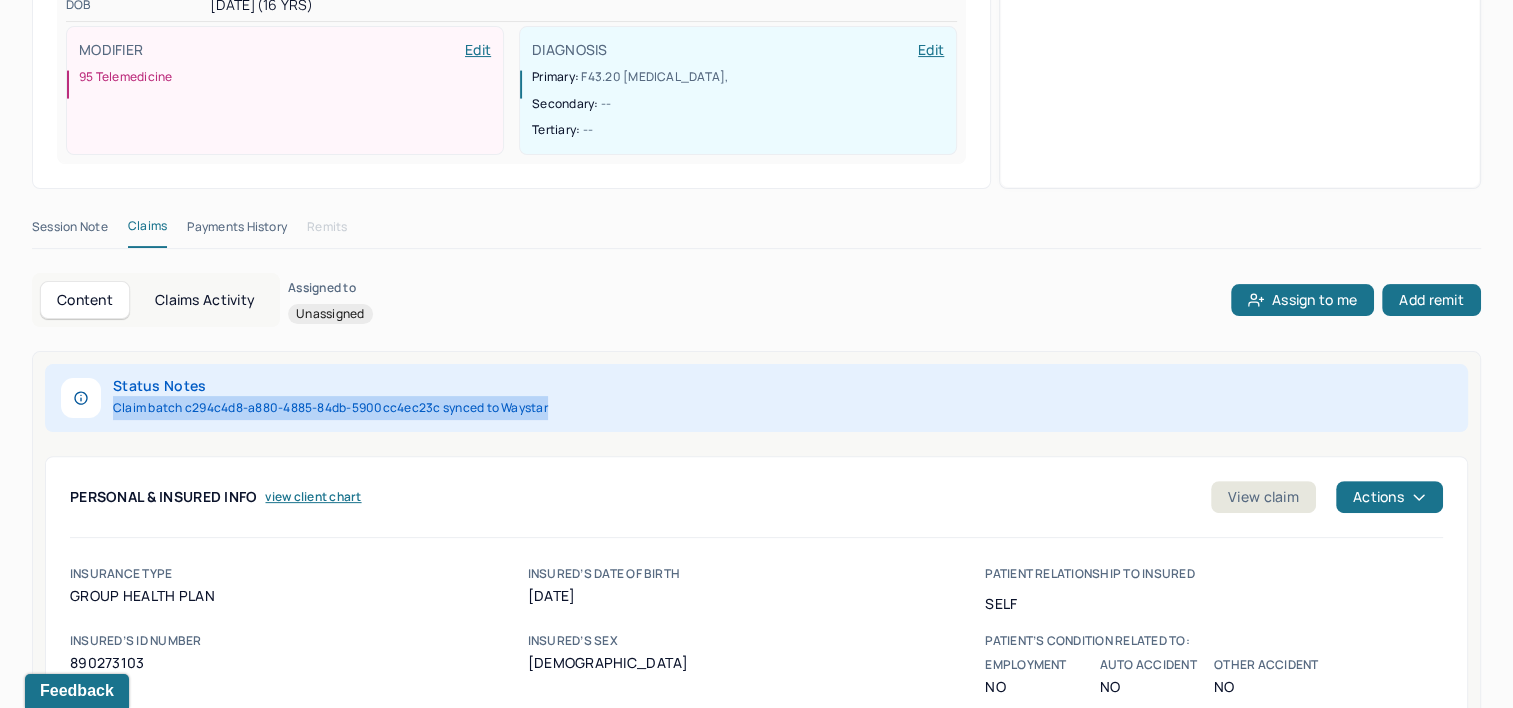 scroll, scrollTop: 0, scrollLeft: 0, axis: both 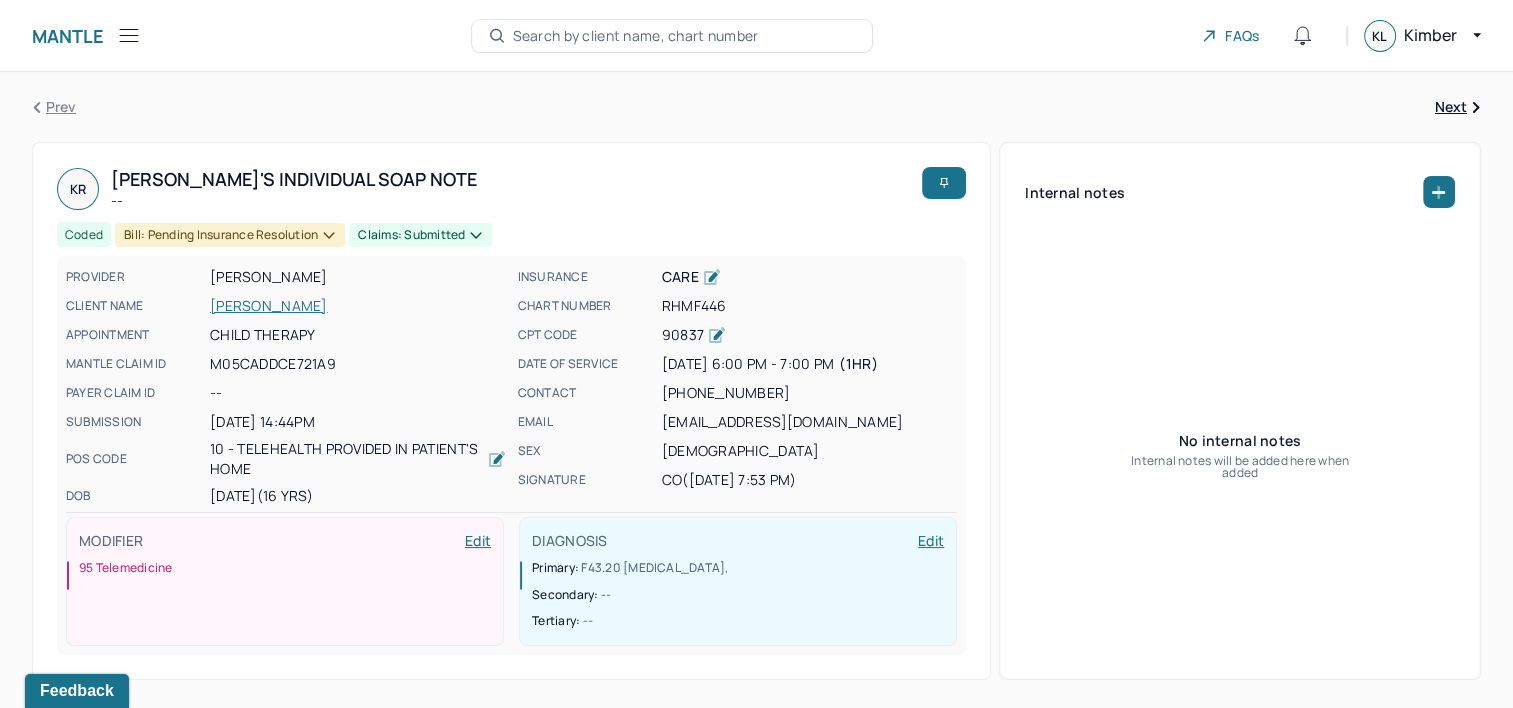 type 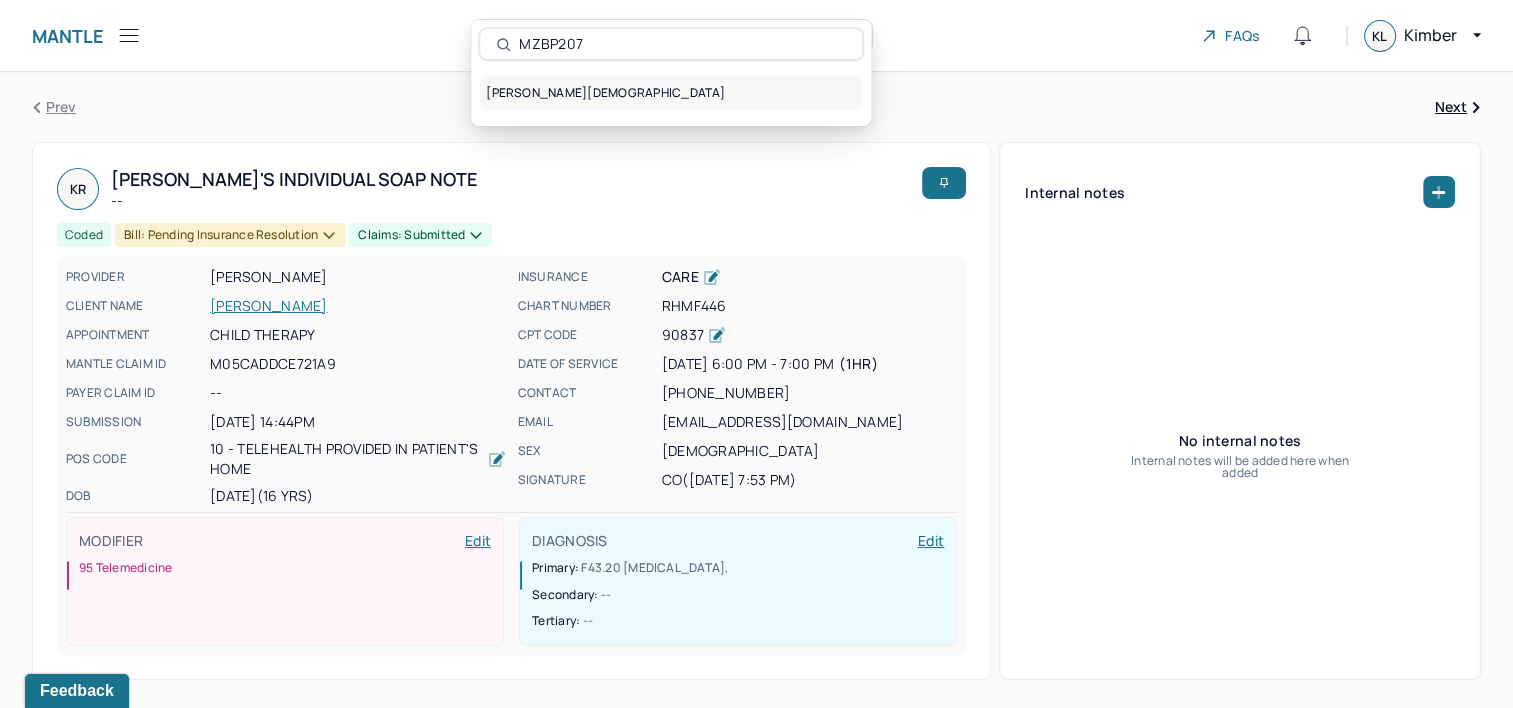 type on "MZBP207" 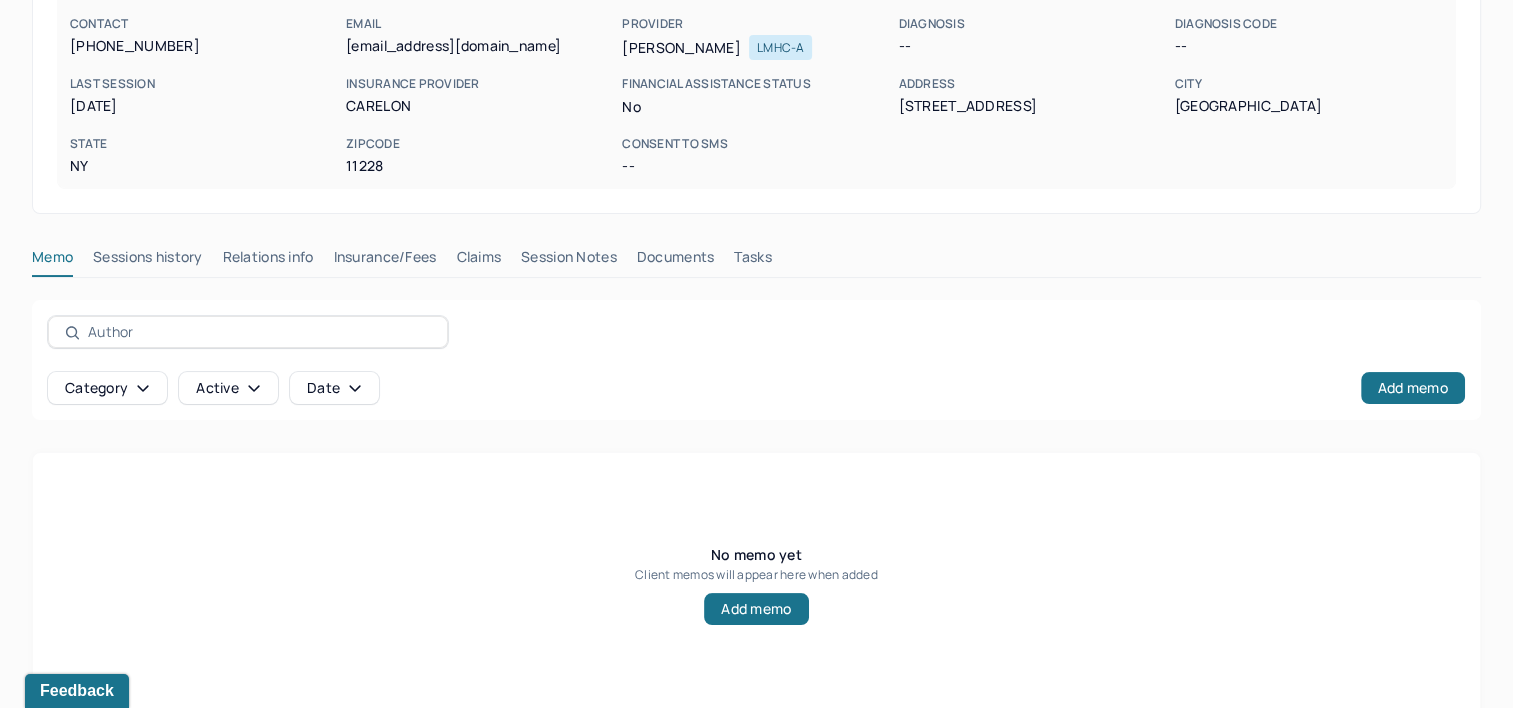 scroll, scrollTop: 291, scrollLeft: 0, axis: vertical 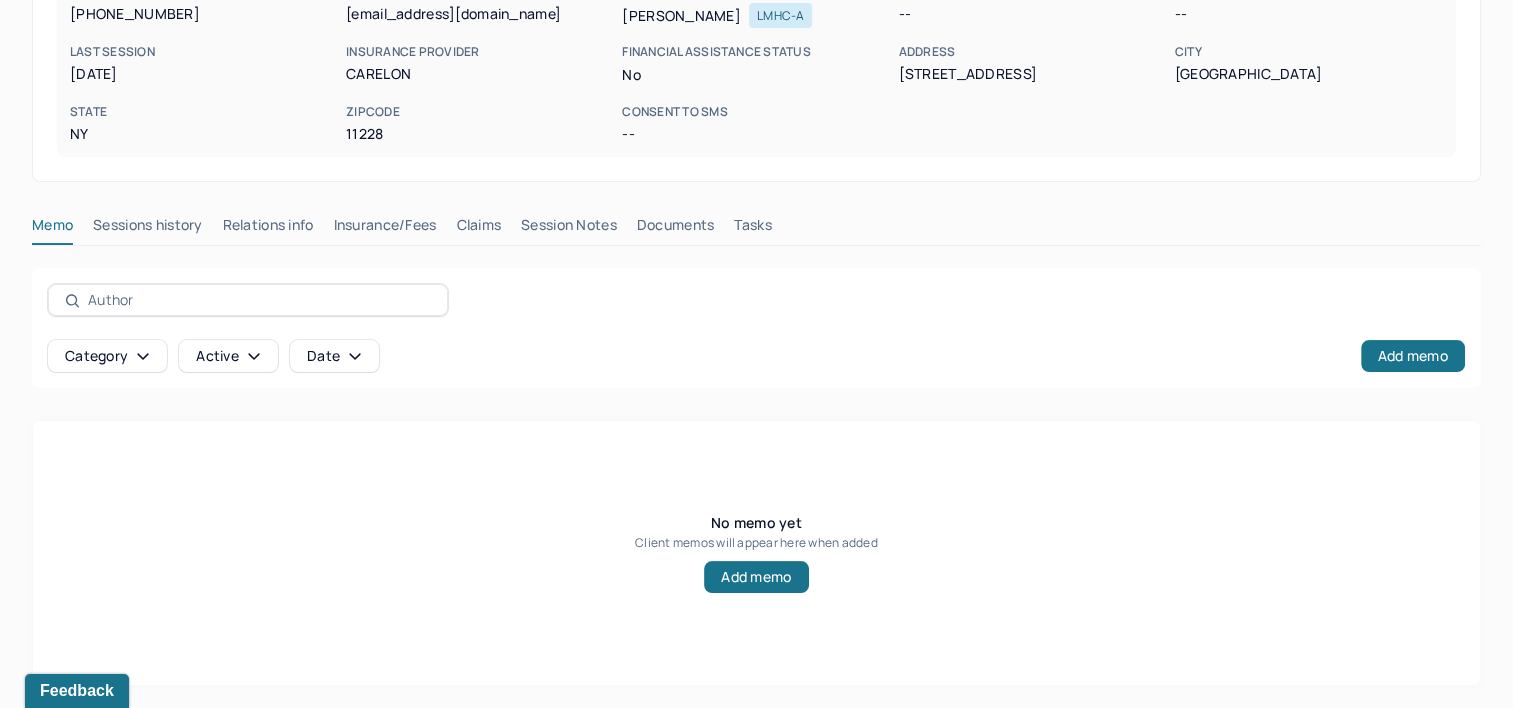 click on "Claims" at bounding box center [478, 229] 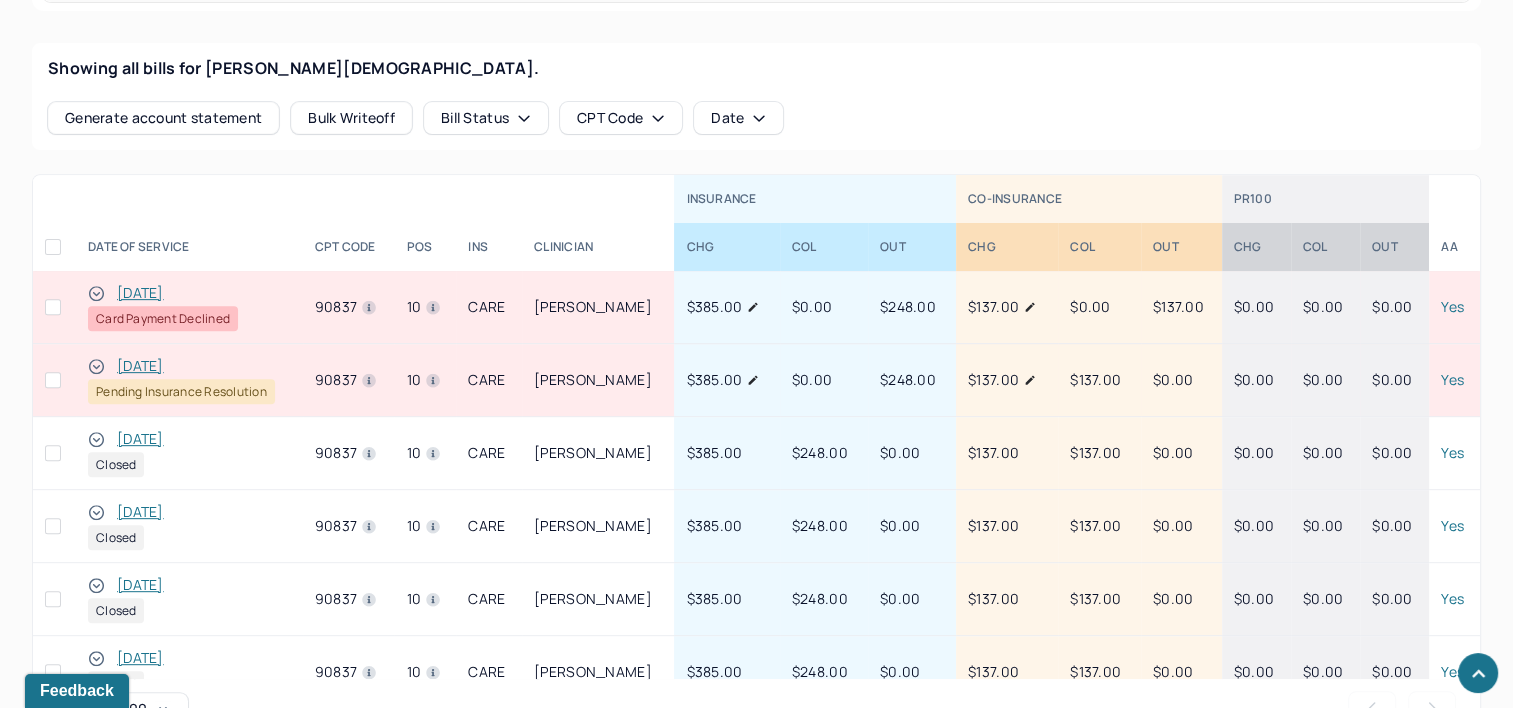 scroll, scrollTop: 791, scrollLeft: 0, axis: vertical 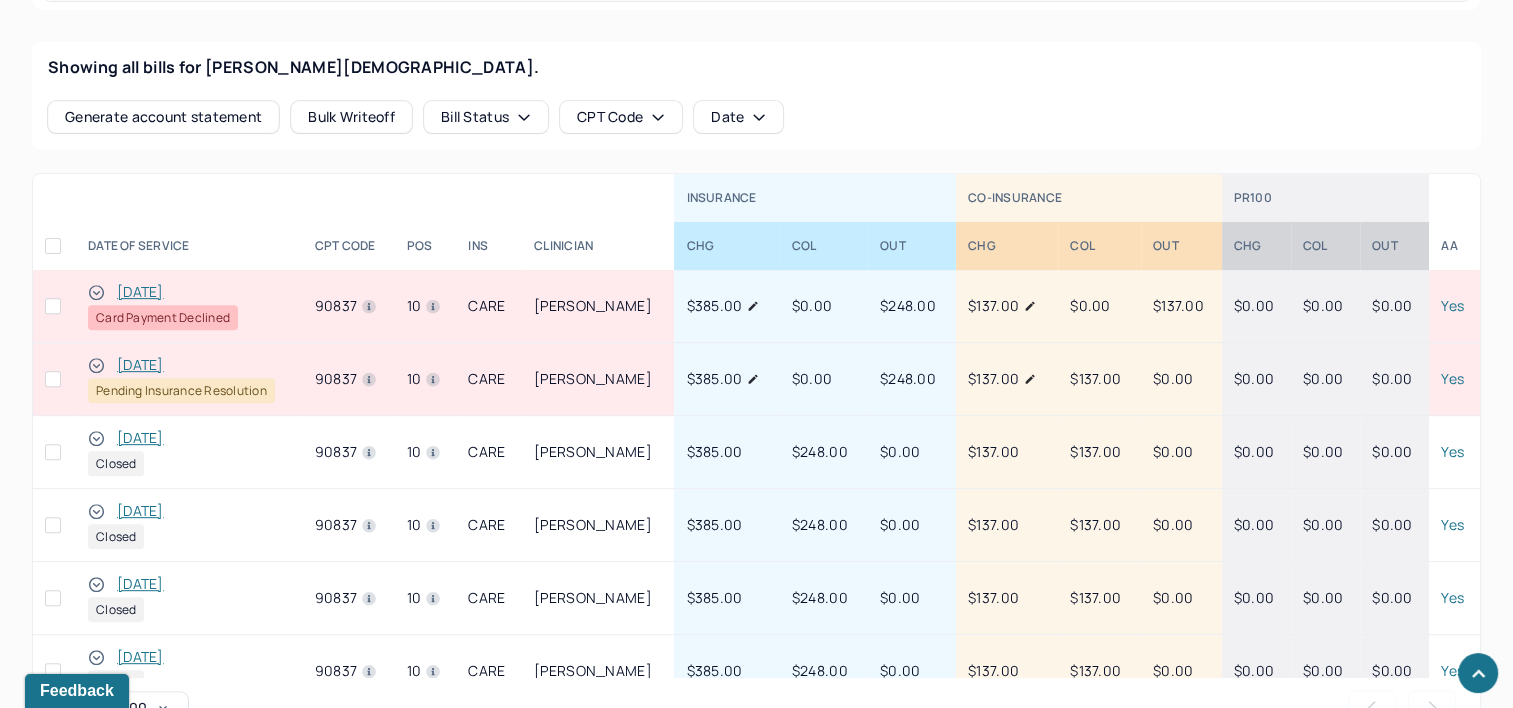 type 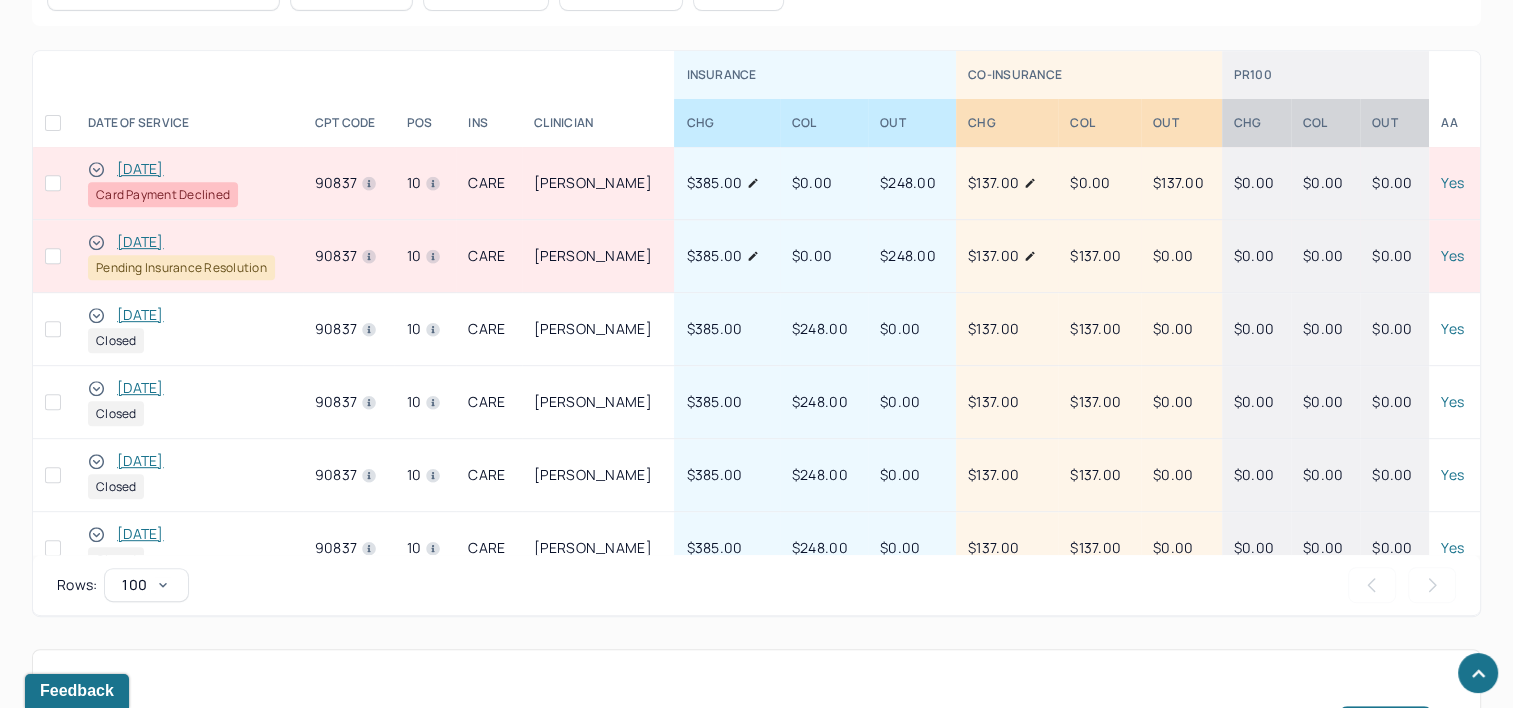 scroll, scrollTop: 991, scrollLeft: 0, axis: vertical 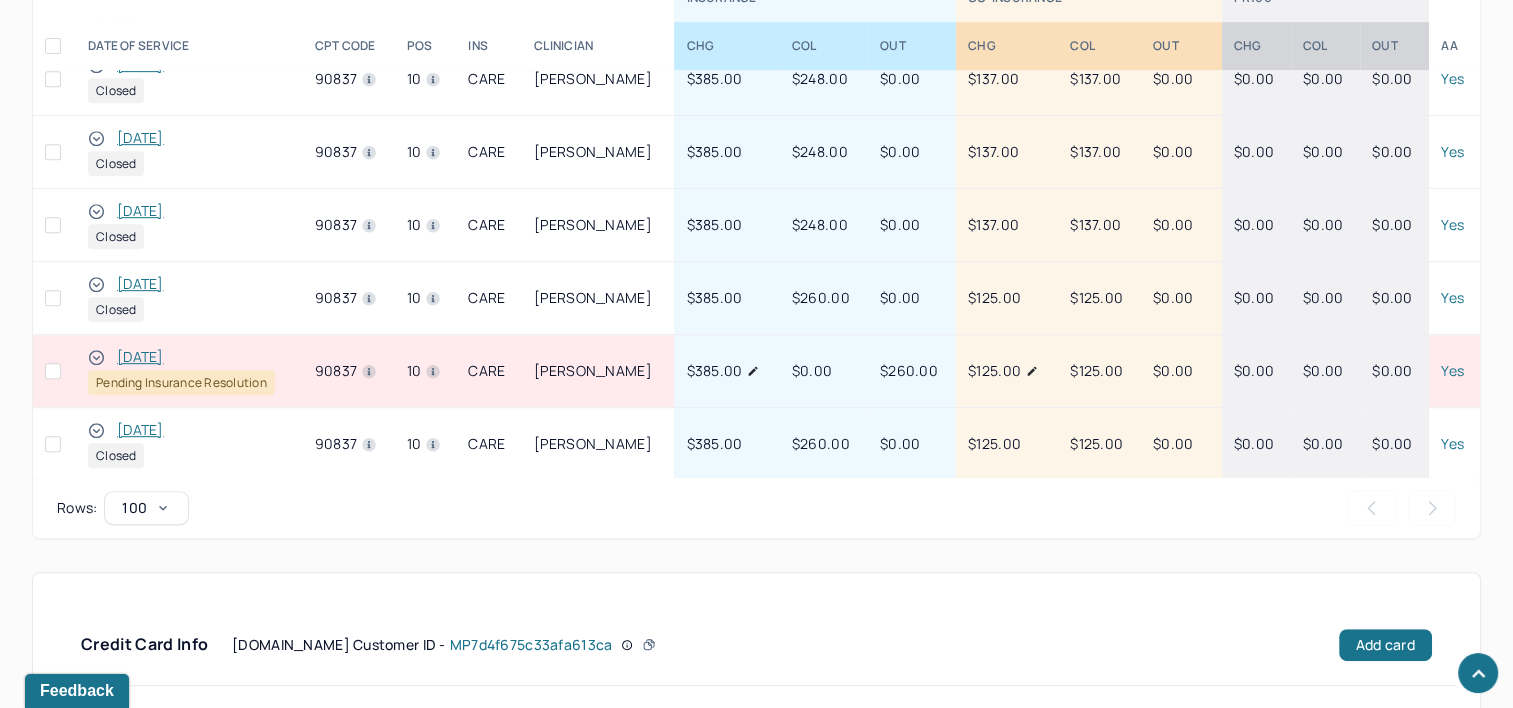 click on "[DATE]" at bounding box center (140, 357) 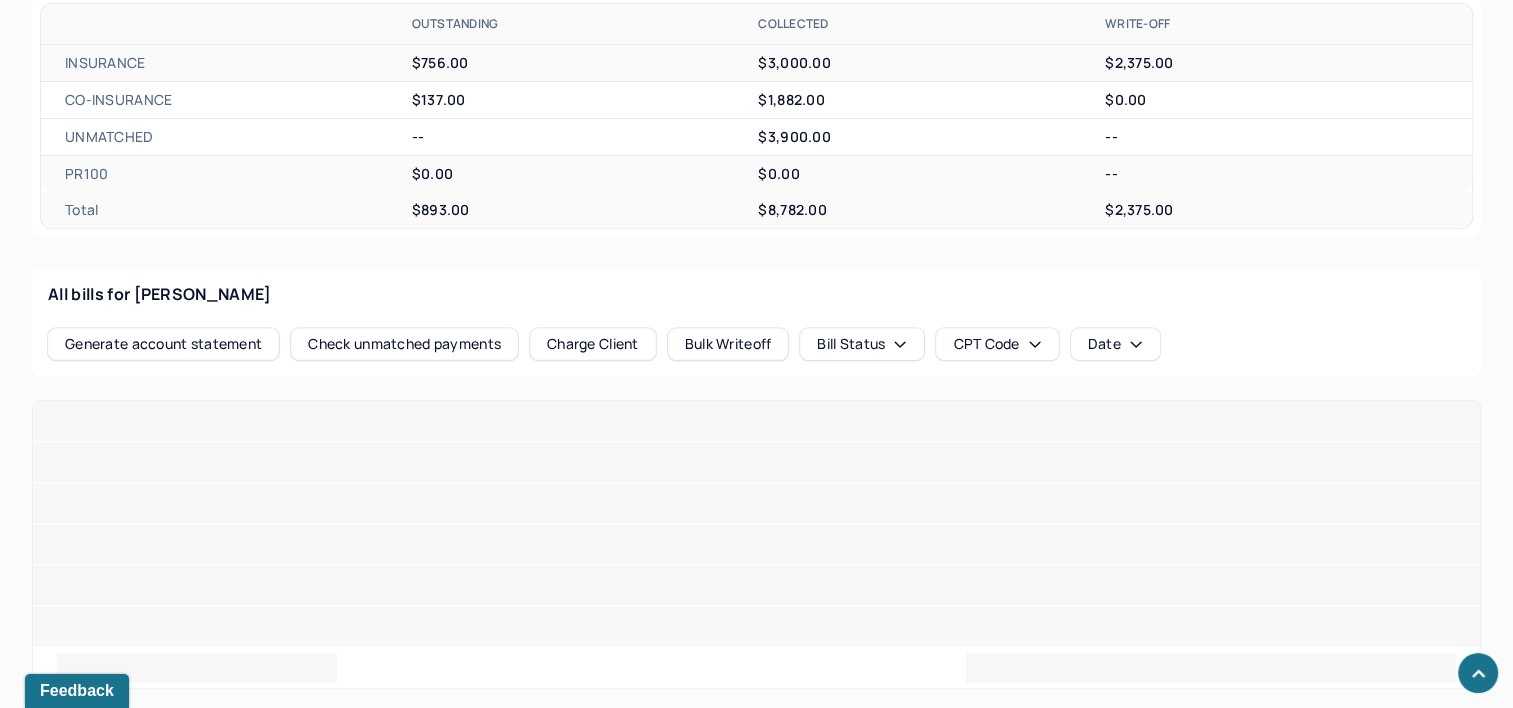 scroll, scrollTop: 991, scrollLeft: 0, axis: vertical 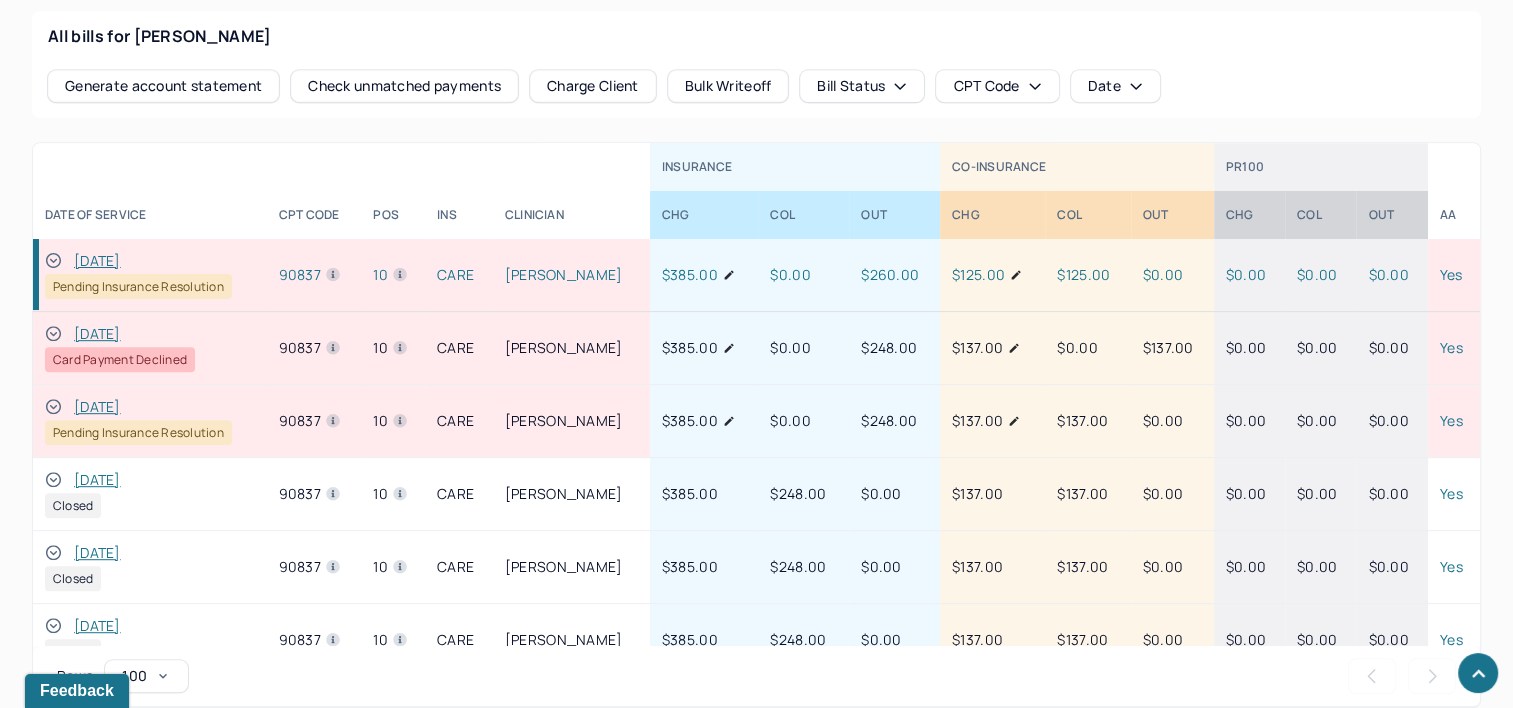 click on "[DATE]" at bounding box center [97, 261] 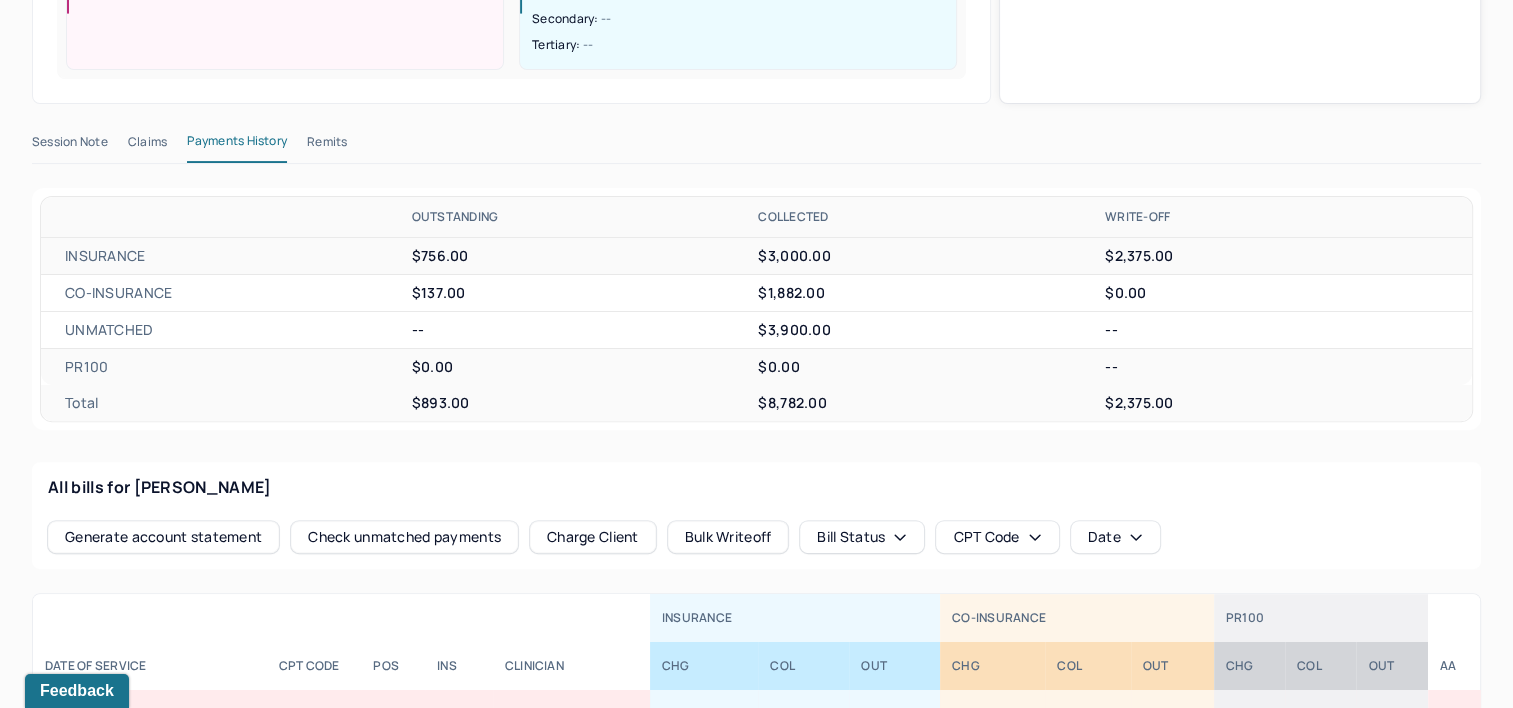 scroll, scrollTop: 491, scrollLeft: 0, axis: vertical 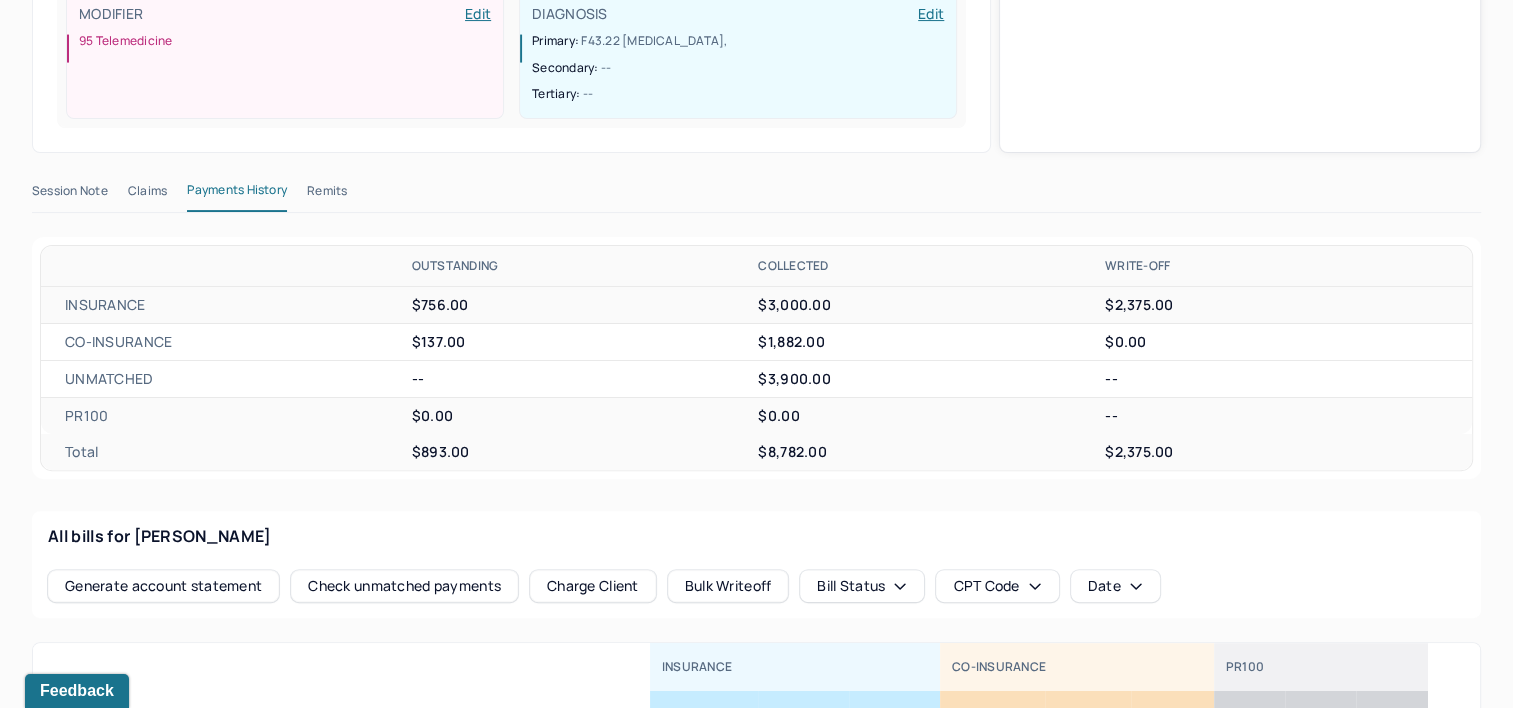 click on "Remits" at bounding box center [327, 195] 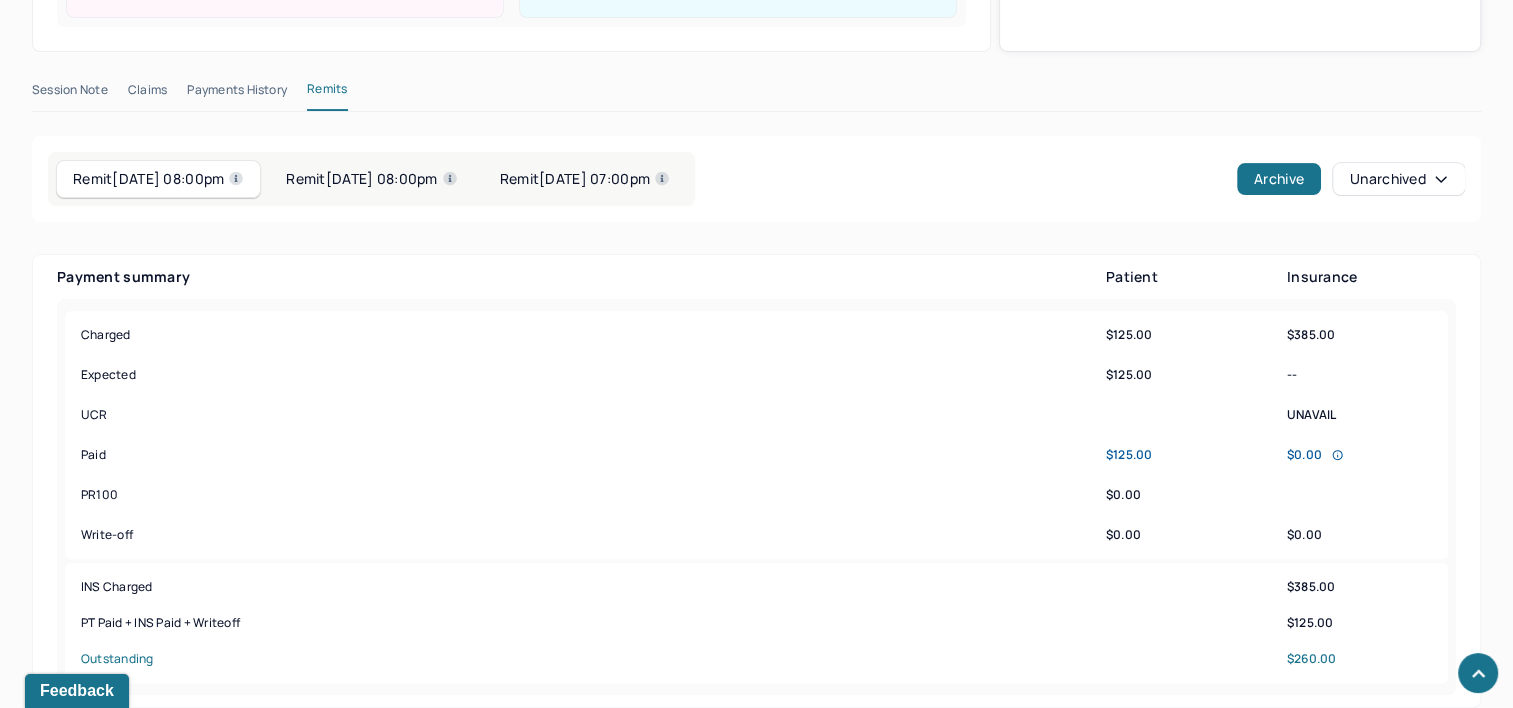 scroll, scrollTop: 591, scrollLeft: 0, axis: vertical 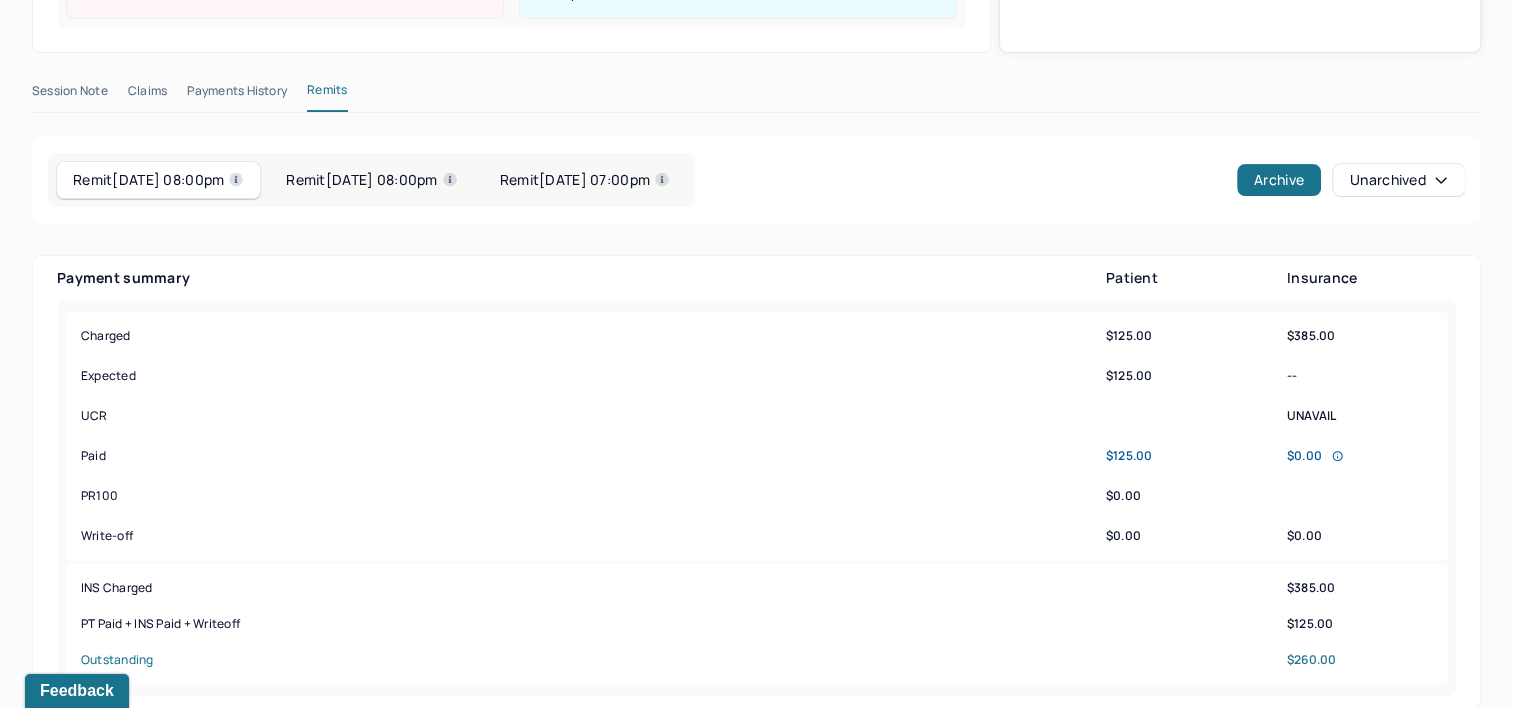 click on "Remit [DATE] 08:00pm" at bounding box center (371, 180) 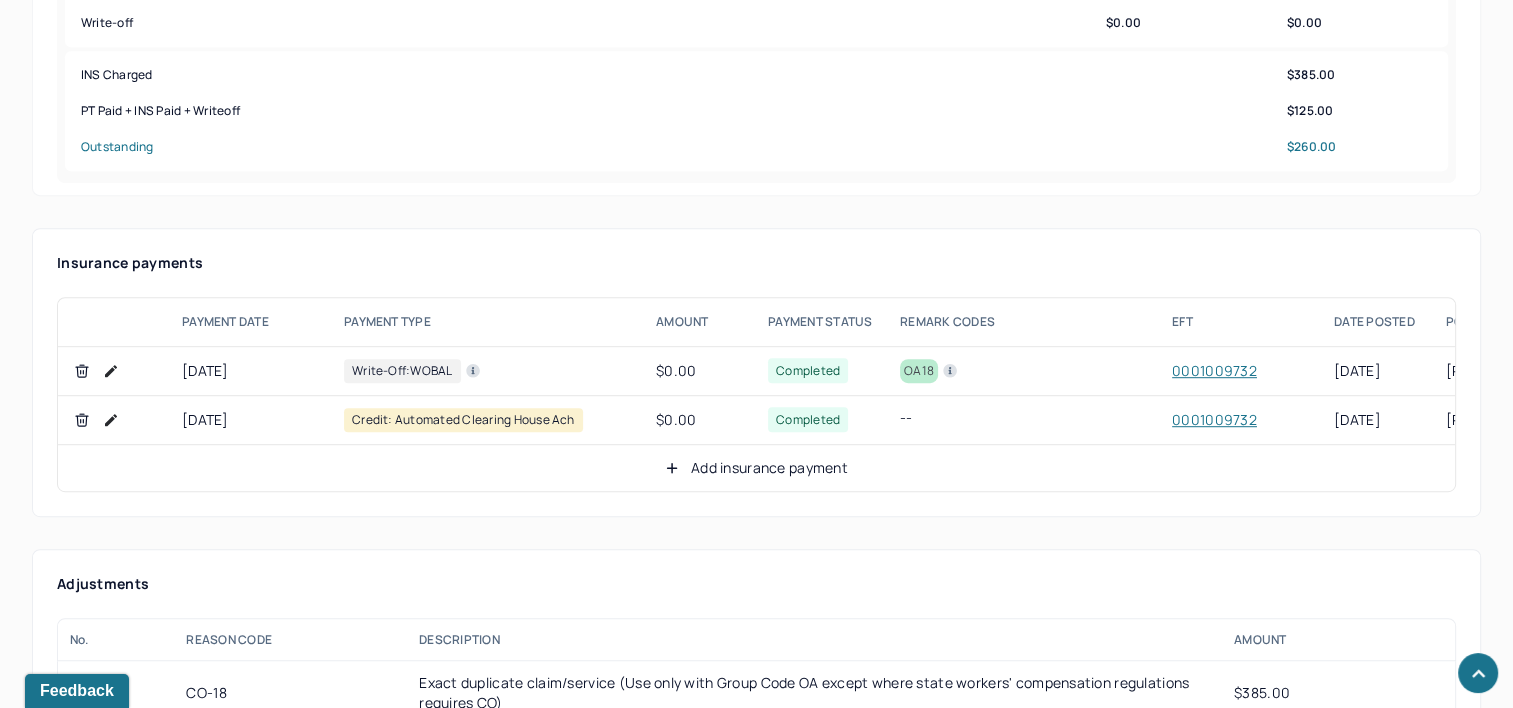 scroll, scrollTop: 1191, scrollLeft: 0, axis: vertical 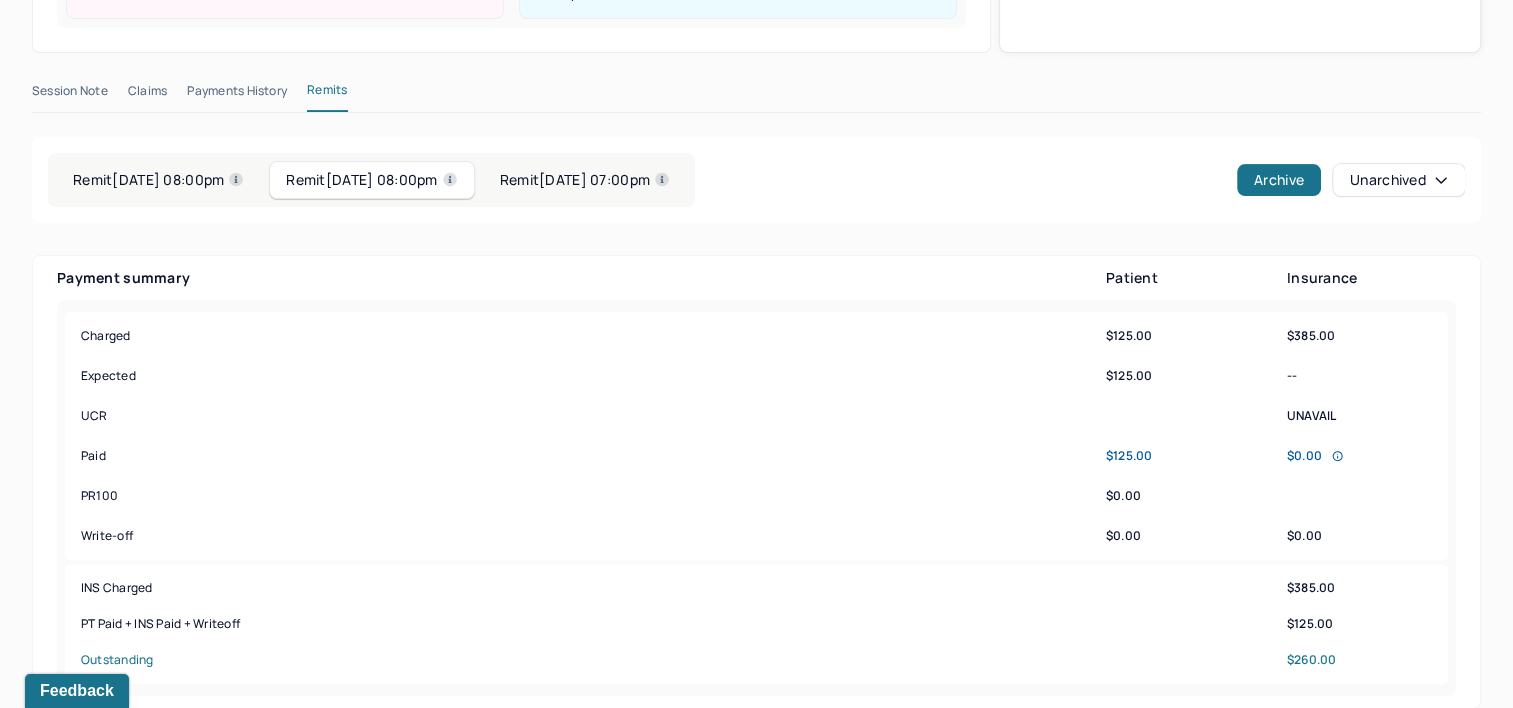 click on "Remit [DATE] 07:00pm" at bounding box center (585, 180) 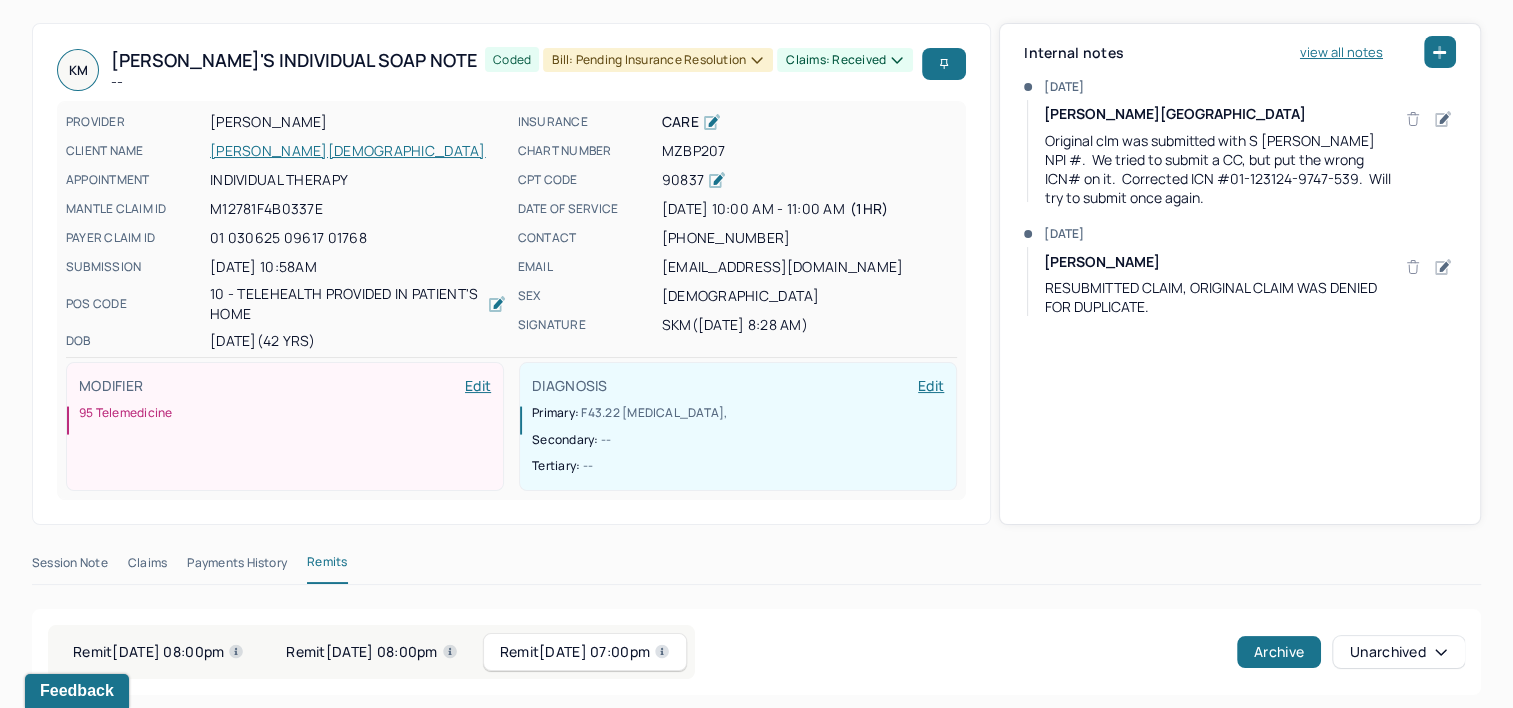scroll, scrollTop: 91, scrollLeft: 0, axis: vertical 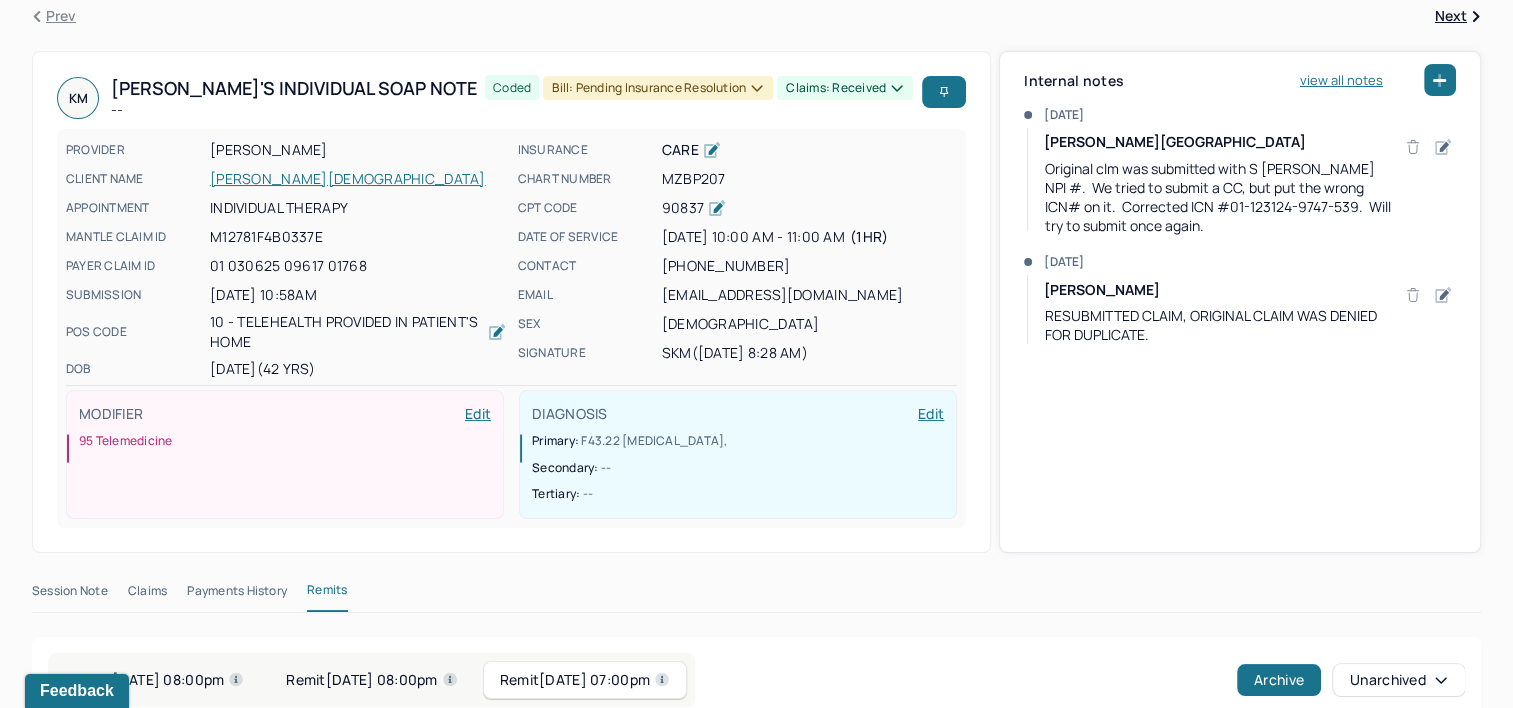 type 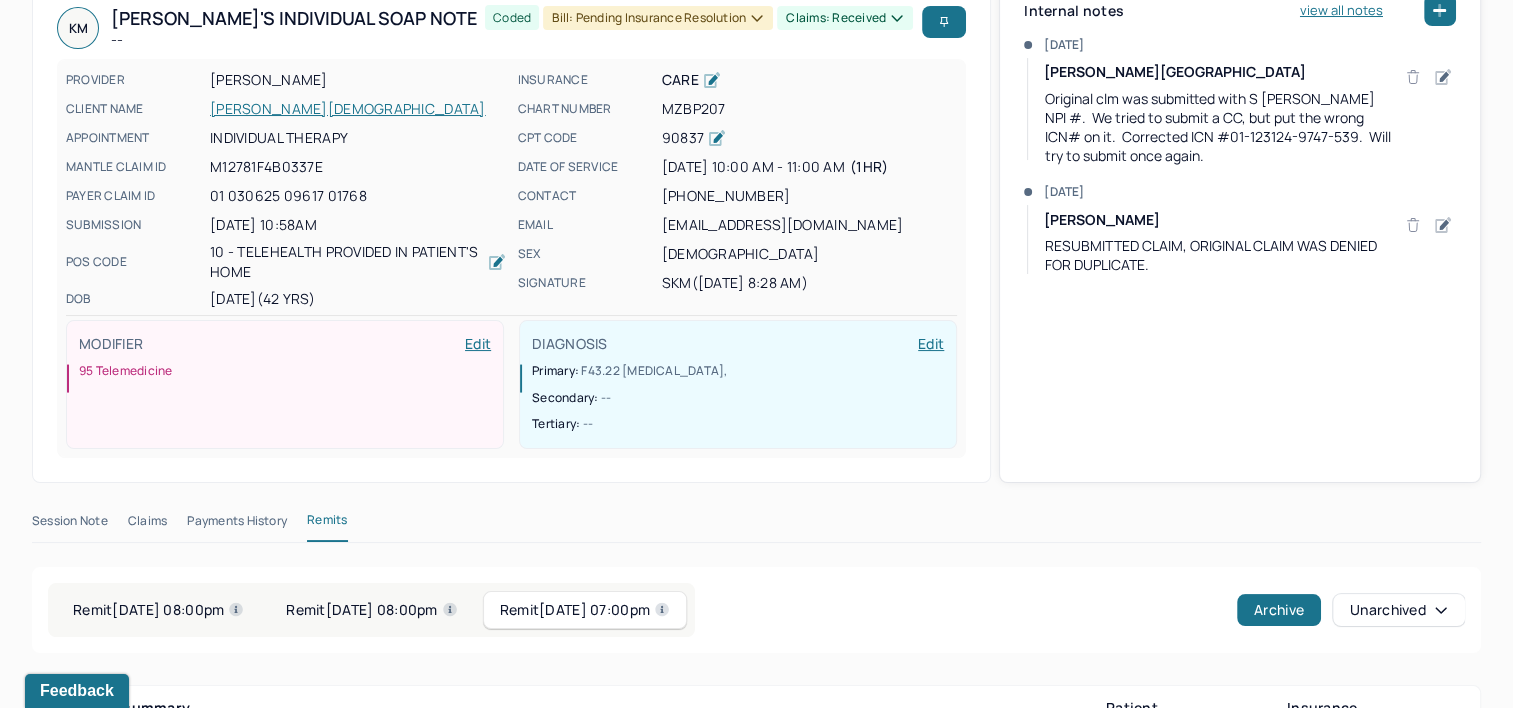 scroll, scrollTop: 291, scrollLeft: 0, axis: vertical 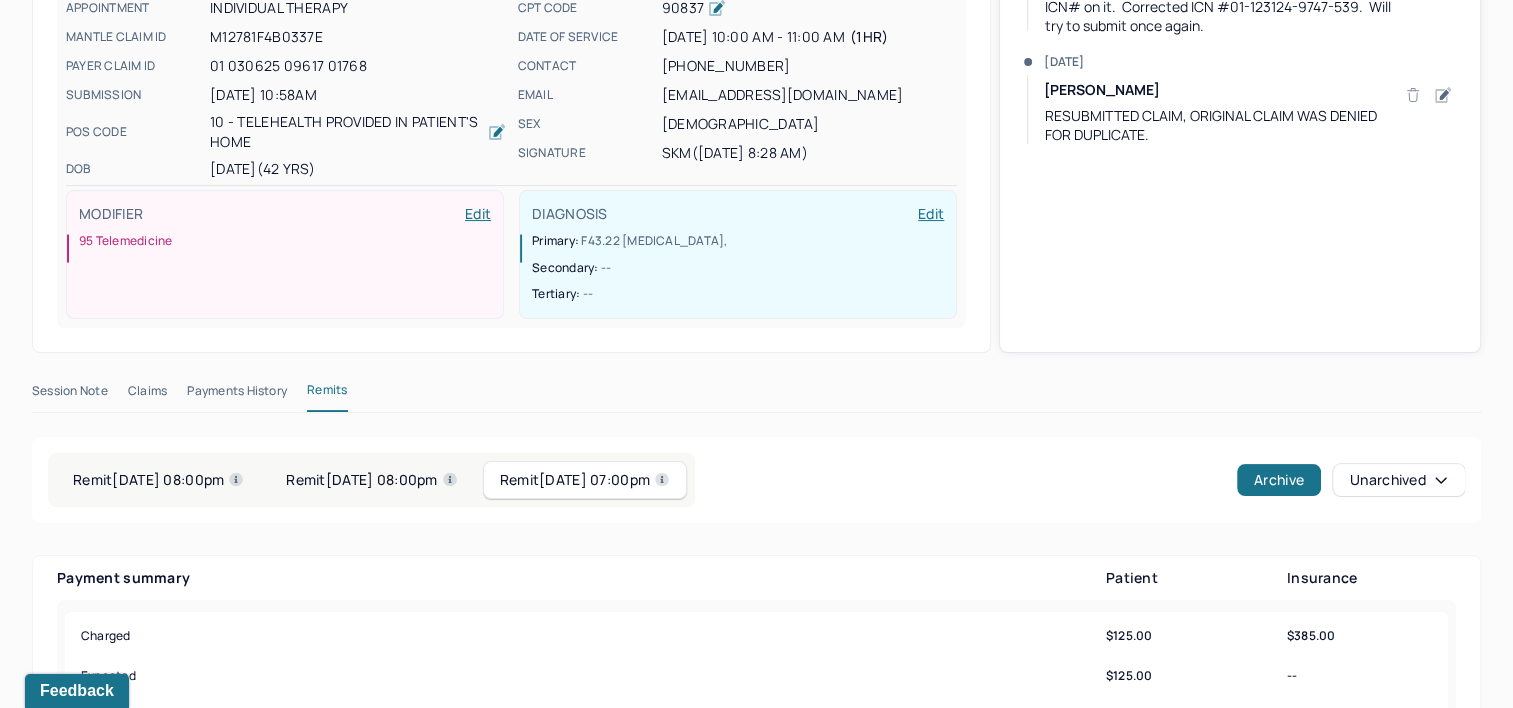 click on "Claims" at bounding box center [147, 395] 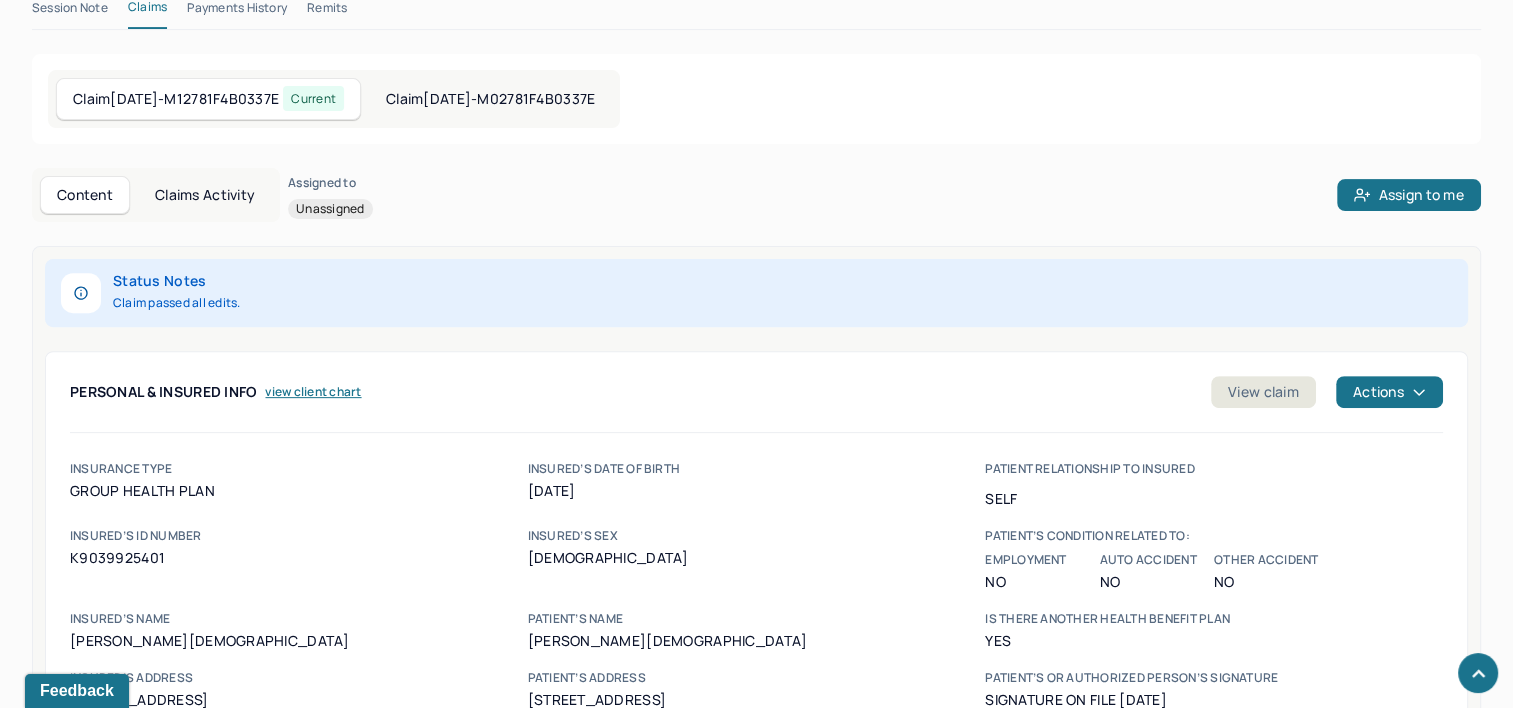 scroll, scrollTop: 691, scrollLeft: 0, axis: vertical 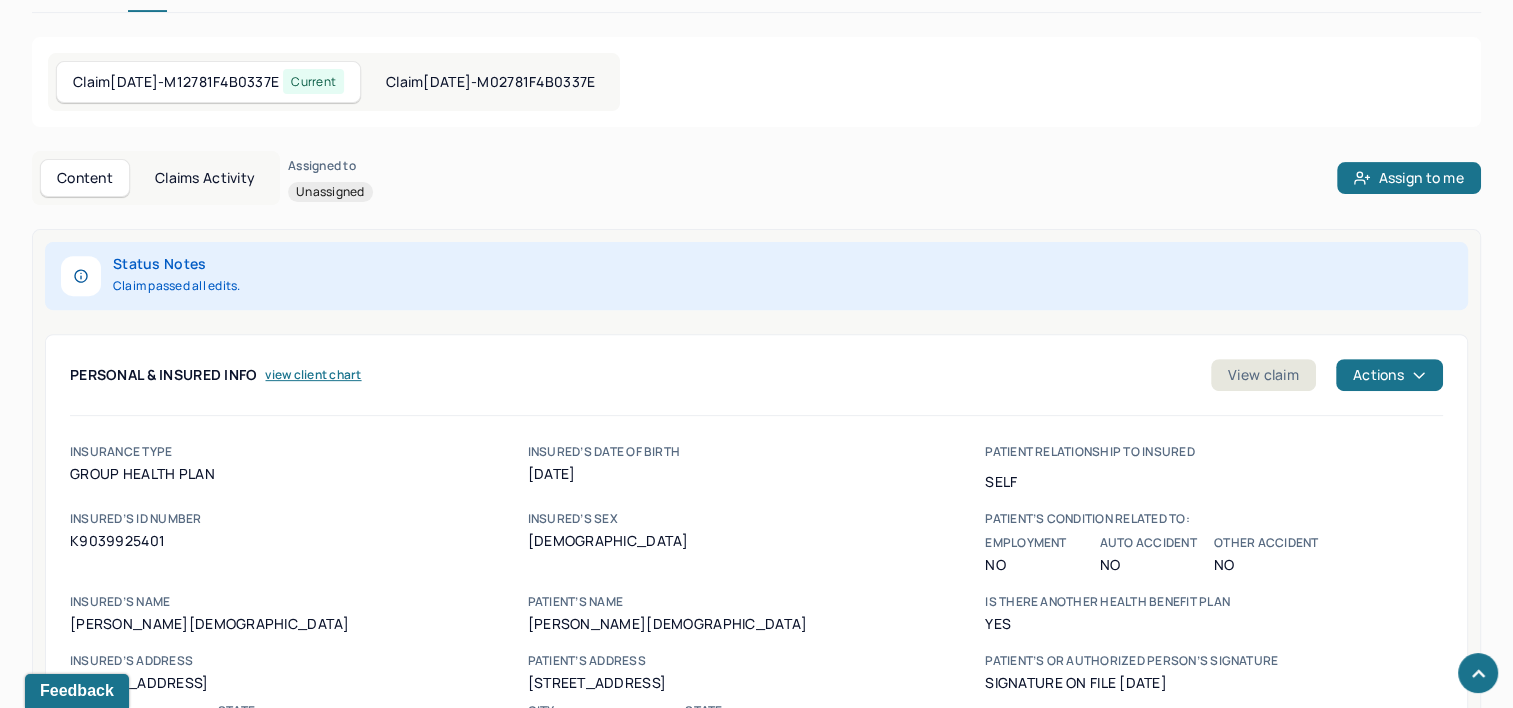 click on "Claims Activity" at bounding box center (205, 178) 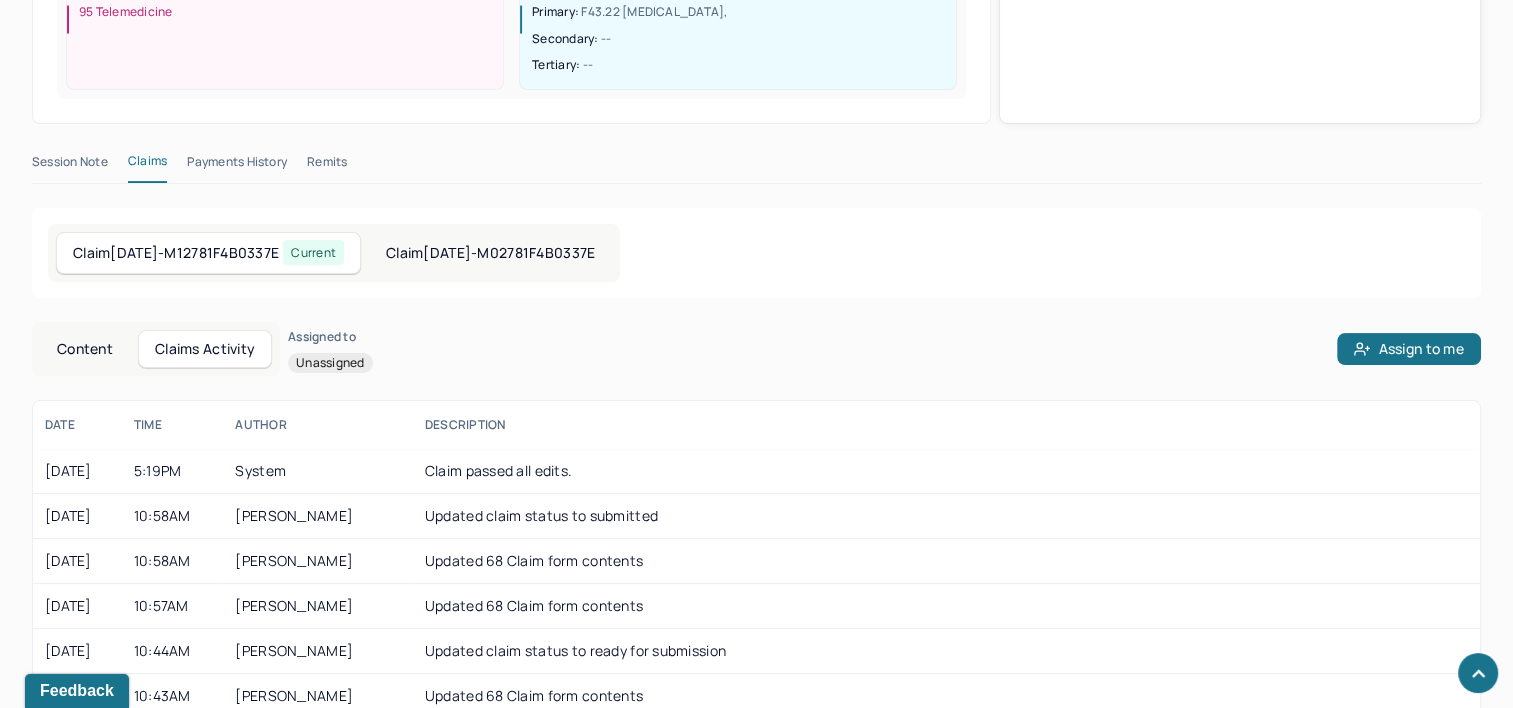 scroll, scrollTop: 691, scrollLeft: 0, axis: vertical 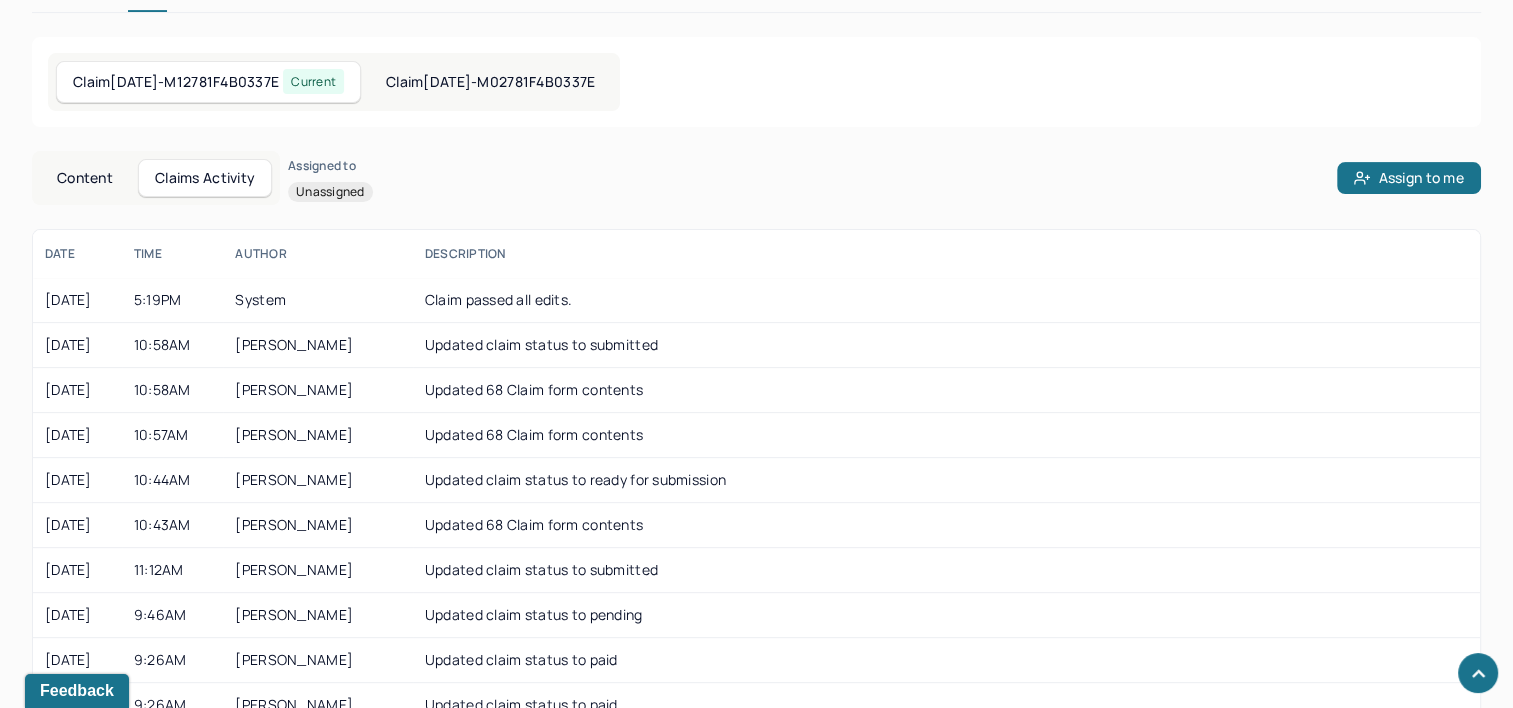 type 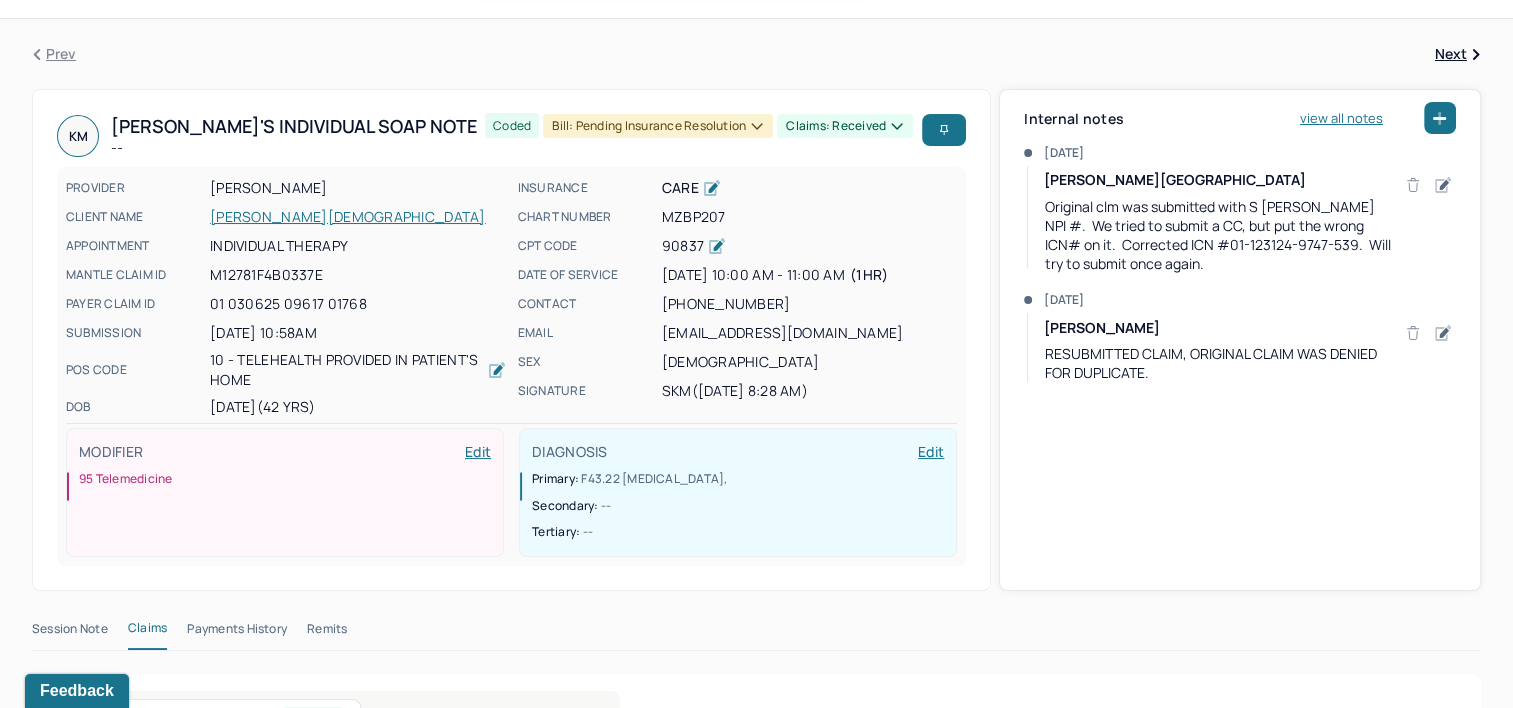 scroll, scrollTop: 0, scrollLeft: 0, axis: both 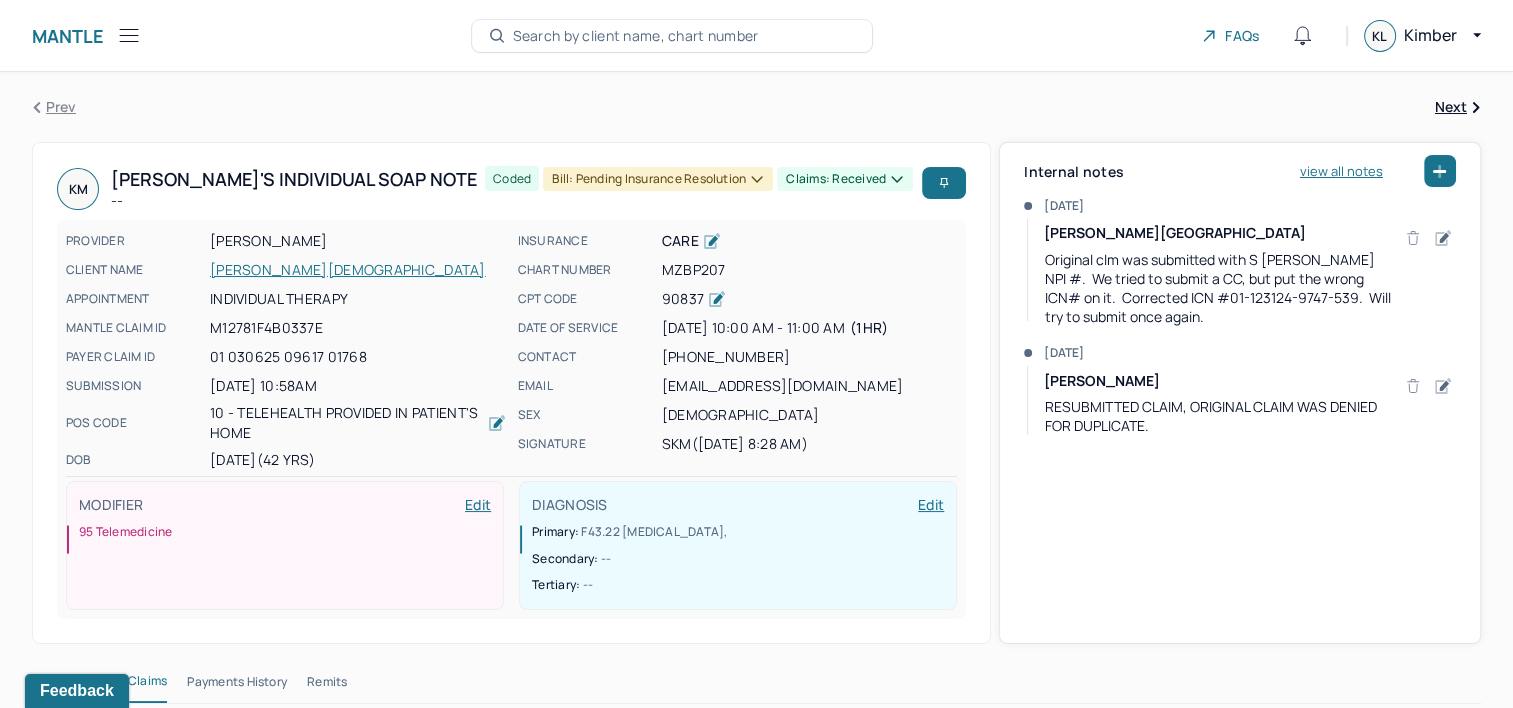 click on "[PERSON_NAME][DEMOGRAPHIC_DATA]" at bounding box center [358, 270] 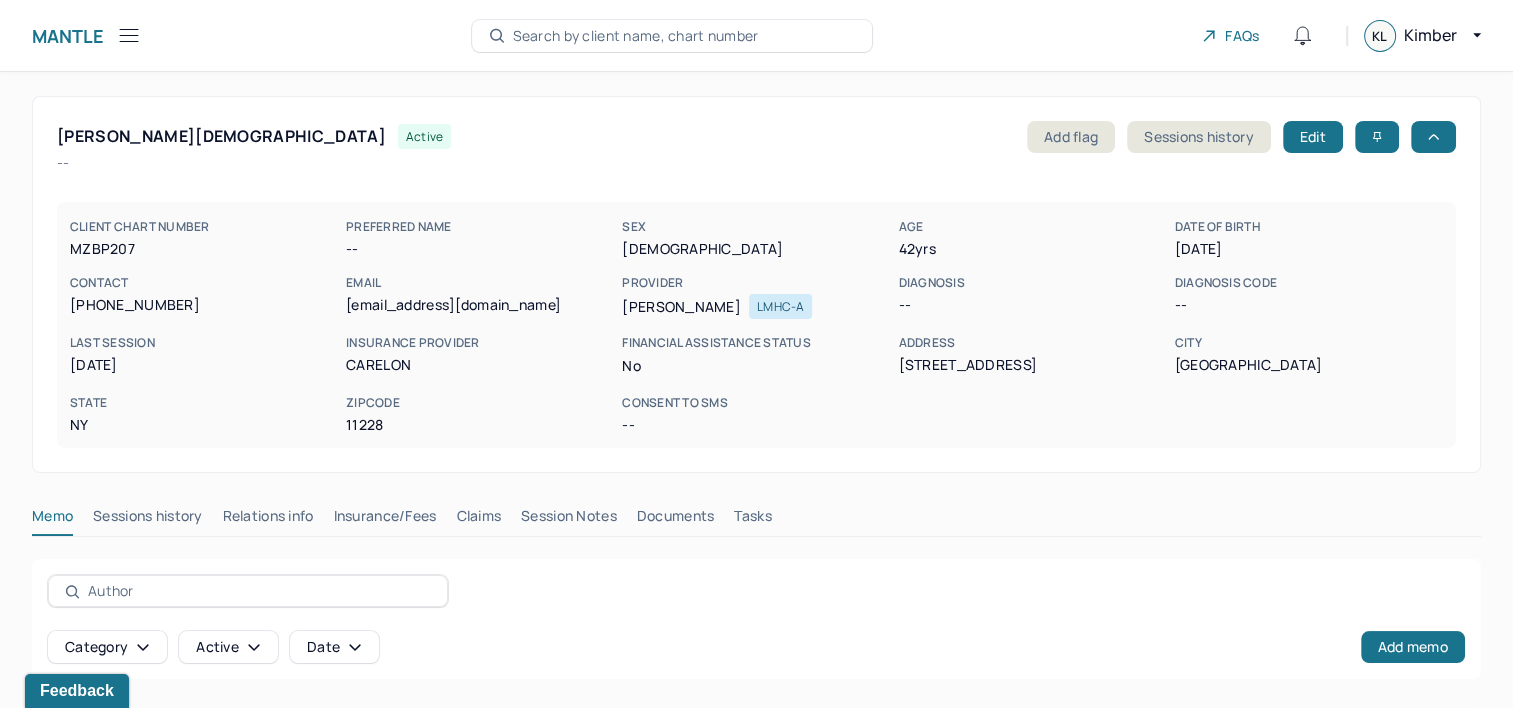 click on "Claims" at bounding box center (478, 520) 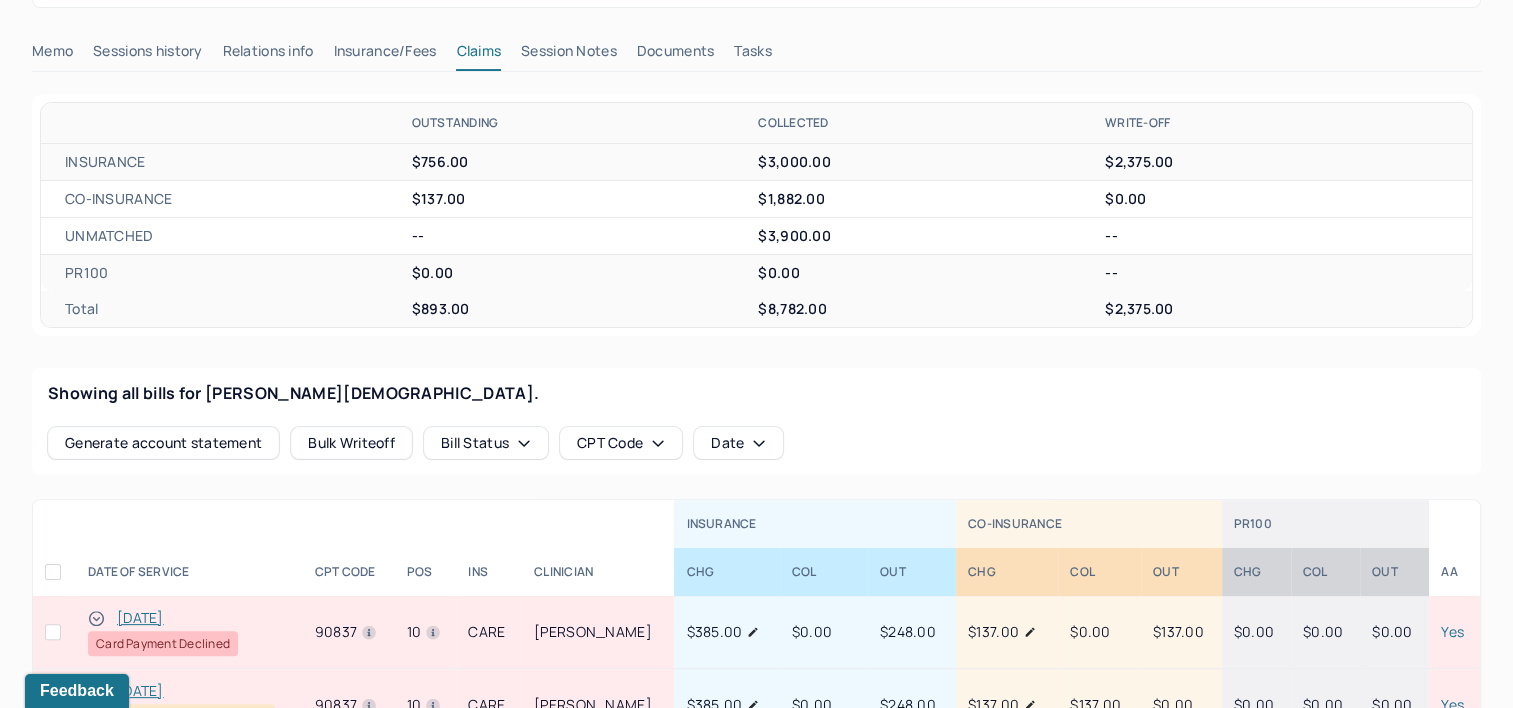 scroll, scrollTop: 600, scrollLeft: 0, axis: vertical 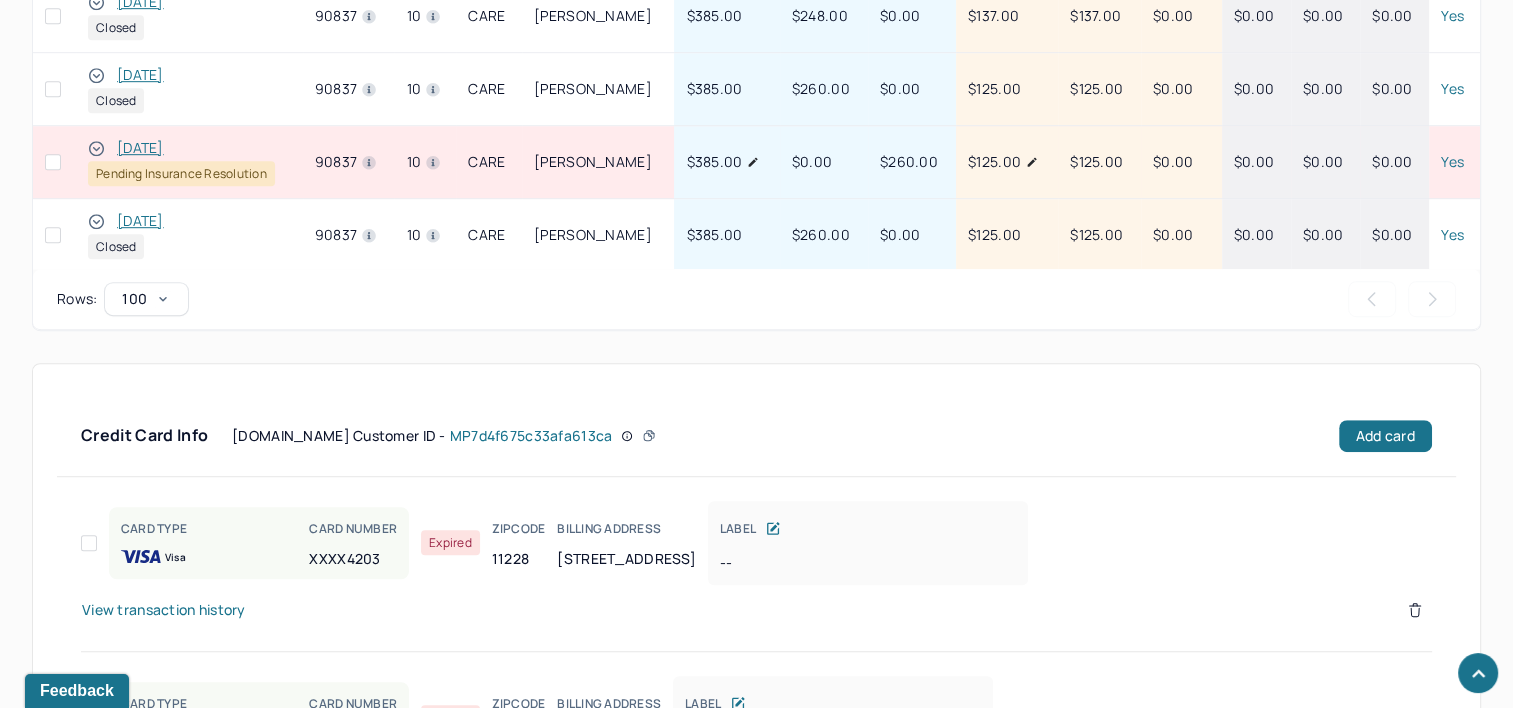 type 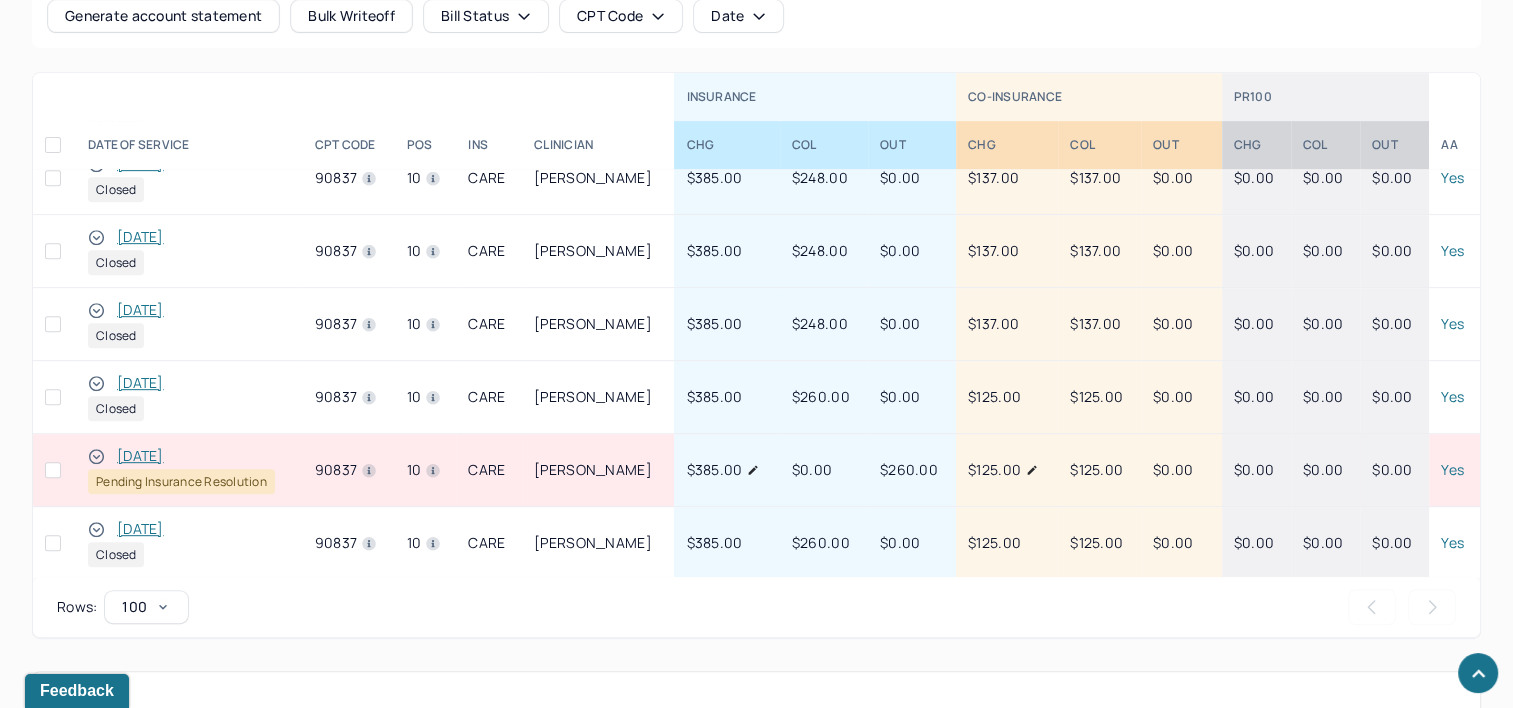 scroll, scrollTop: 800, scrollLeft: 0, axis: vertical 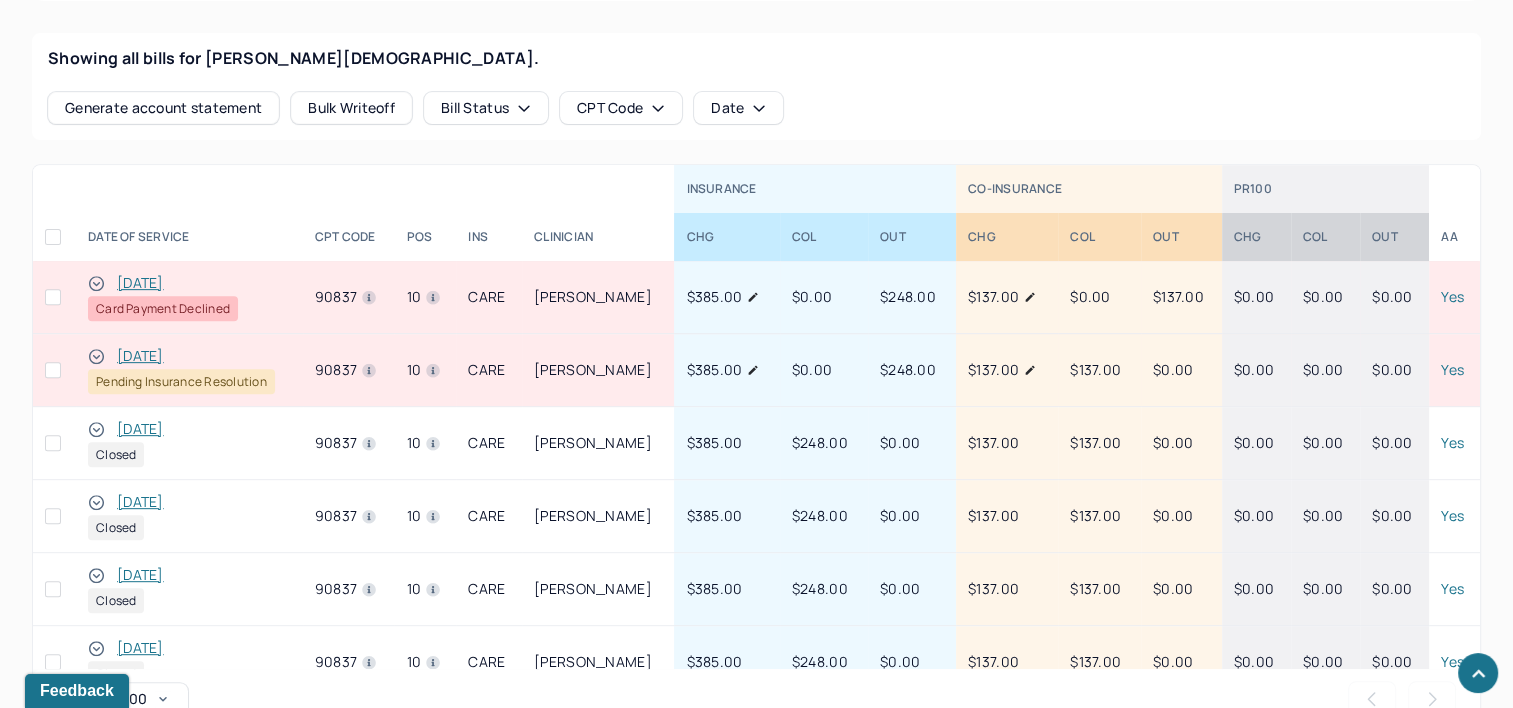 click on "[DATE]" at bounding box center (140, 356) 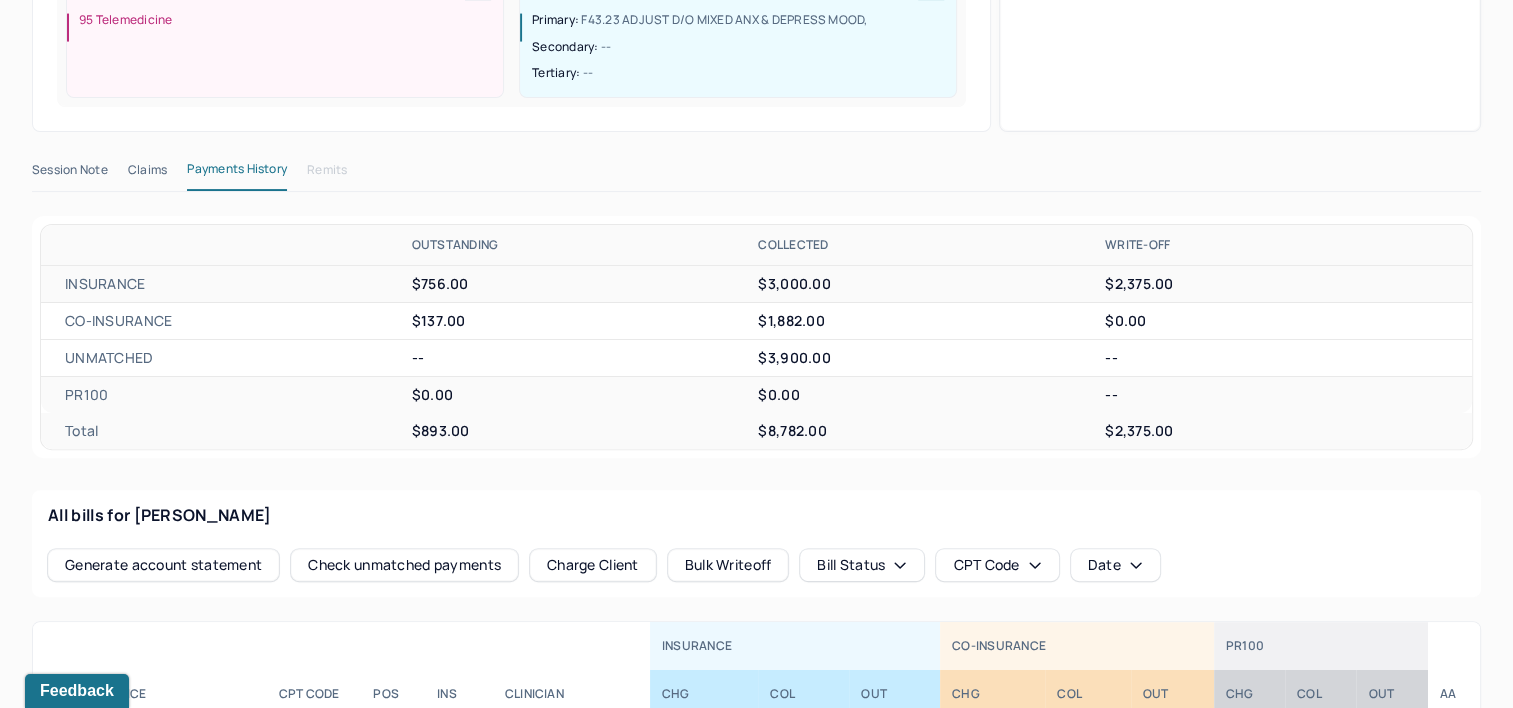 scroll, scrollTop: 500, scrollLeft: 0, axis: vertical 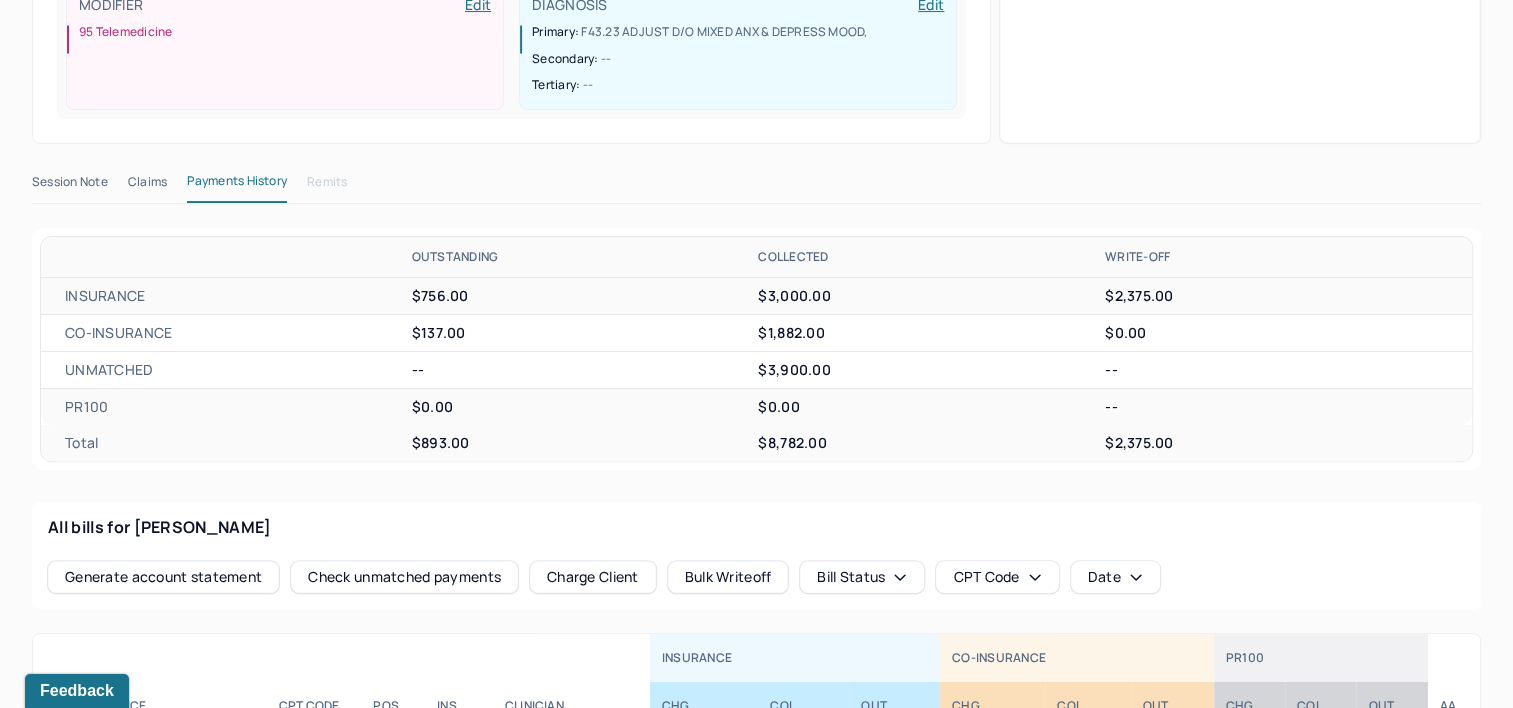 drag, startPoint x: 156, startPoint y: 180, endPoint x: 225, endPoint y: 184, distance: 69.115845 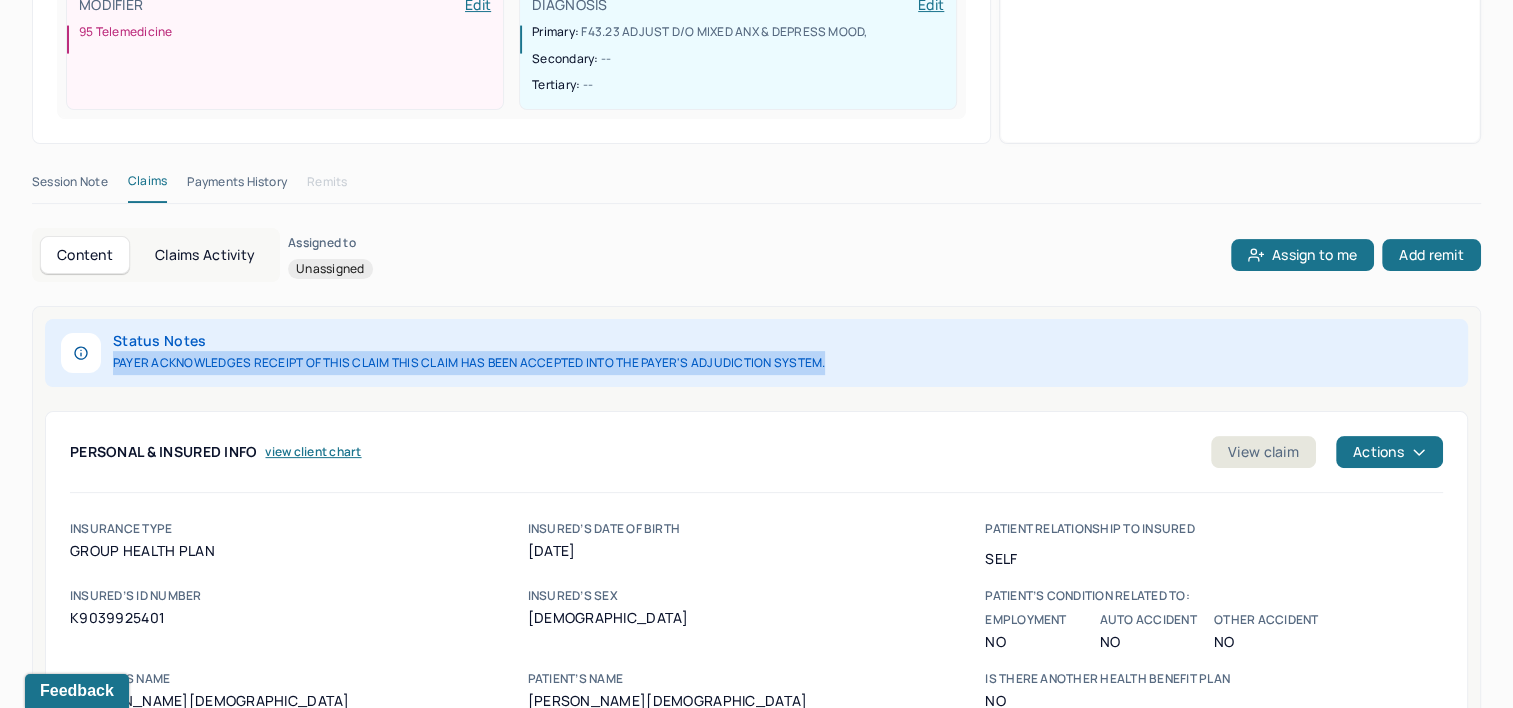drag, startPoint x: 834, startPoint y: 362, endPoint x: 112, endPoint y: 361, distance: 722.0007 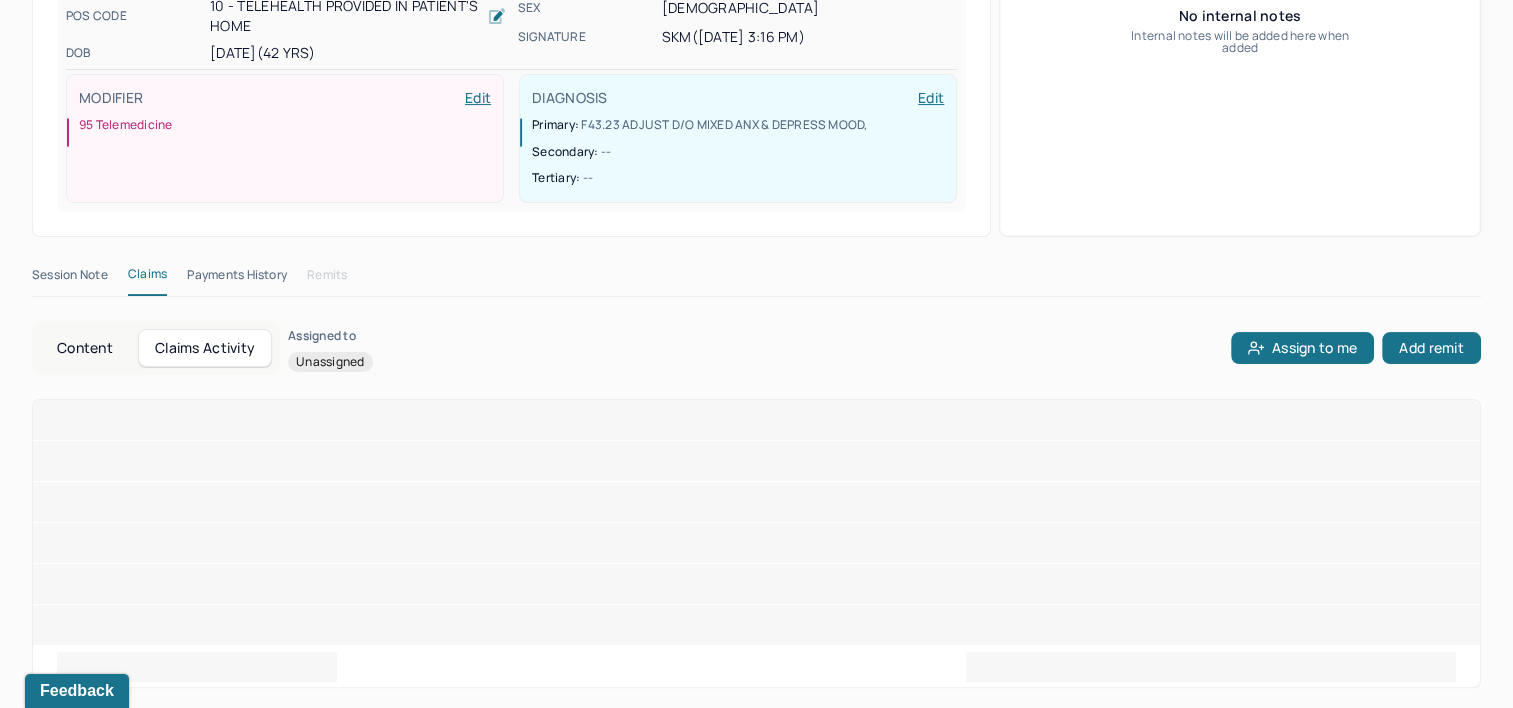 scroll, scrollTop: 481, scrollLeft: 0, axis: vertical 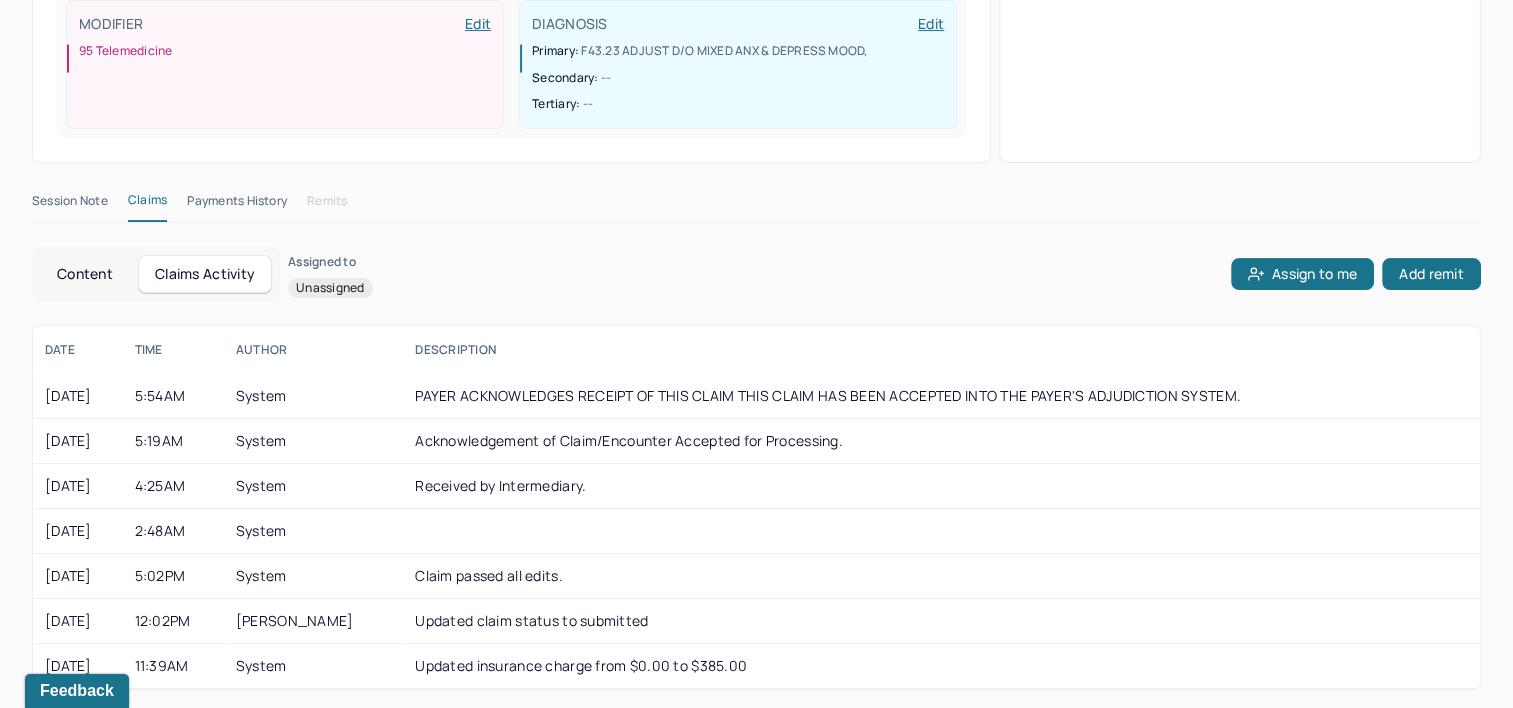 type 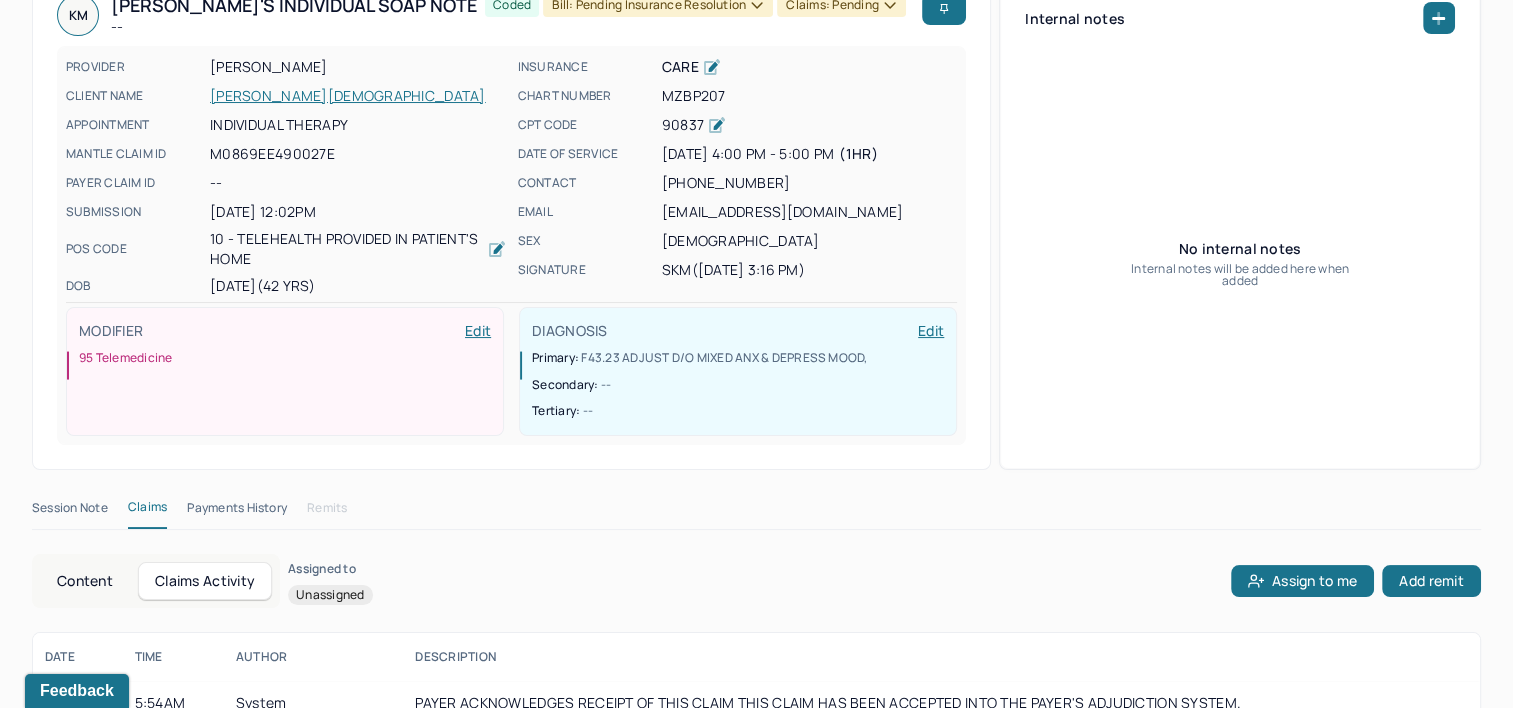 scroll, scrollTop: 0, scrollLeft: 0, axis: both 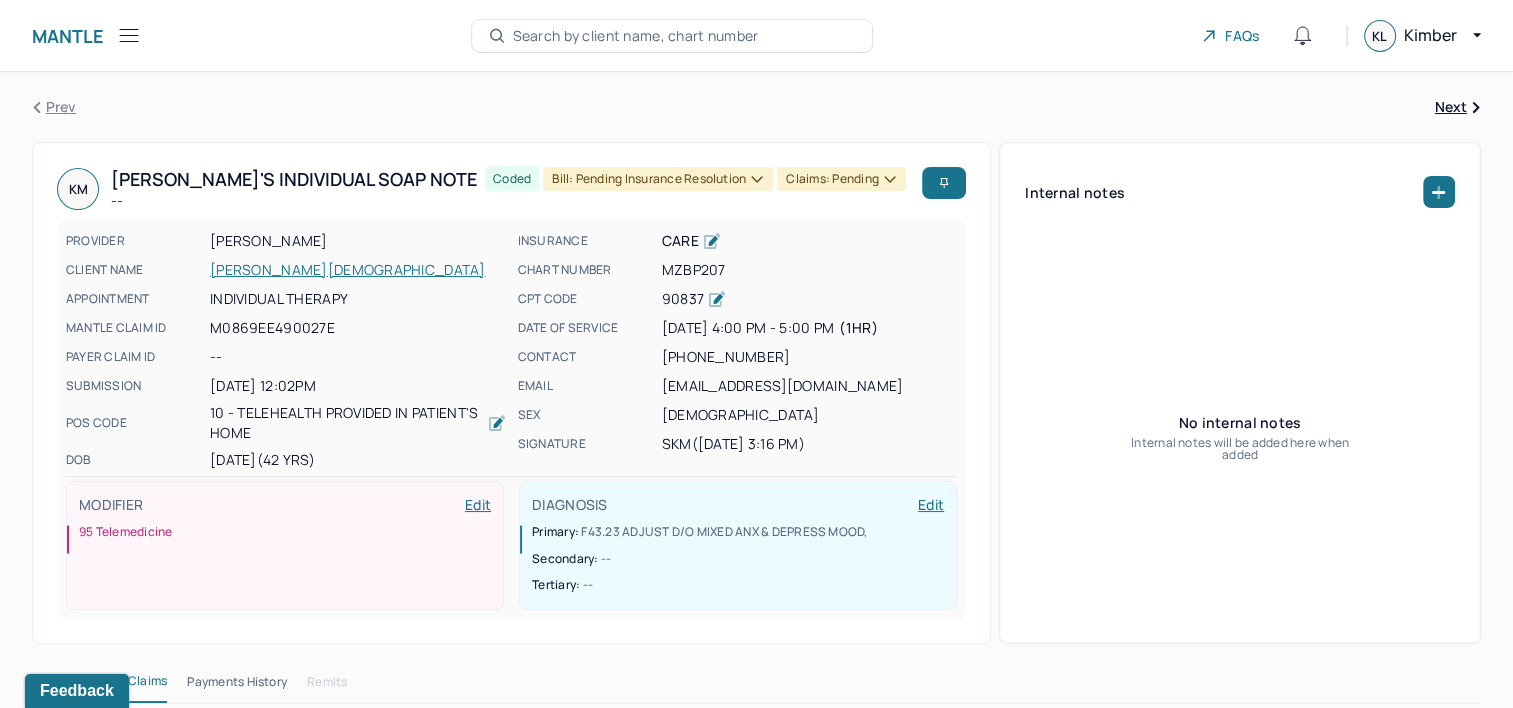 click on "Search by client name, chart number" at bounding box center [672, 36] 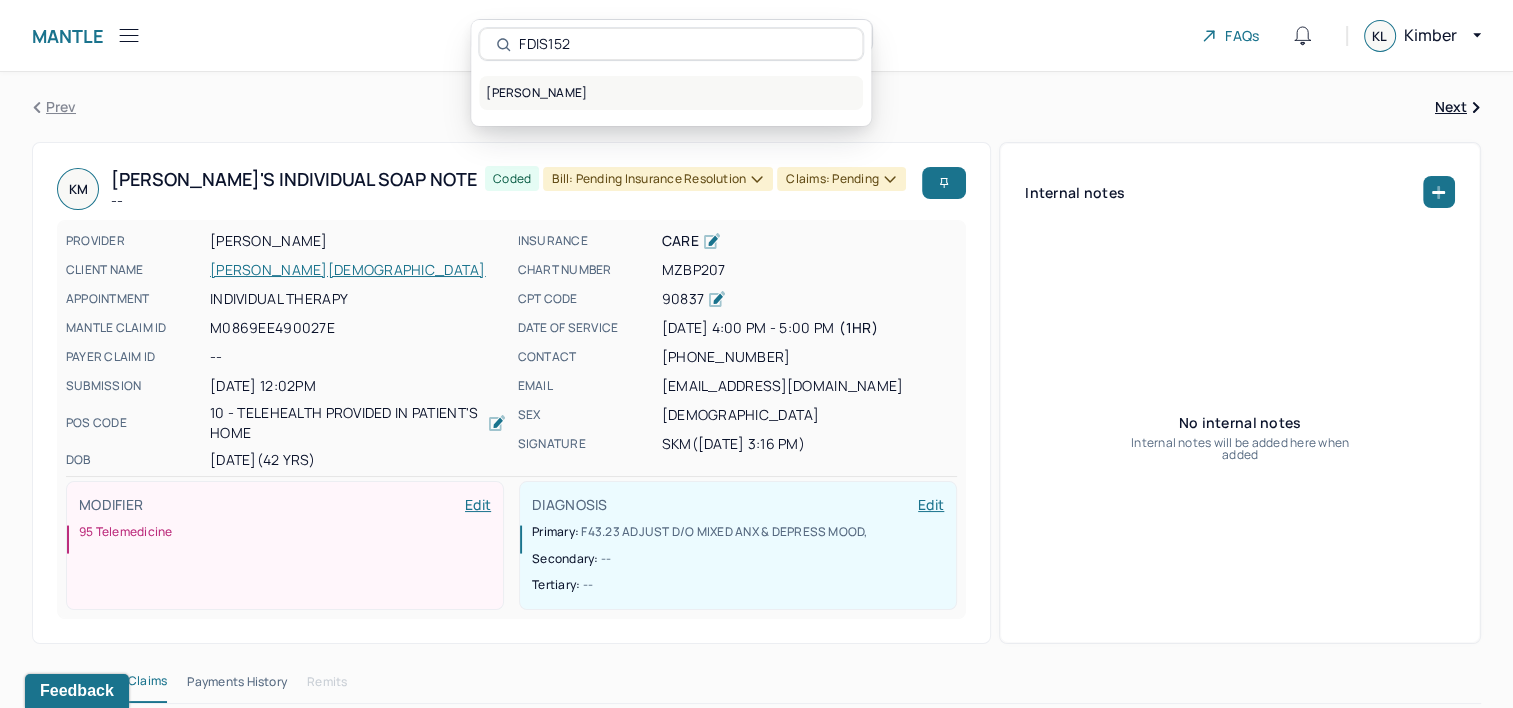 type on "FDIS152" 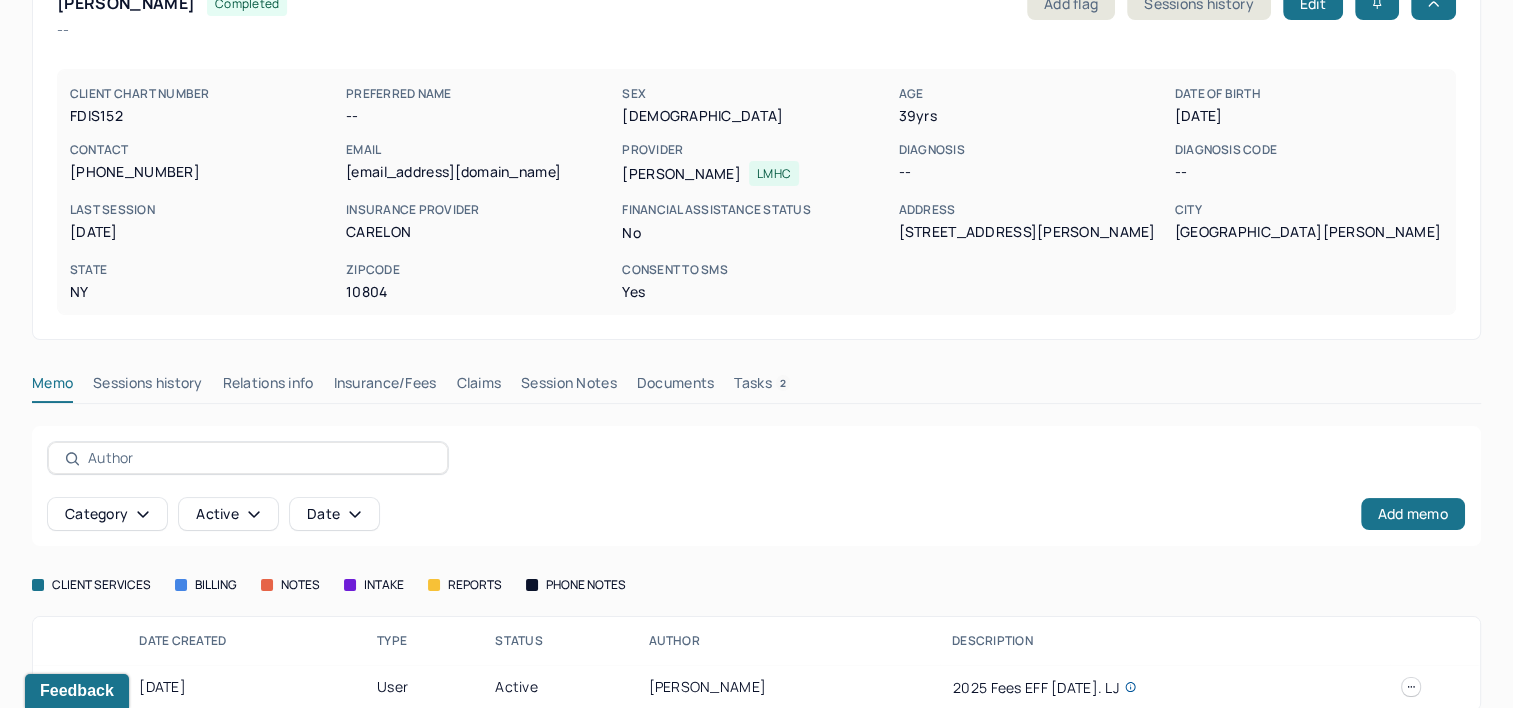 scroll, scrollTop: 158, scrollLeft: 0, axis: vertical 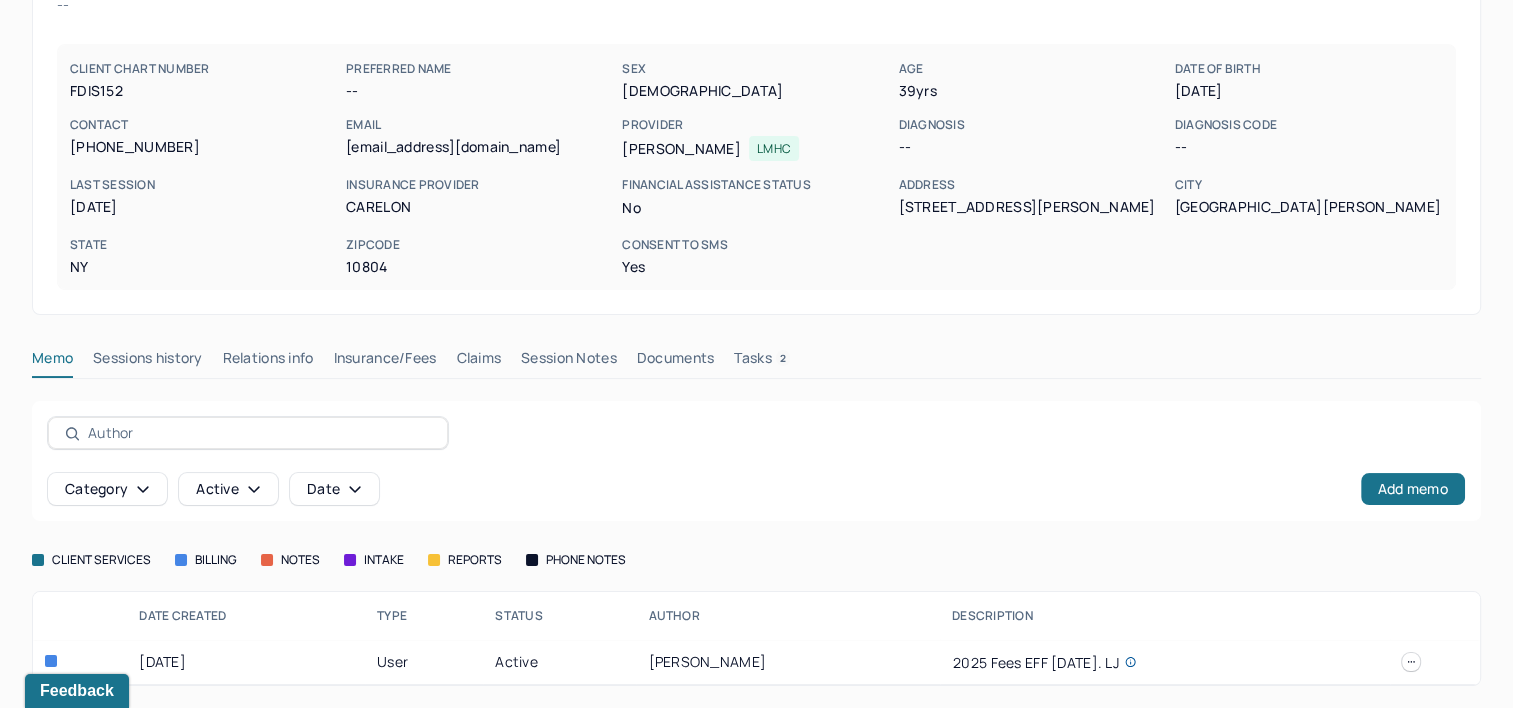 click on "Tasks 2" at bounding box center [762, 362] 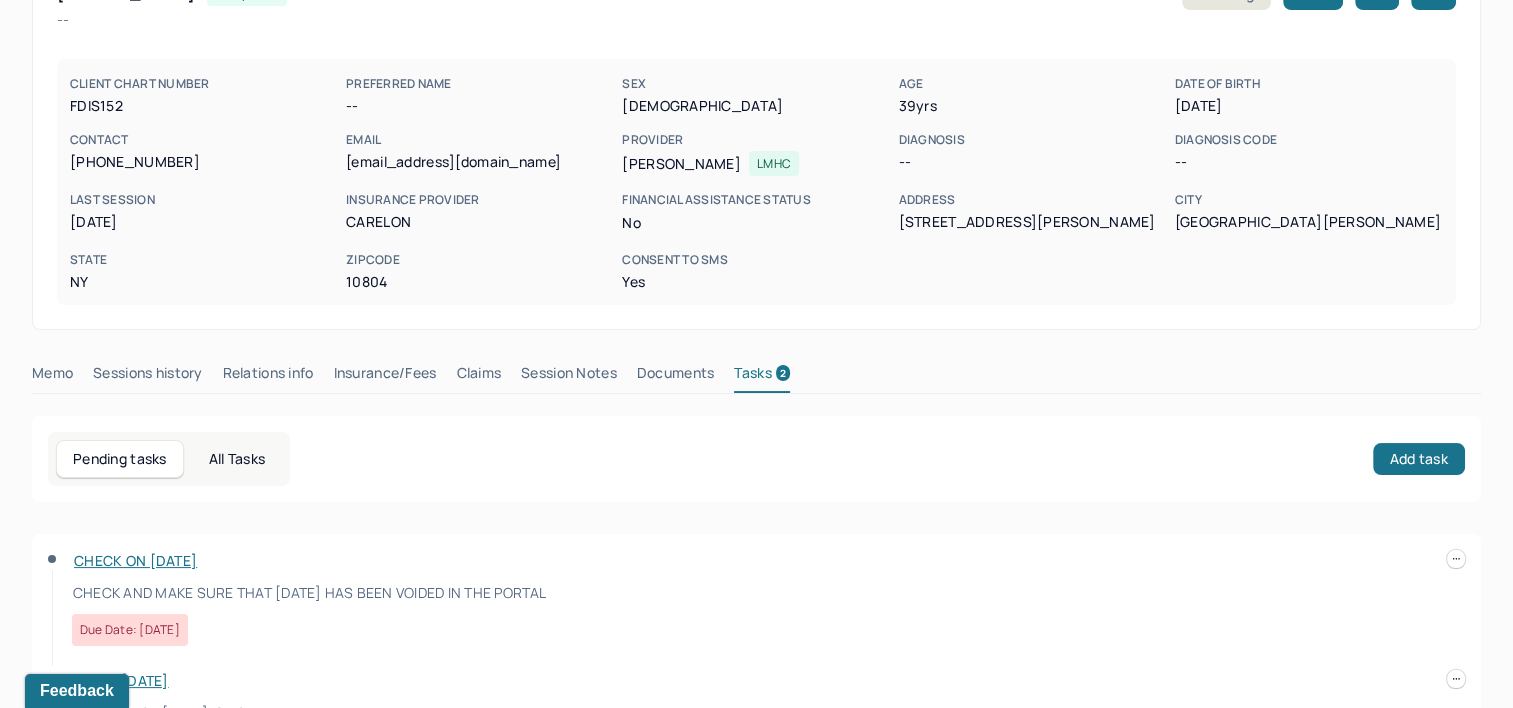 scroll, scrollTop: 100, scrollLeft: 0, axis: vertical 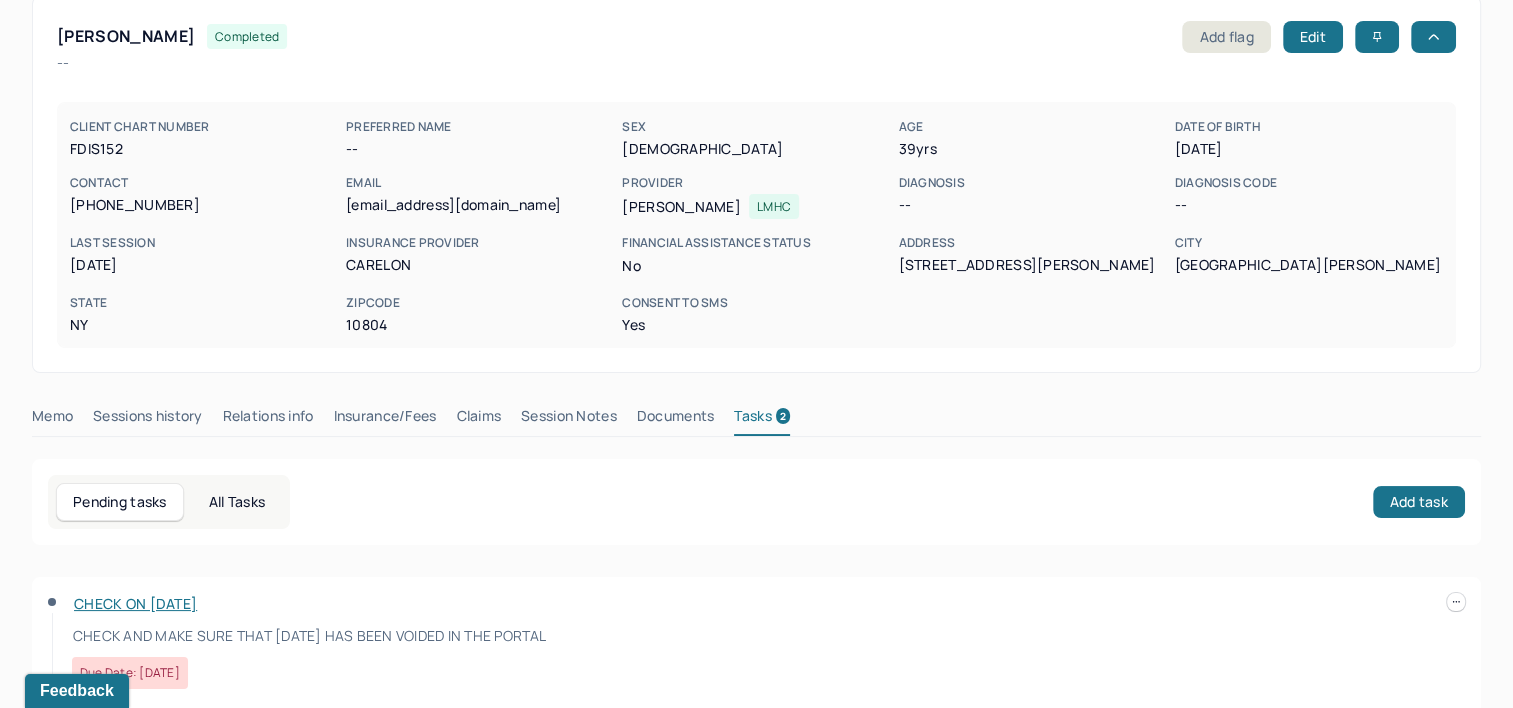 click on "Claims" at bounding box center (478, 420) 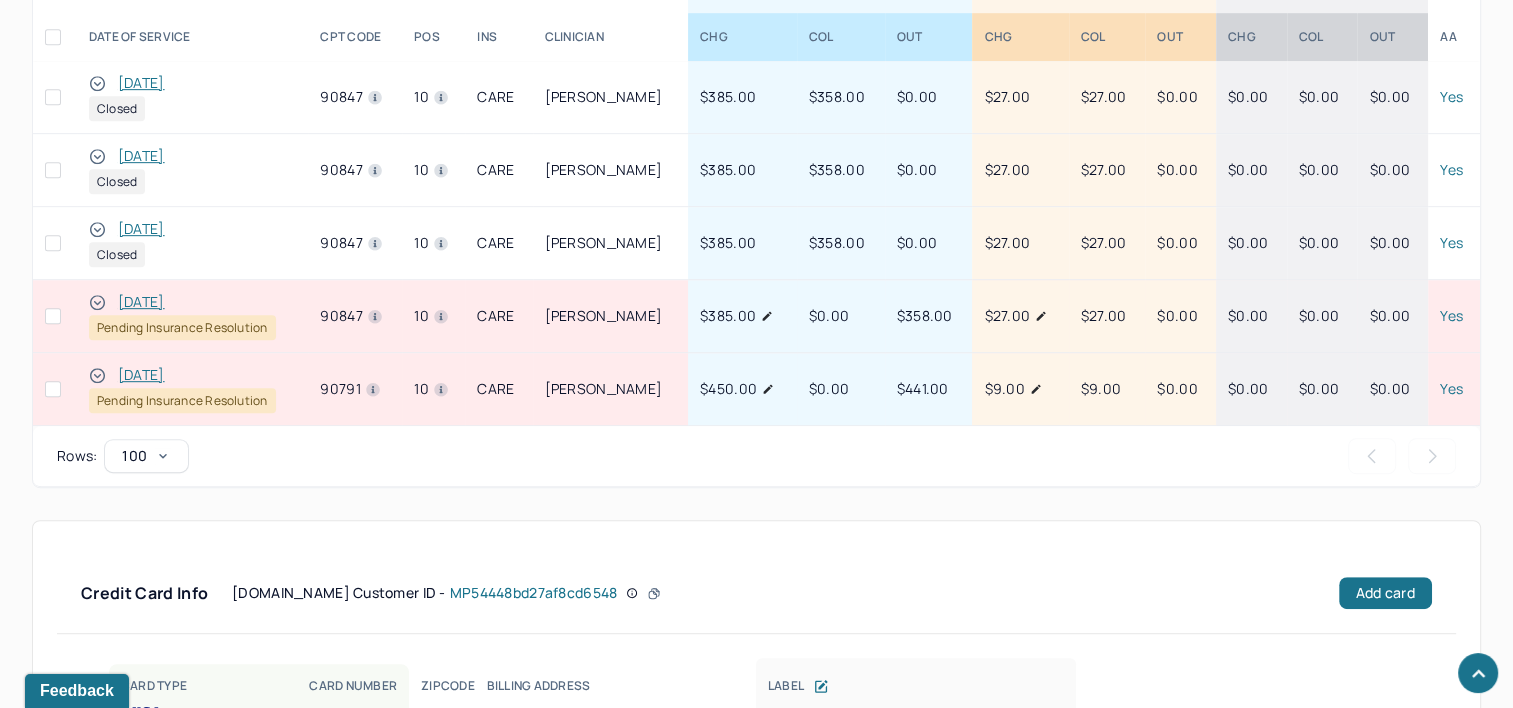 scroll, scrollTop: 1000, scrollLeft: 0, axis: vertical 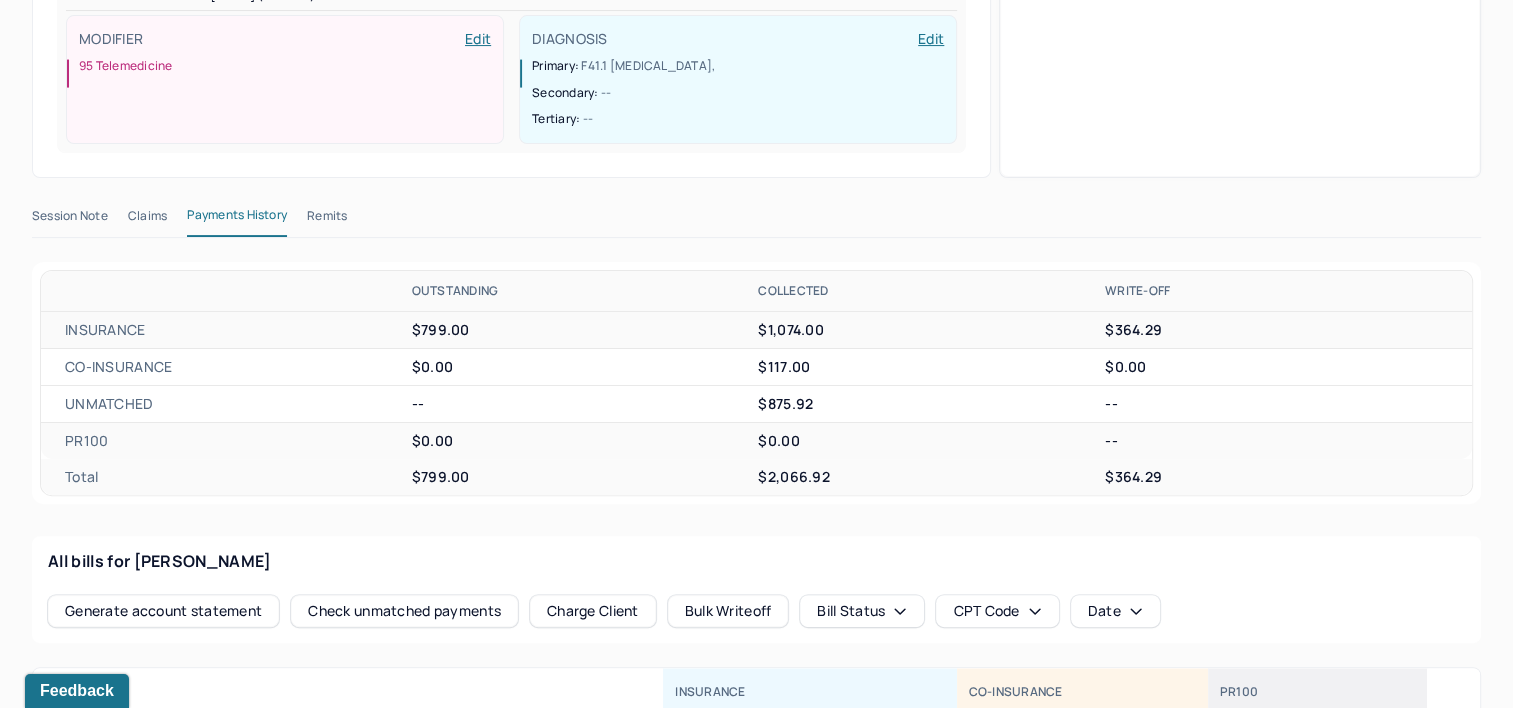 click on "Remits" at bounding box center [327, 220] 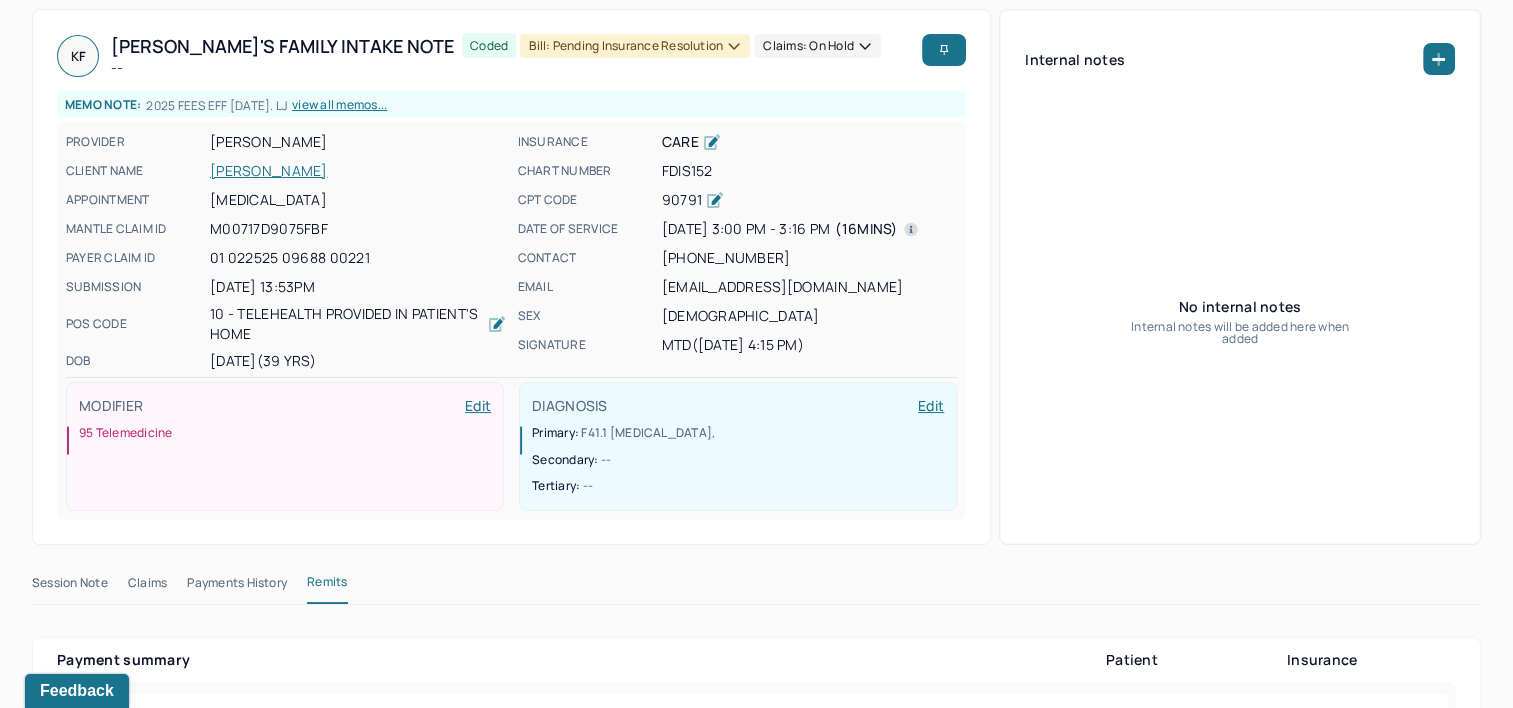 scroll, scrollTop: 200, scrollLeft: 0, axis: vertical 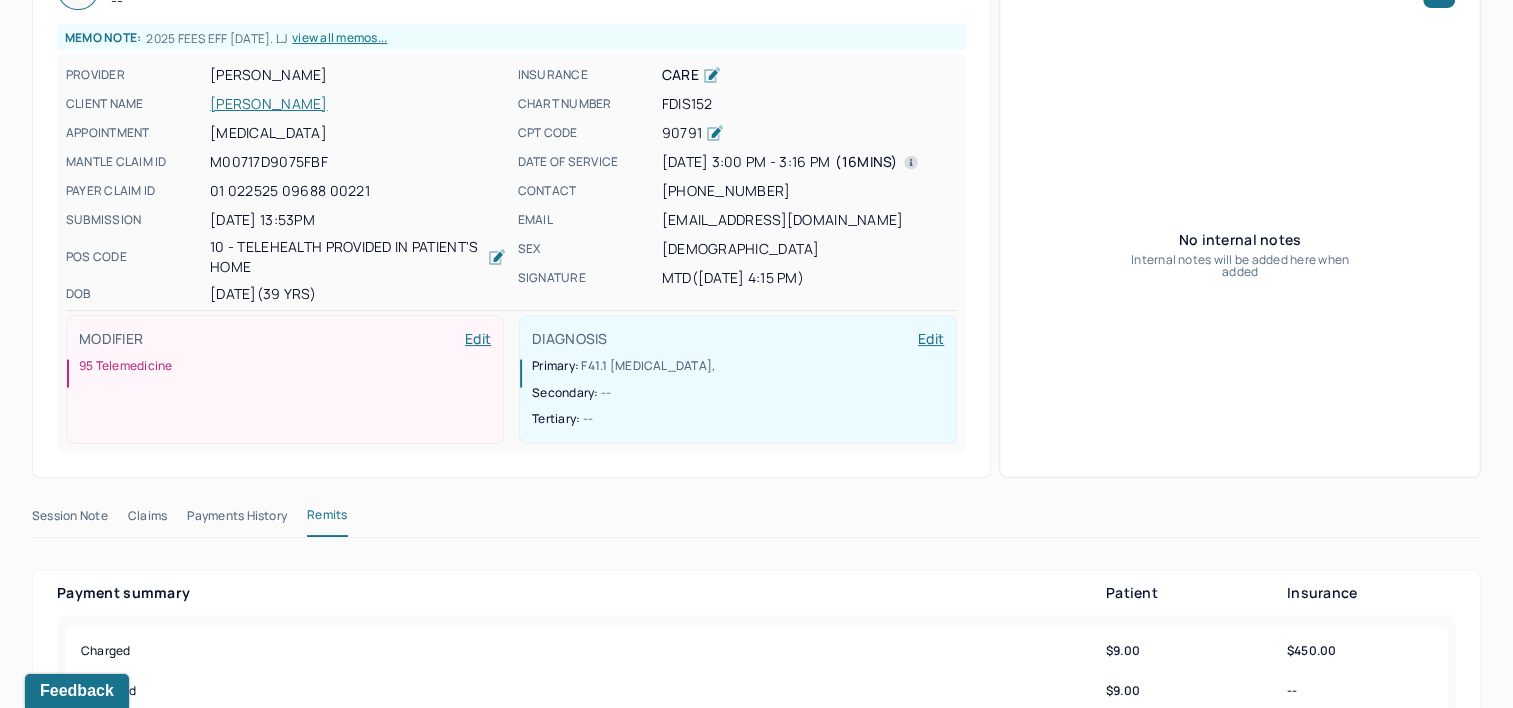 click on "[PERSON_NAME]" at bounding box center [358, 104] 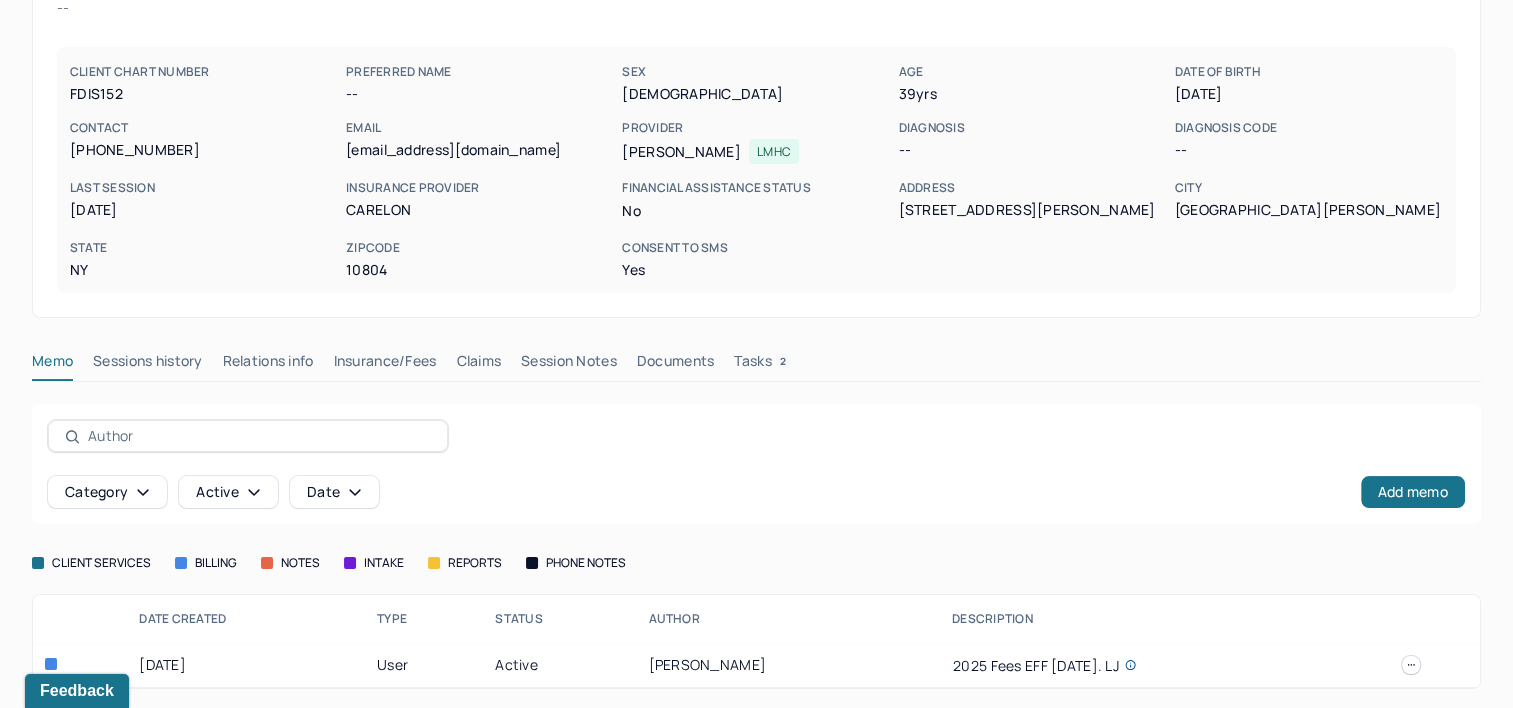 scroll, scrollTop: 158, scrollLeft: 0, axis: vertical 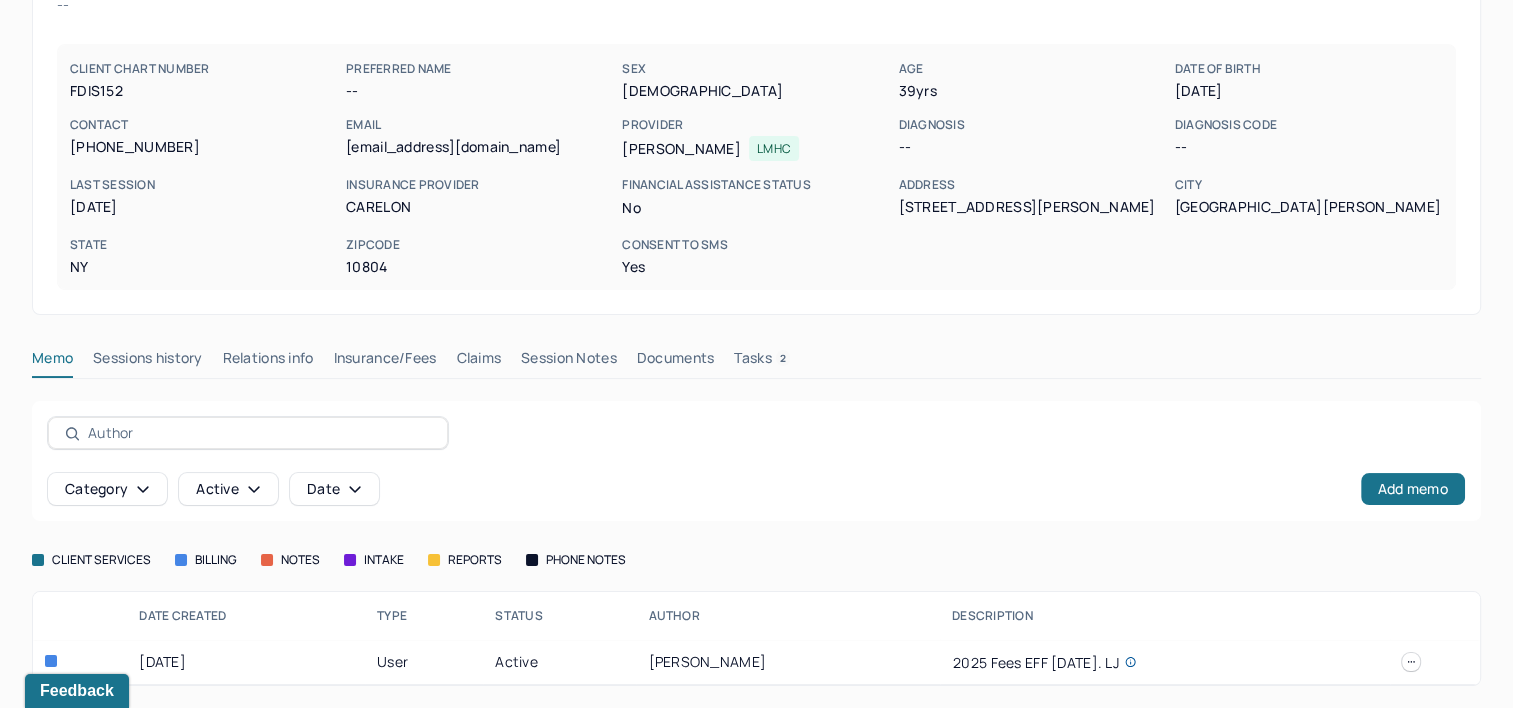 click on "Insurance/Fees" at bounding box center [385, 362] 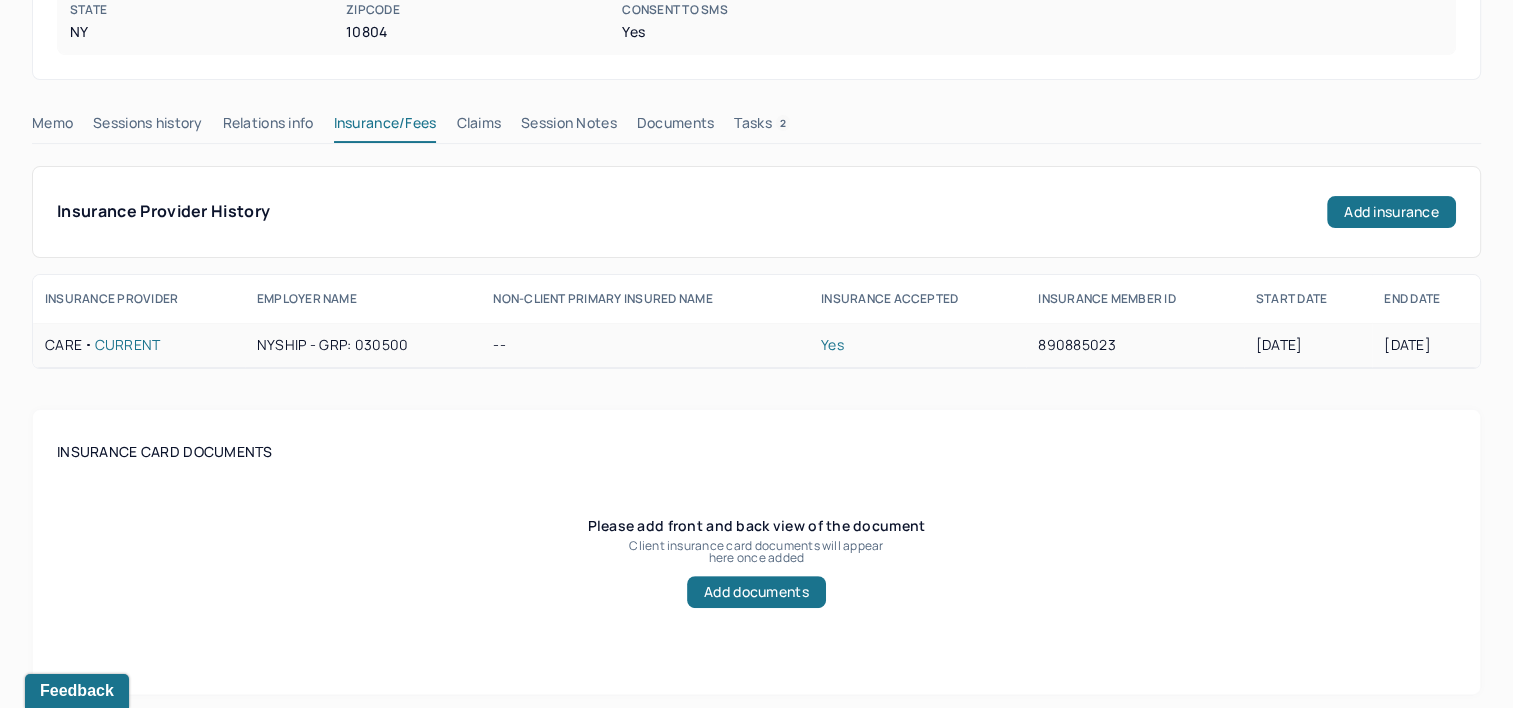 scroll, scrollTop: 358, scrollLeft: 0, axis: vertical 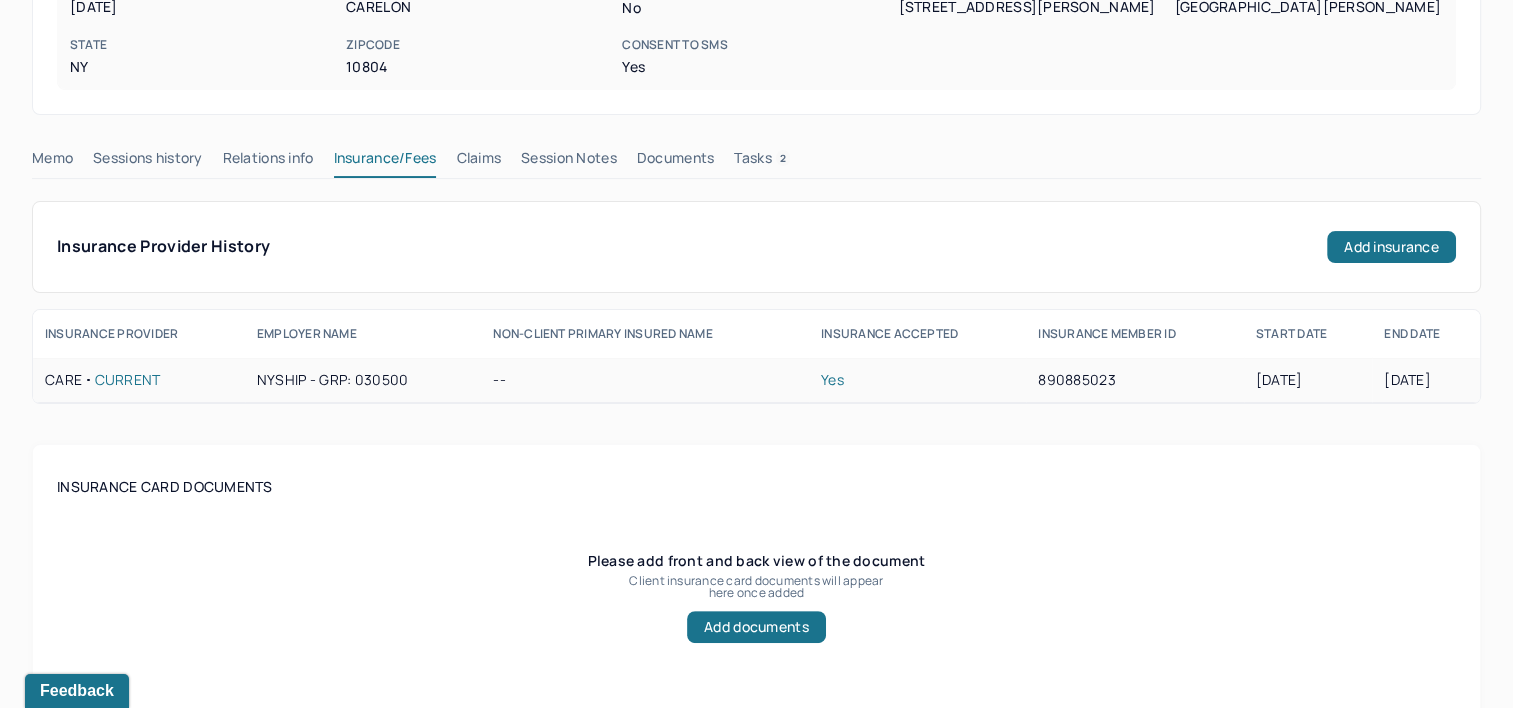 click on "890885023" at bounding box center (1135, 380) 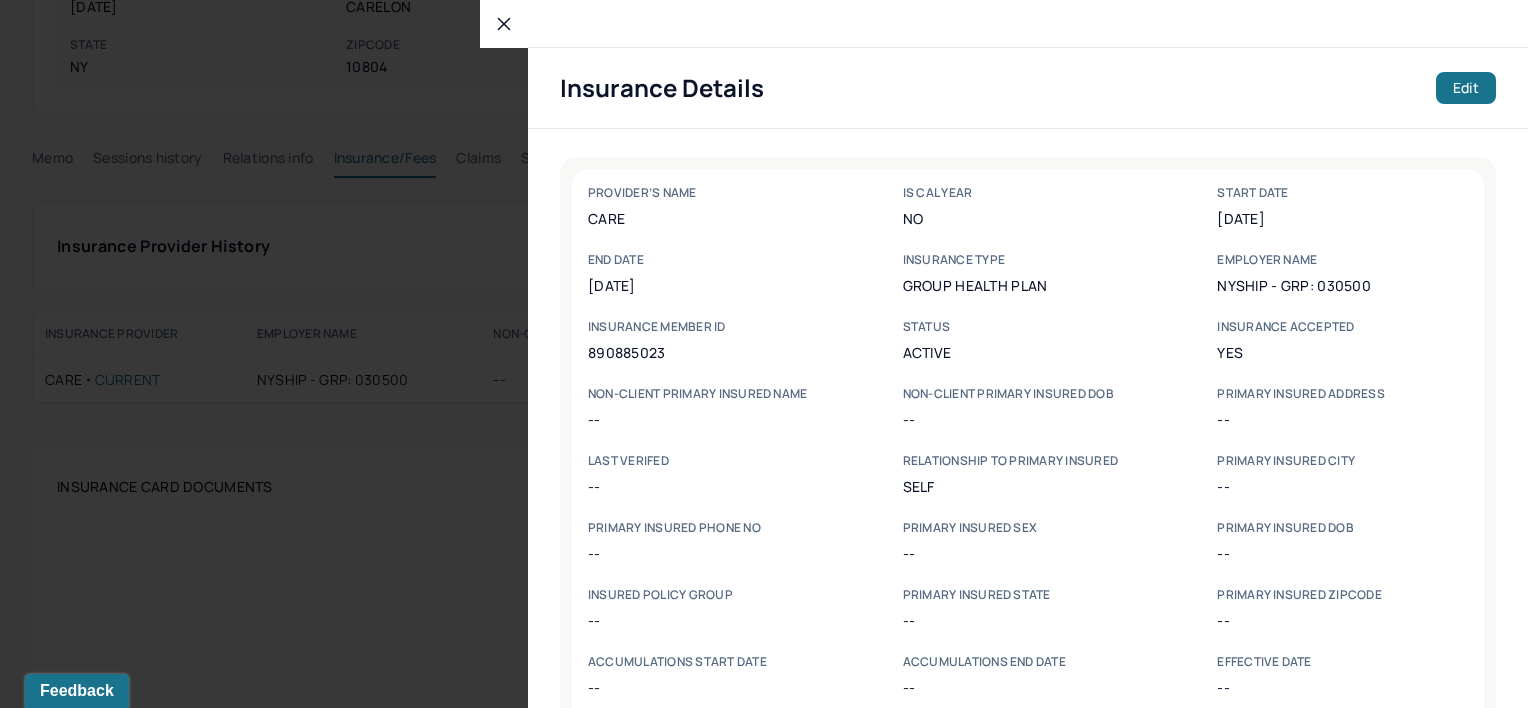 click at bounding box center (764, 354) 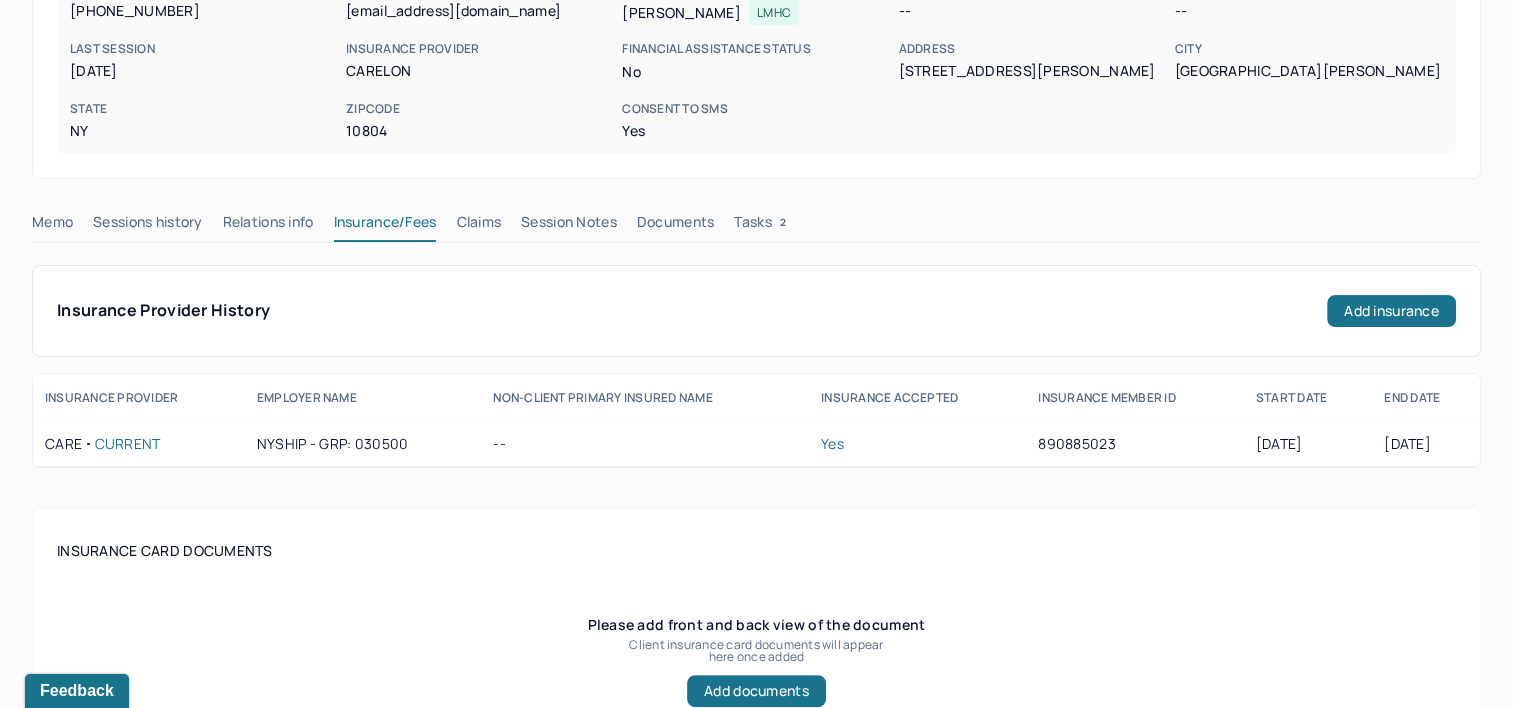 scroll, scrollTop: 0, scrollLeft: 0, axis: both 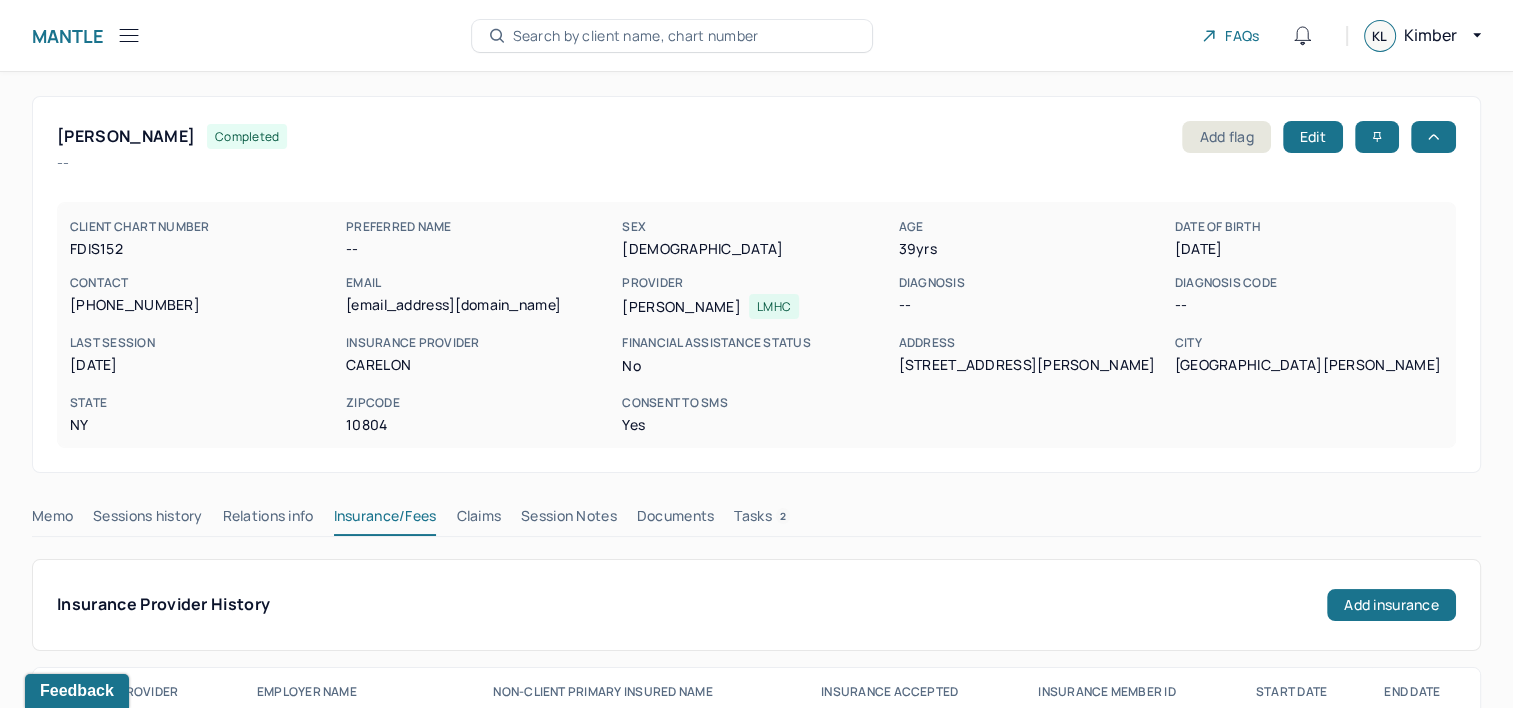 click on "Claims" at bounding box center [478, 520] 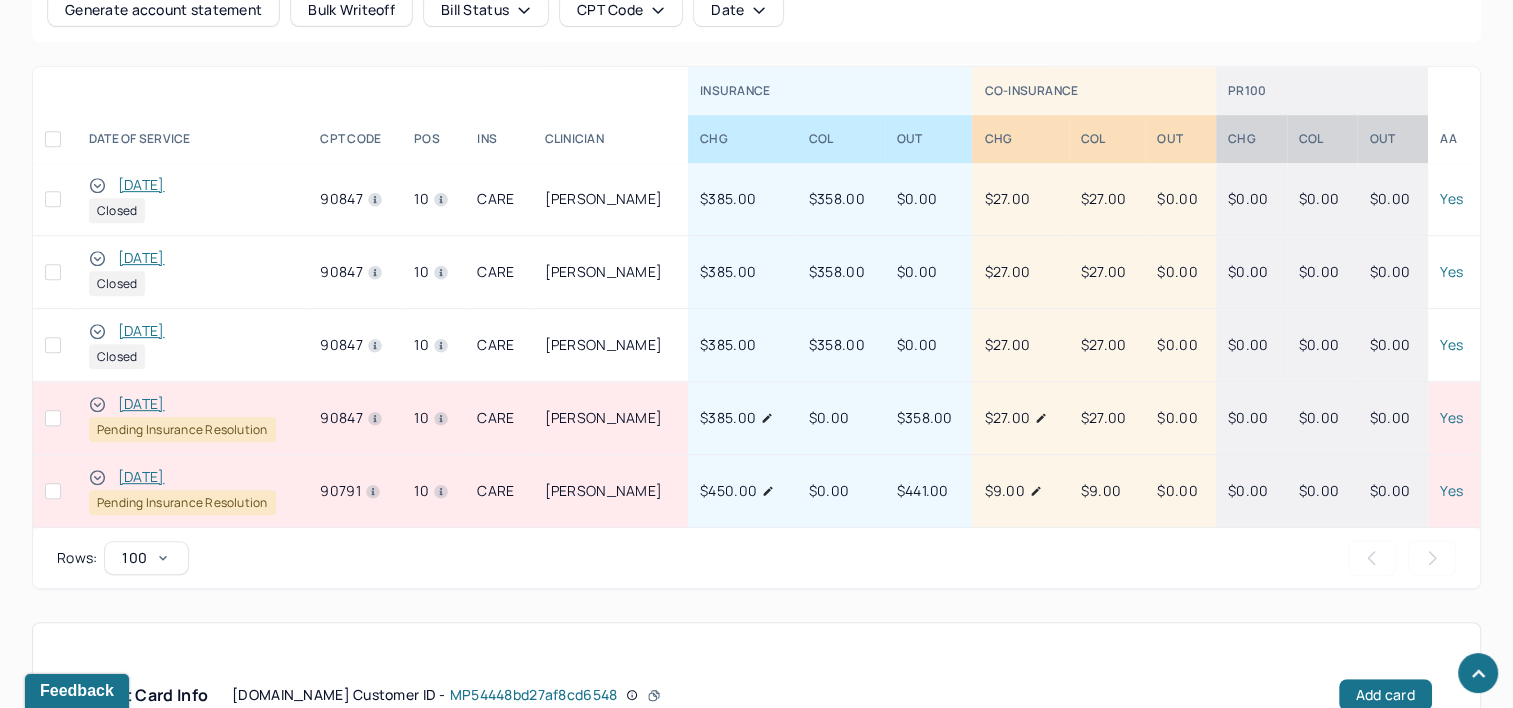 scroll, scrollTop: 900, scrollLeft: 0, axis: vertical 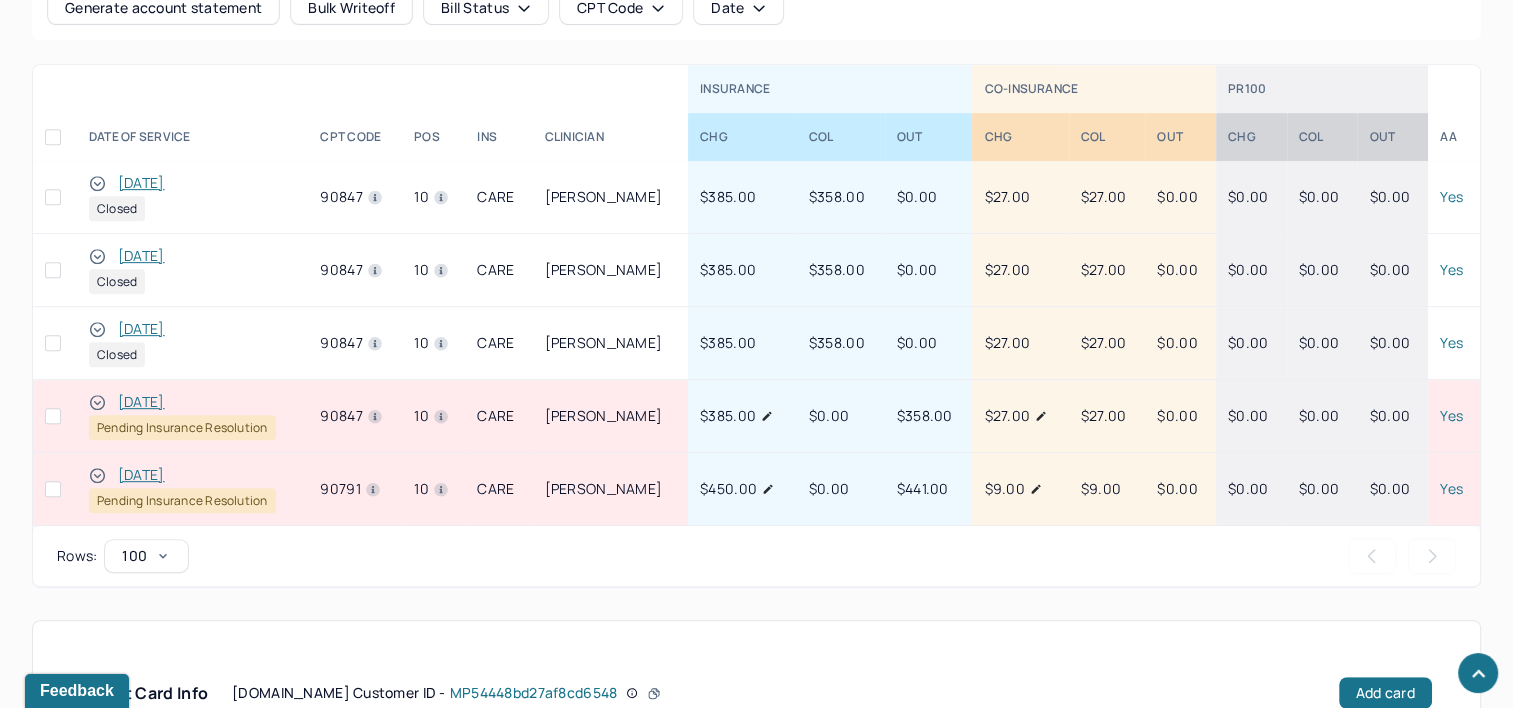 type 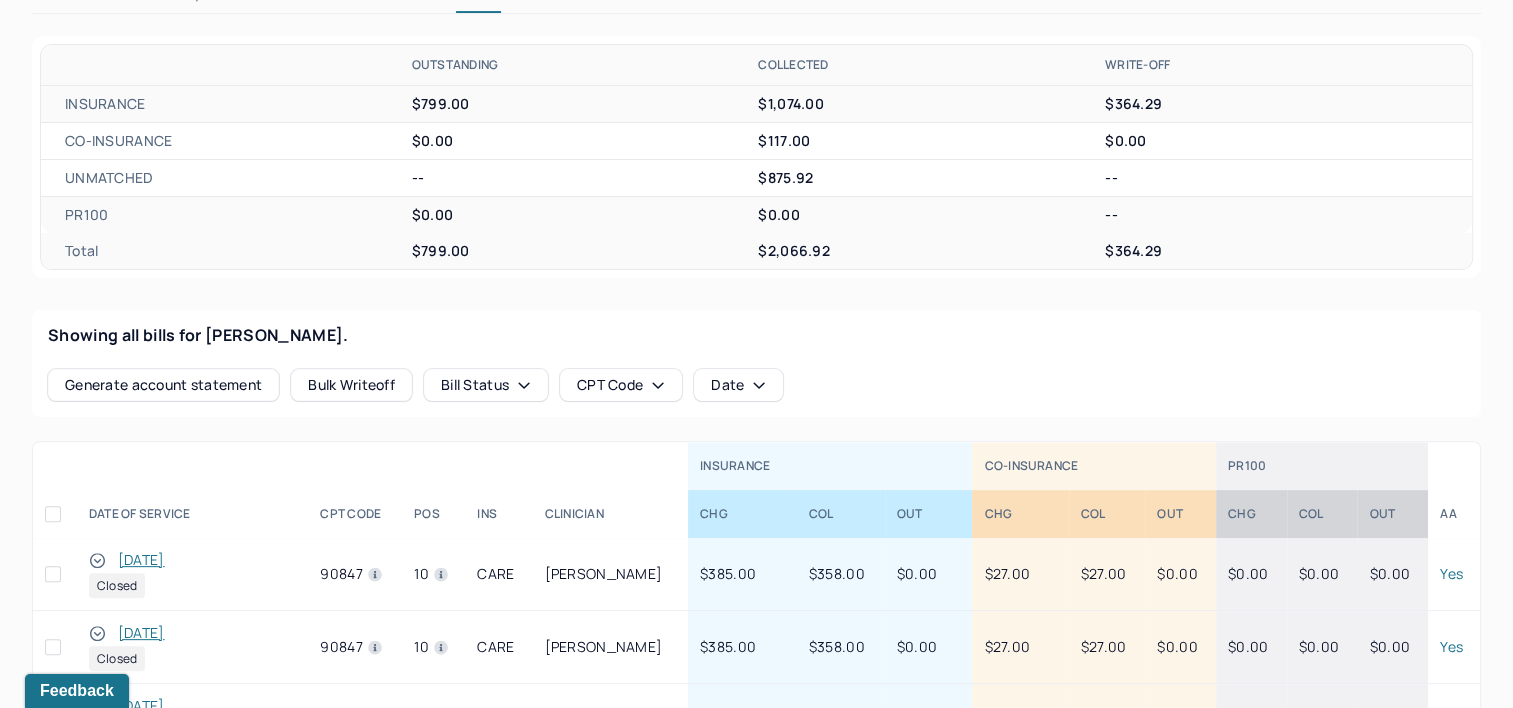 scroll, scrollTop: 400, scrollLeft: 0, axis: vertical 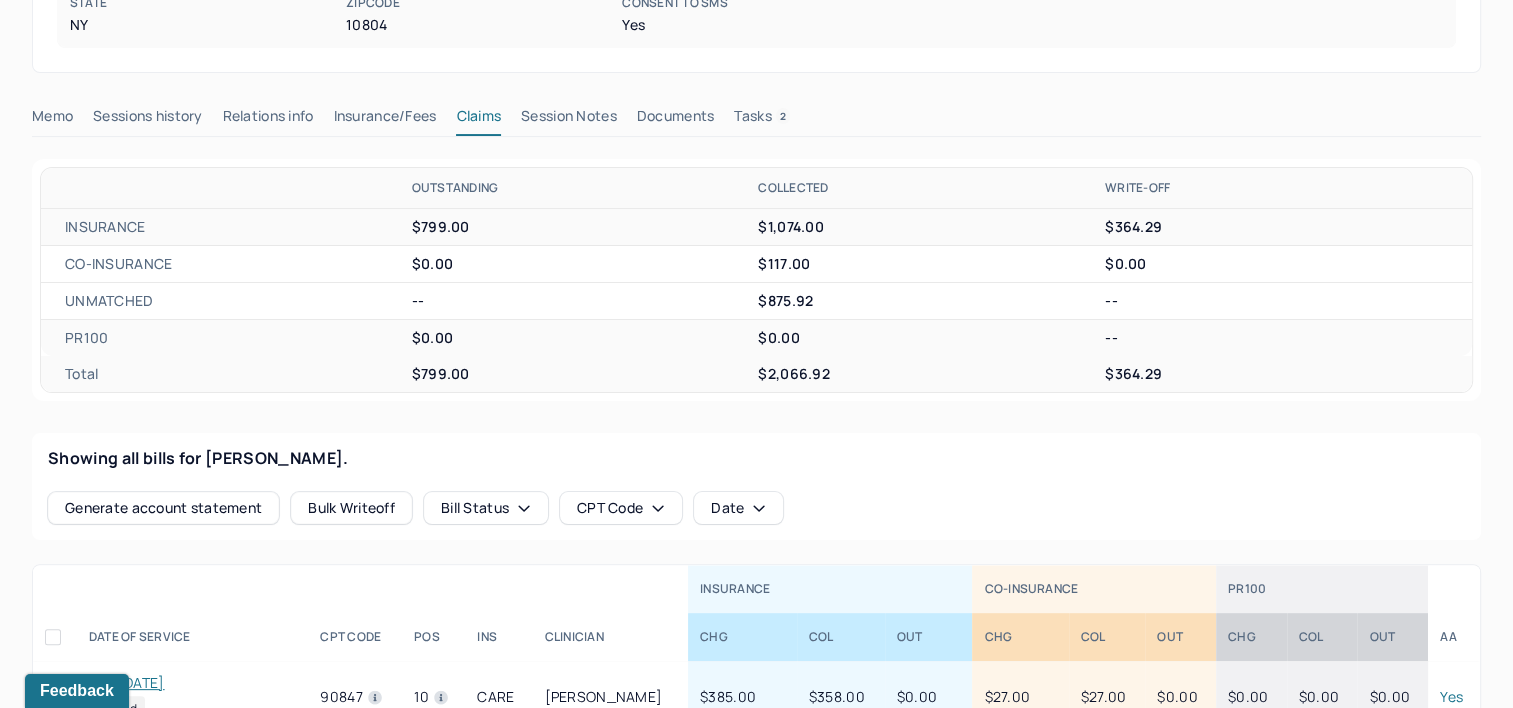 click on "Tasks 2" at bounding box center (762, 120) 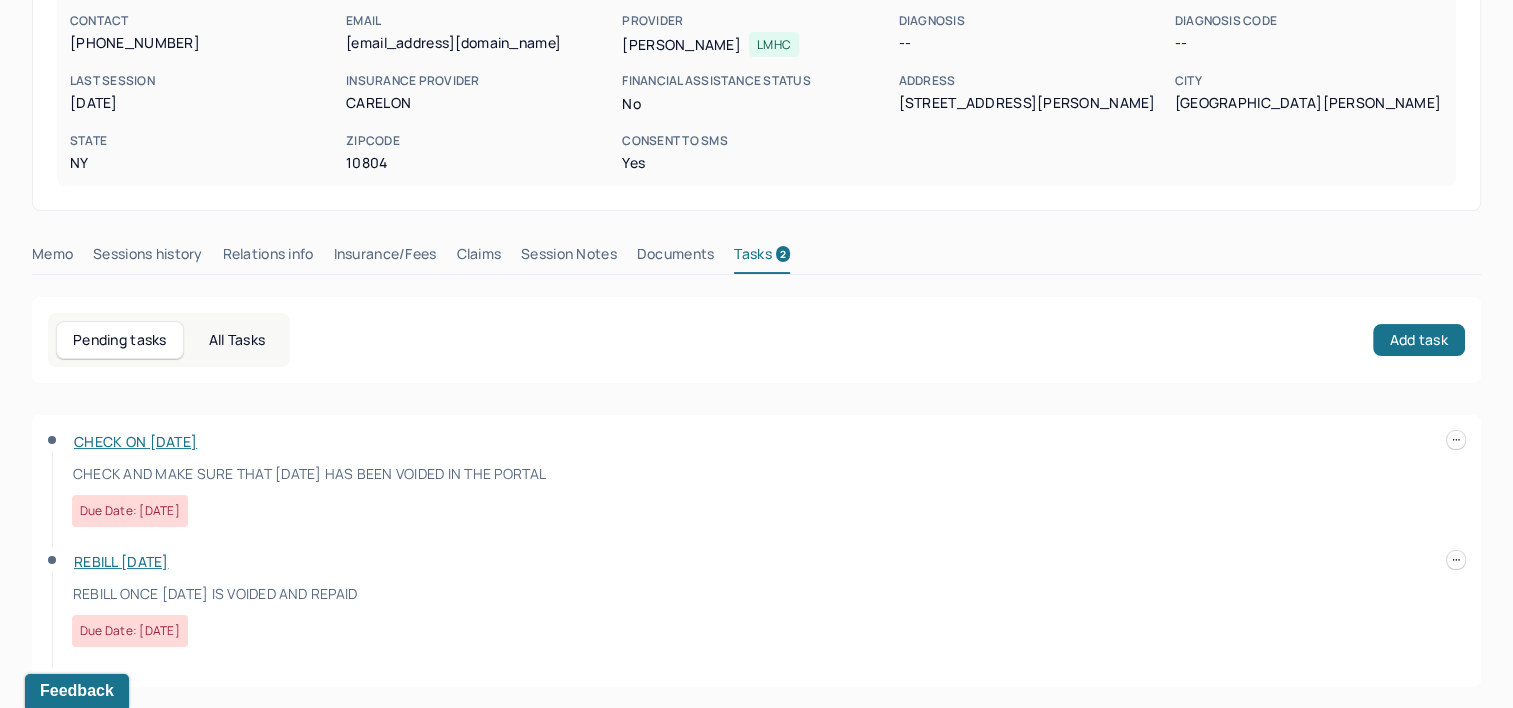 scroll, scrollTop: 263, scrollLeft: 0, axis: vertical 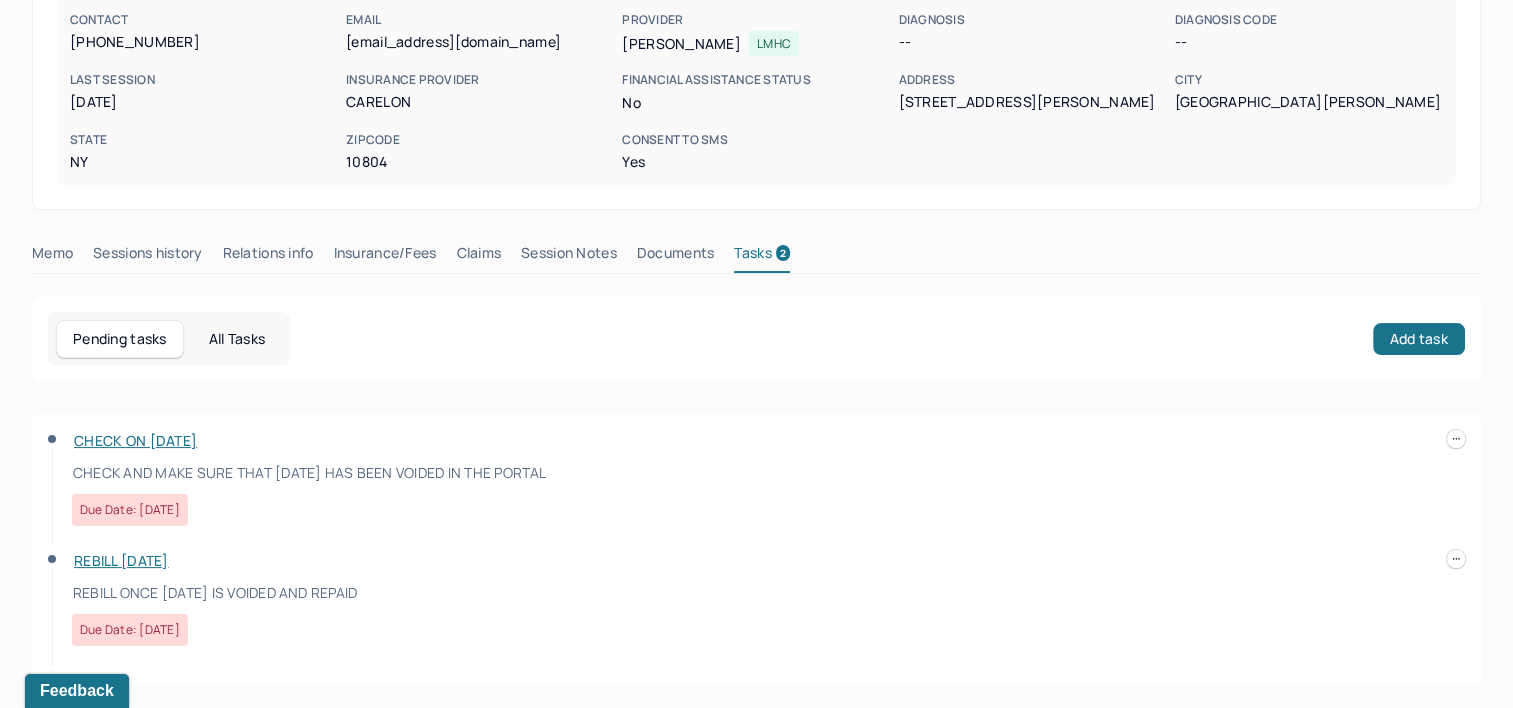 type 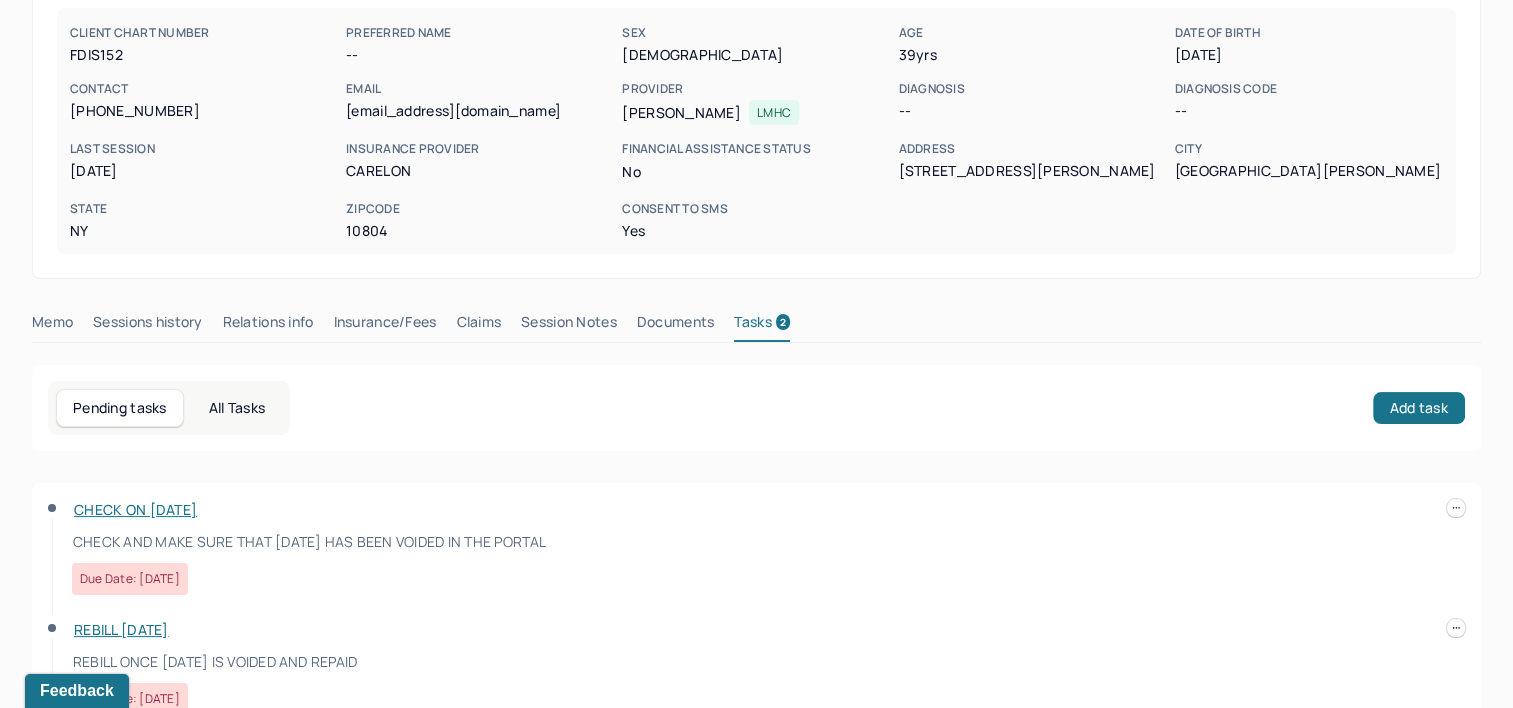 scroll, scrollTop: 263, scrollLeft: 0, axis: vertical 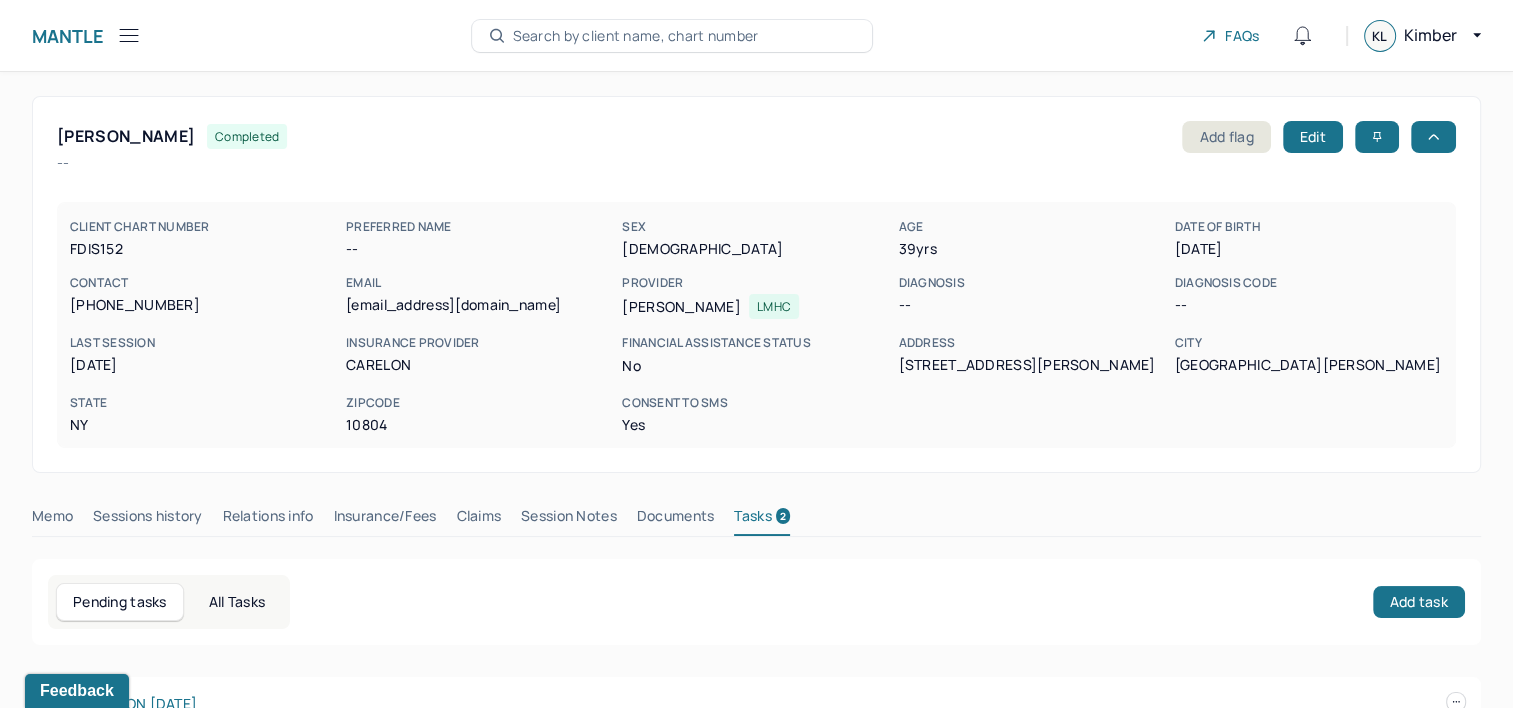 click on "Search by client name, chart number" at bounding box center [636, 36] 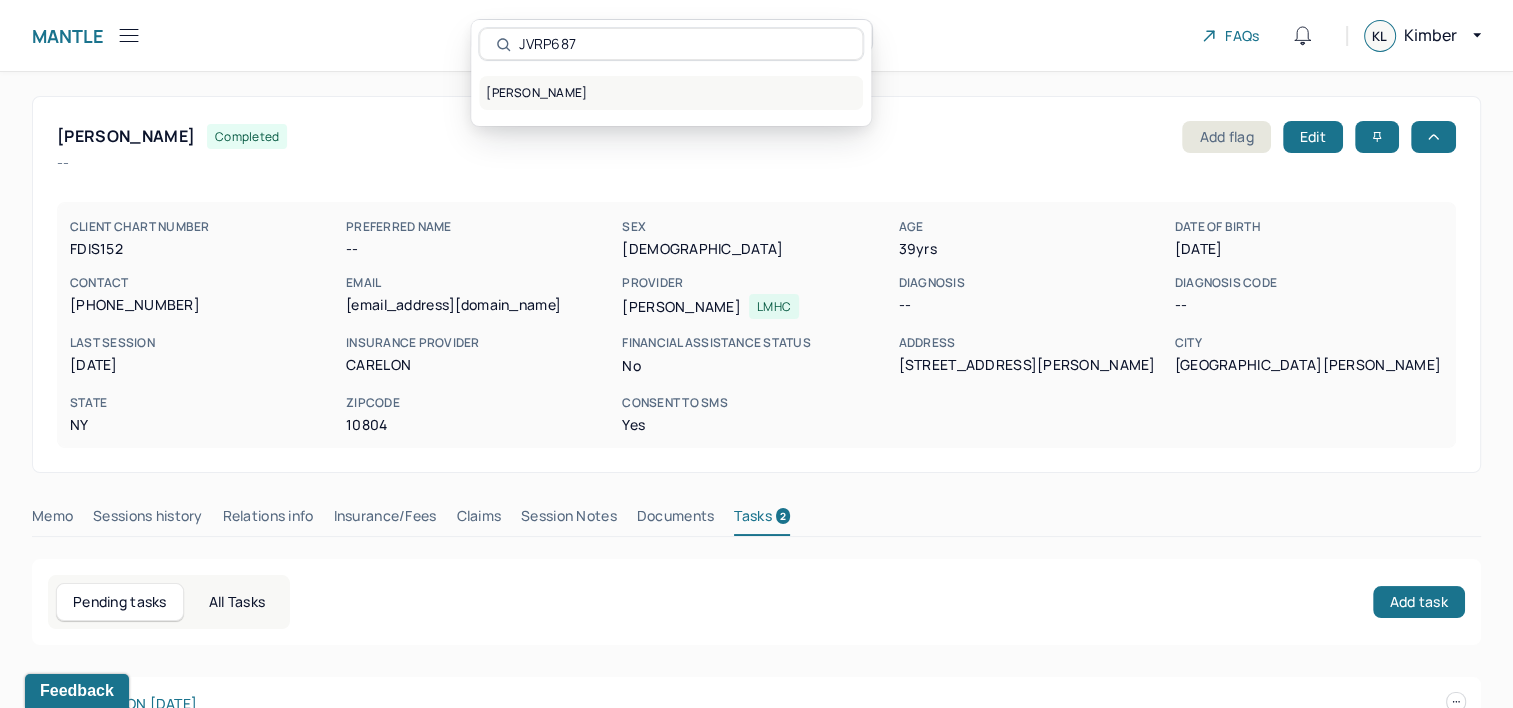 type on "JVRP687" 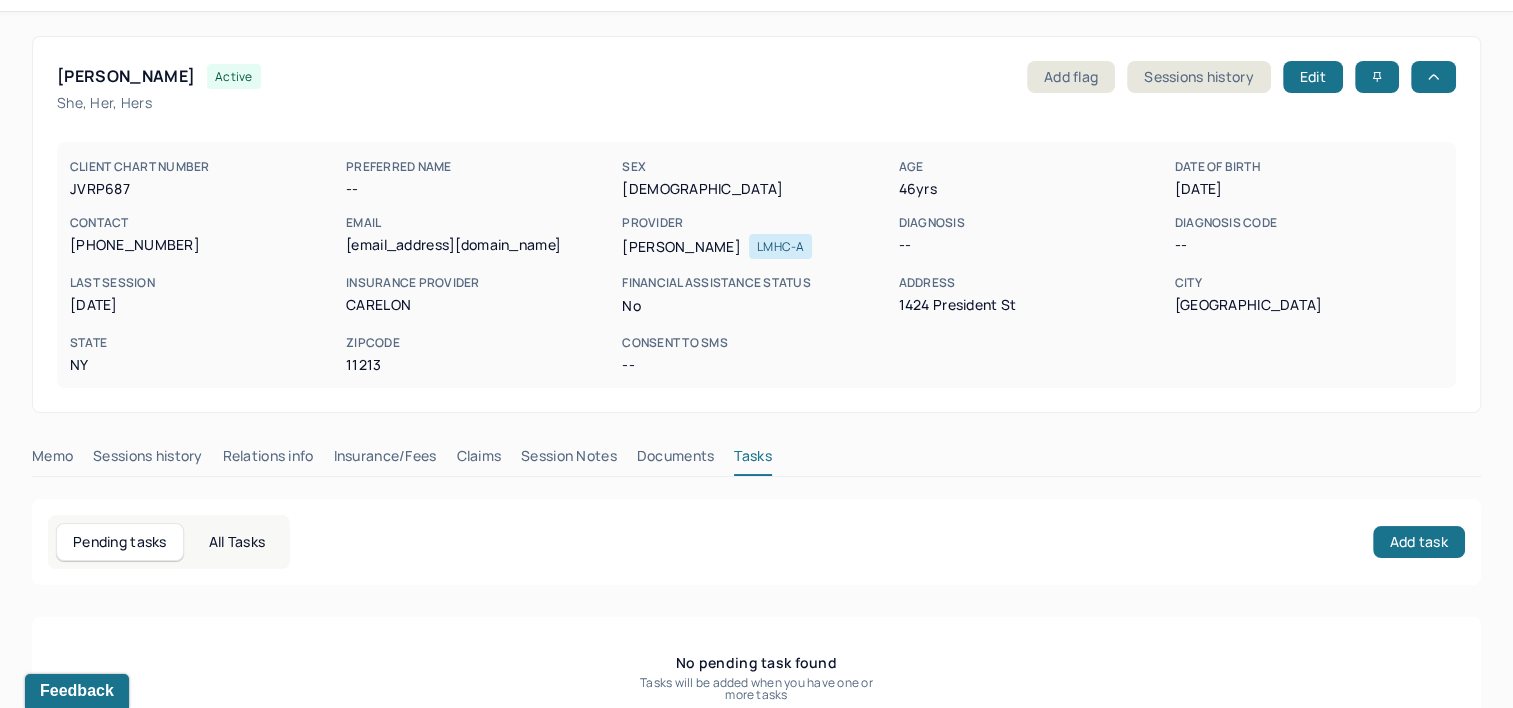 scroll, scrollTop: 111, scrollLeft: 0, axis: vertical 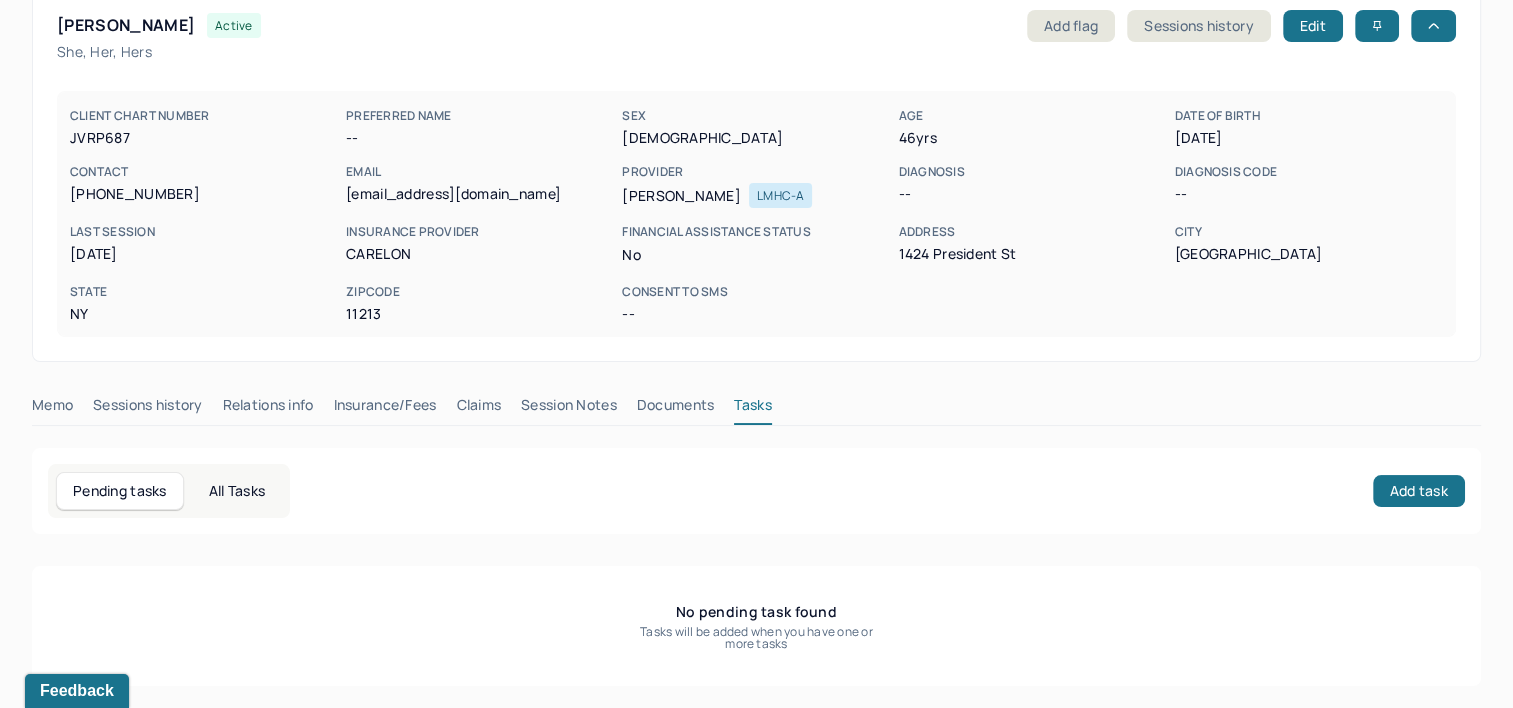 click on "Claims" at bounding box center [478, 409] 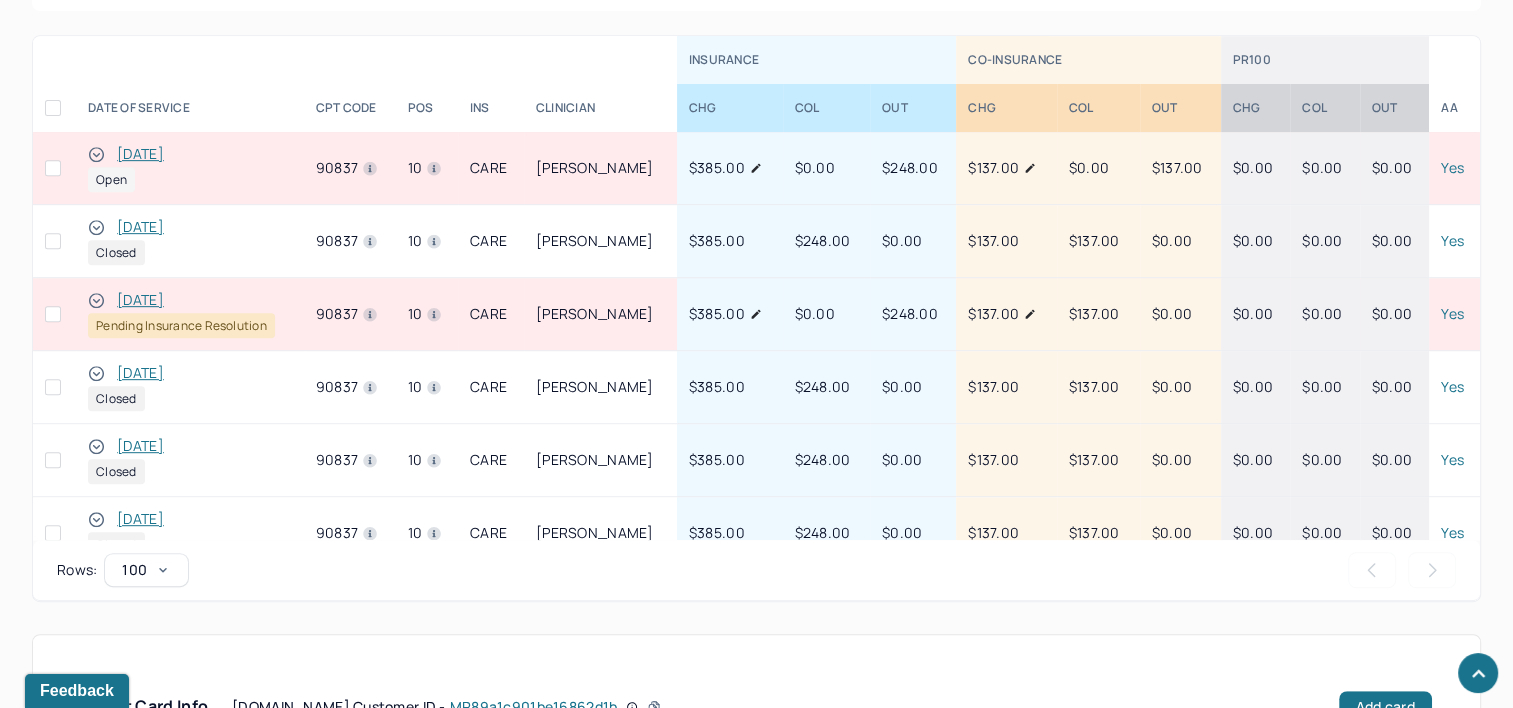 scroll, scrollTop: 952, scrollLeft: 0, axis: vertical 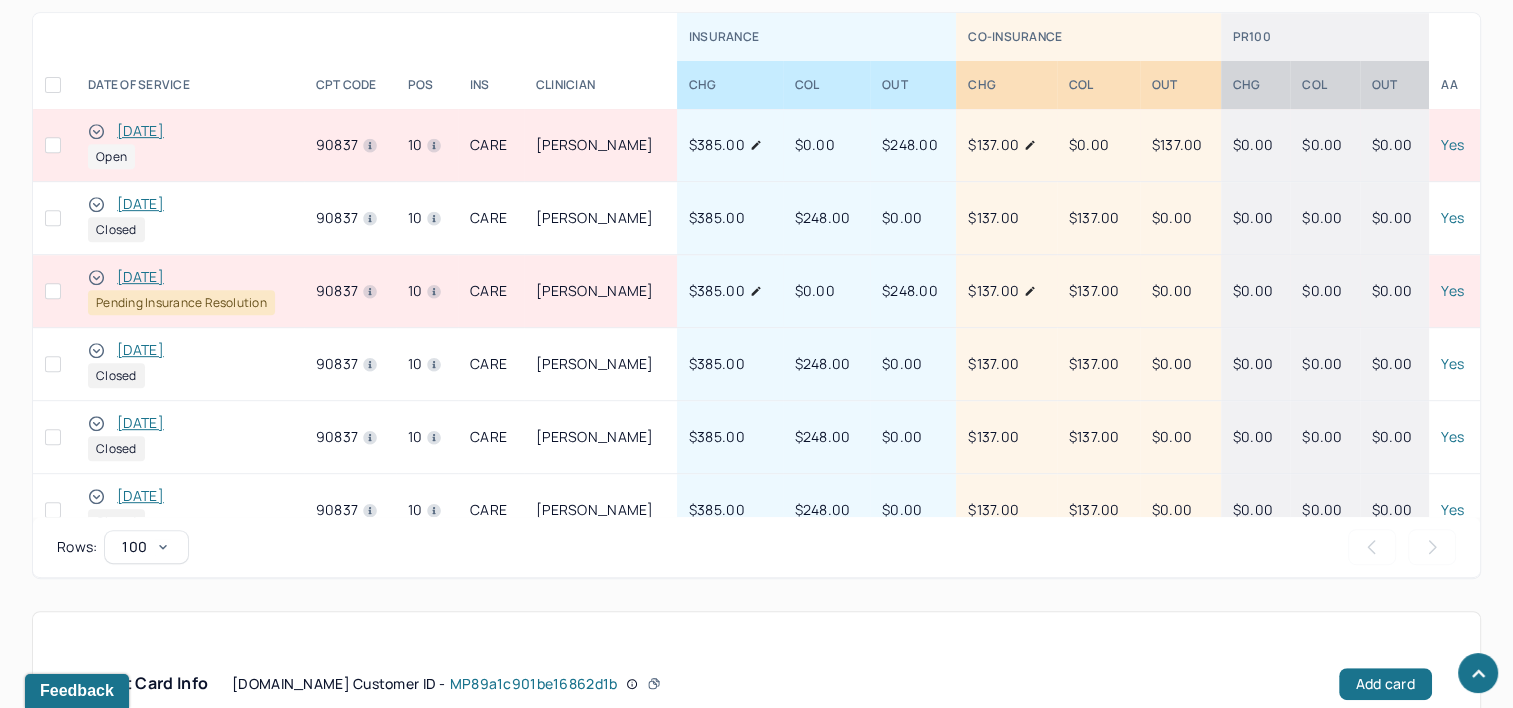 click on "[DATE]" at bounding box center (140, 277) 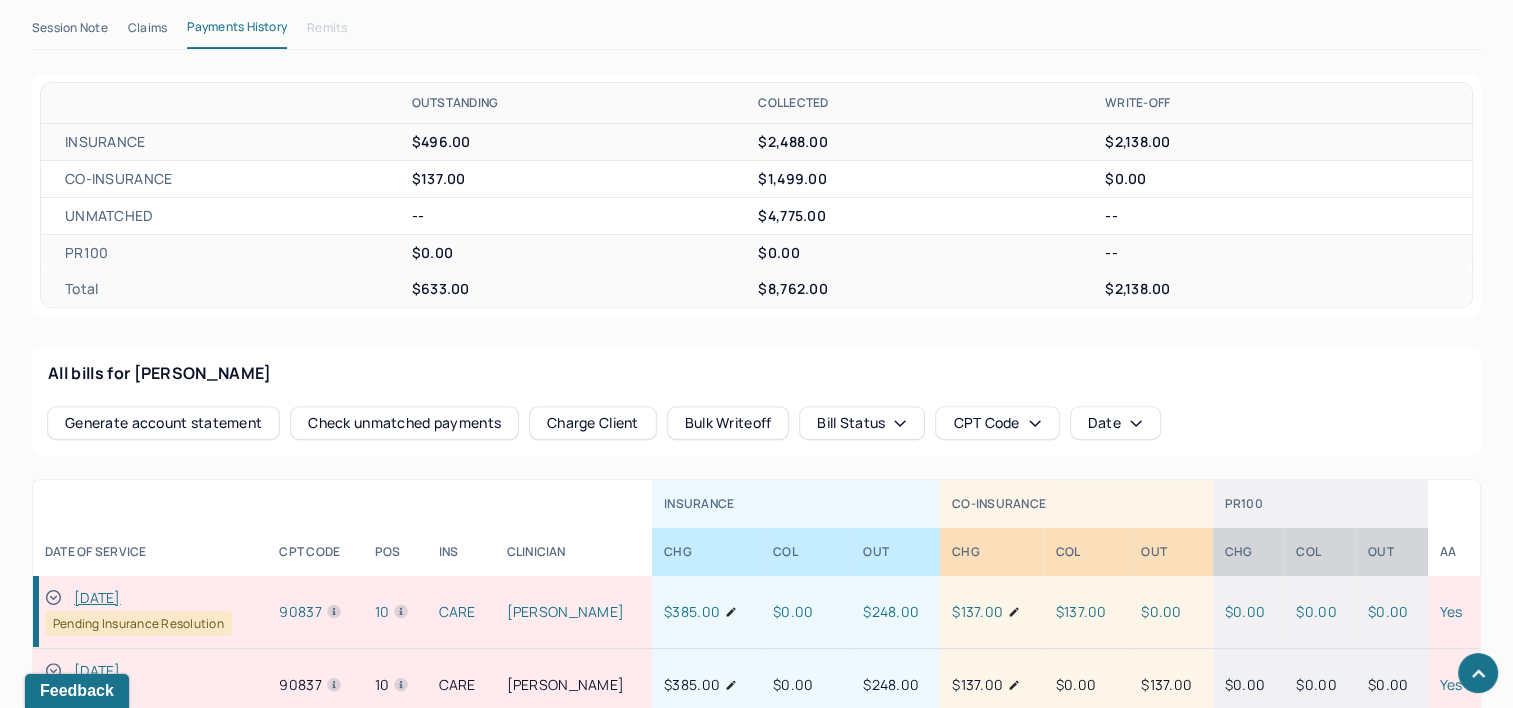 scroll, scrollTop: 554, scrollLeft: 0, axis: vertical 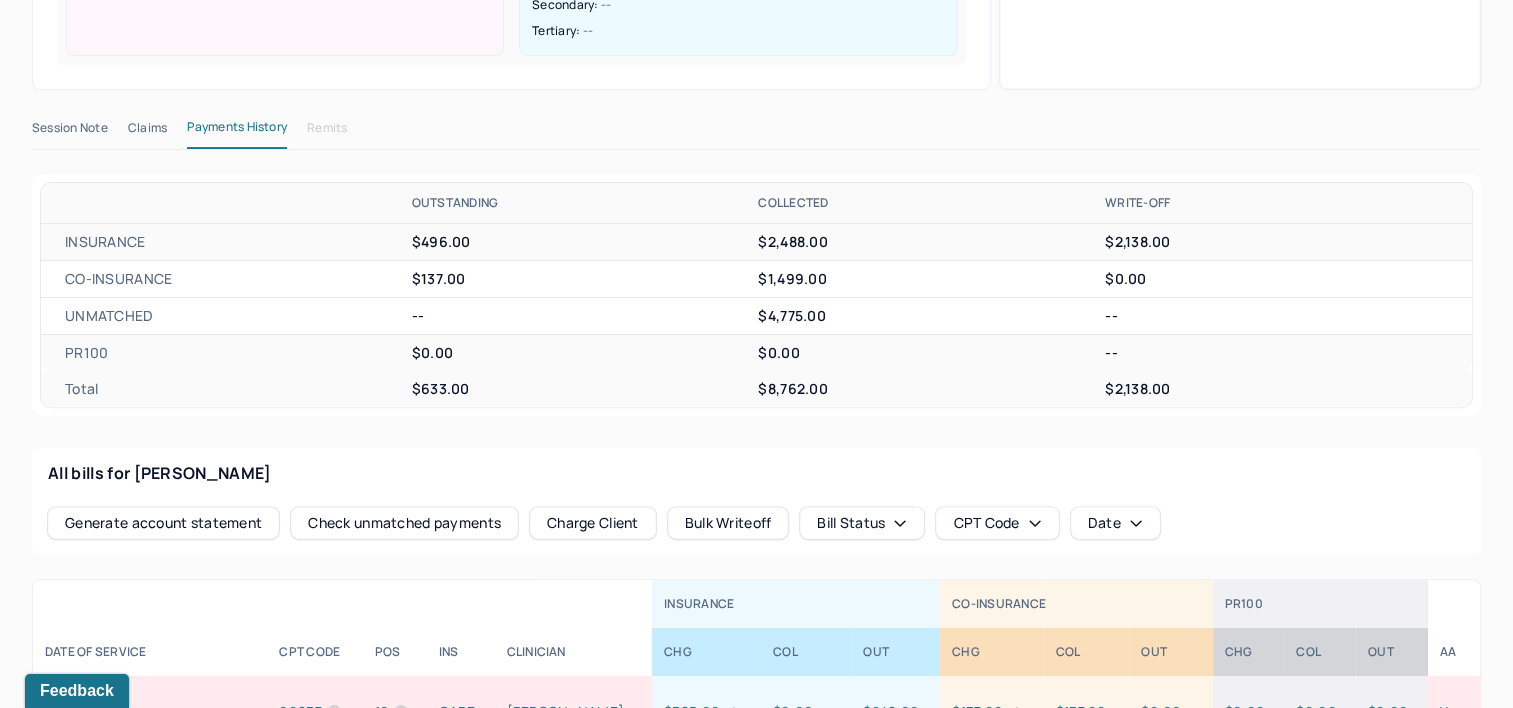 click on "Claims" at bounding box center (147, 132) 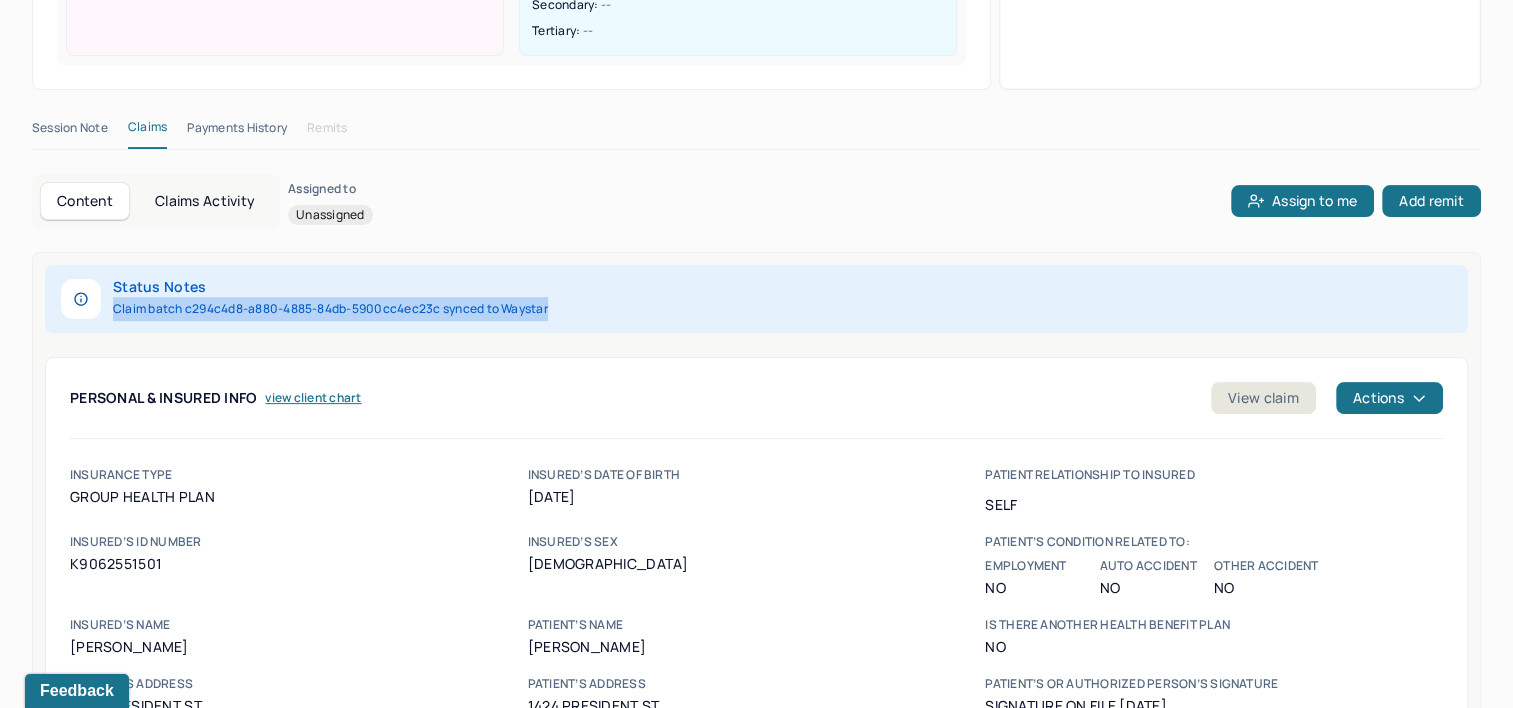 drag, startPoint x: 549, startPoint y: 305, endPoint x: 109, endPoint y: 309, distance: 440.0182 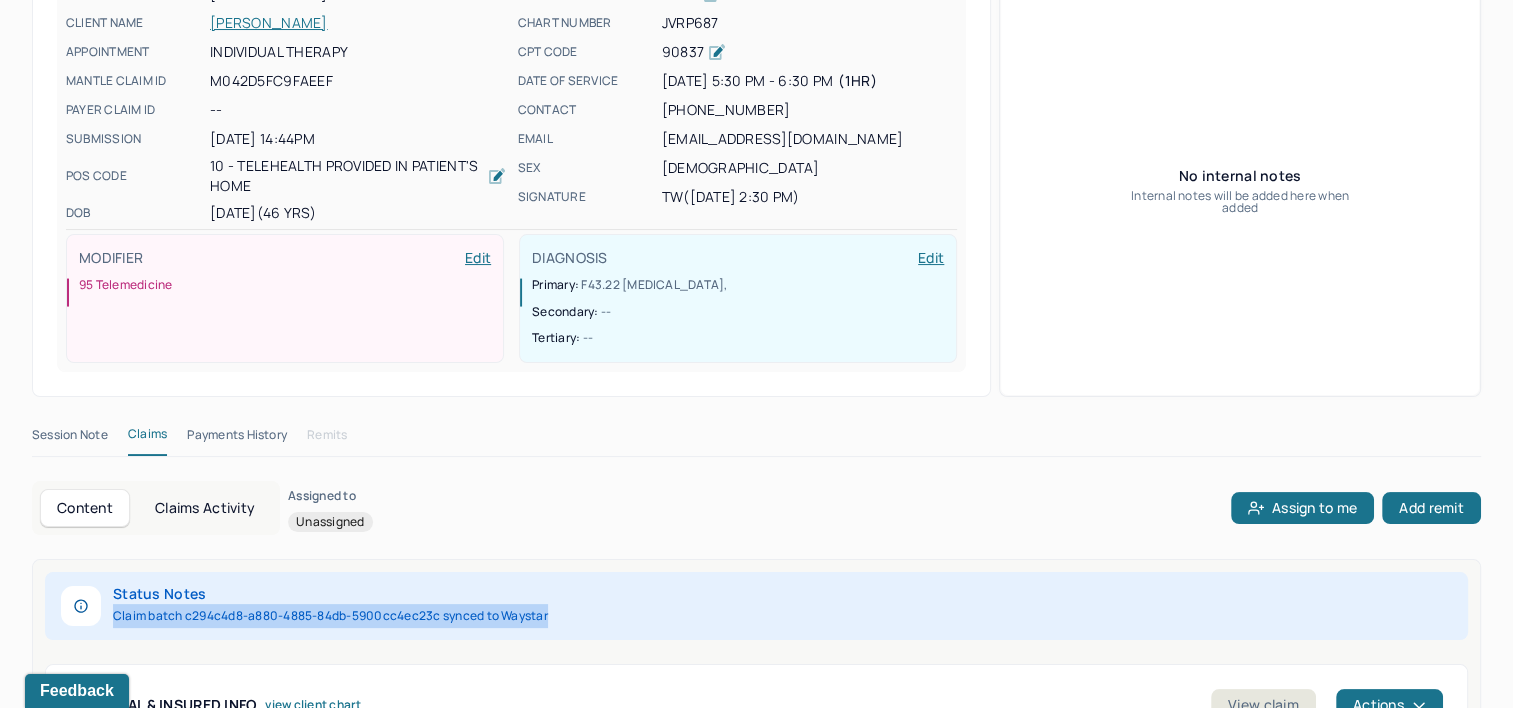 scroll, scrollTop: 0, scrollLeft: 0, axis: both 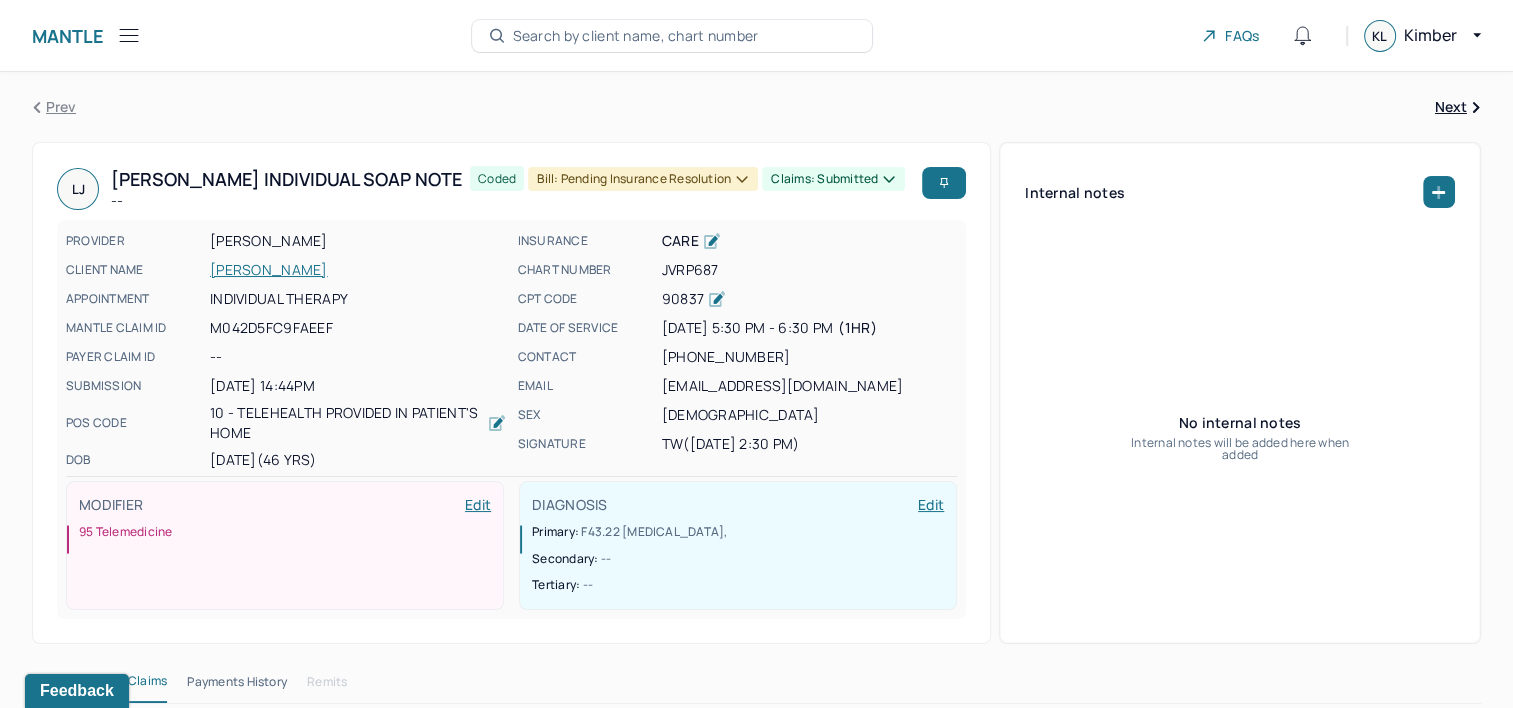 click on "Search by client name, chart number" at bounding box center (636, 36) 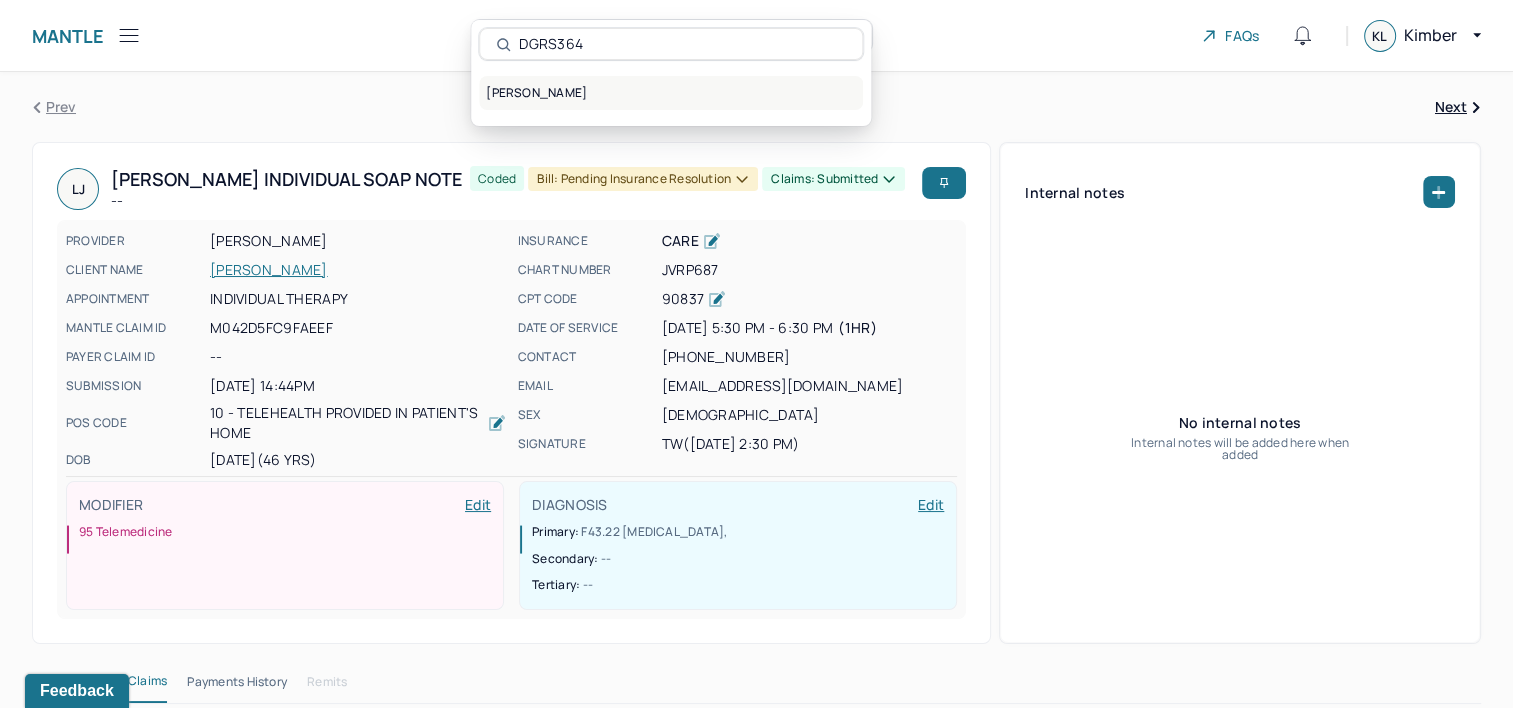 type on "DGRS364" 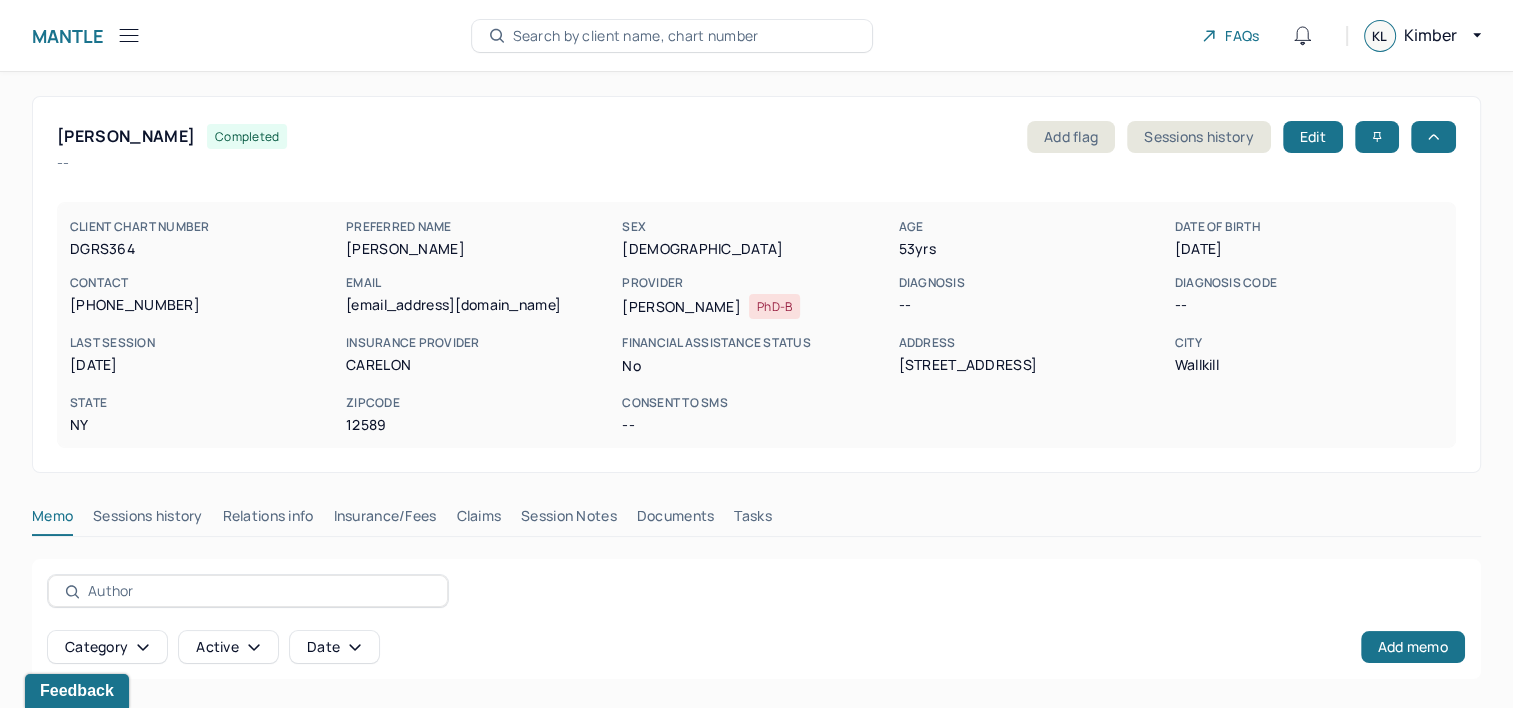 click on "Claims" at bounding box center (478, 520) 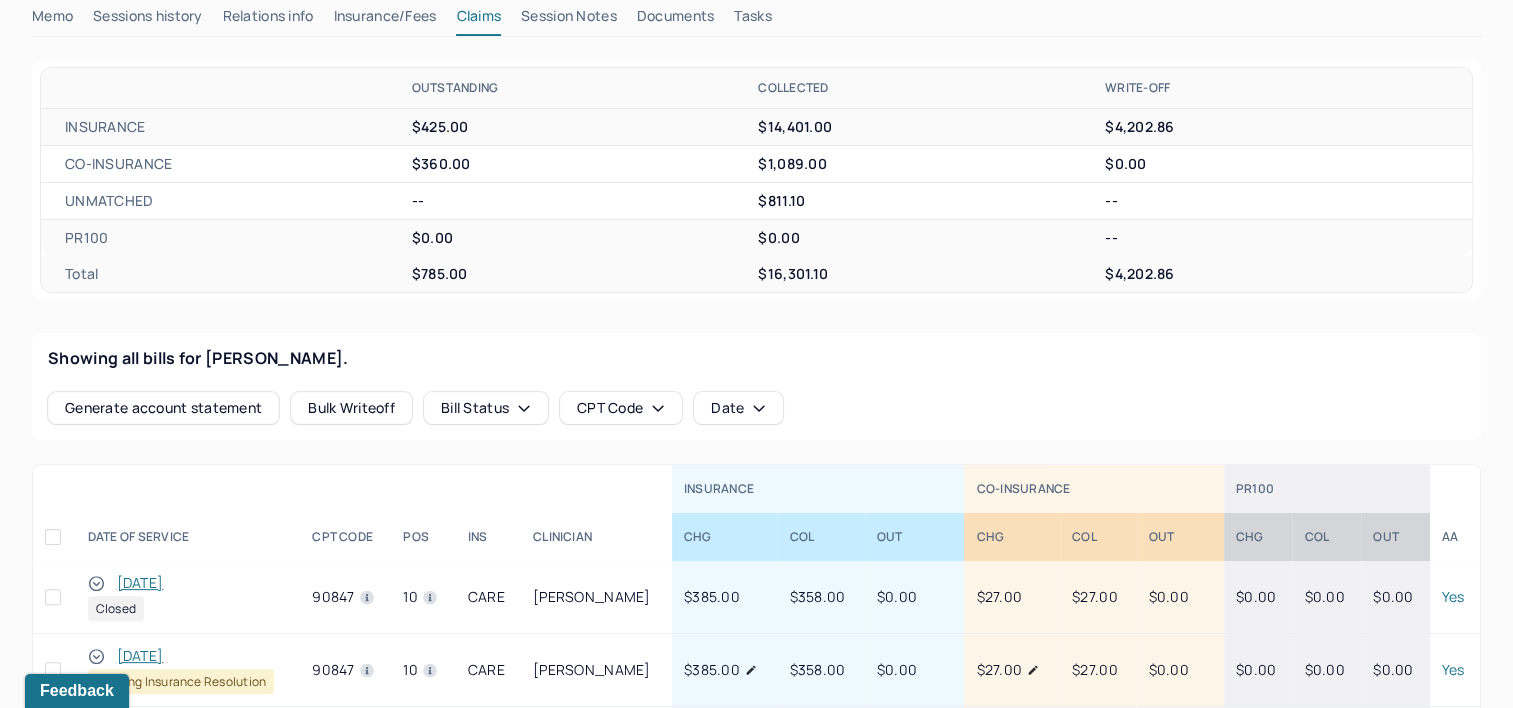 scroll, scrollTop: 700, scrollLeft: 0, axis: vertical 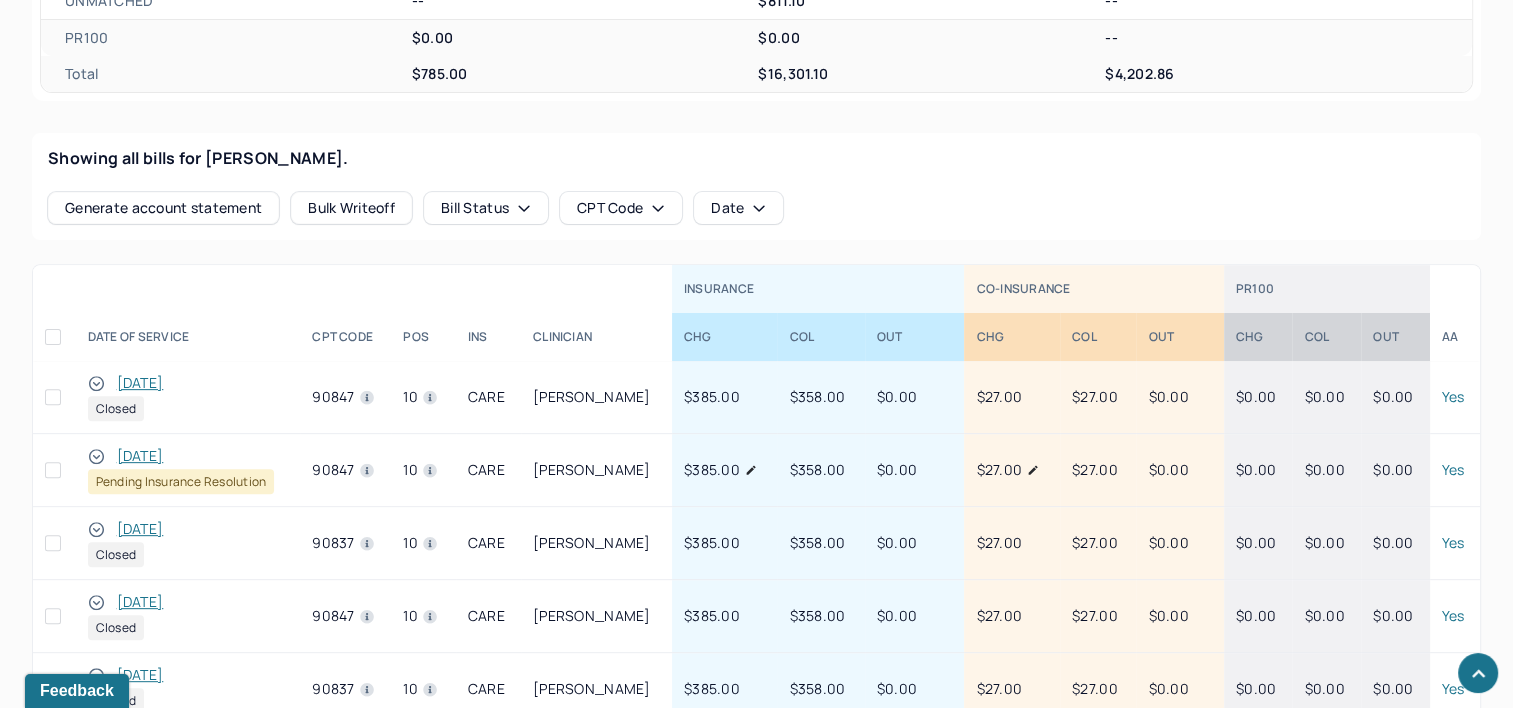 click on "[DATE]" at bounding box center (140, 456) 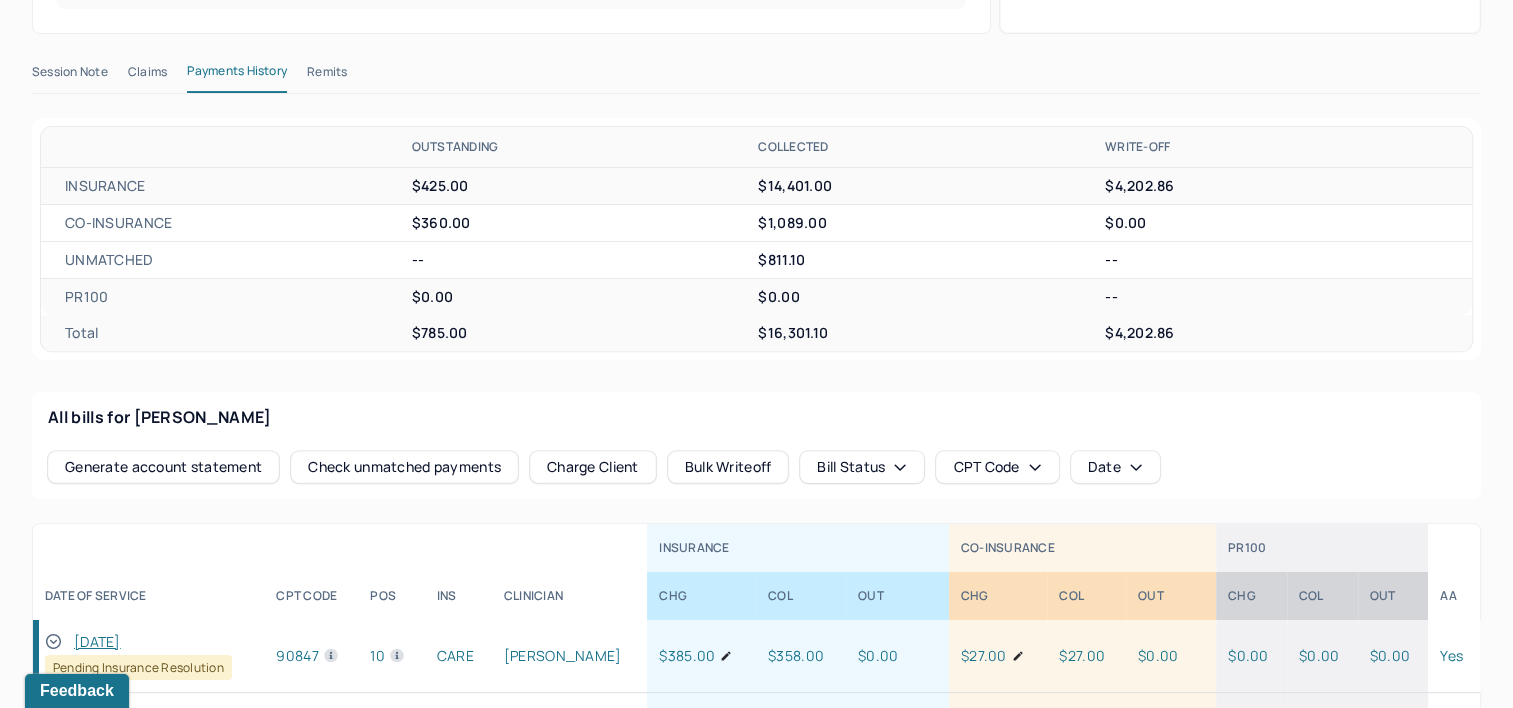 scroll, scrollTop: 500, scrollLeft: 0, axis: vertical 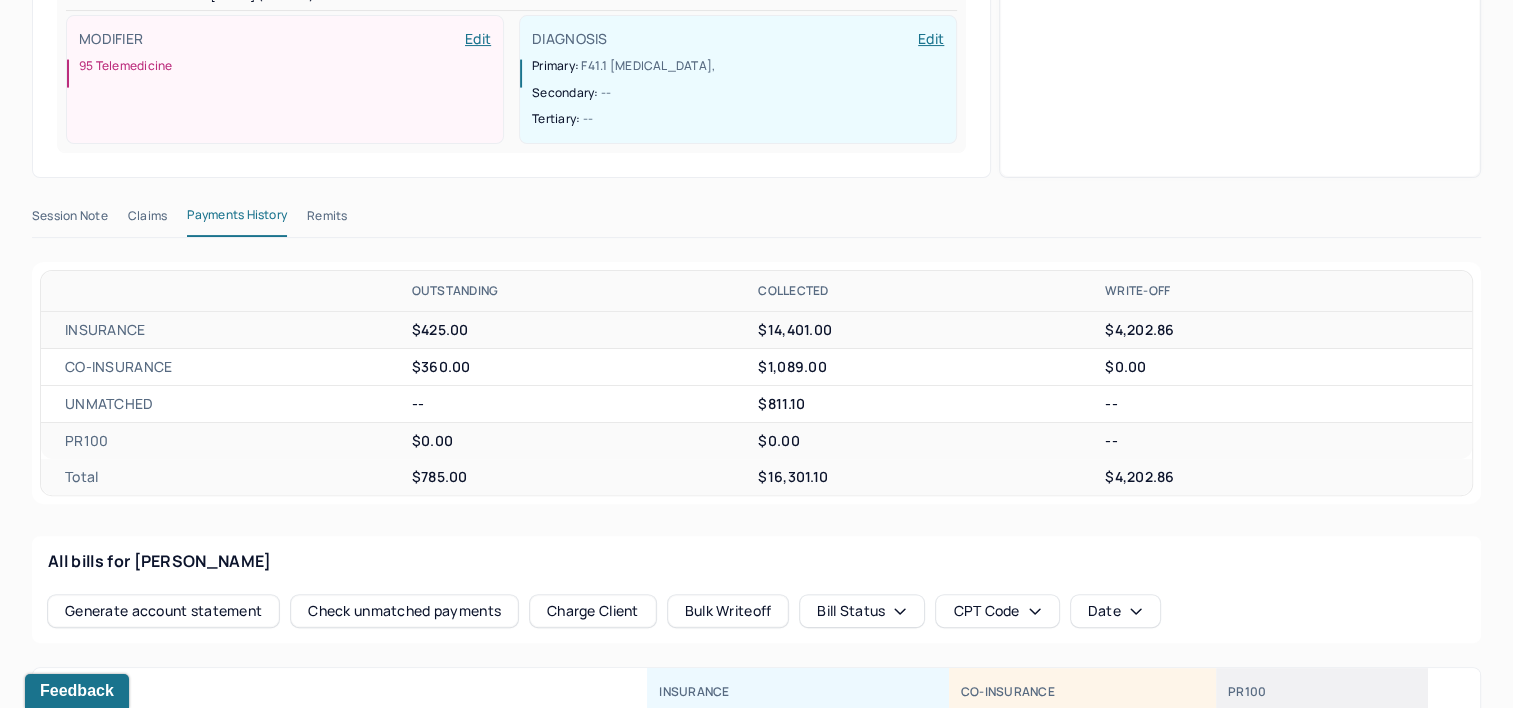 click on "Remits" at bounding box center [327, 220] 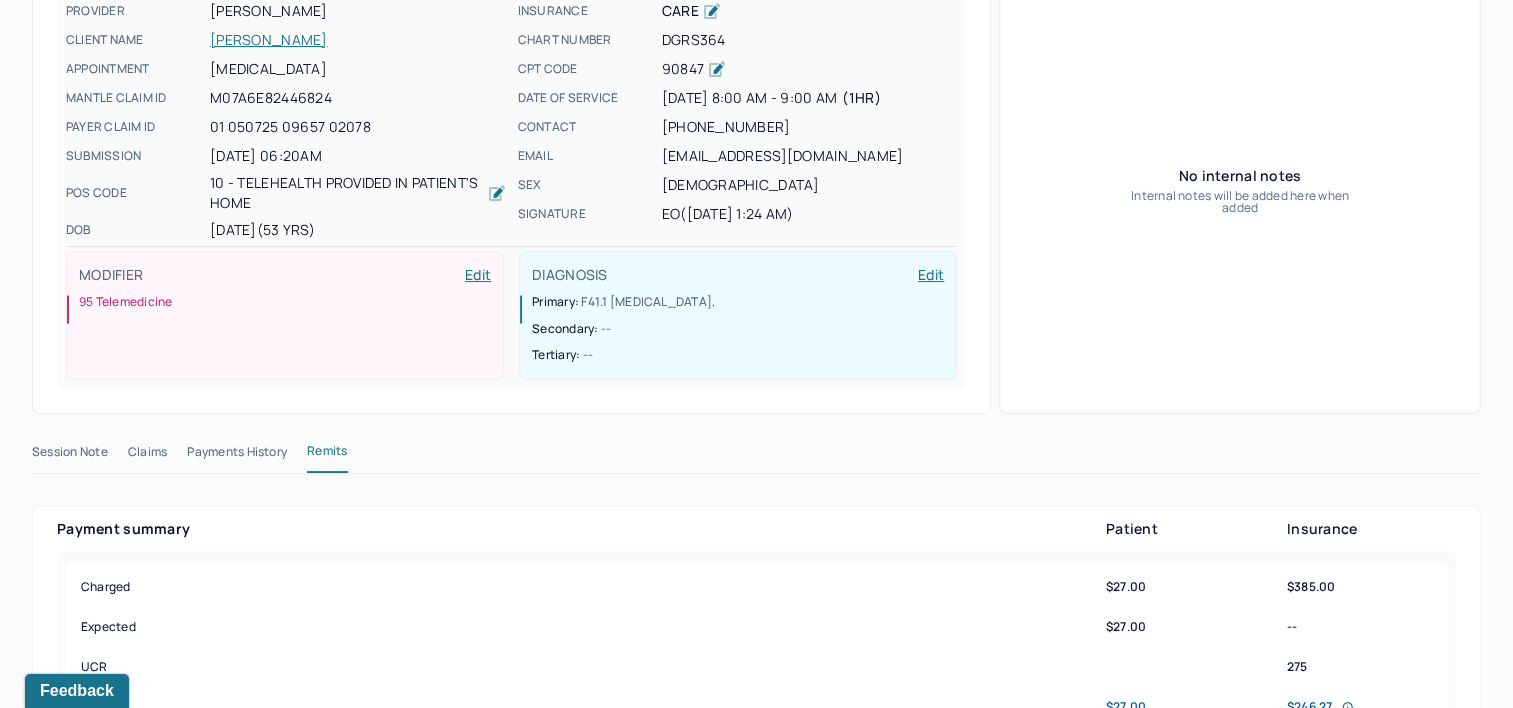 scroll, scrollTop: 0, scrollLeft: 0, axis: both 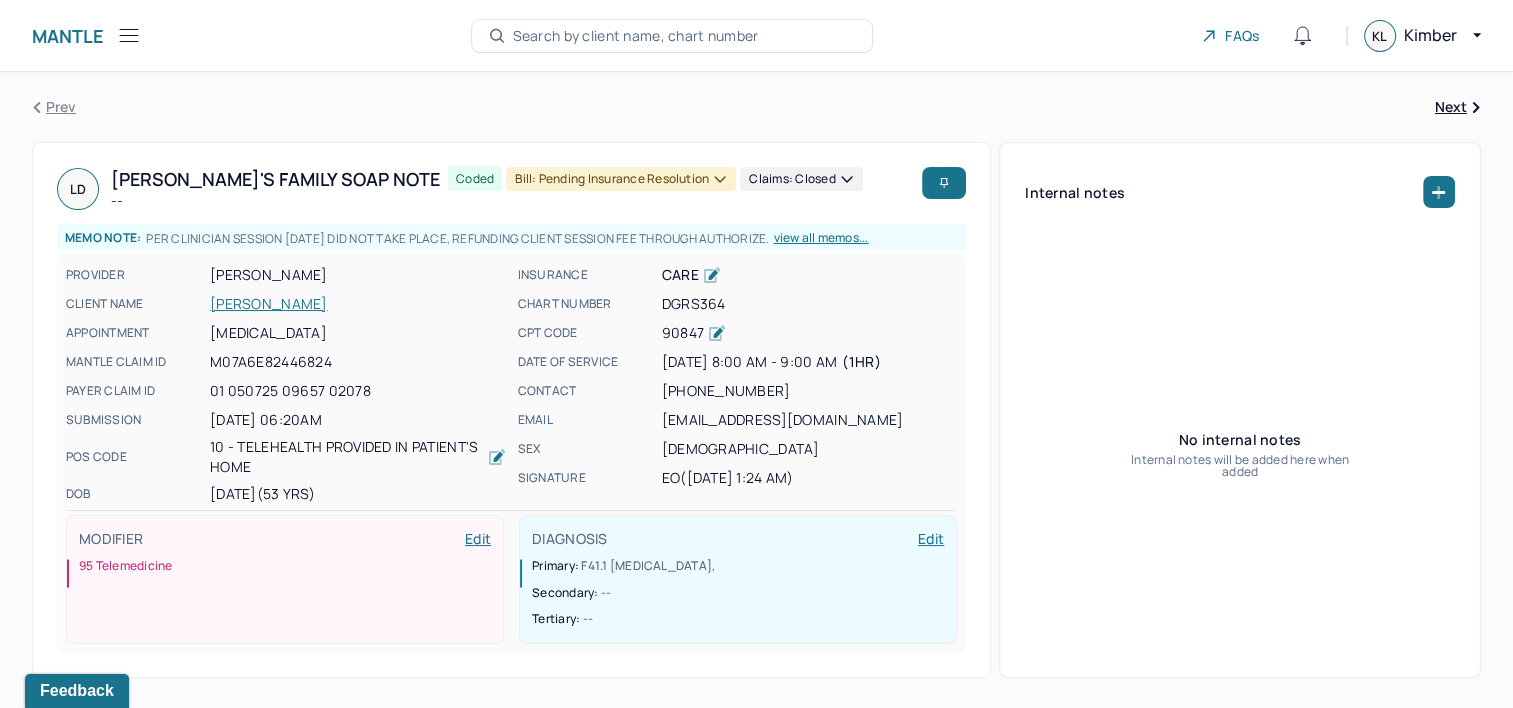 click on "Bill: Pending Insurance Resolution" at bounding box center (621, 179) 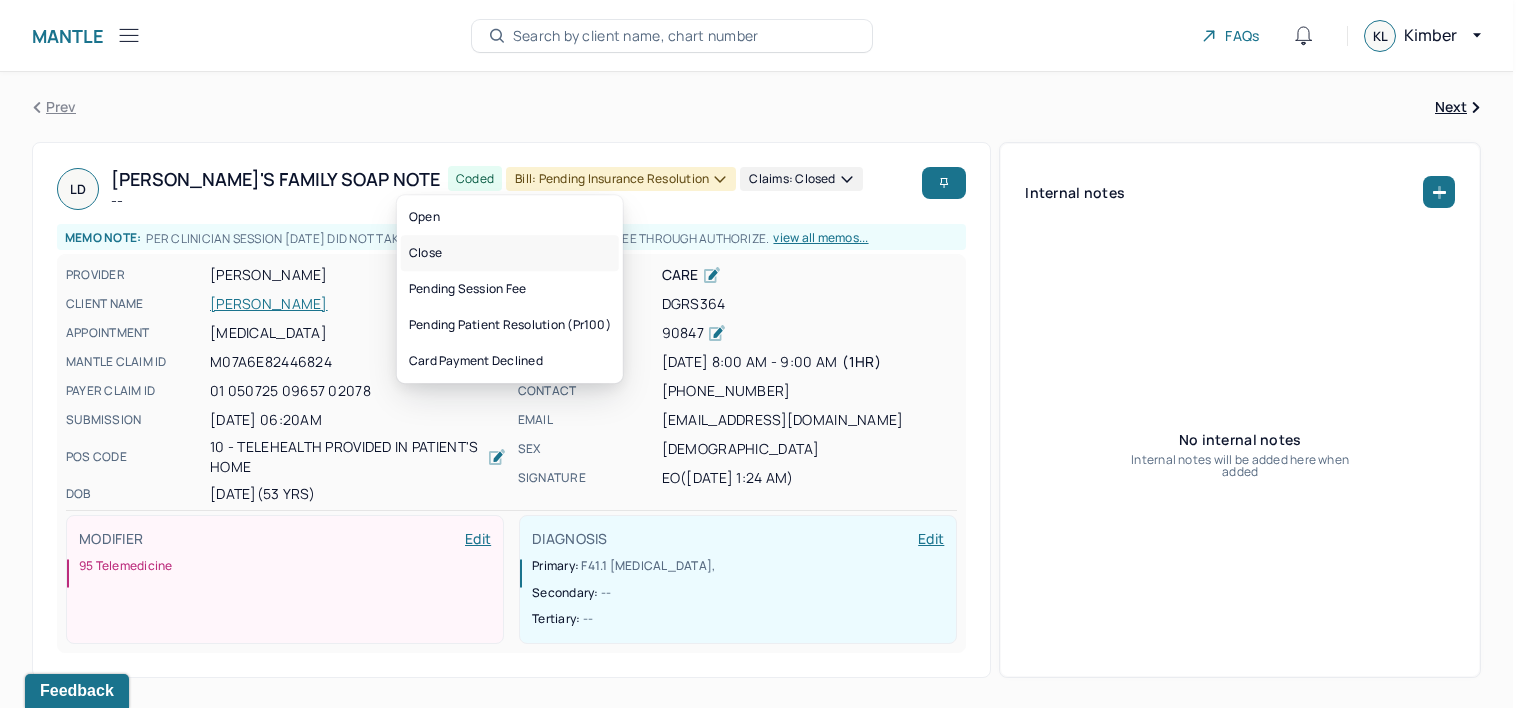 click on "Close" at bounding box center (510, 253) 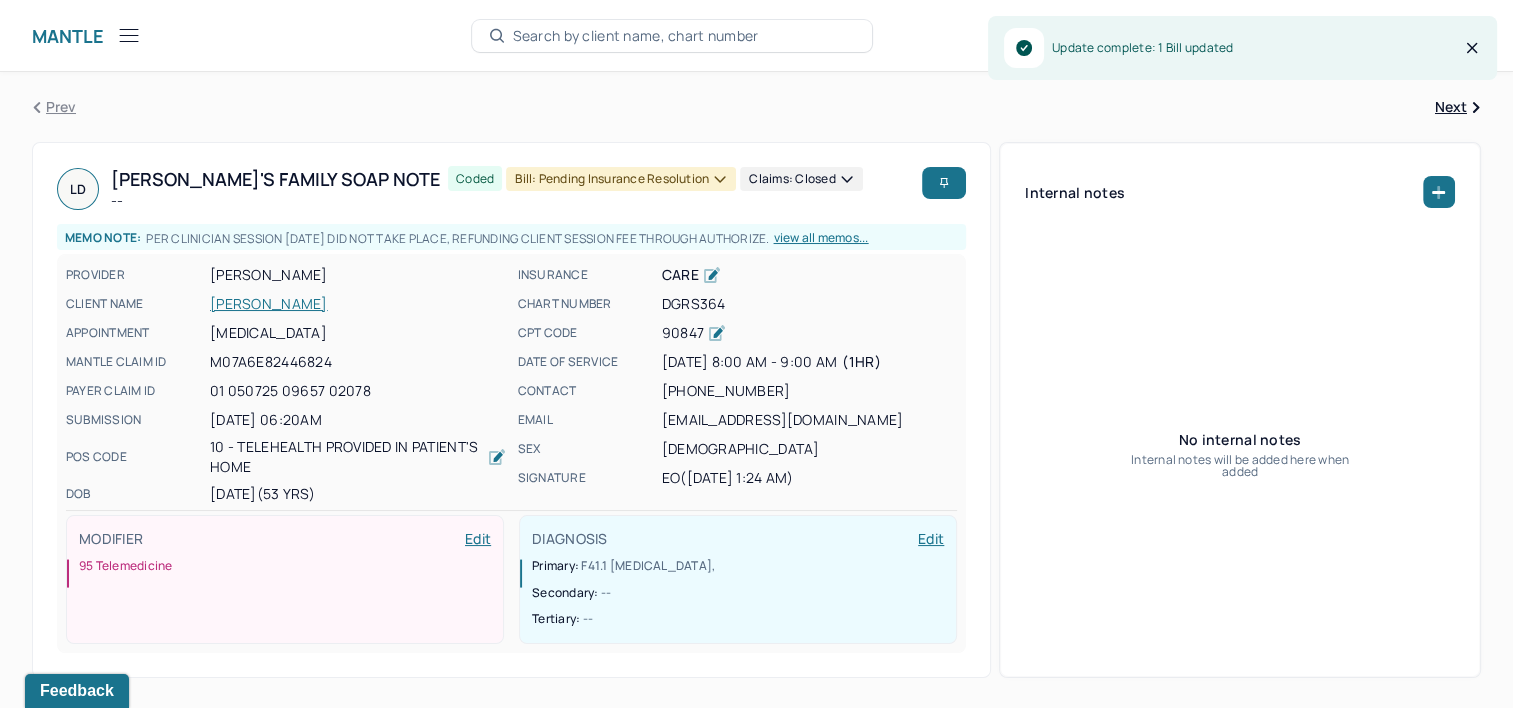 type 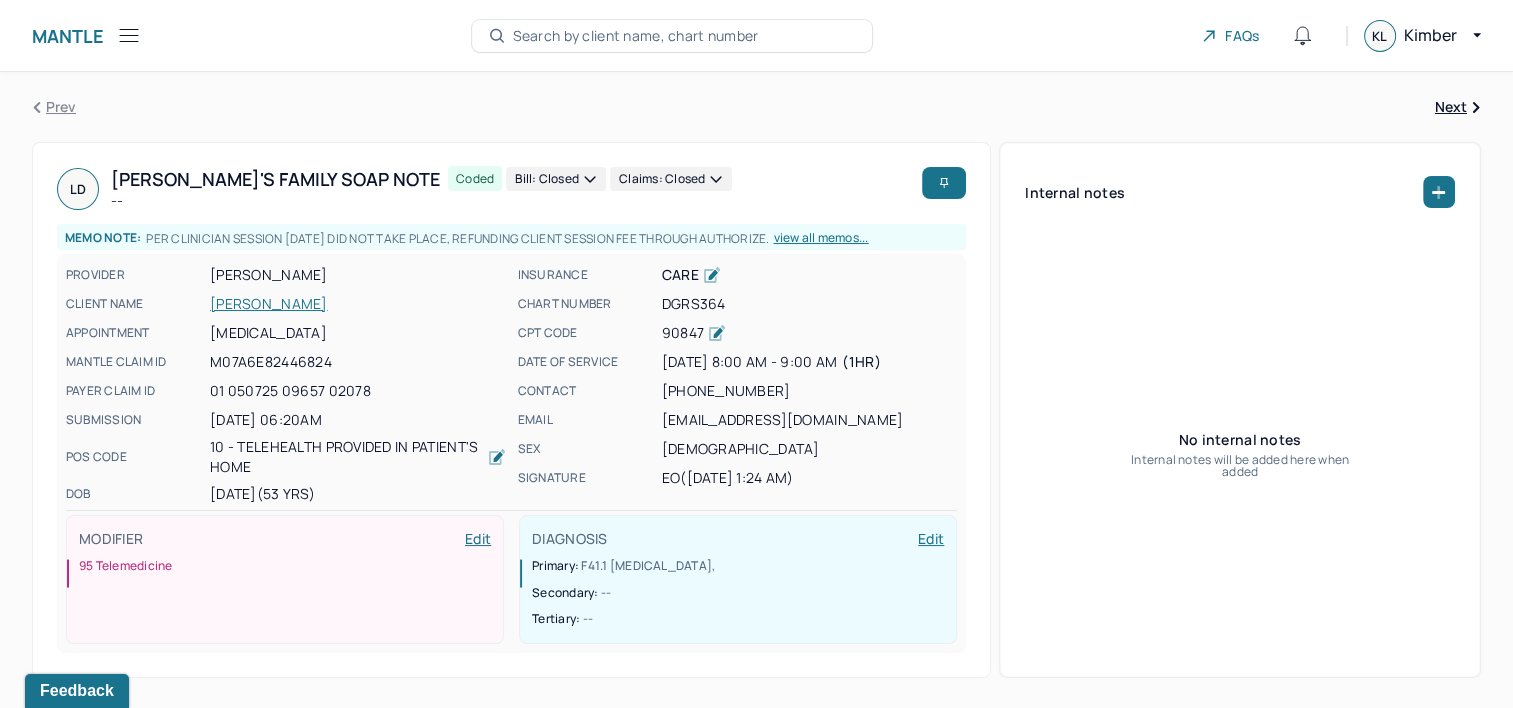 click on "[PERSON_NAME]" at bounding box center (358, 304) 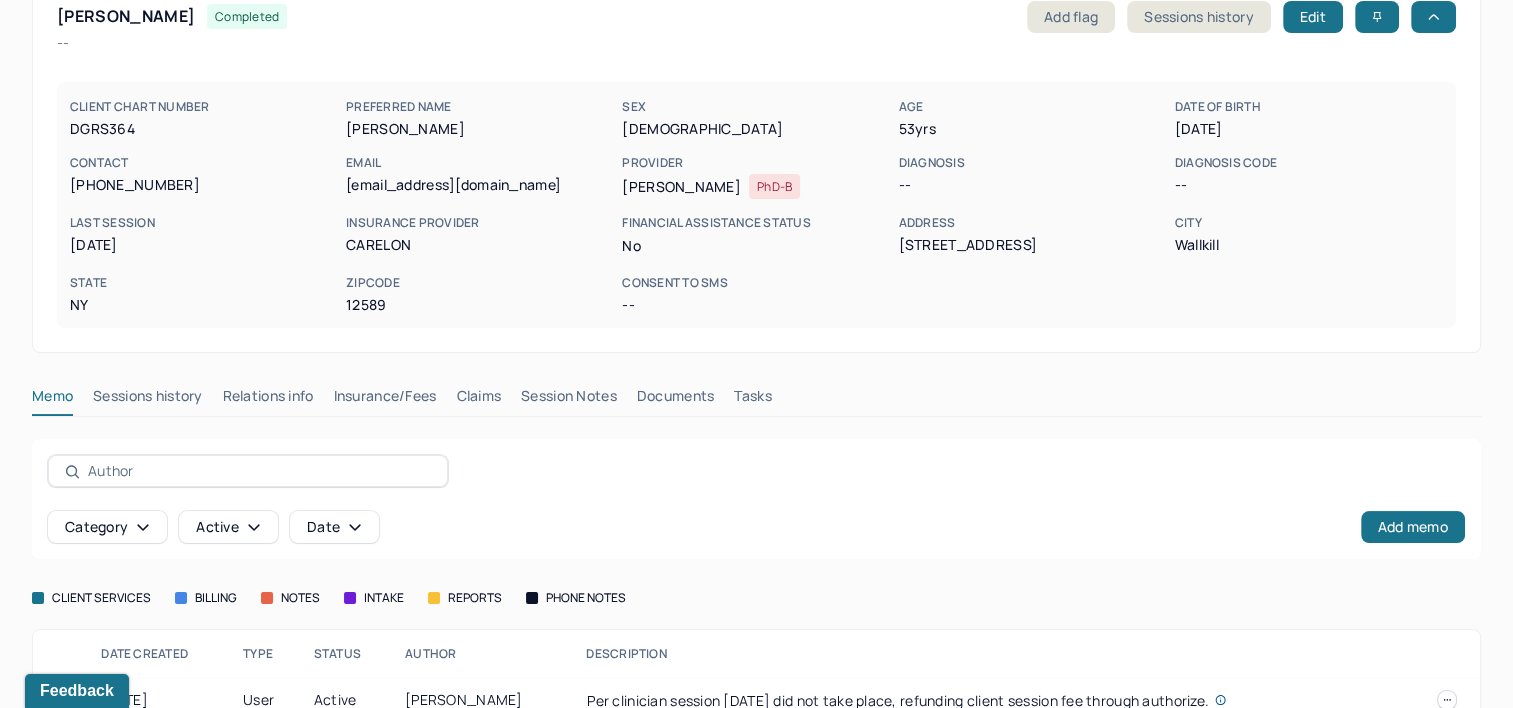 scroll, scrollTop: 203, scrollLeft: 0, axis: vertical 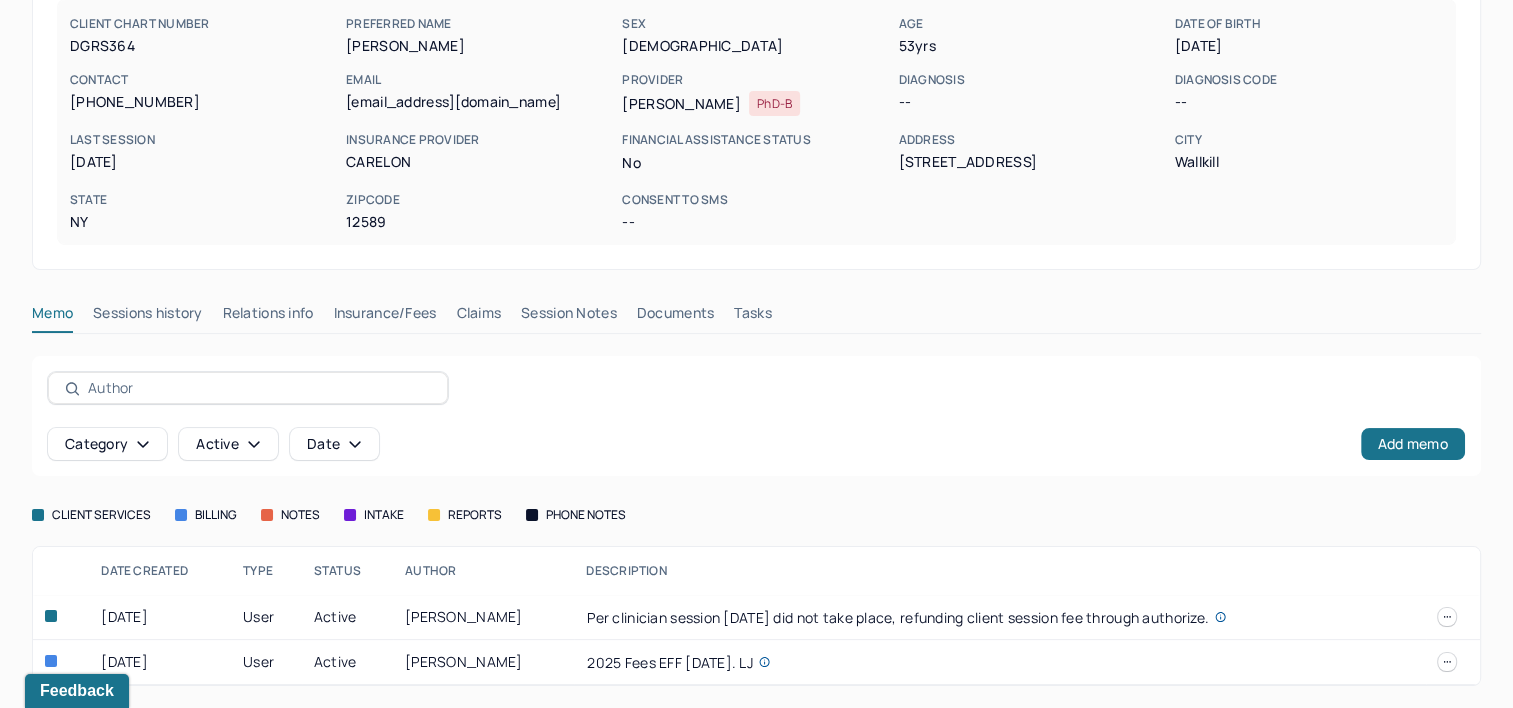 click on "Claims" at bounding box center [478, 317] 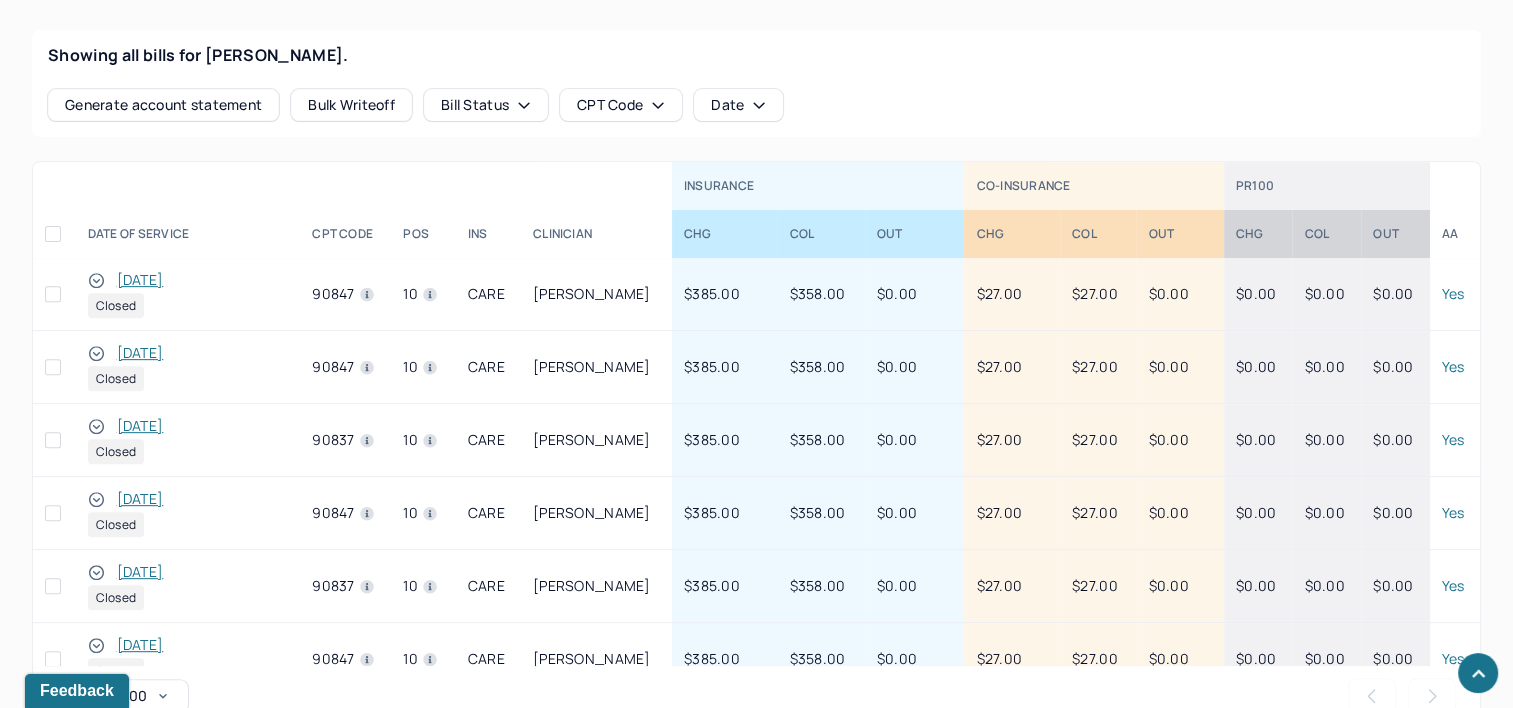 scroll, scrollTop: 1003, scrollLeft: 0, axis: vertical 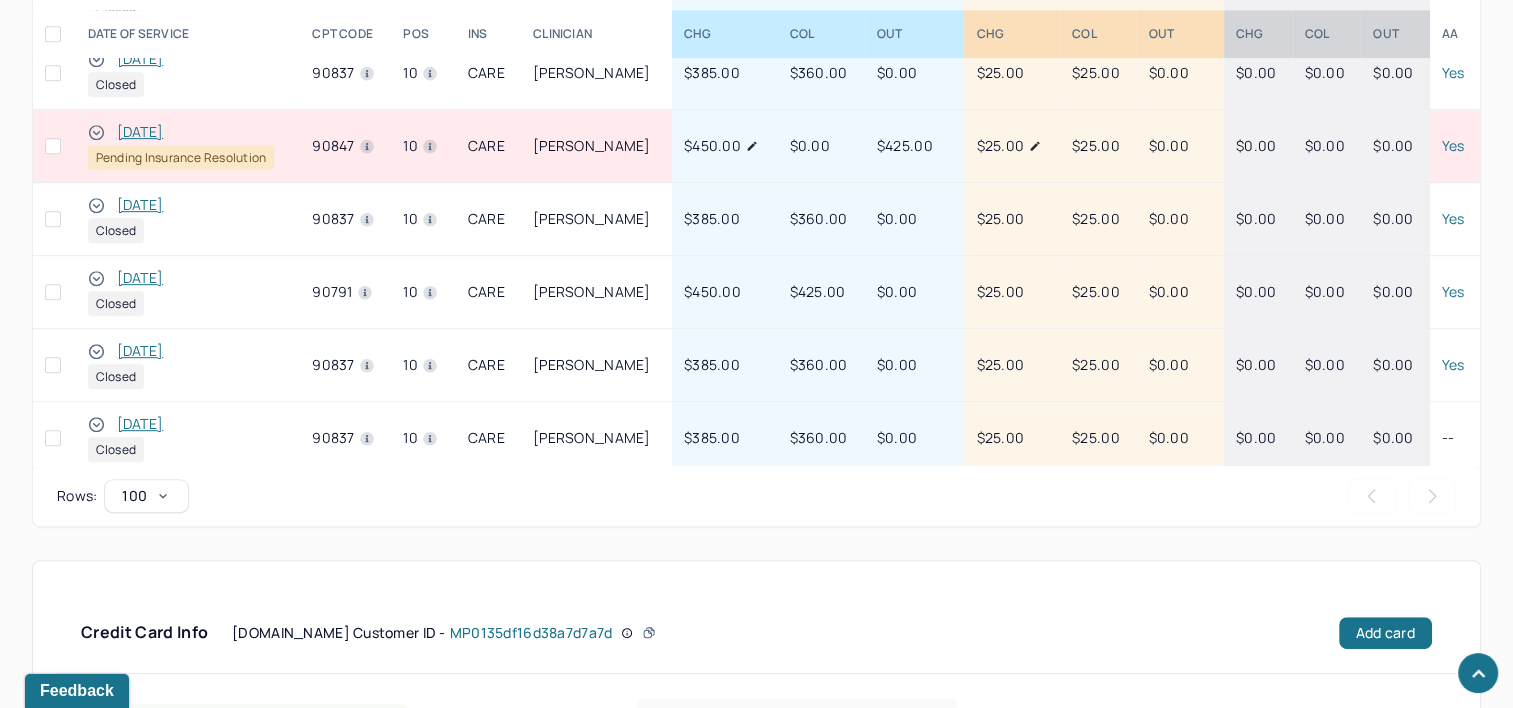 click on "[DATE]" at bounding box center [140, 132] 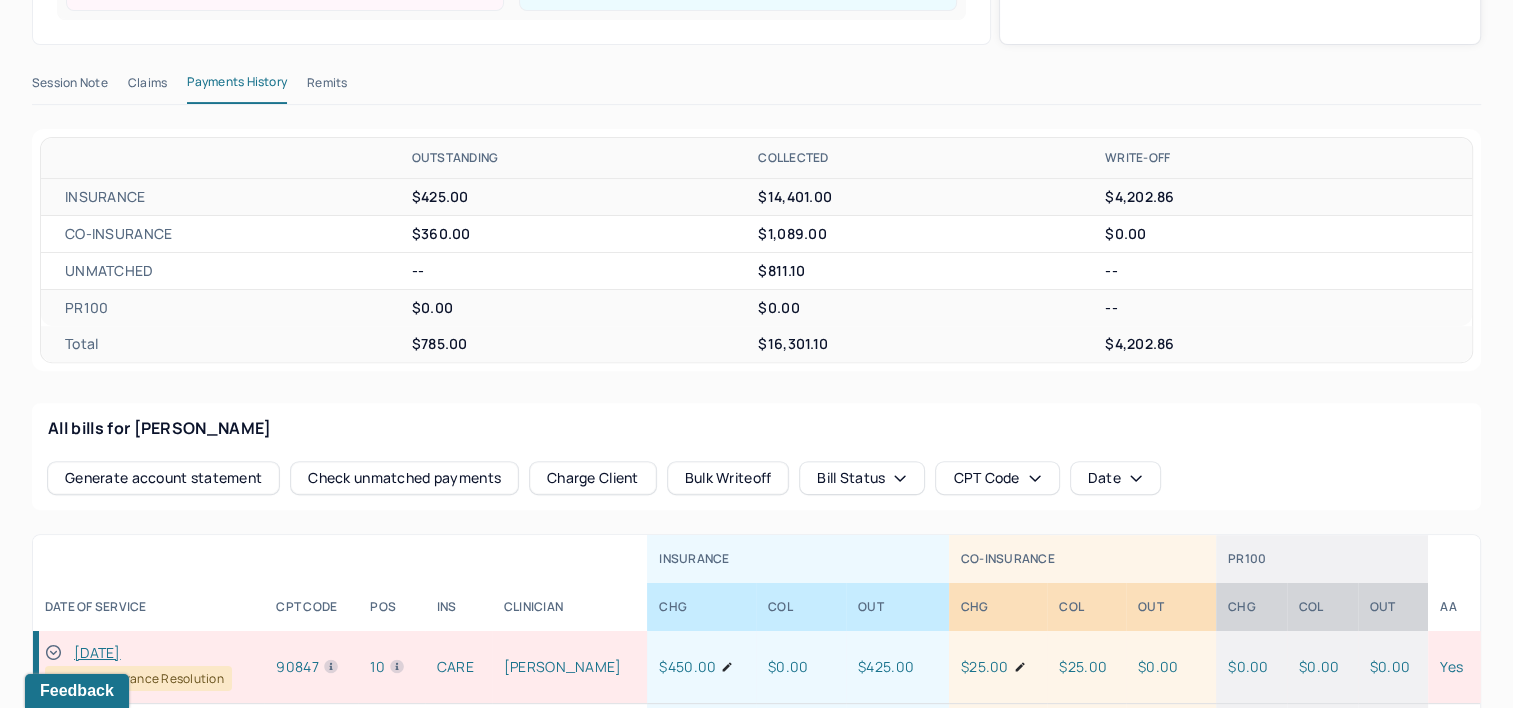 scroll, scrollTop: 403, scrollLeft: 0, axis: vertical 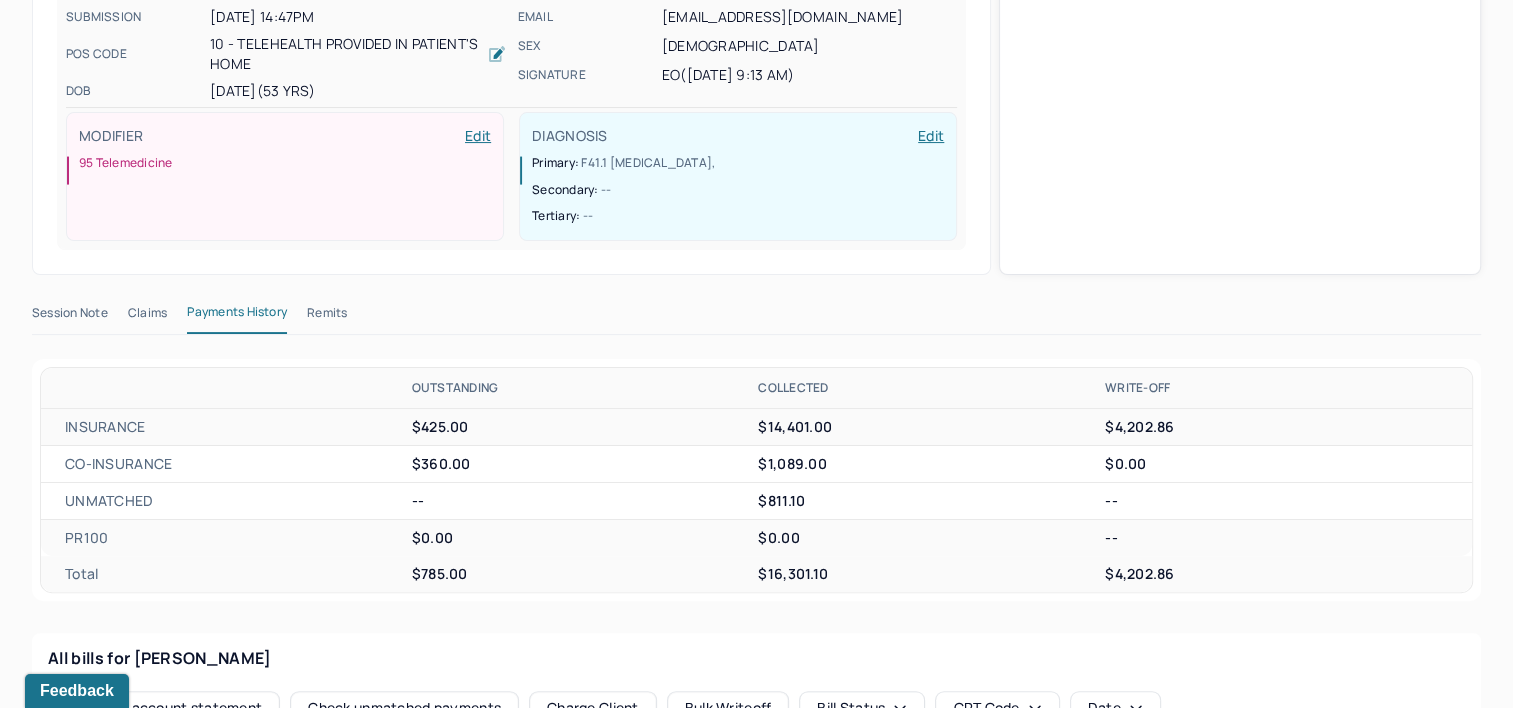 click on "Remits" at bounding box center [327, 317] 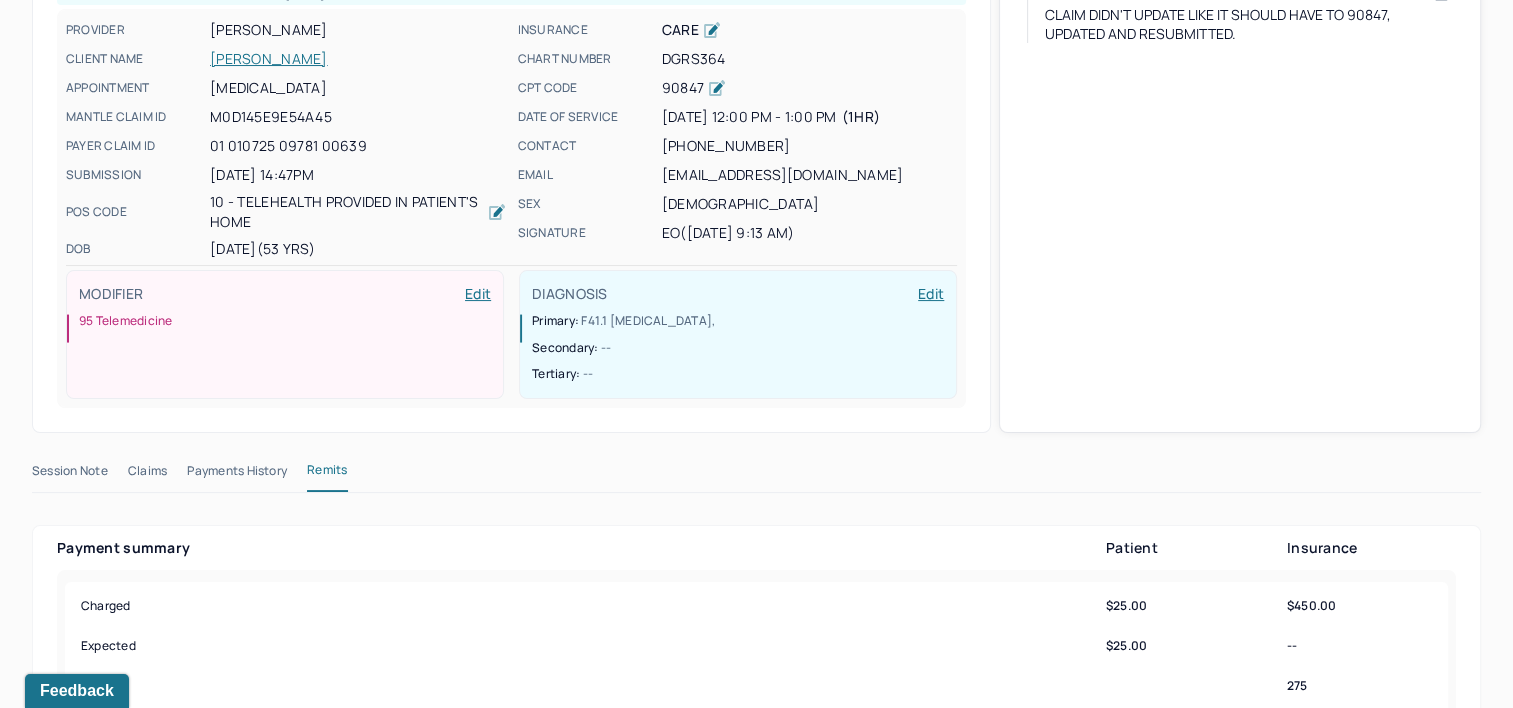 scroll, scrollTop: 300, scrollLeft: 0, axis: vertical 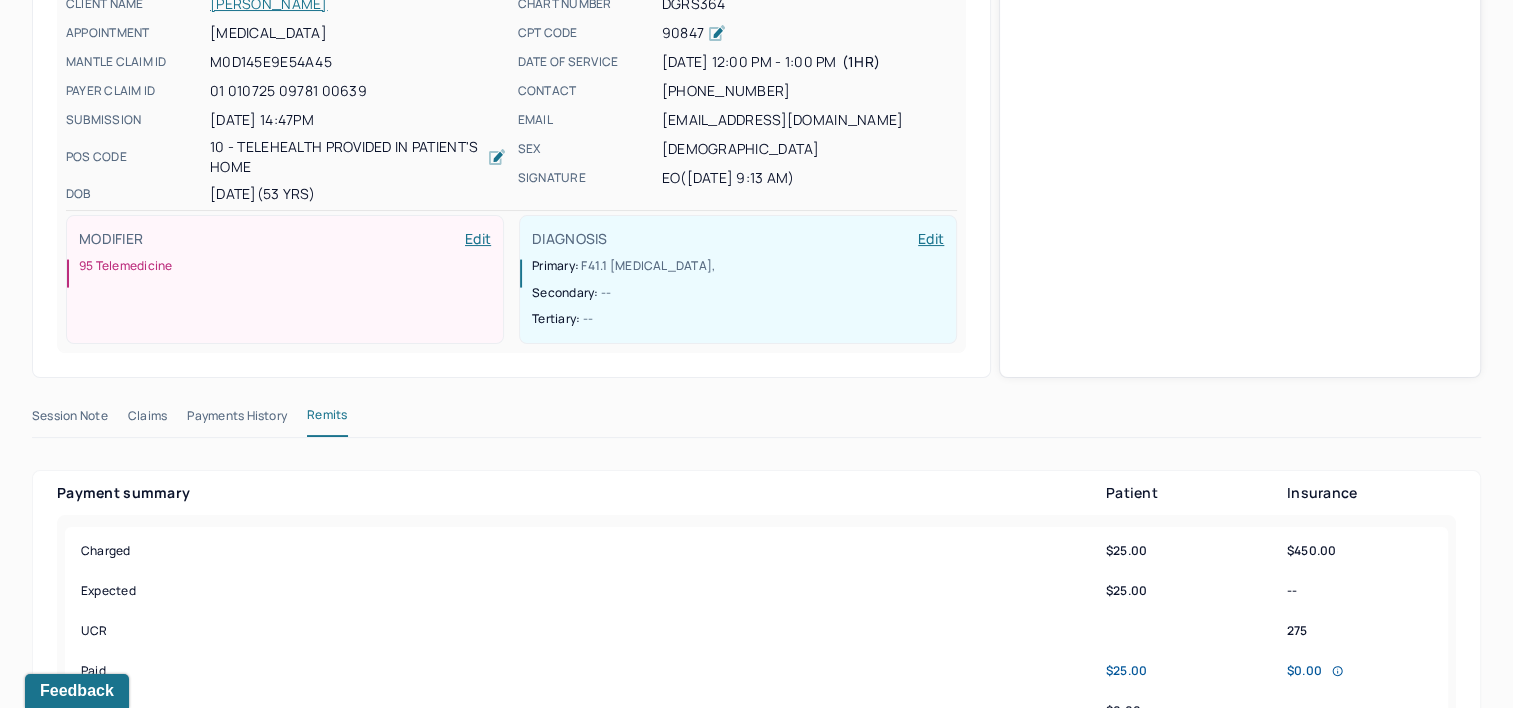 click on "Claims" at bounding box center [147, 420] 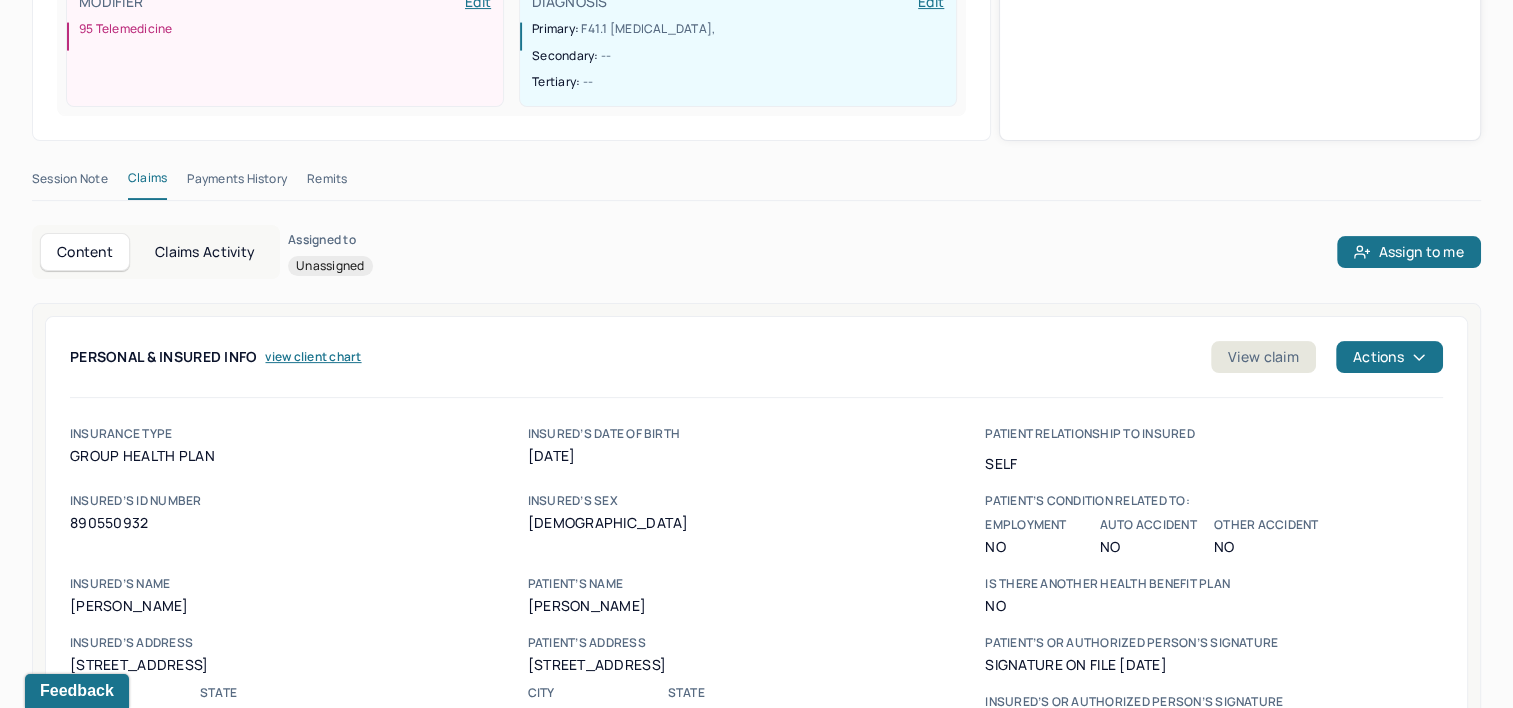 scroll, scrollTop: 600, scrollLeft: 0, axis: vertical 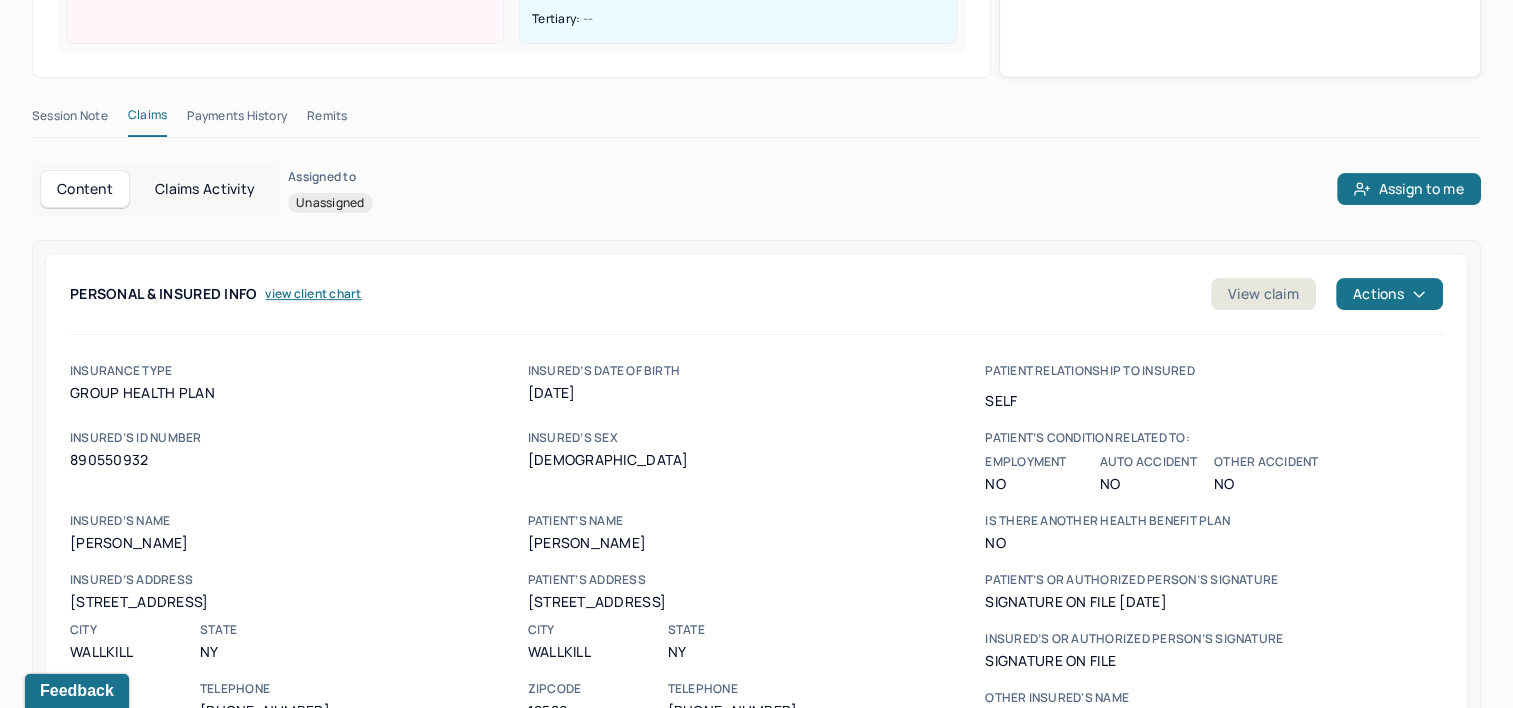 click on "Claims Activity" at bounding box center (205, 189) 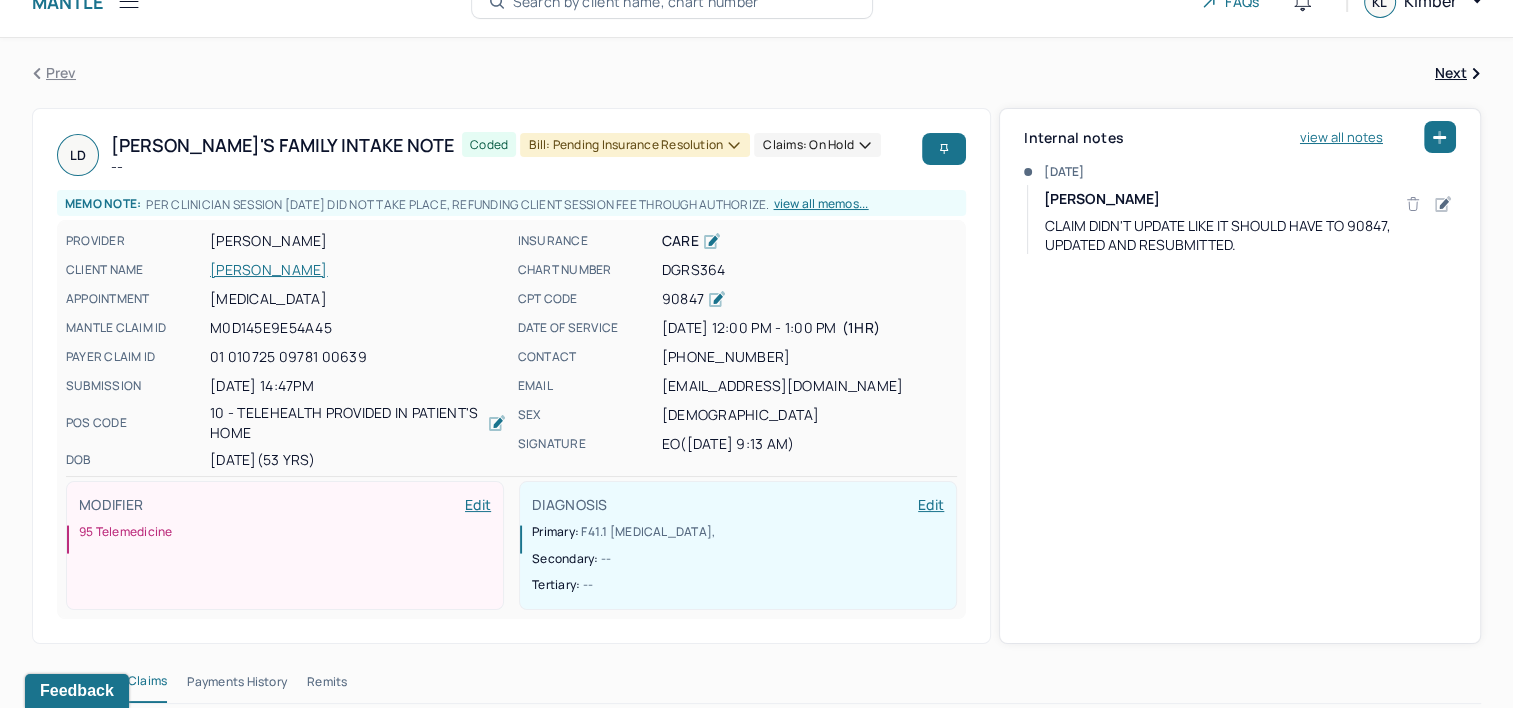scroll, scrollTop: 0, scrollLeft: 0, axis: both 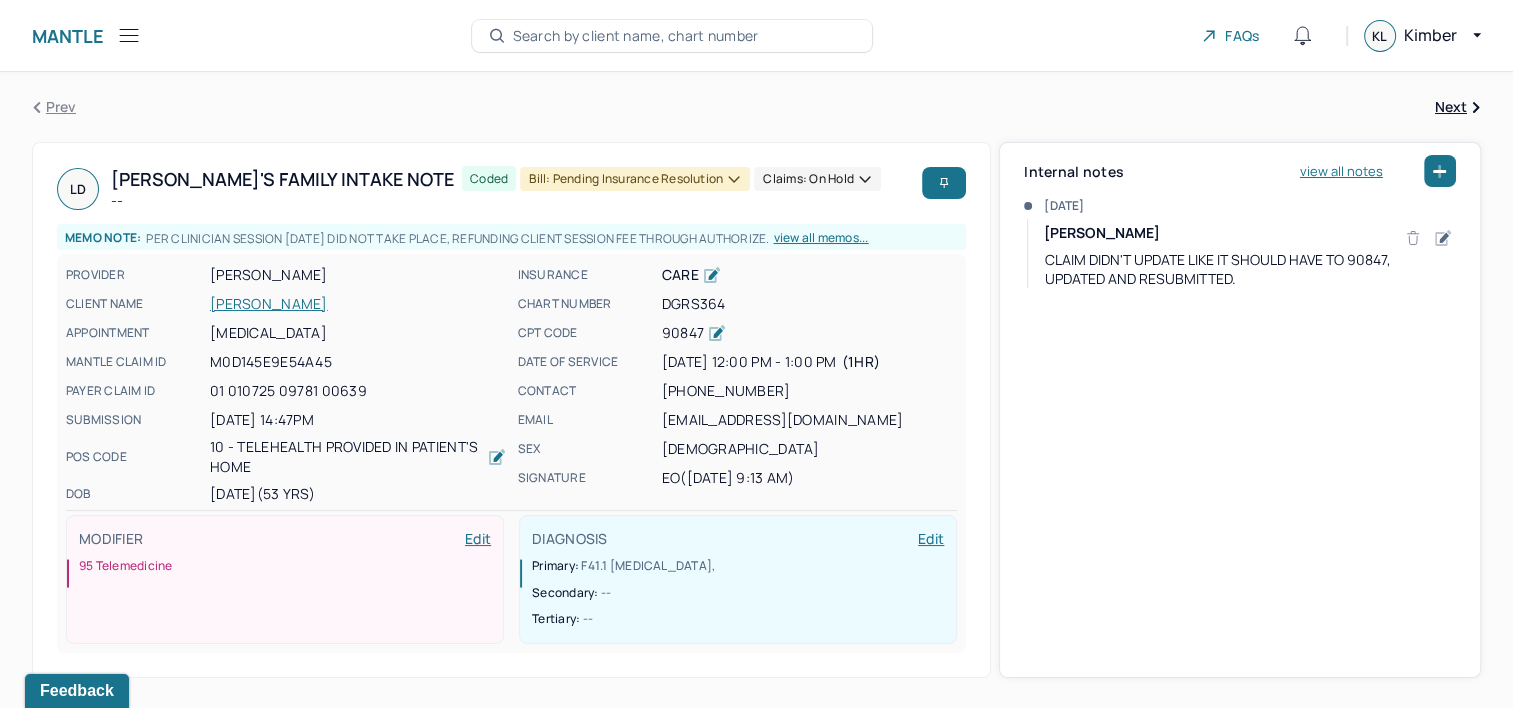 type 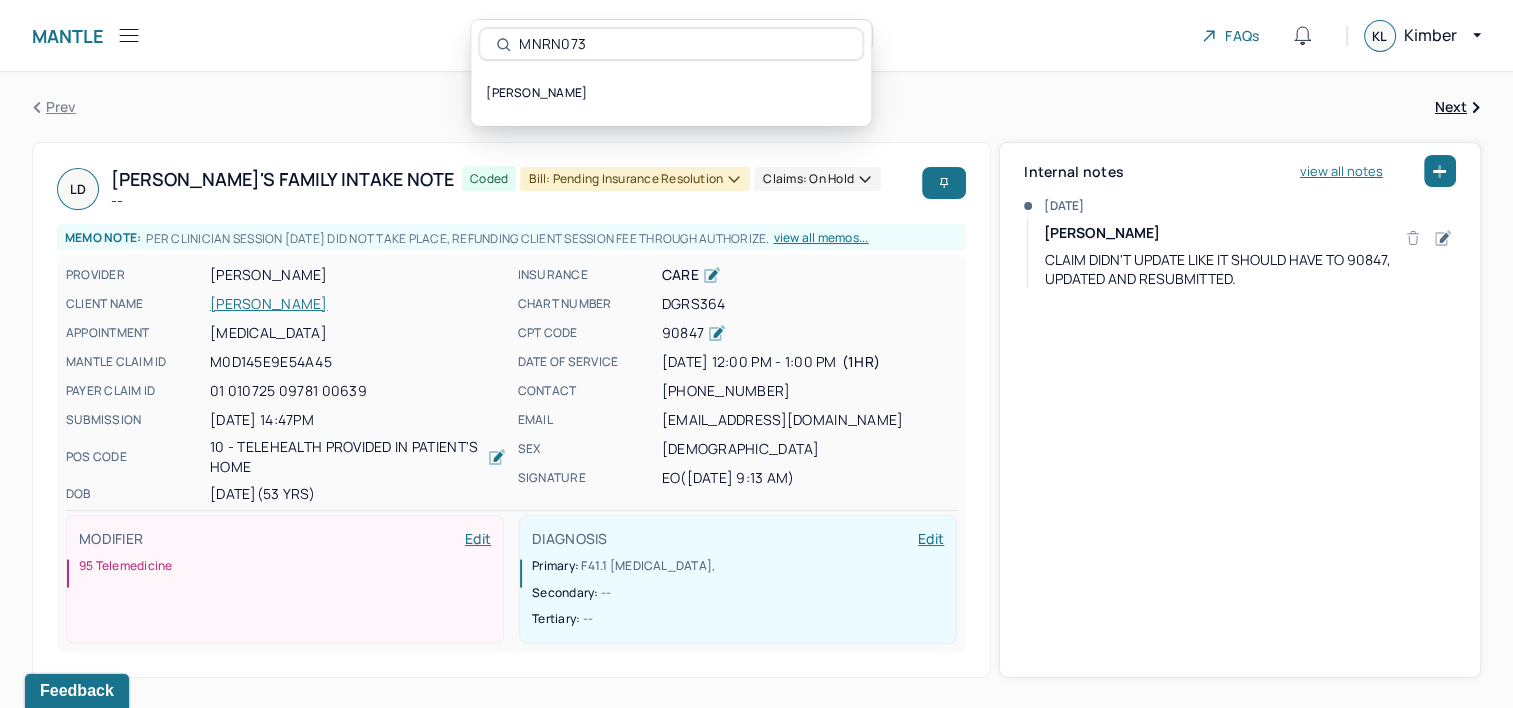 type on "MNRN073" 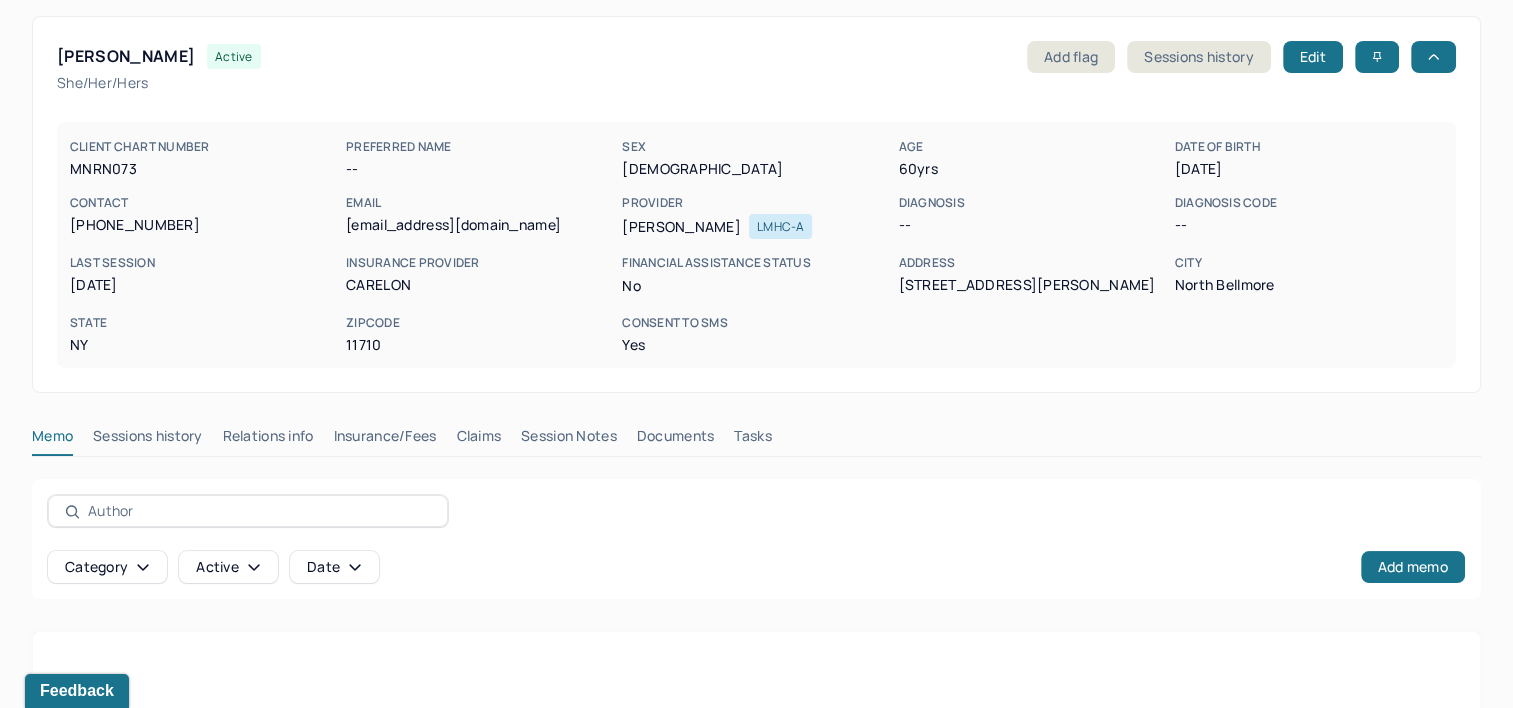 scroll, scrollTop: 291, scrollLeft: 0, axis: vertical 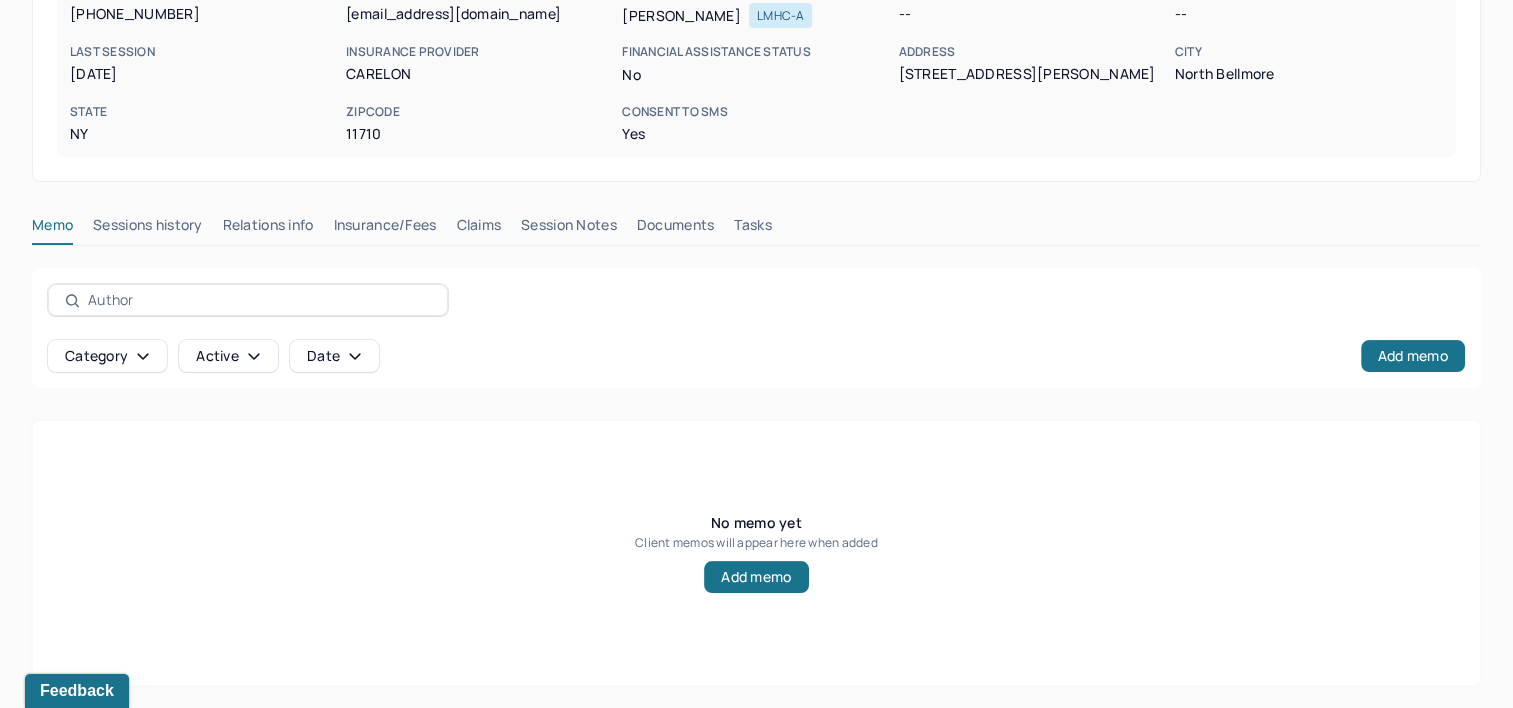 click on "Claims" at bounding box center [478, 229] 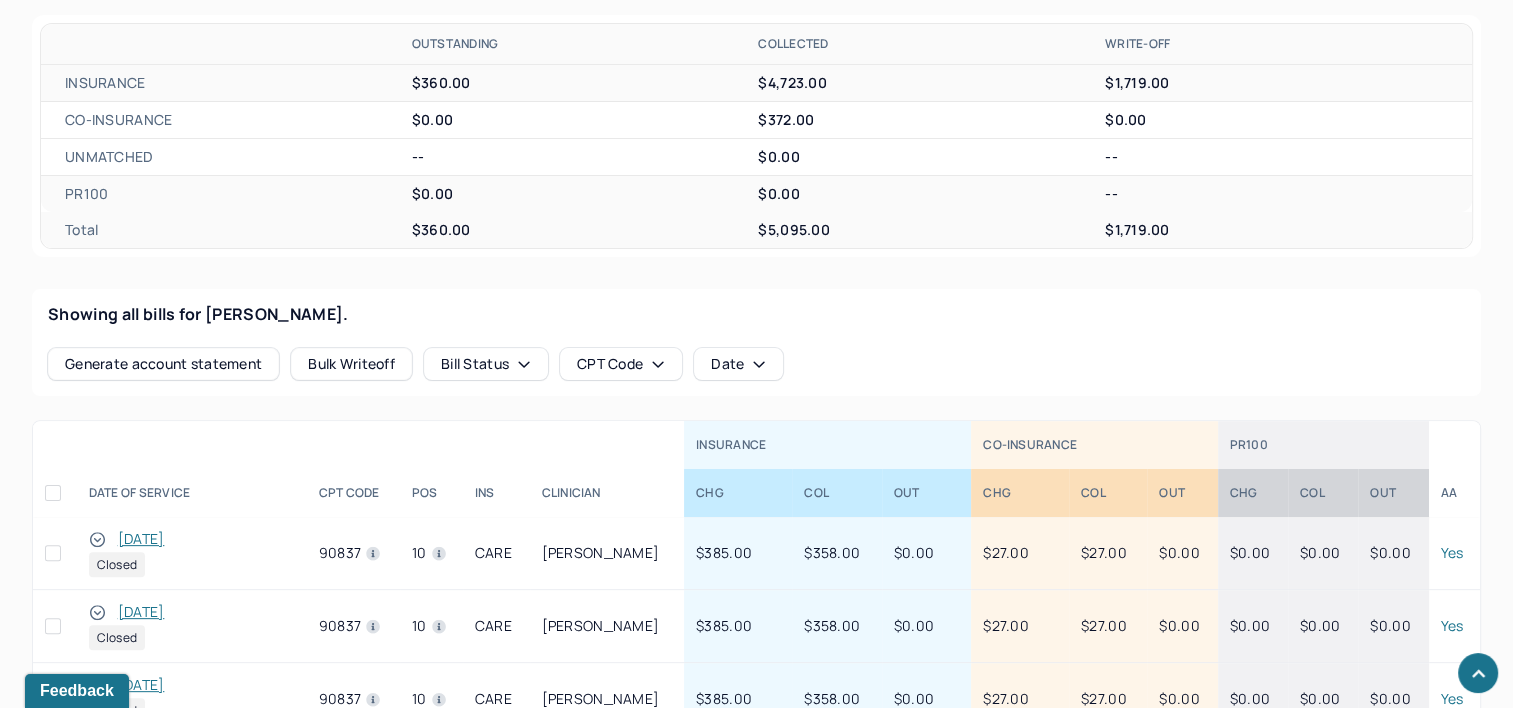 scroll, scrollTop: 791, scrollLeft: 0, axis: vertical 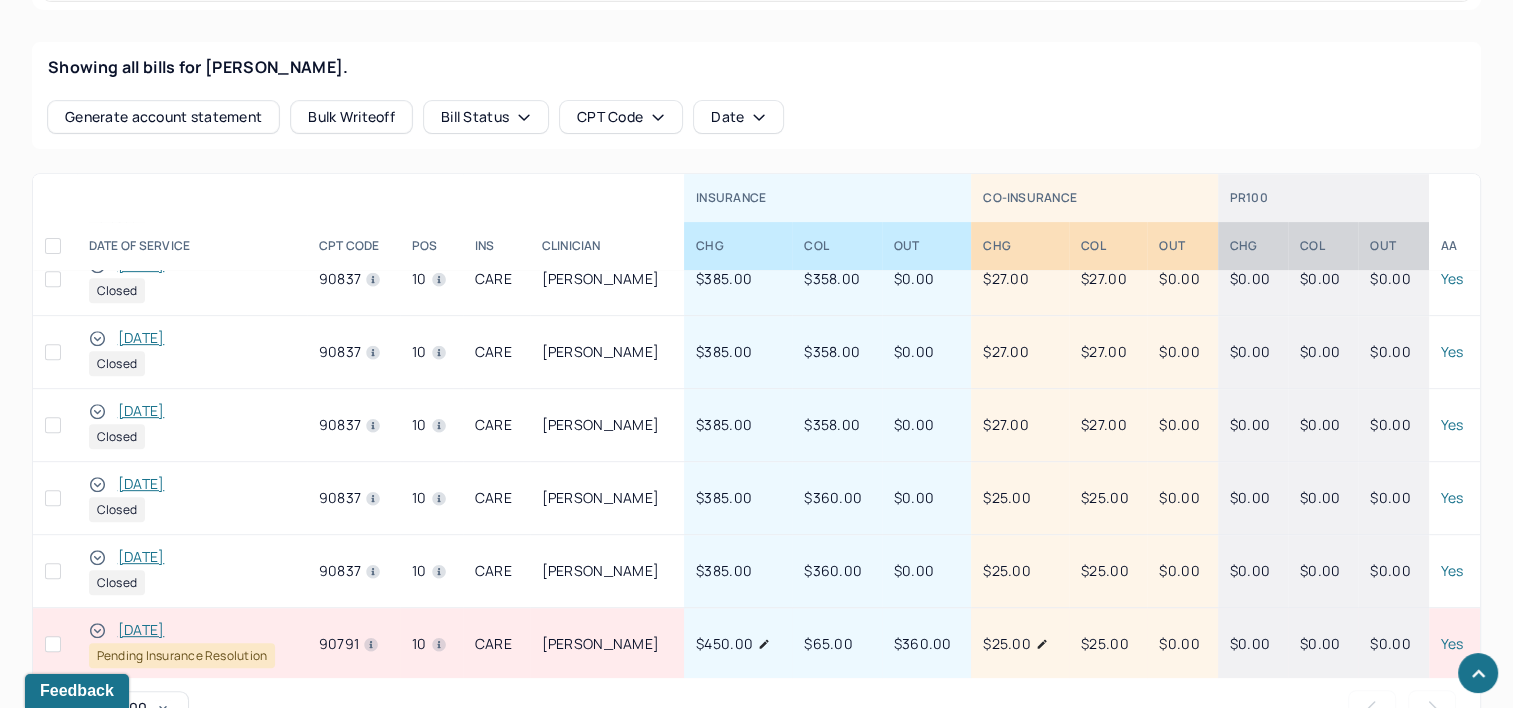 click on "[DATE]" at bounding box center [141, 630] 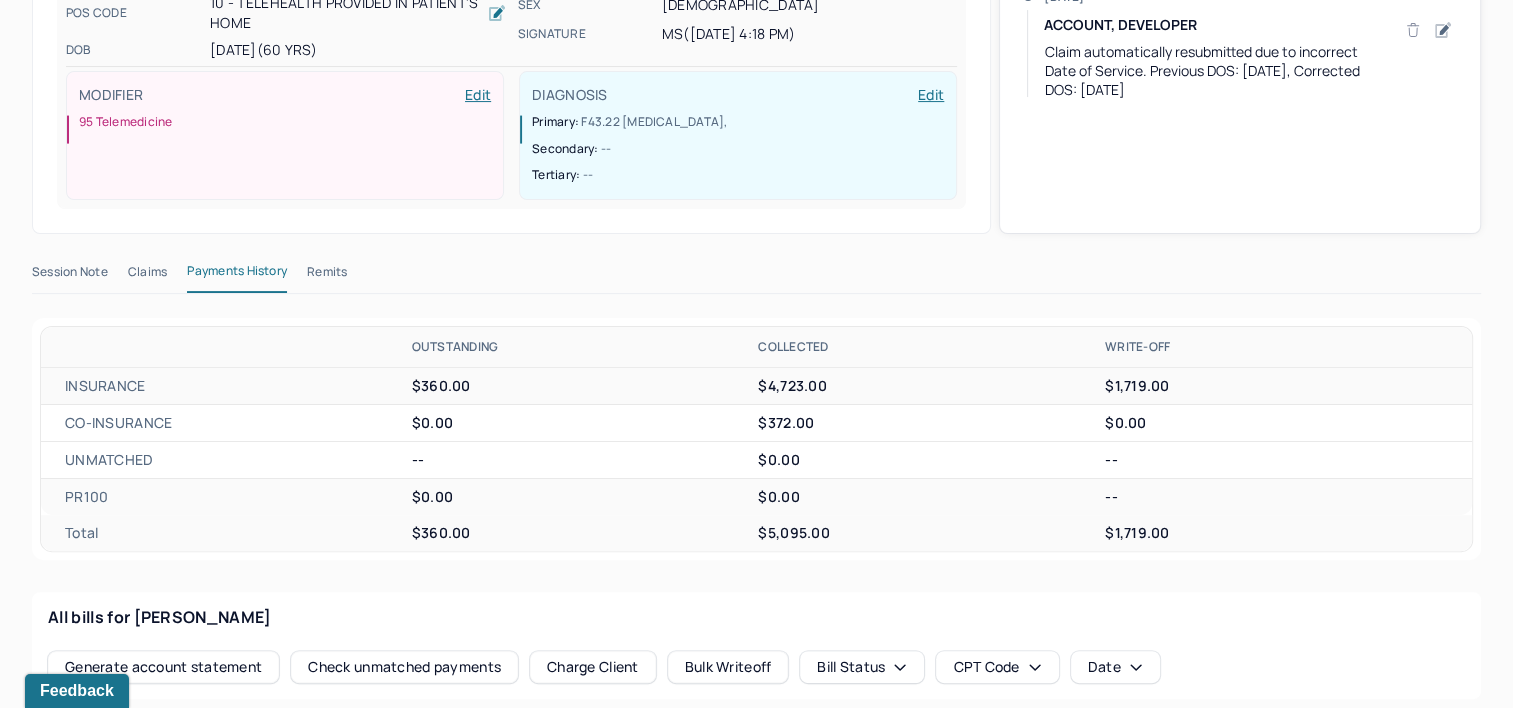 scroll, scrollTop: 291, scrollLeft: 0, axis: vertical 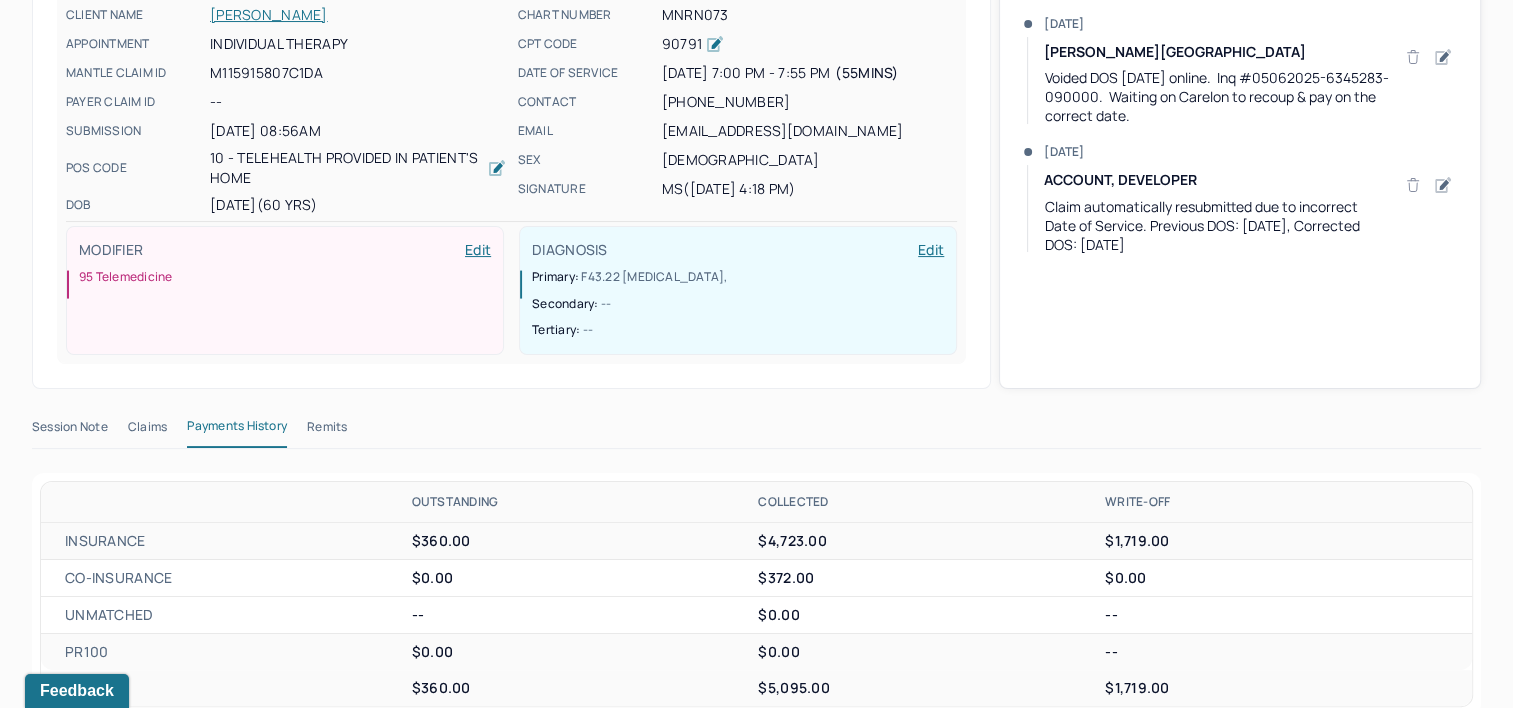 click on "Remits" at bounding box center (327, 431) 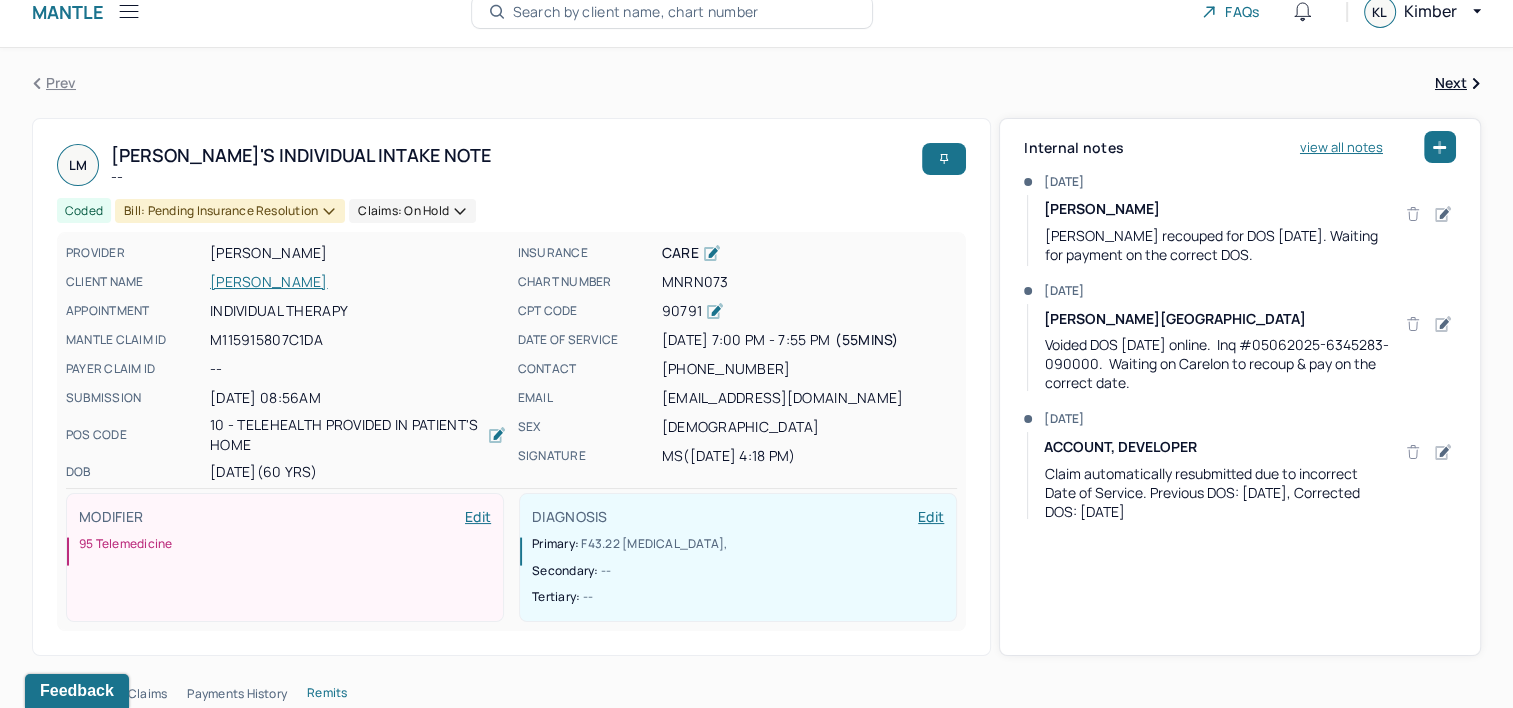scroll, scrollTop: 0, scrollLeft: 0, axis: both 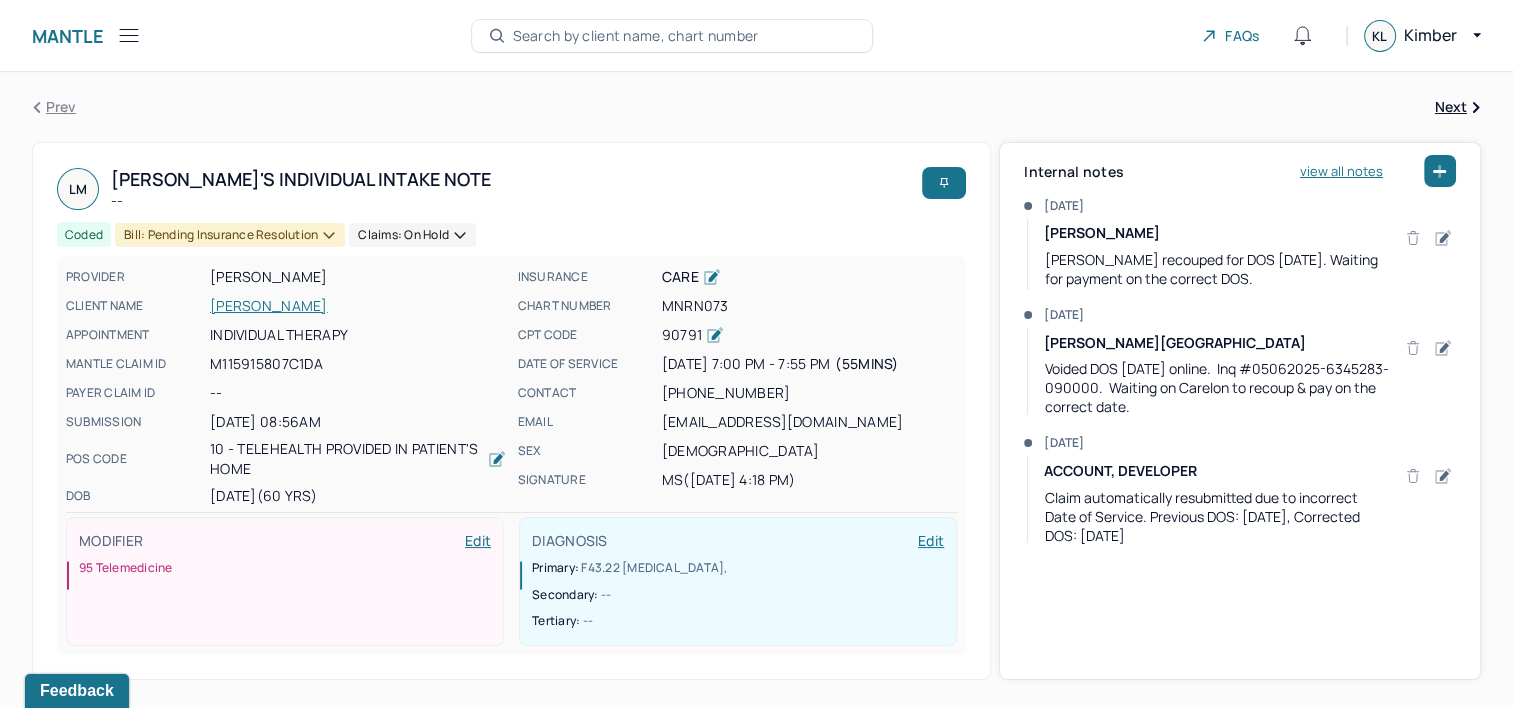 type 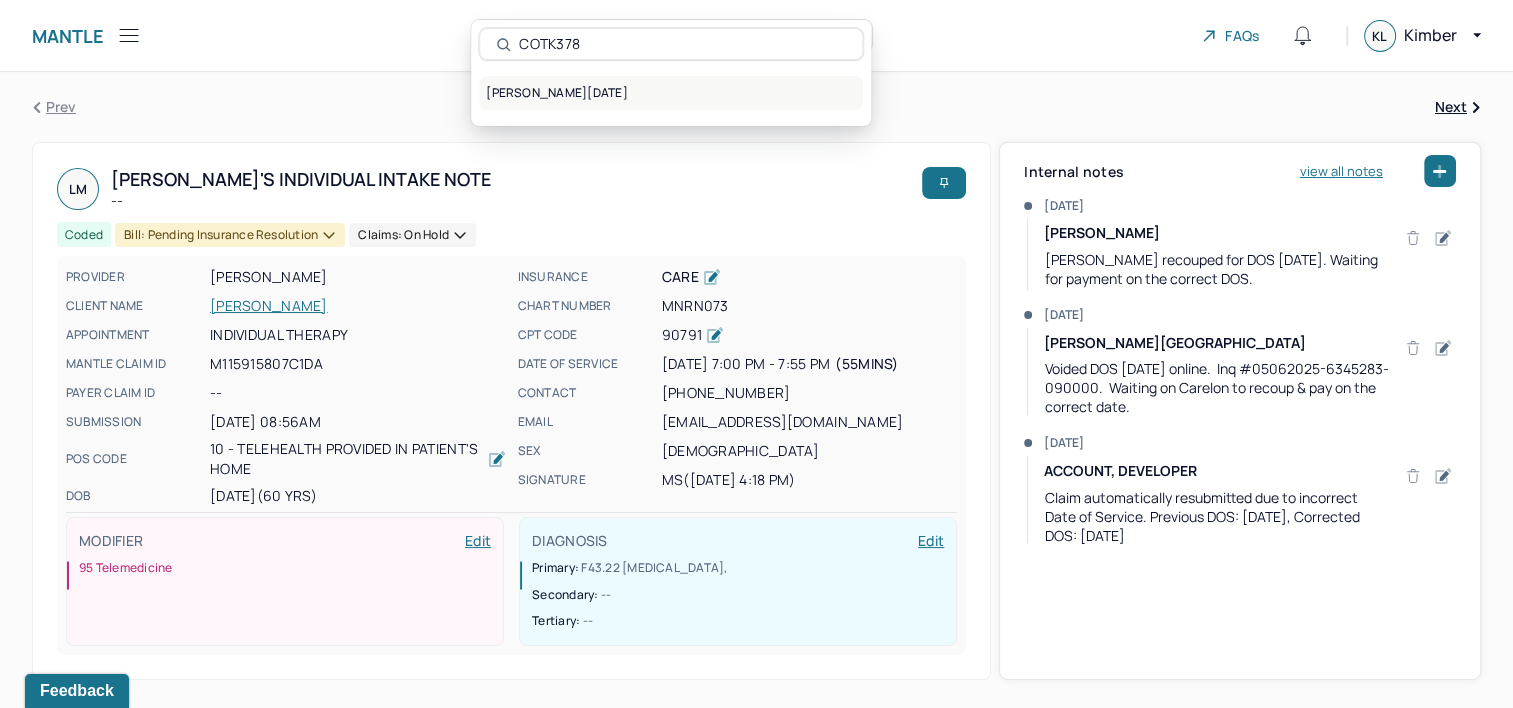 type on "COTK378" 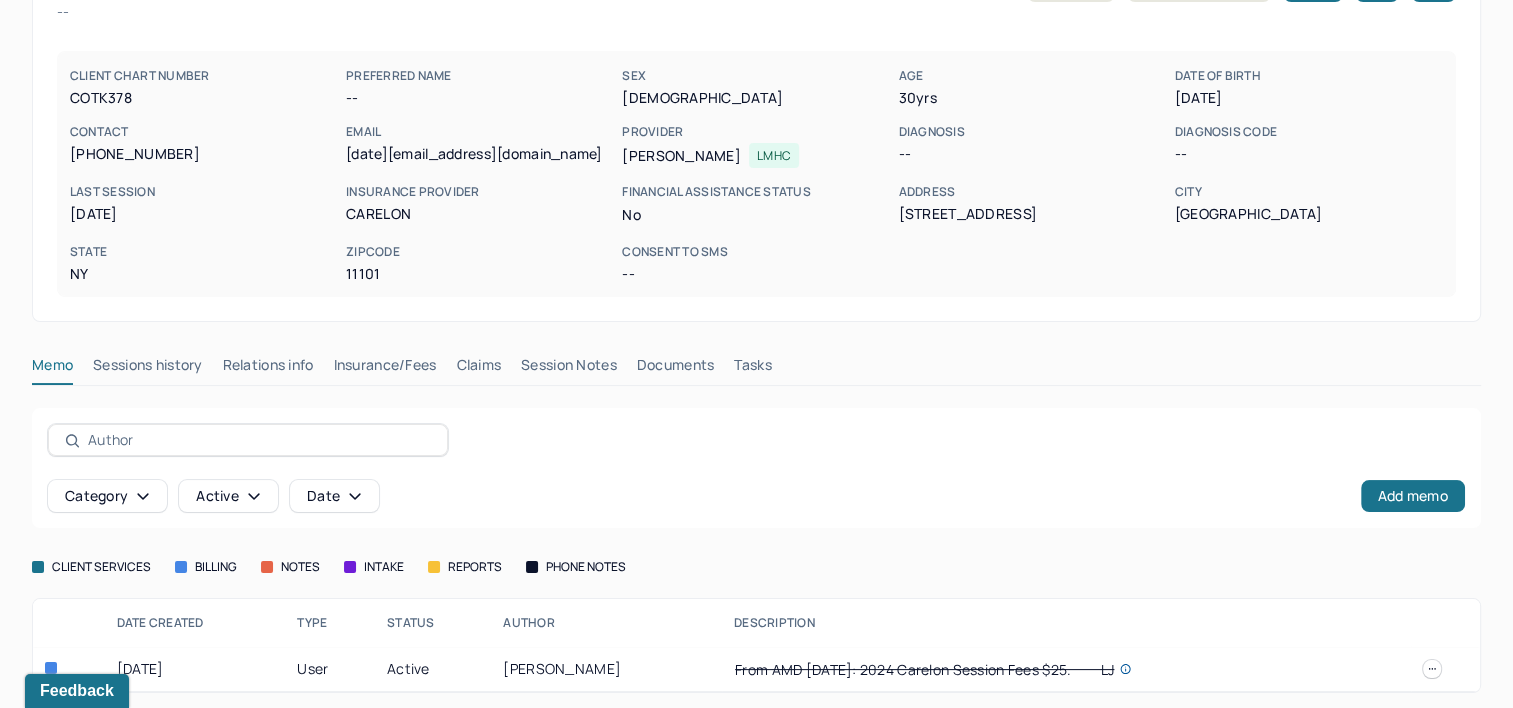 scroll, scrollTop: 158, scrollLeft: 0, axis: vertical 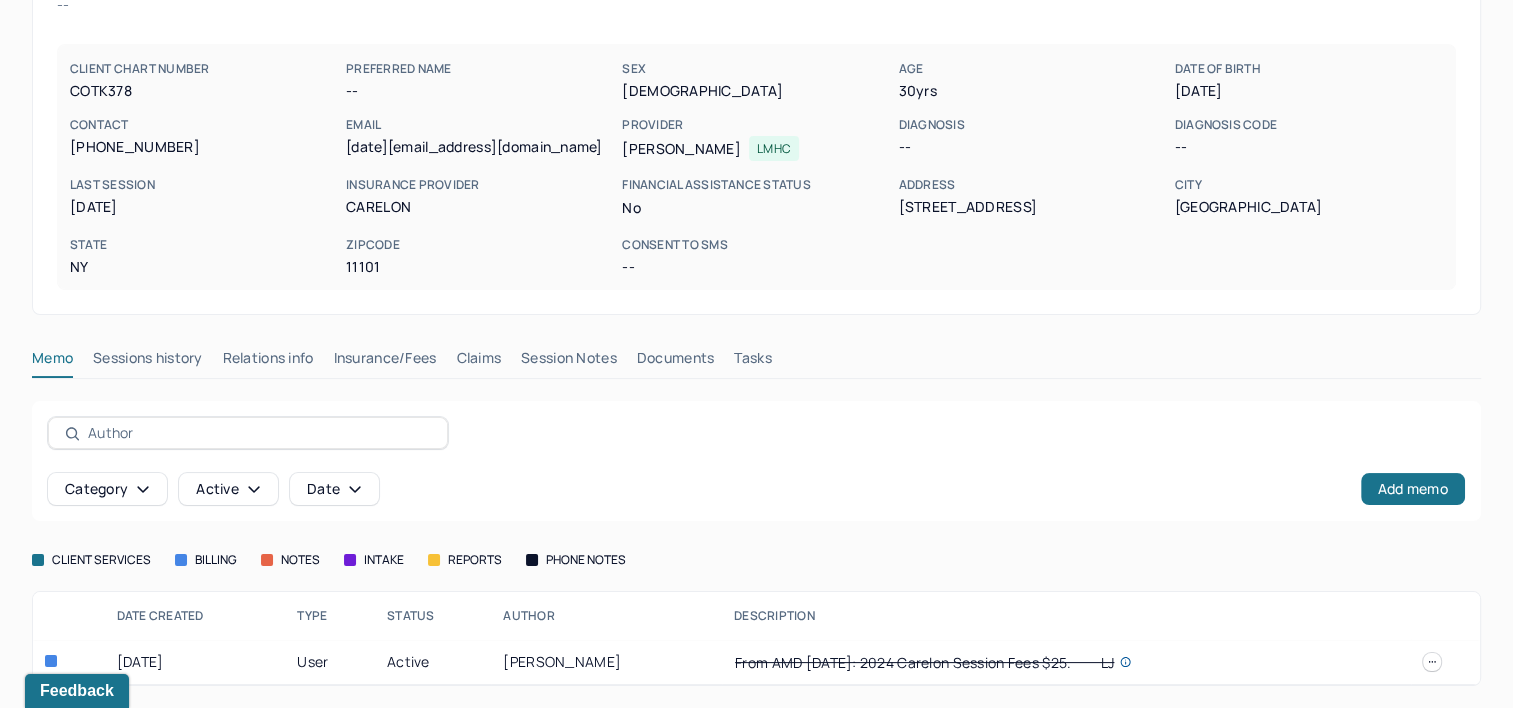 click on "Claims" at bounding box center (478, 362) 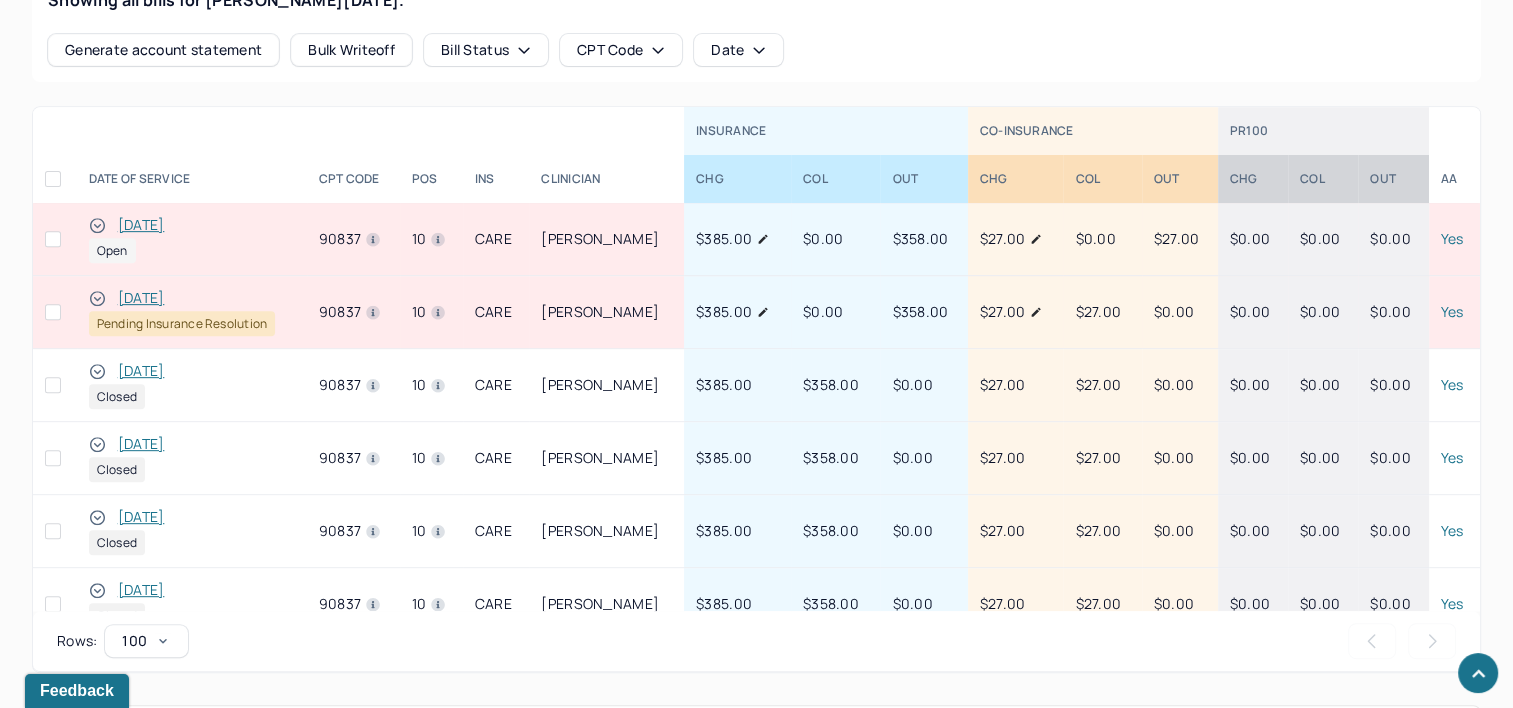 scroll, scrollTop: 958, scrollLeft: 0, axis: vertical 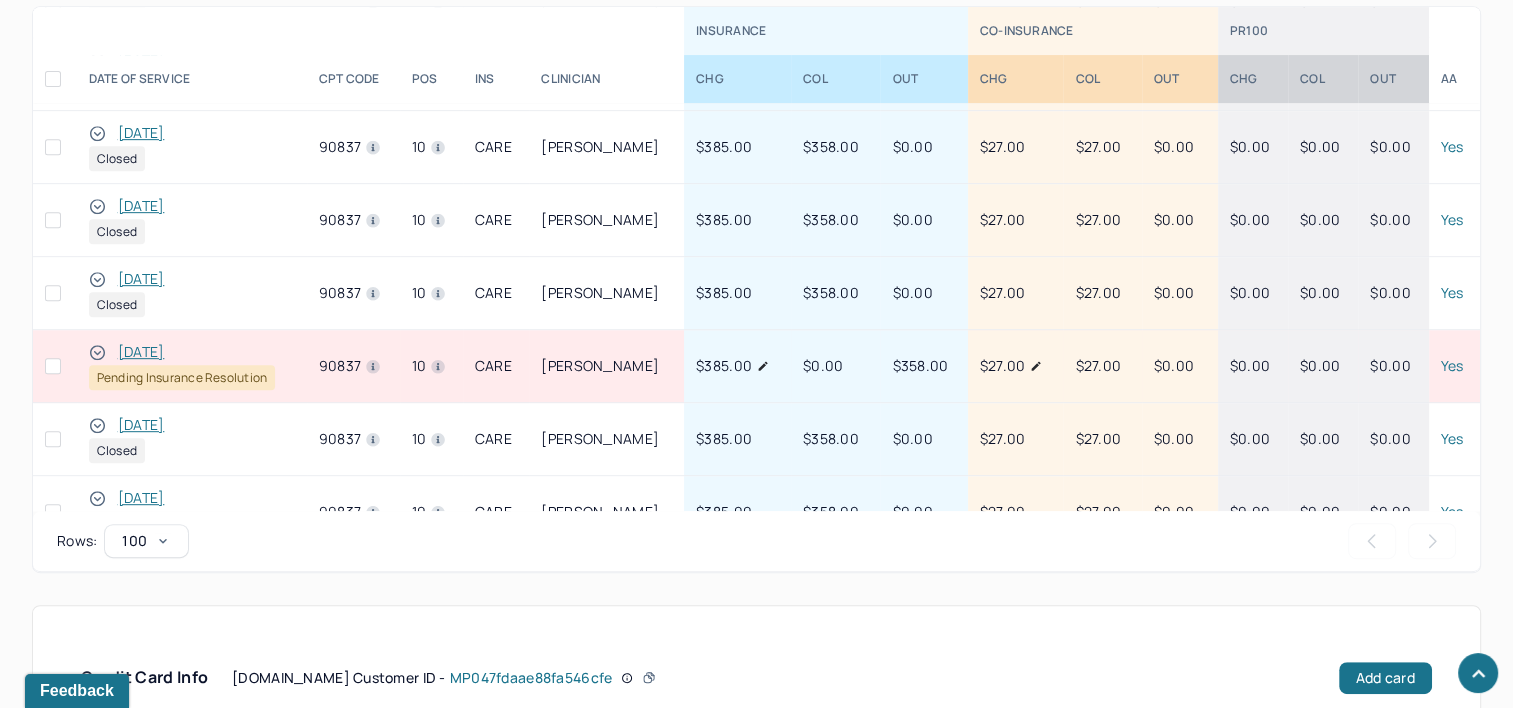 click on "[DATE]" at bounding box center [141, 352] 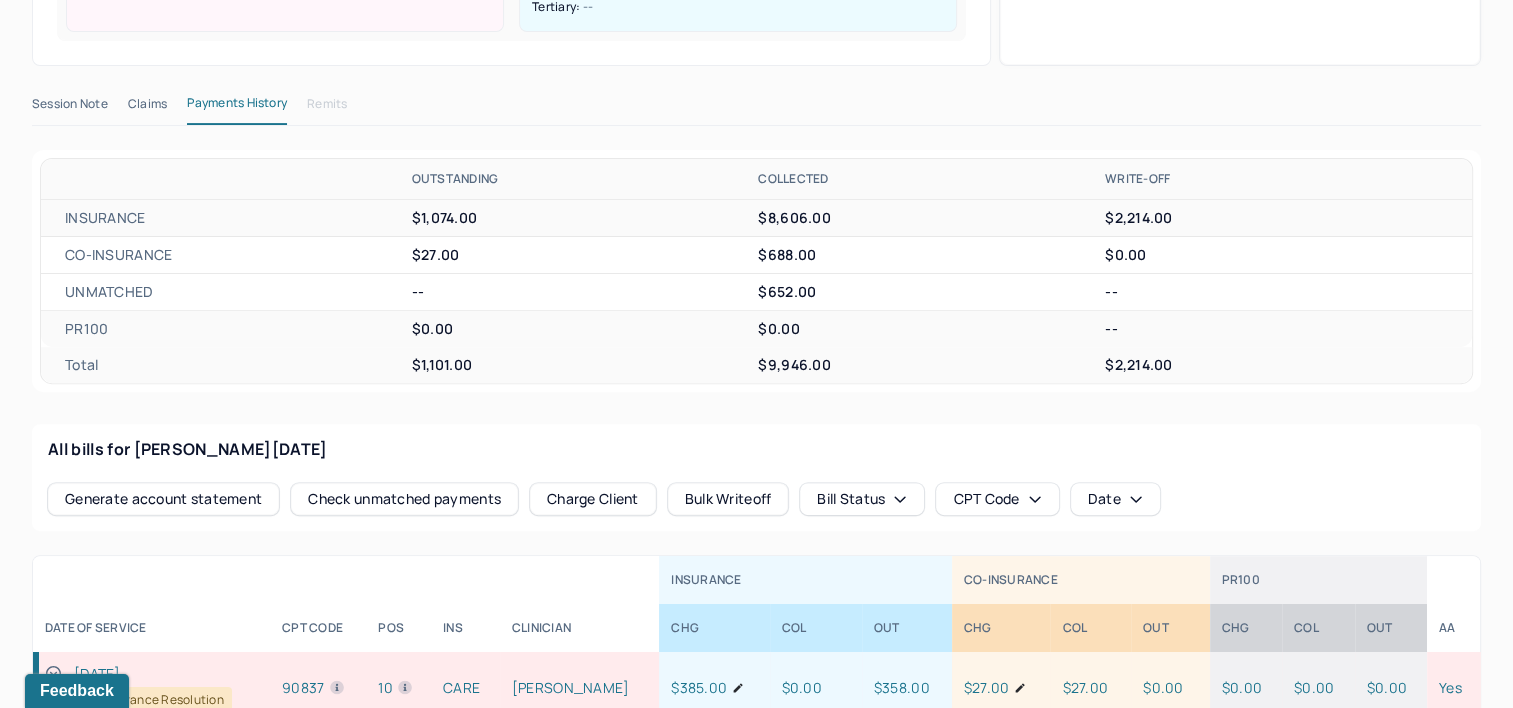 scroll, scrollTop: 558, scrollLeft: 0, axis: vertical 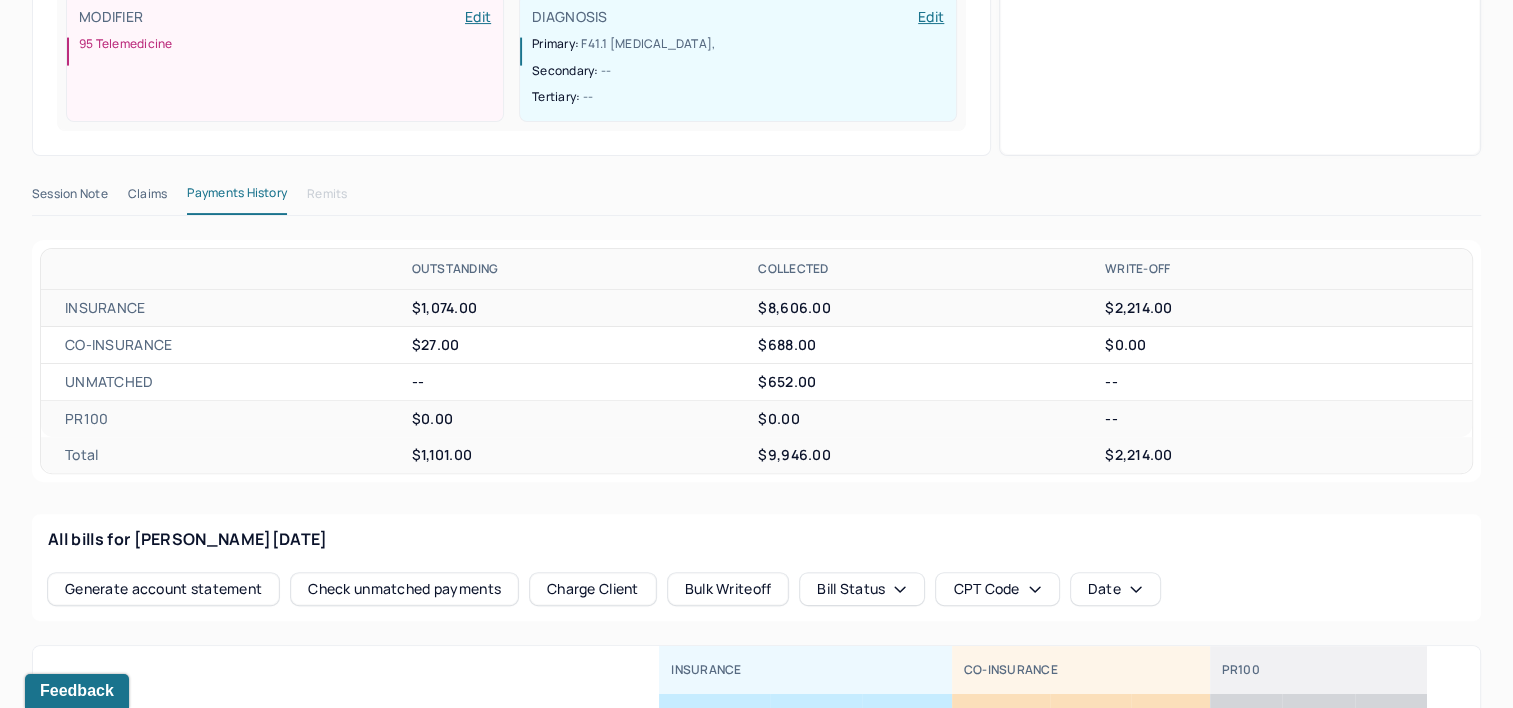 click on "Claims" at bounding box center [147, 198] 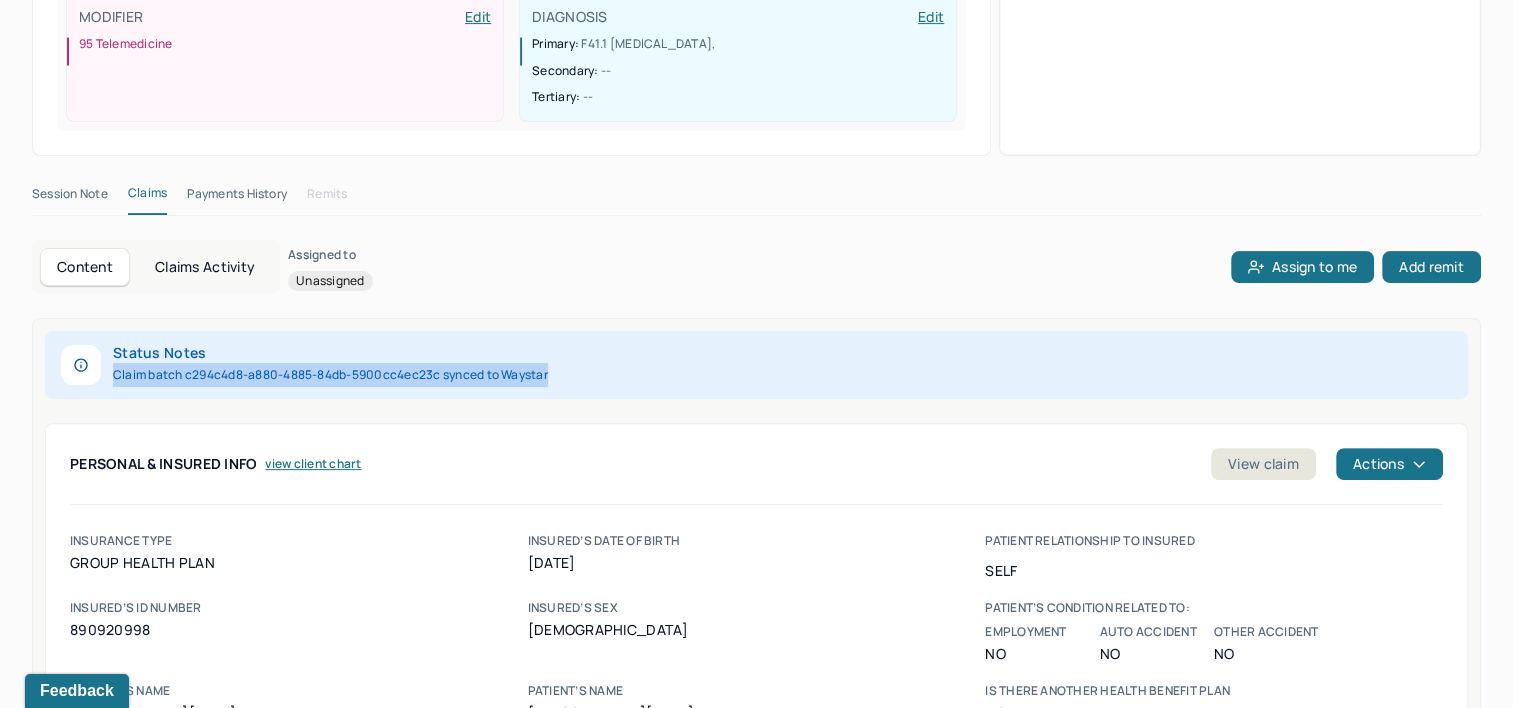 drag, startPoint x: 561, startPoint y: 342, endPoint x: 110, endPoint y: 334, distance: 451.07095 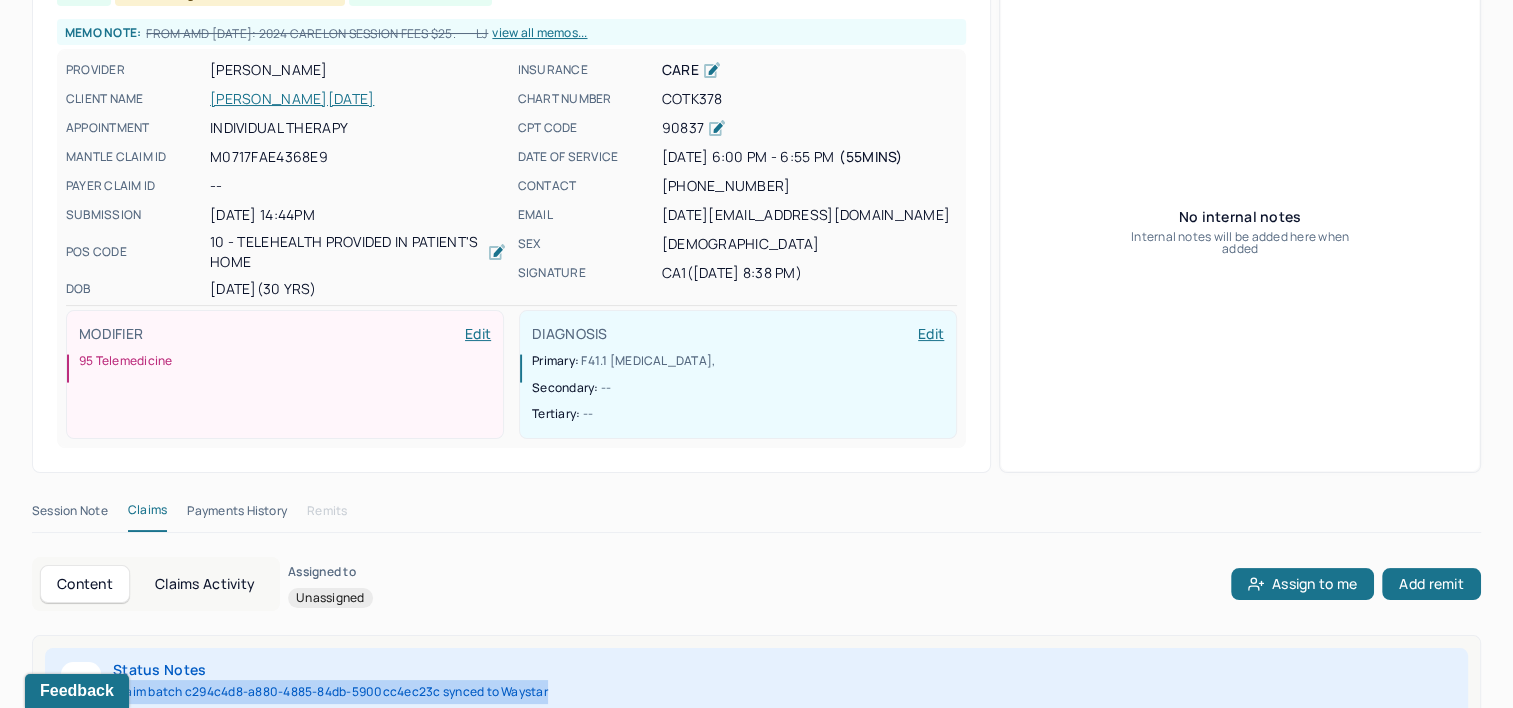 scroll, scrollTop: 0, scrollLeft: 0, axis: both 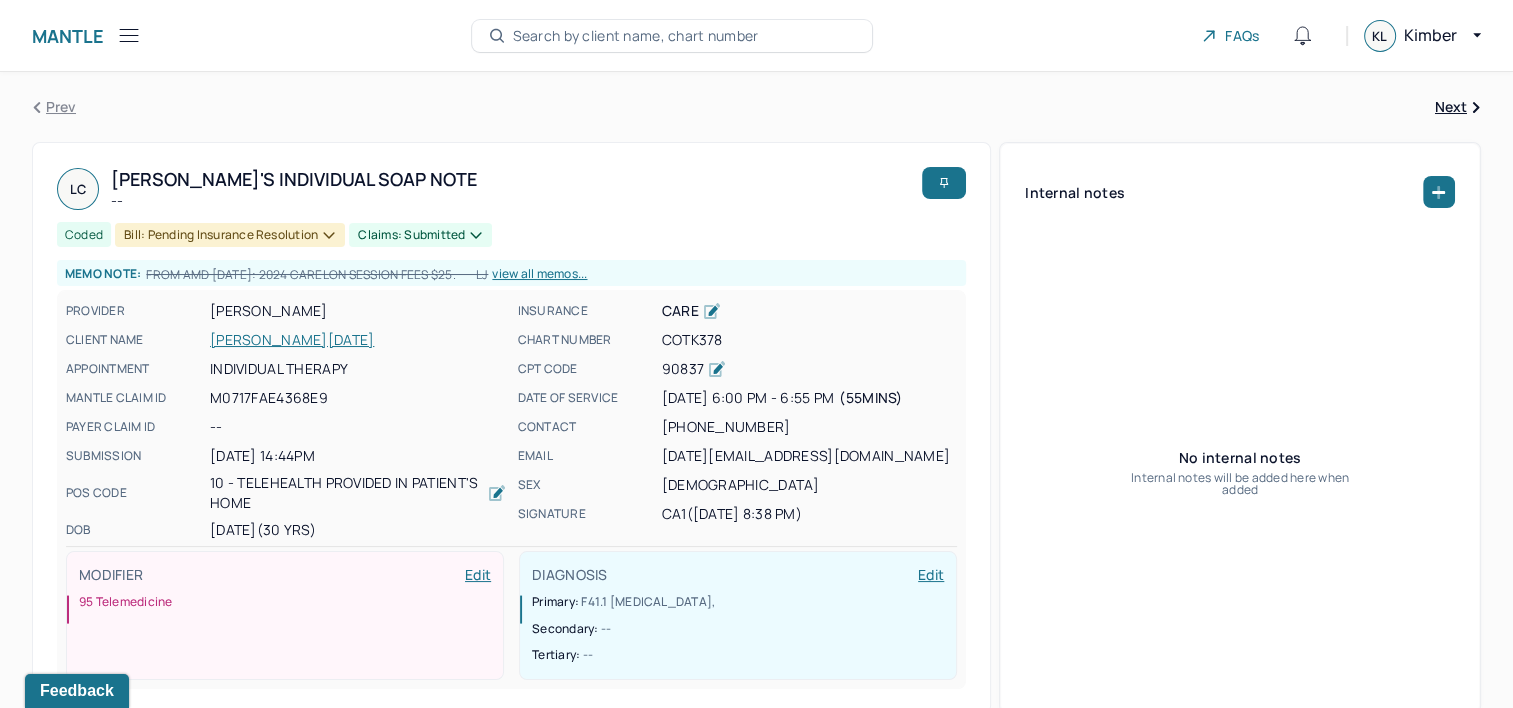 click on "Search by client name, chart number" at bounding box center (636, 36) 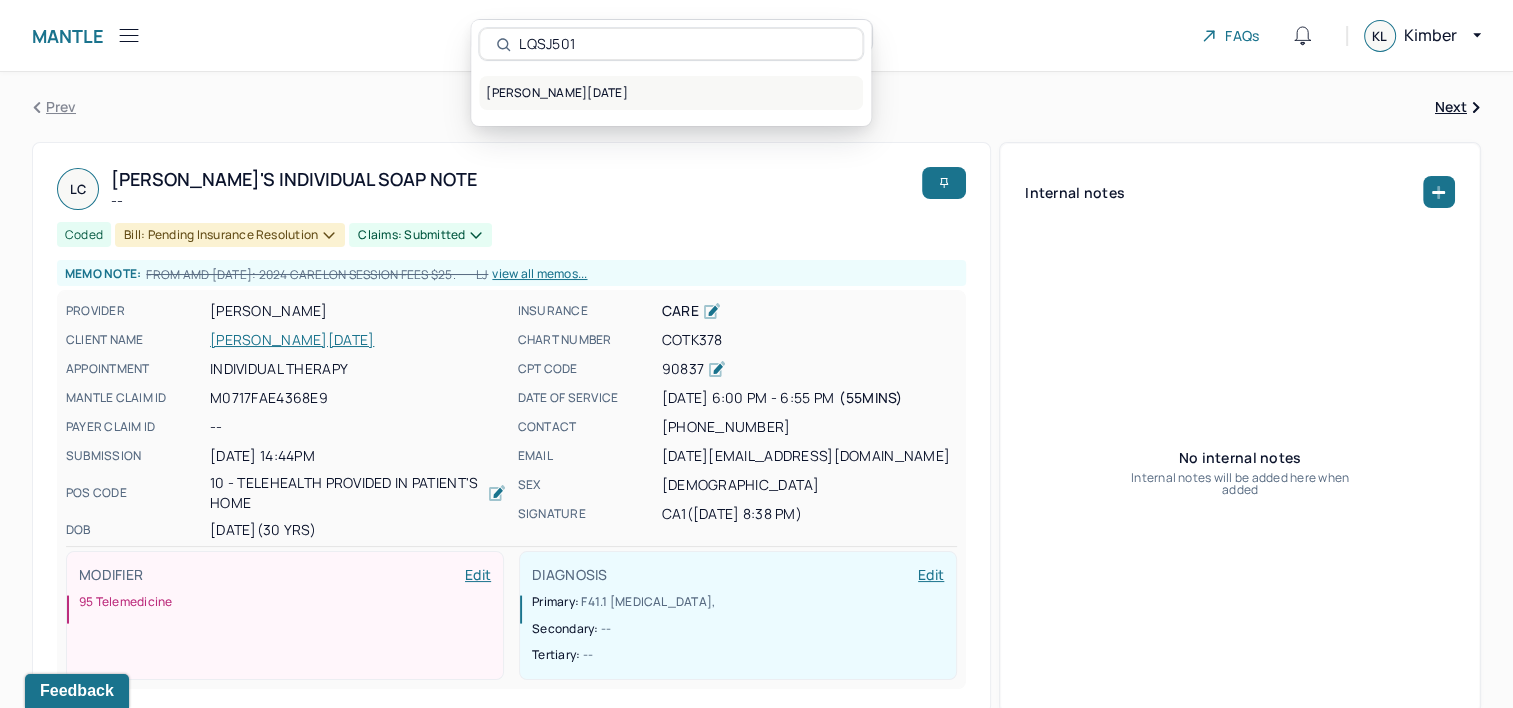 type on "LQSJ501" 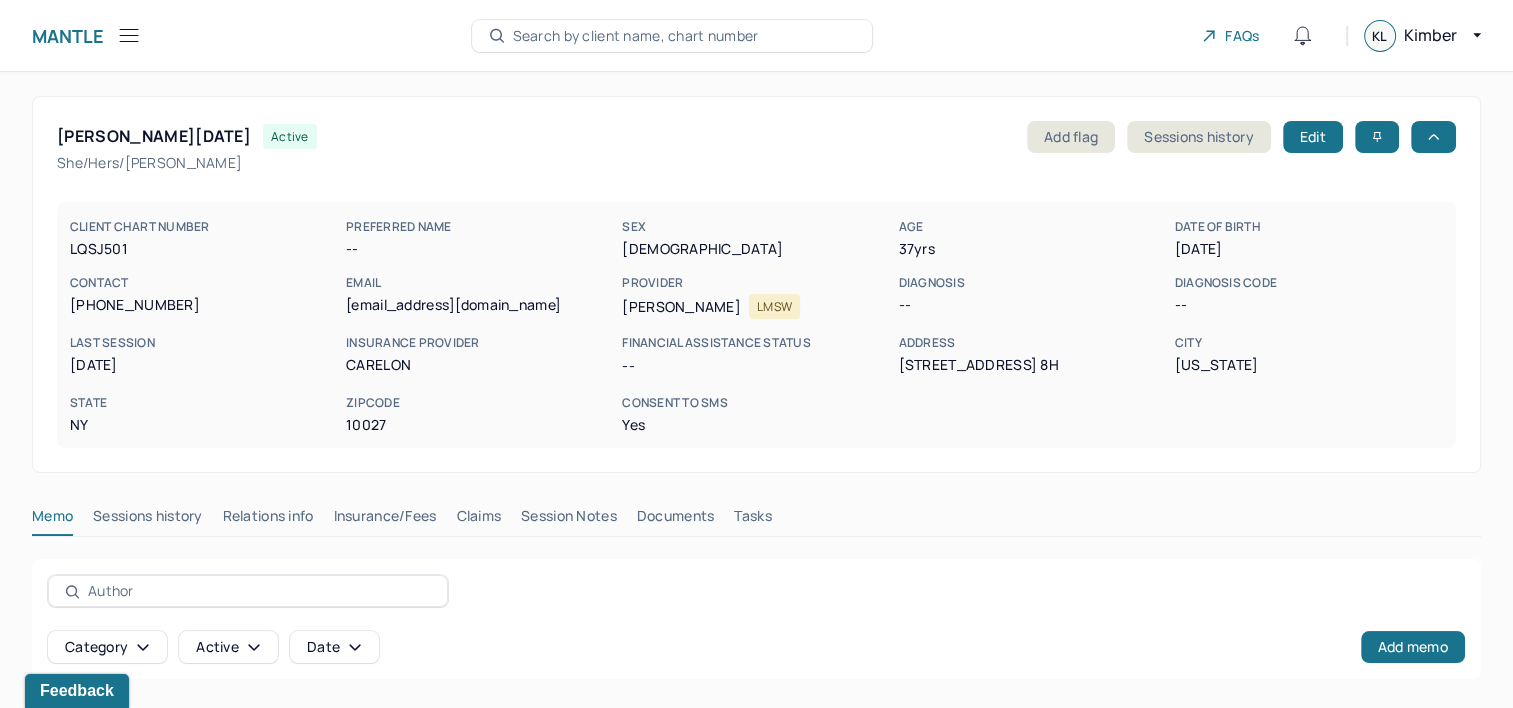 click on "Claims" at bounding box center (478, 520) 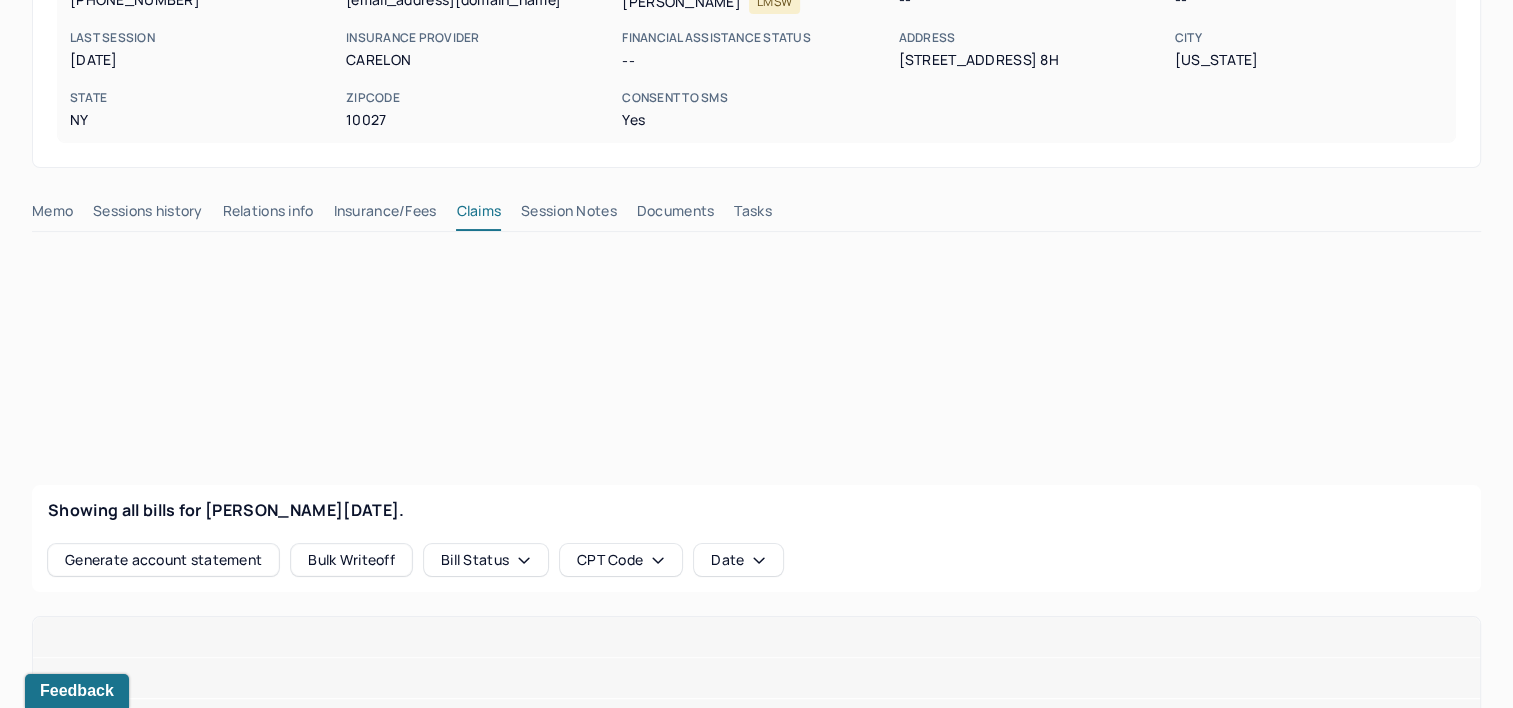 scroll, scrollTop: 600, scrollLeft: 0, axis: vertical 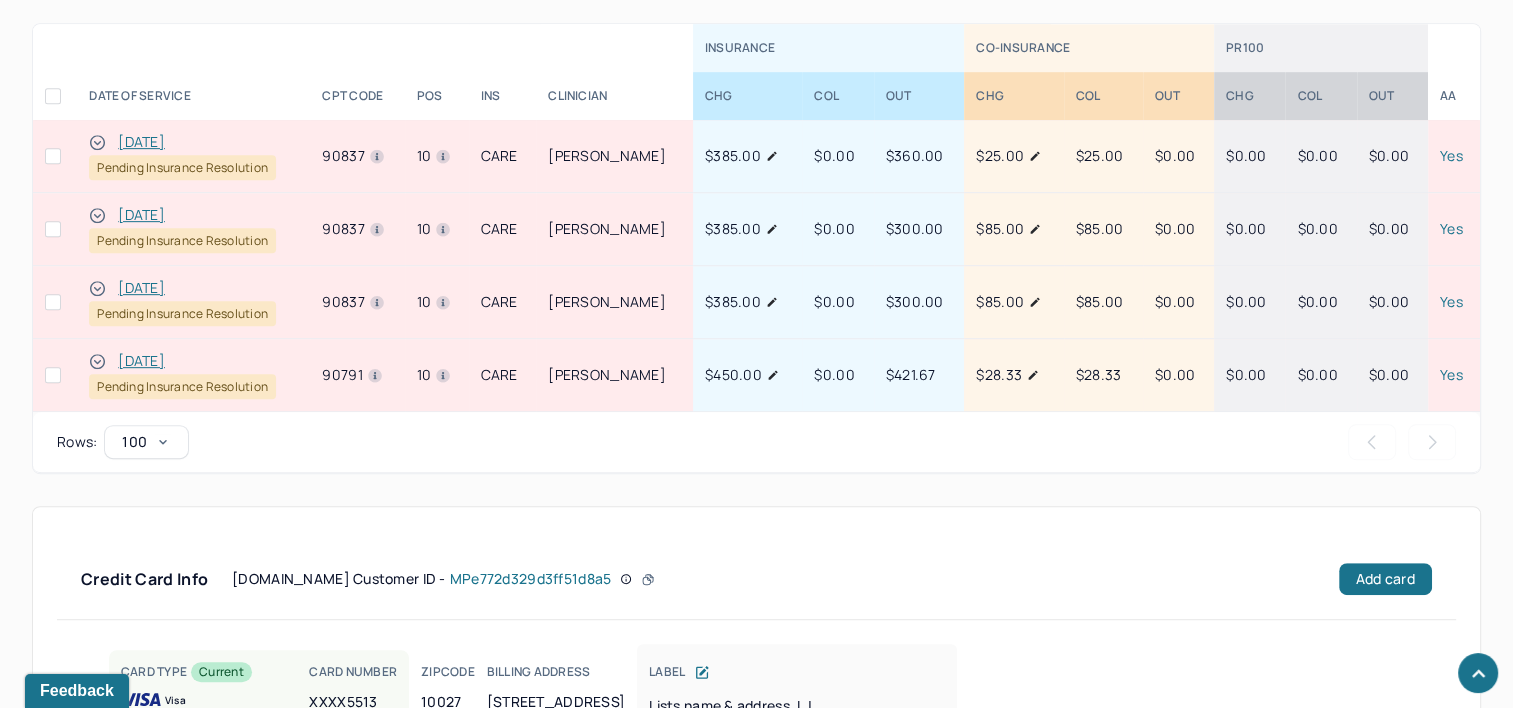 click on "[DATE]" at bounding box center (141, 361) 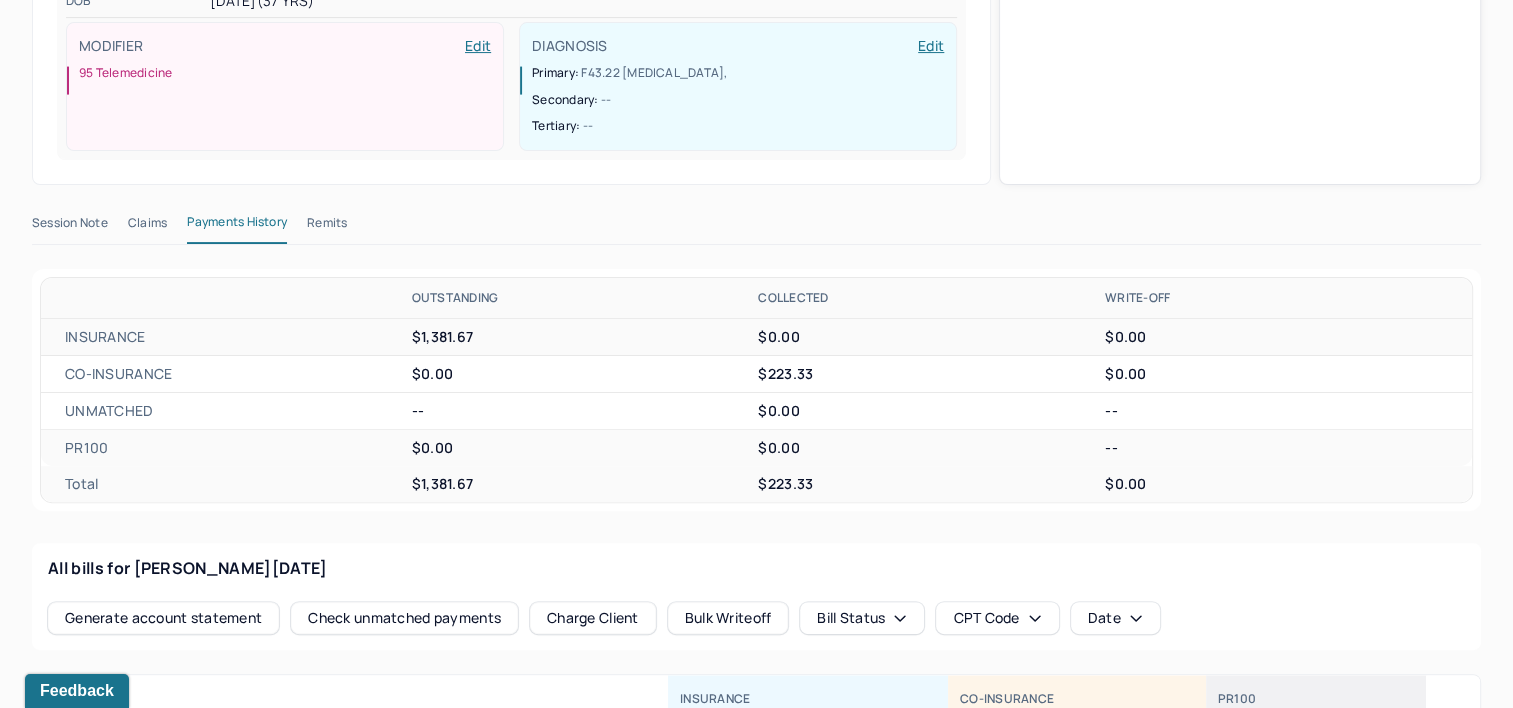 scroll, scrollTop: 538, scrollLeft: 0, axis: vertical 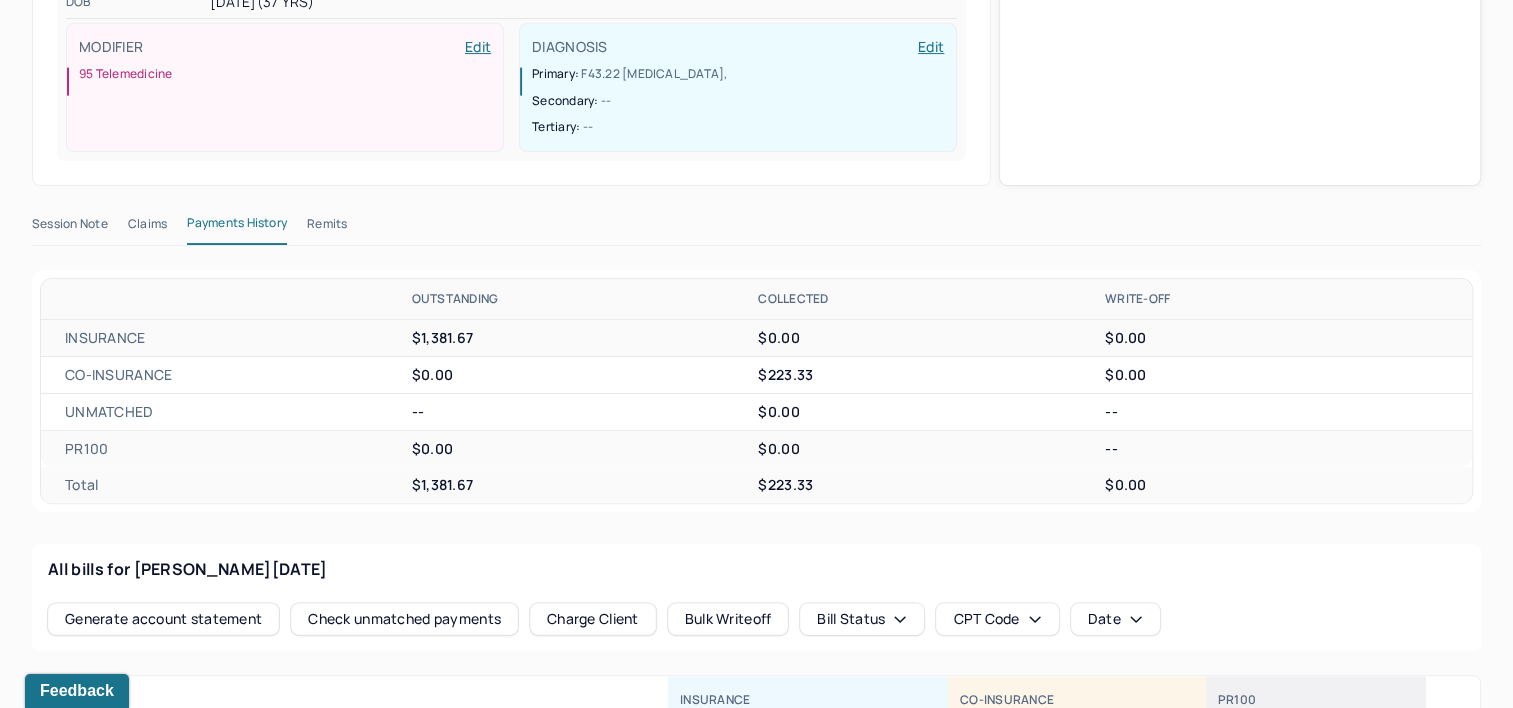 click on "Remits" at bounding box center (327, 228) 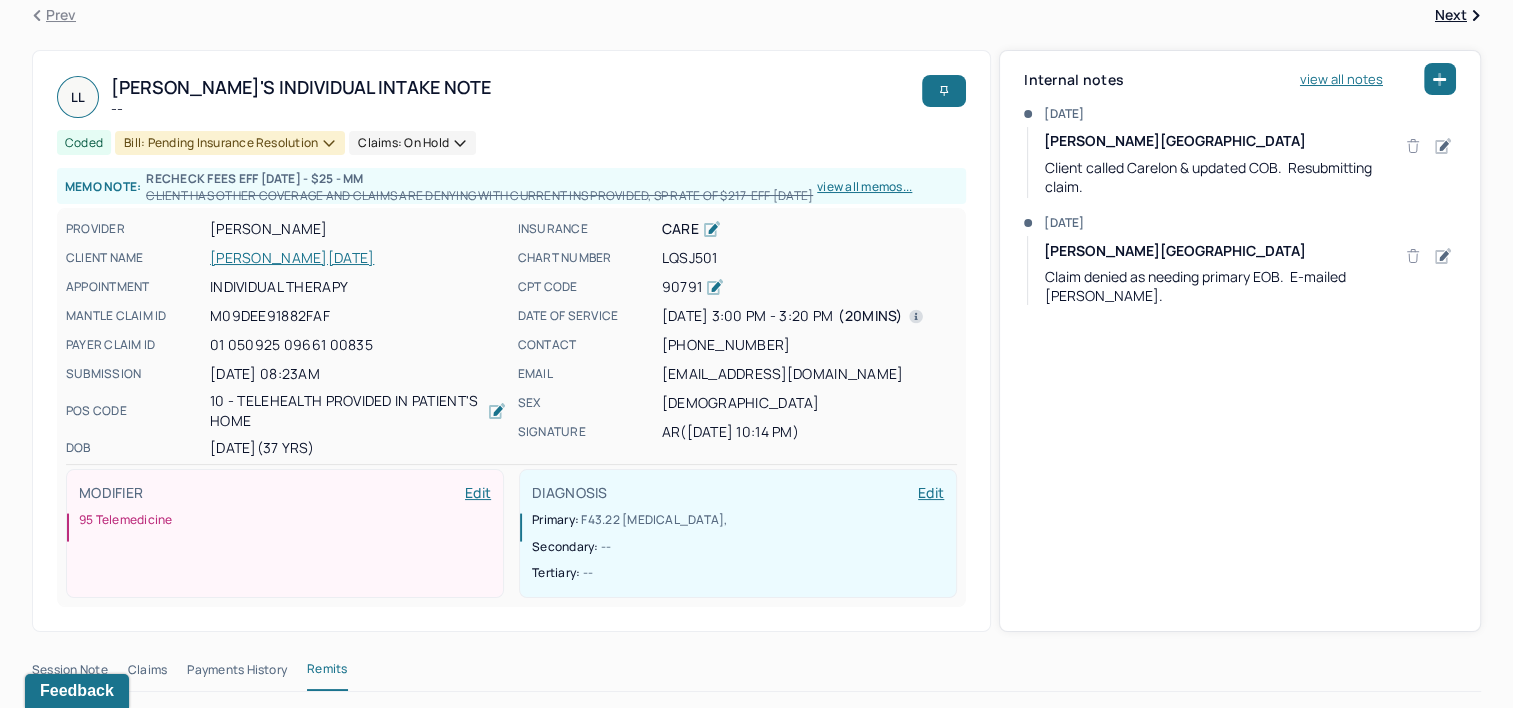 scroll, scrollTop: 0, scrollLeft: 0, axis: both 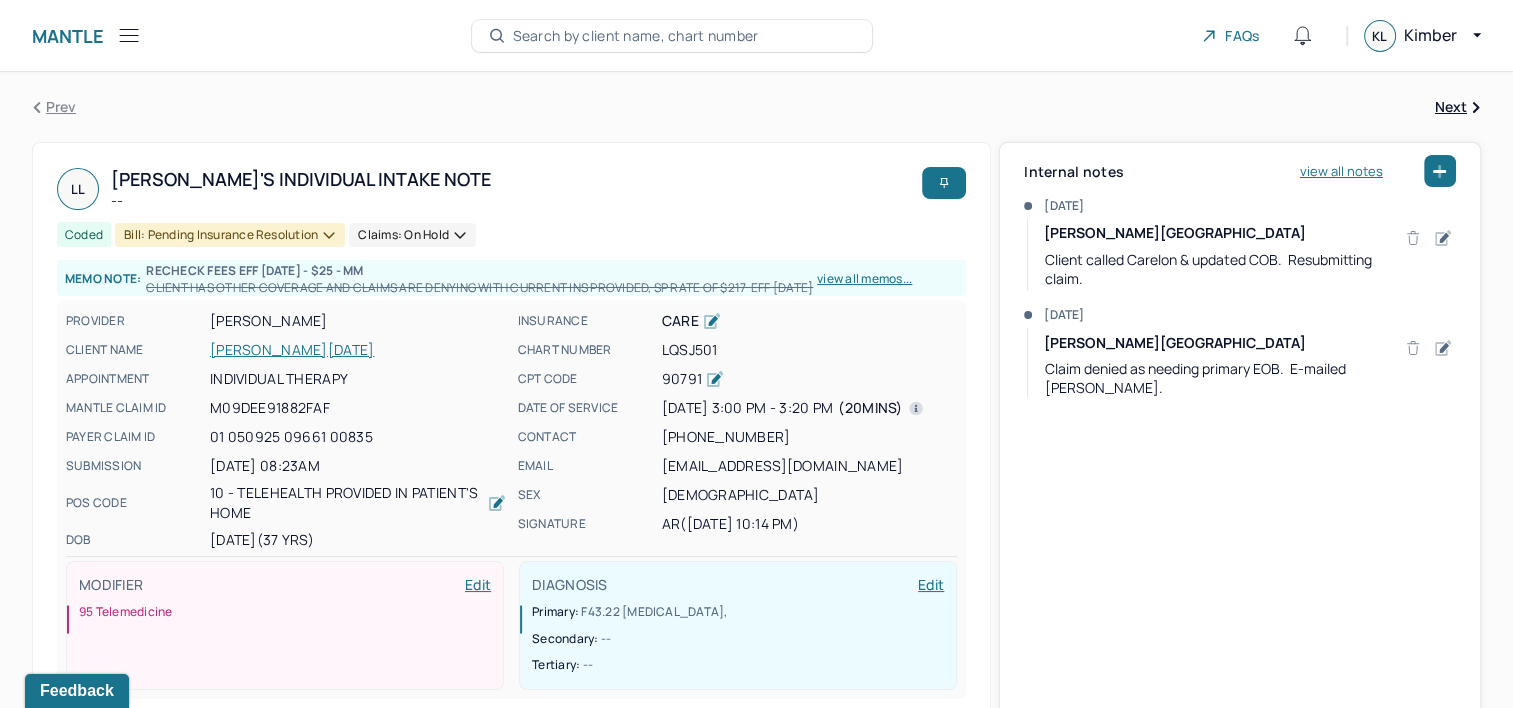 type 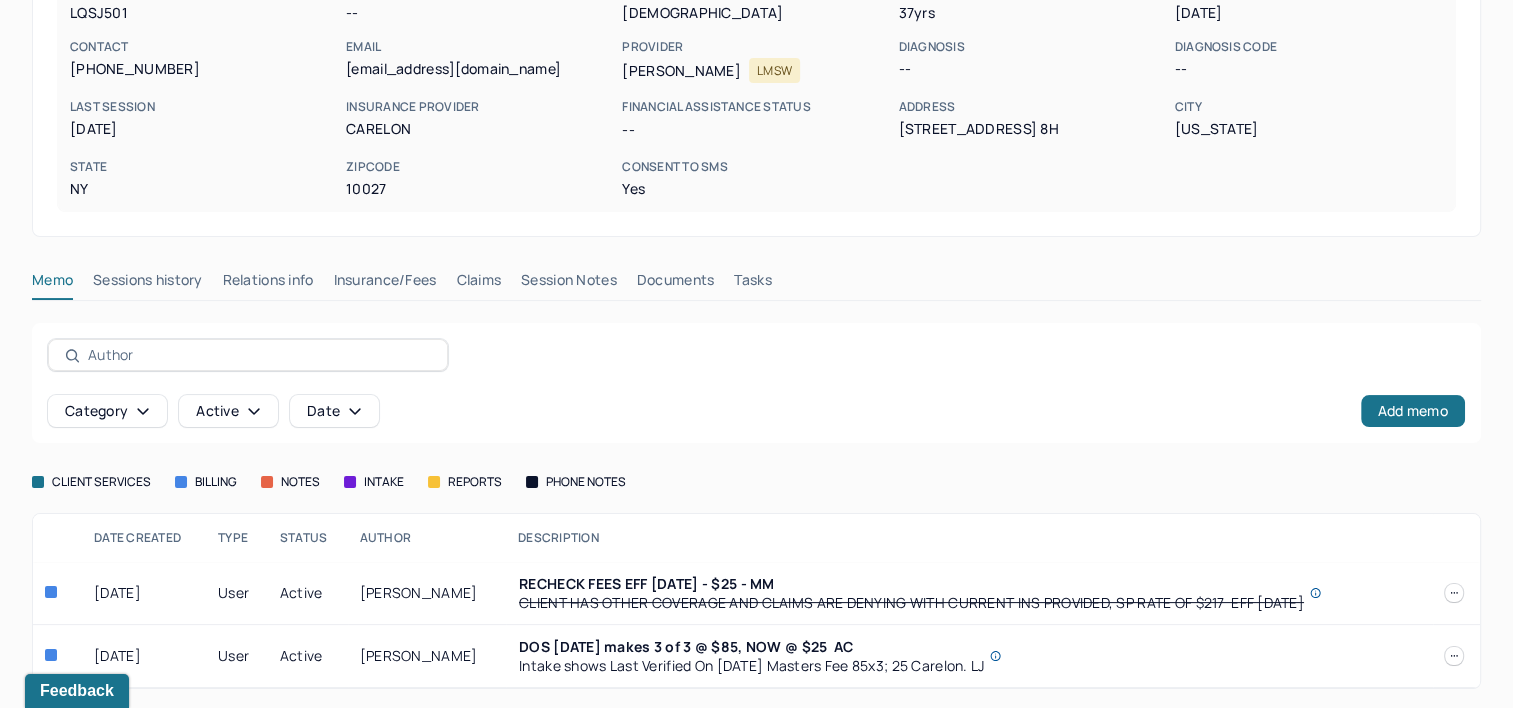 scroll, scrollTop: 240, scrollLeft: 0, axis: vertical 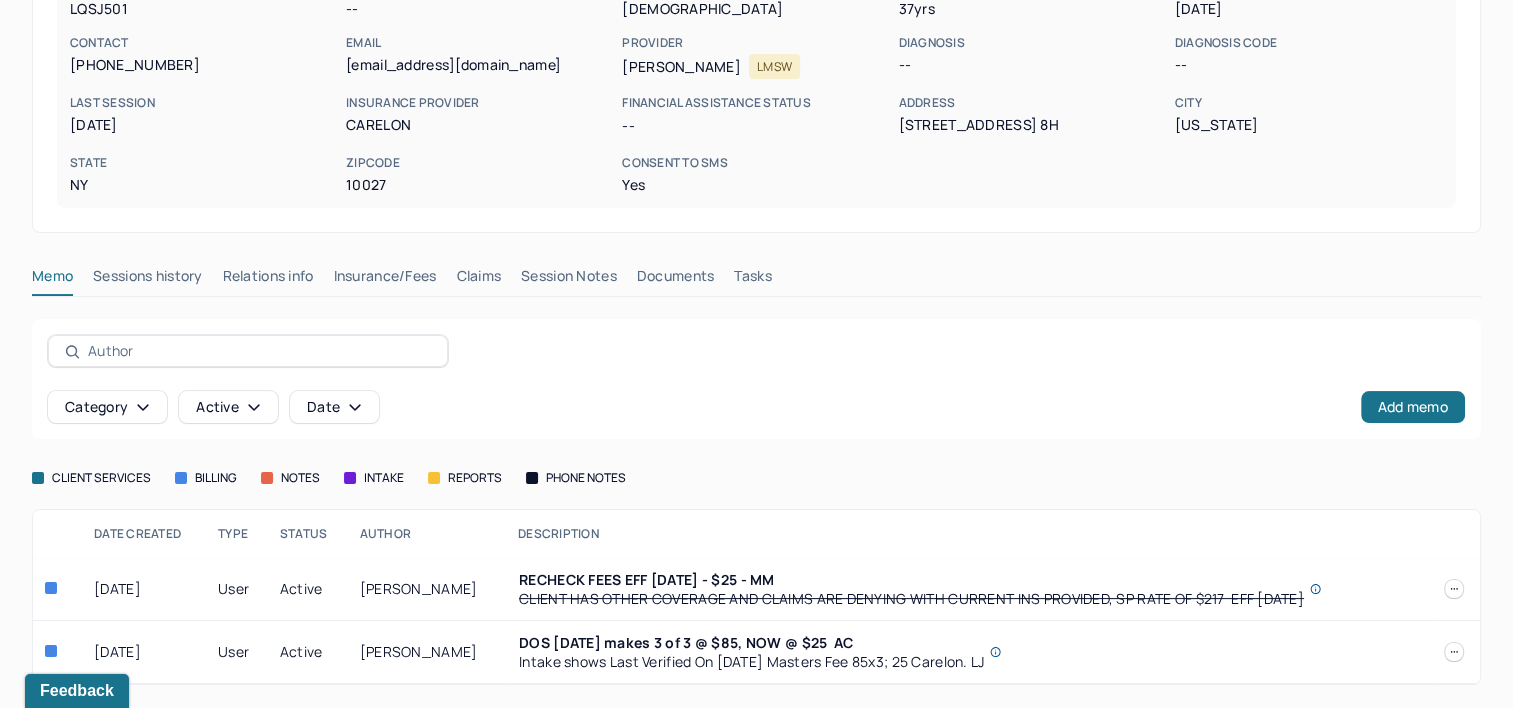 click on "Claims" at bounding box center (478, 280) 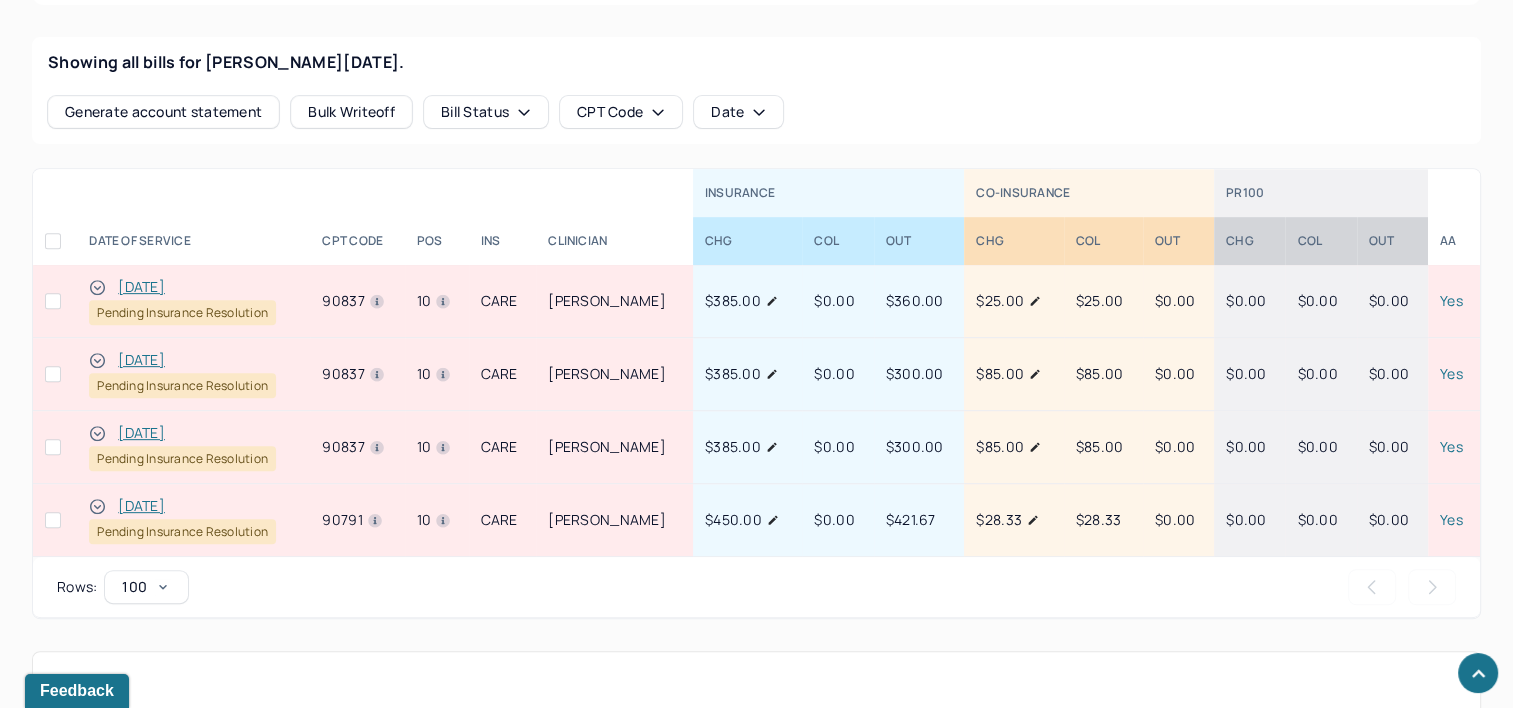 scroll, scrollTop: 840, scrollLeft: 0, axis: vertical 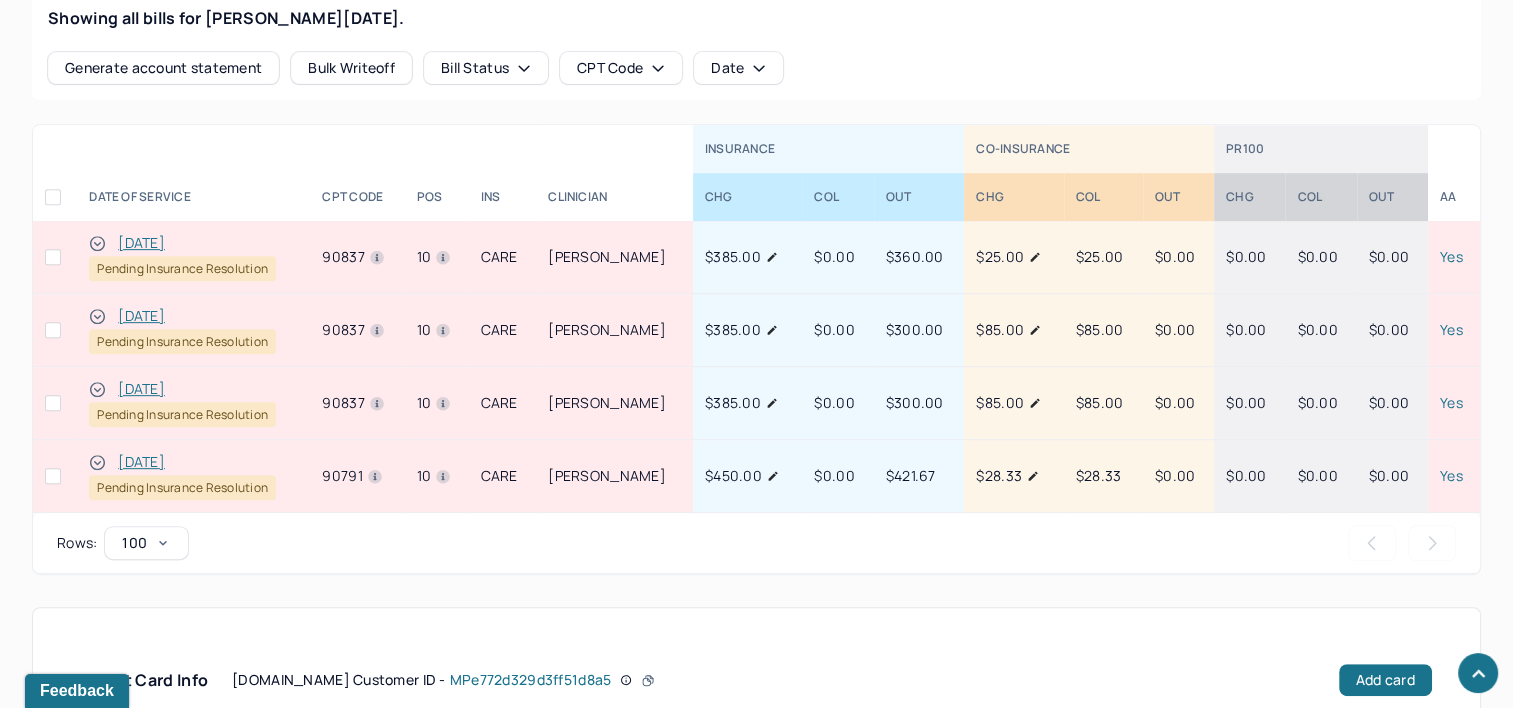 click on "[DATE]" at bounding box center (141, 389) 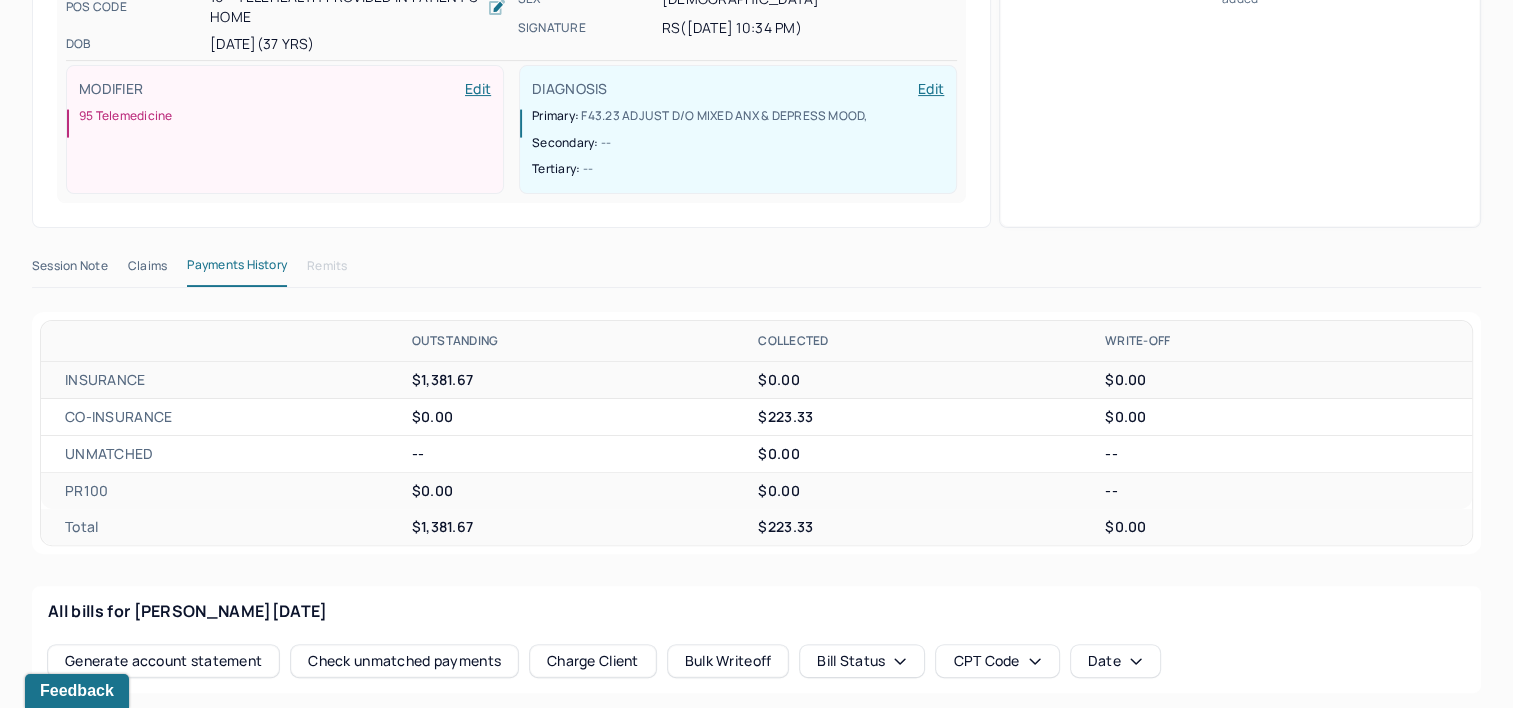 scroll, scrollTop: 500, scrollLeft: 0, axis: vertical 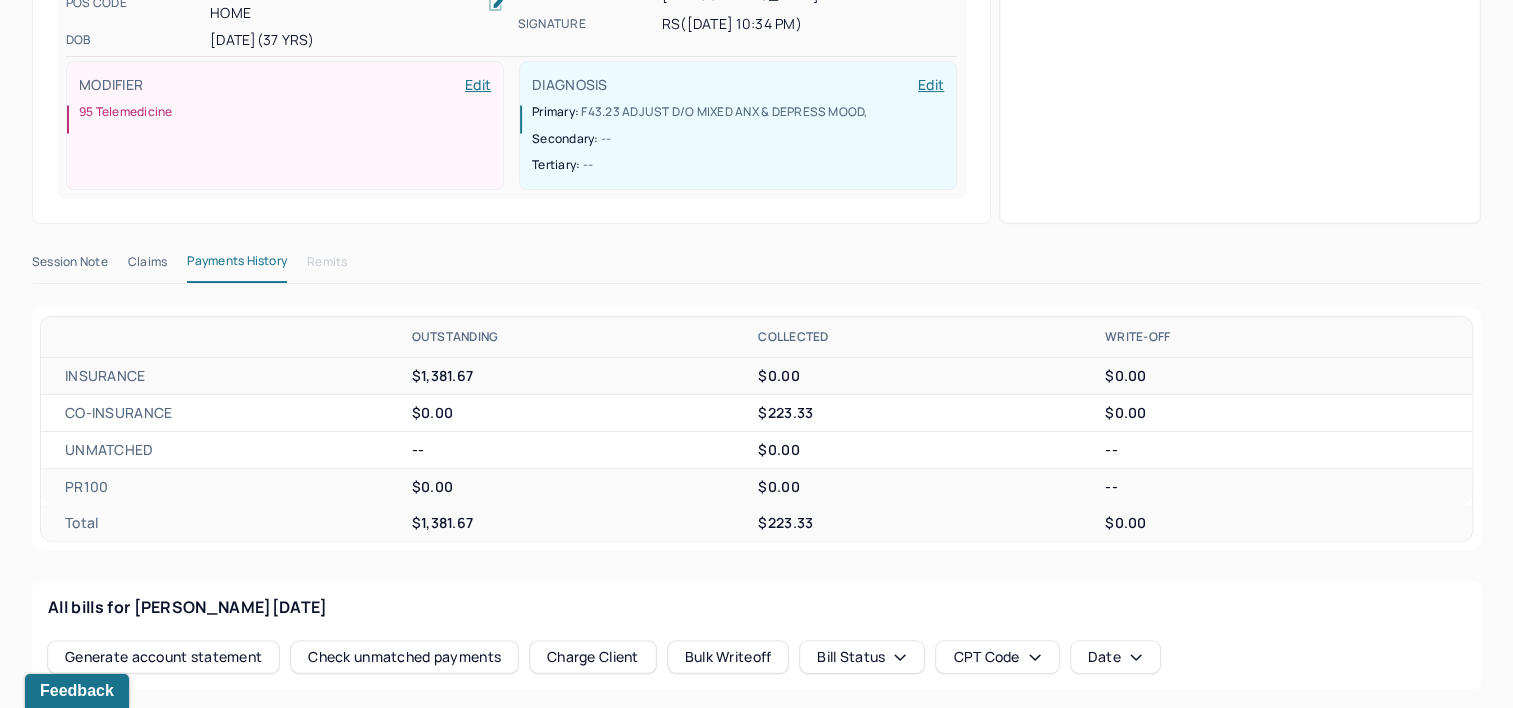 click on "Claims" at bounding box center (147, 266) 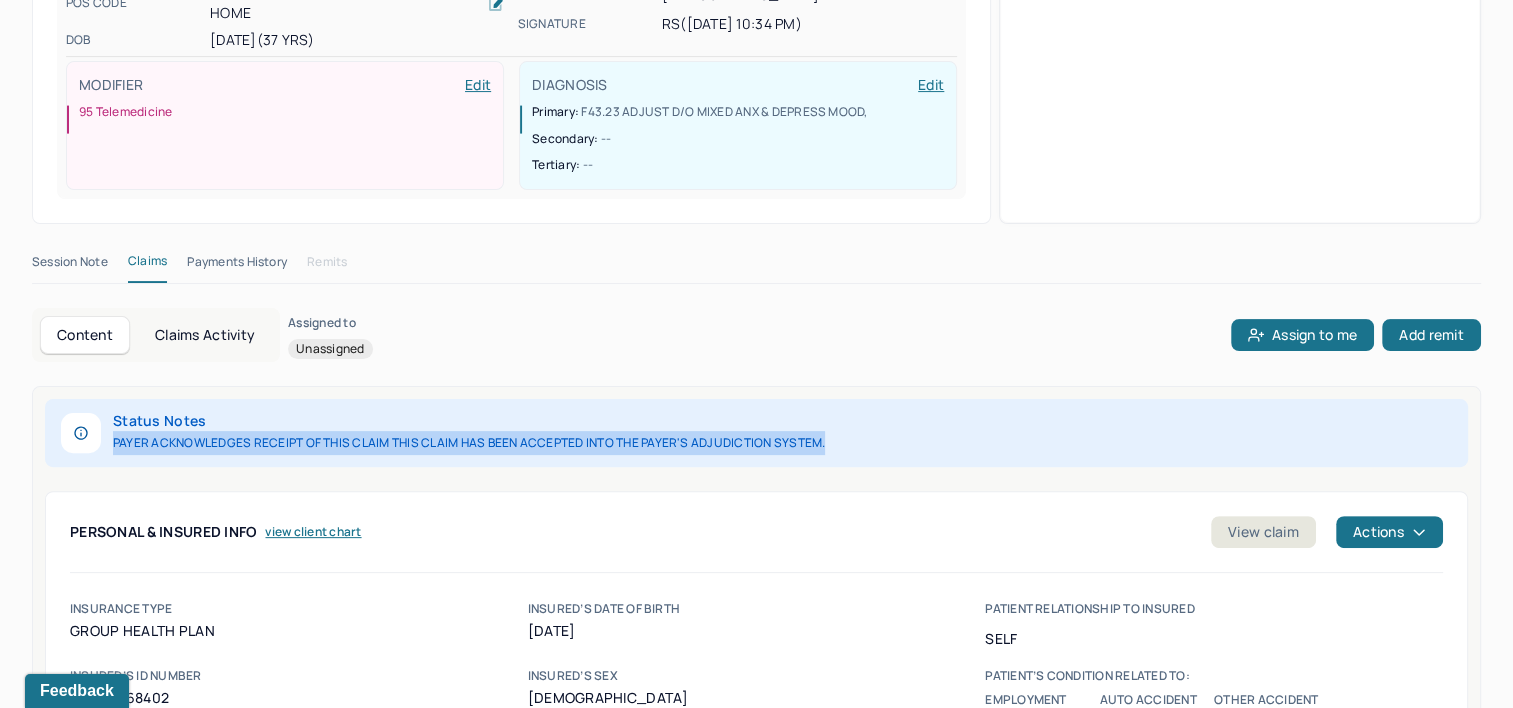 drag, startPoint x: 847, startPoint y: 404, endPoint x: 111, endPoint y: 397, distance: 736.03326 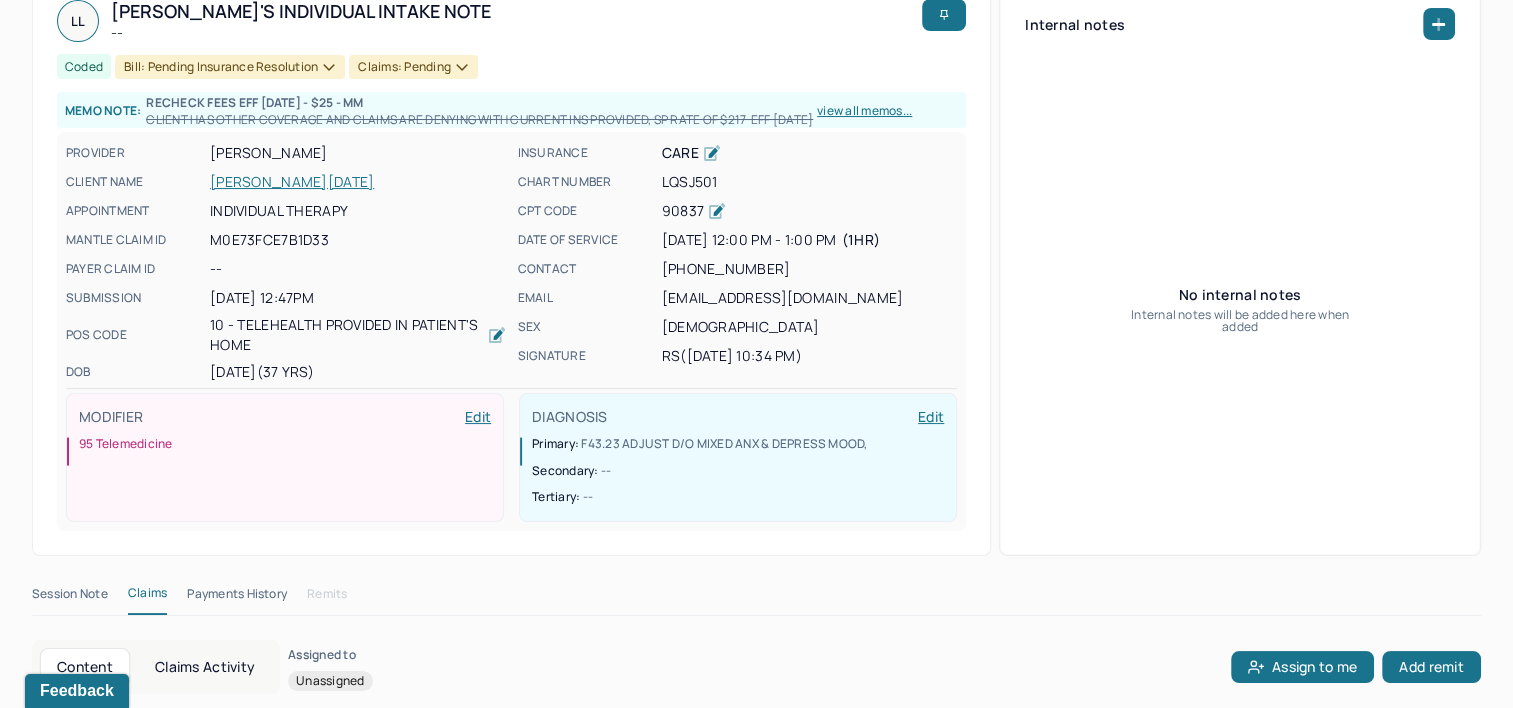 scroll, scrollTop: 100, scrollLeft: 0, axis: vertical 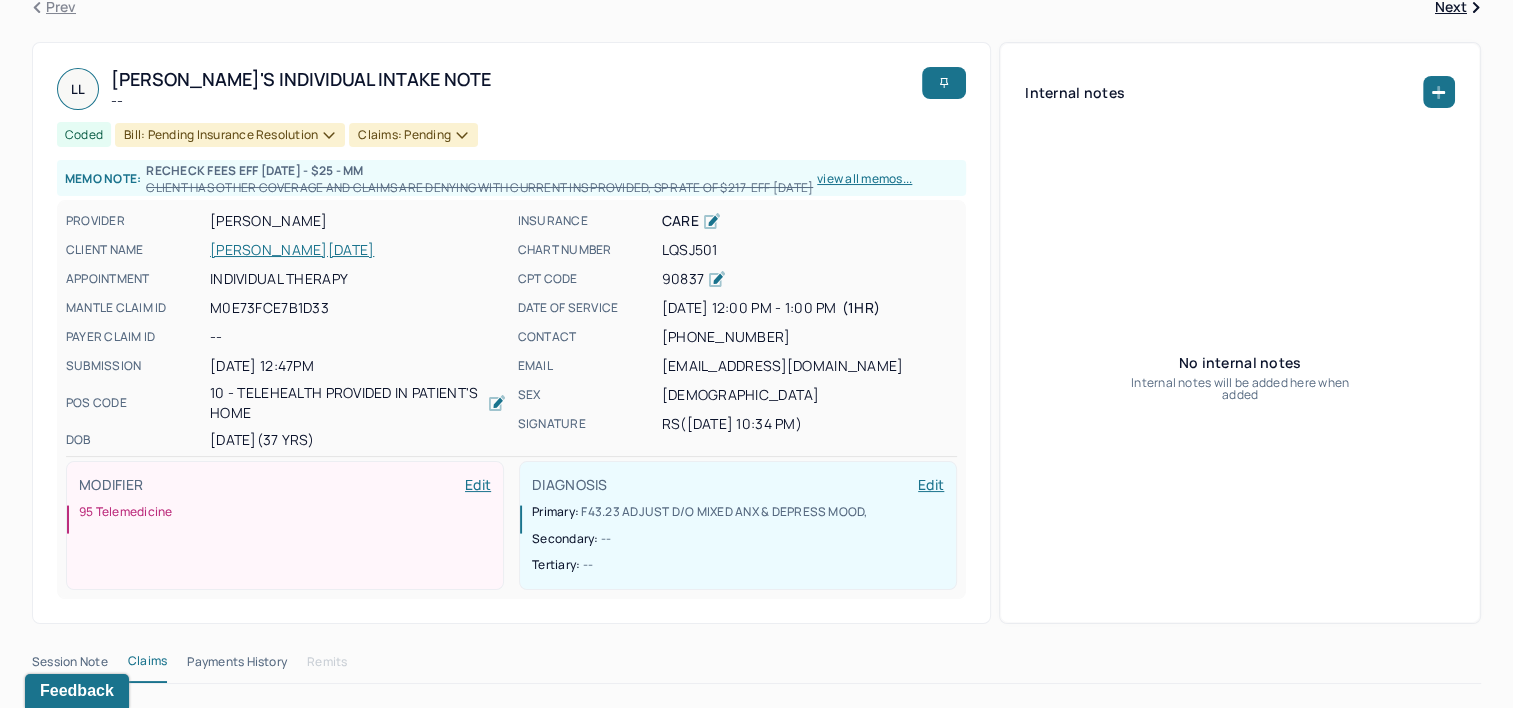 click on "[PERSON_NAME][DATE]" at bounding box center (358, 250) 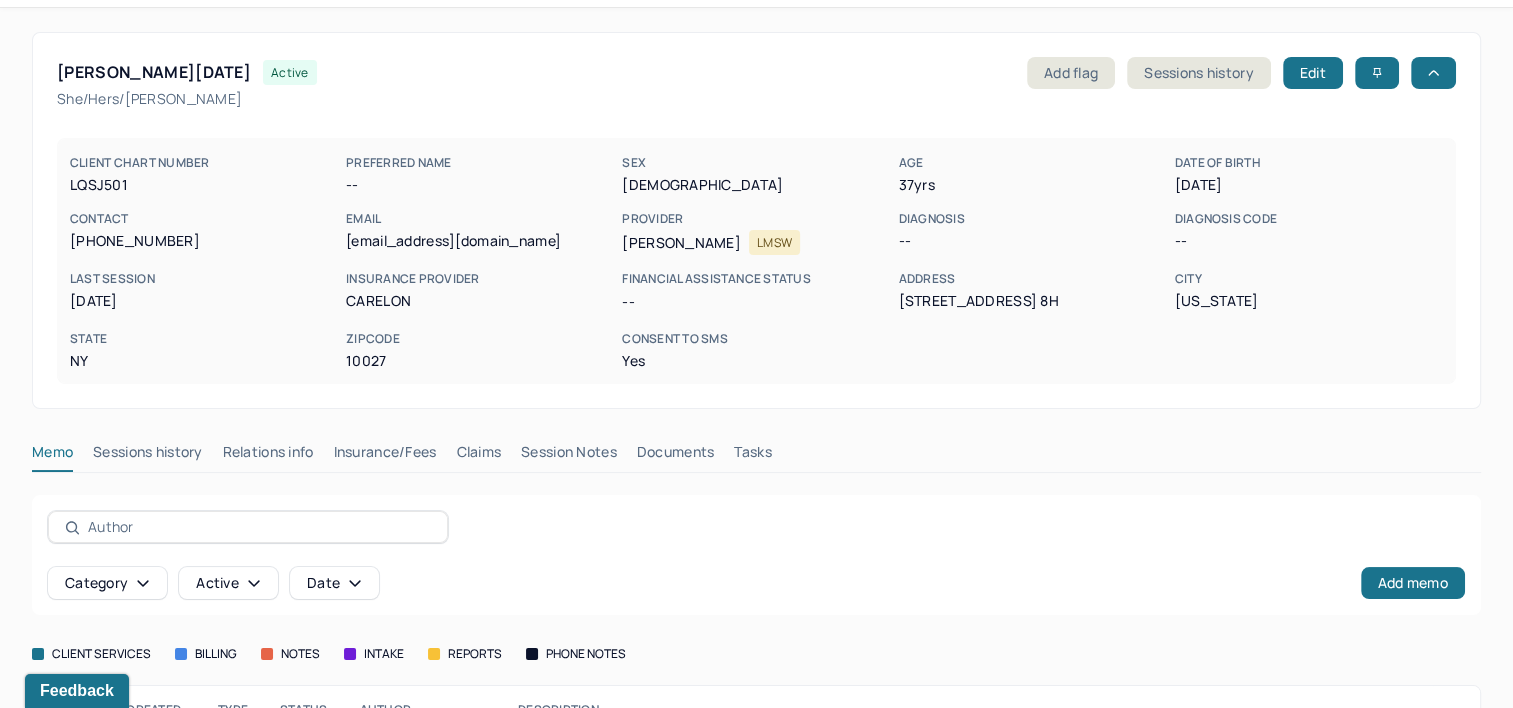 scroll, scrollTop: 100, scrollLeft: 0, axis: vertical 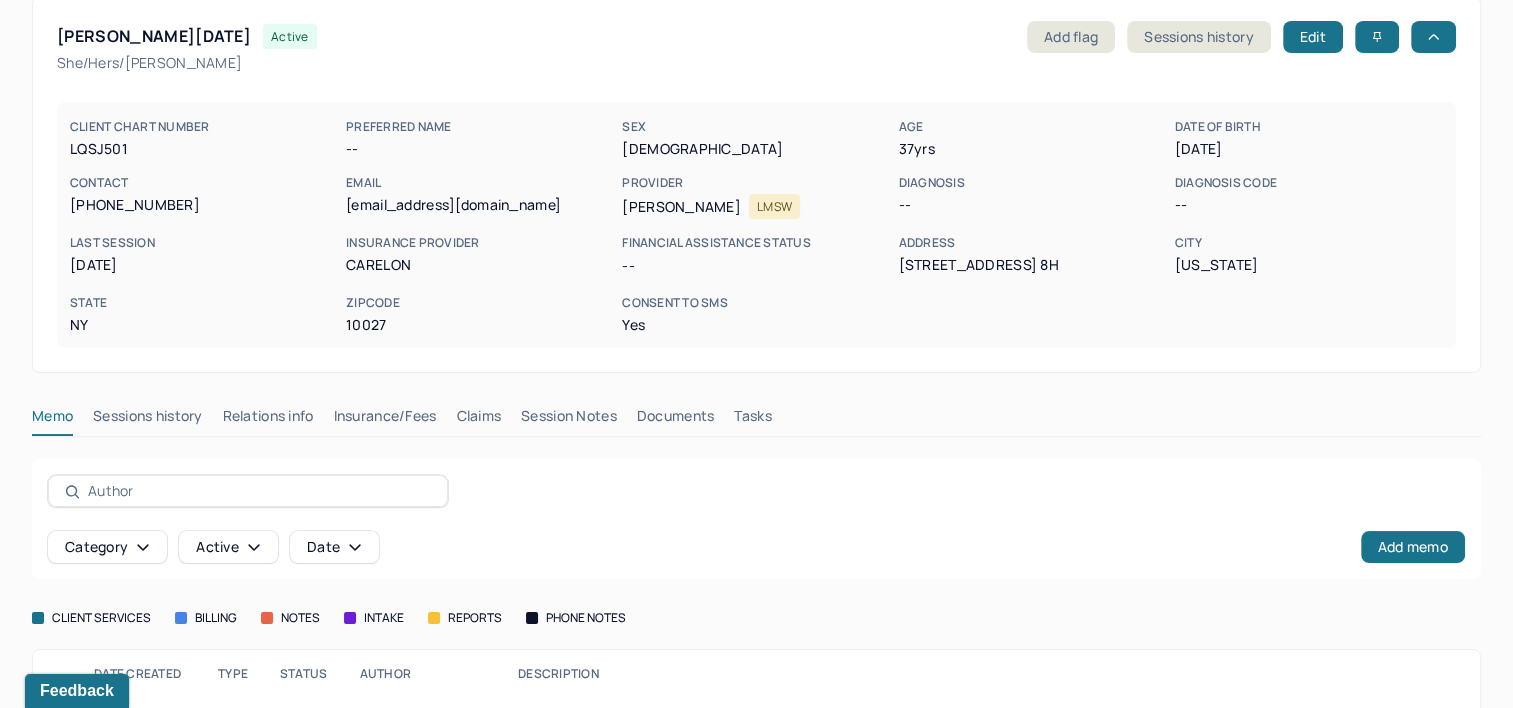 click on "Claims" at bounding box center (478, 420) 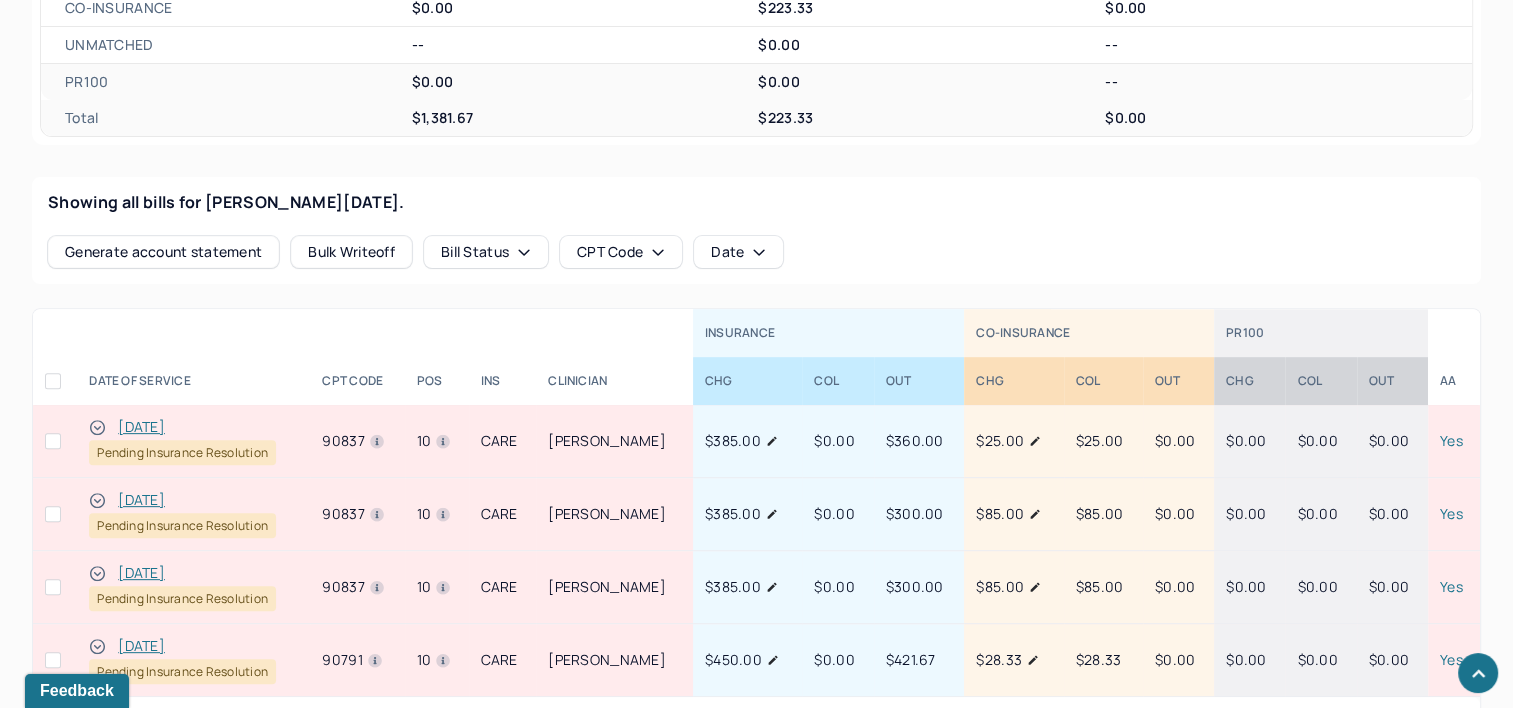 scroll, scrollTop: 700, scrollLeft: 0, axis: vertical 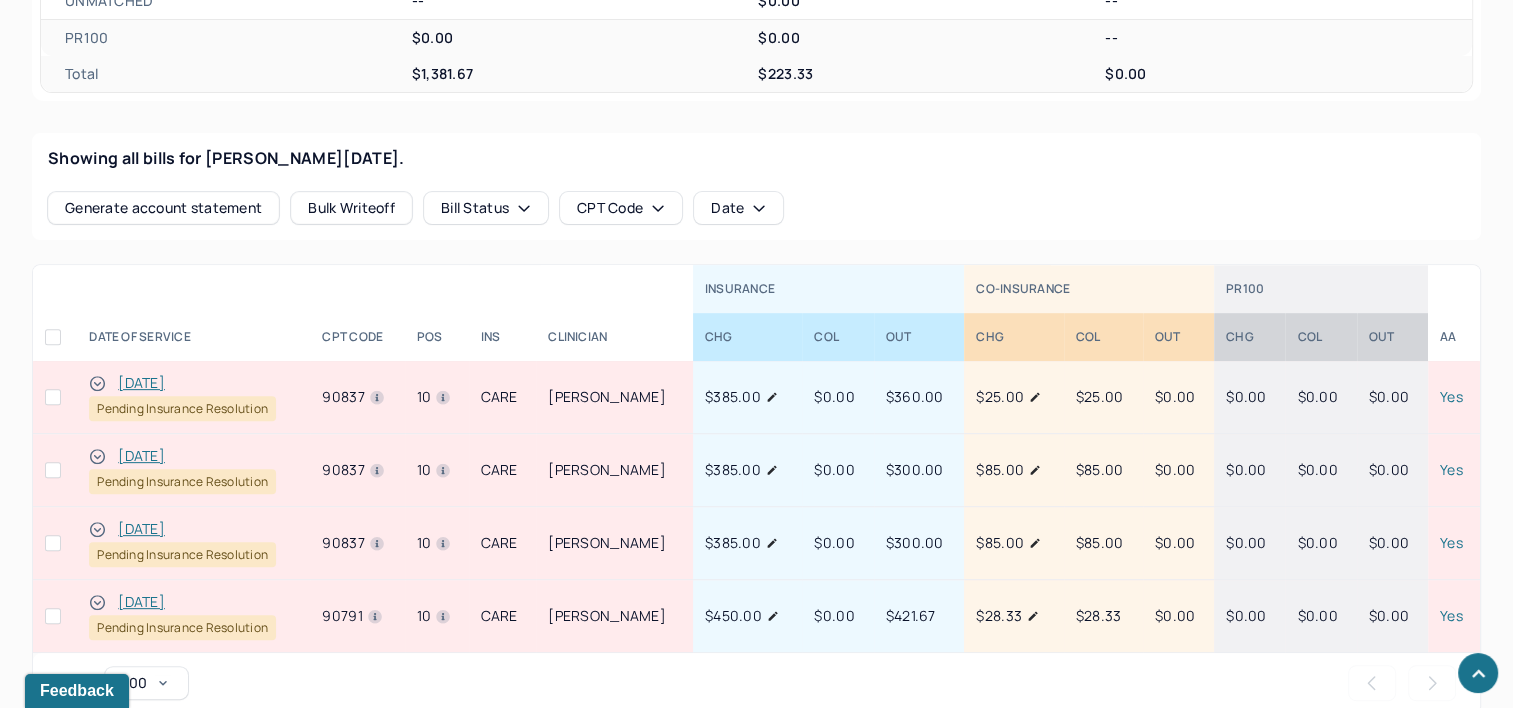 click on "[DATE]" at bounding box center (141, 456) 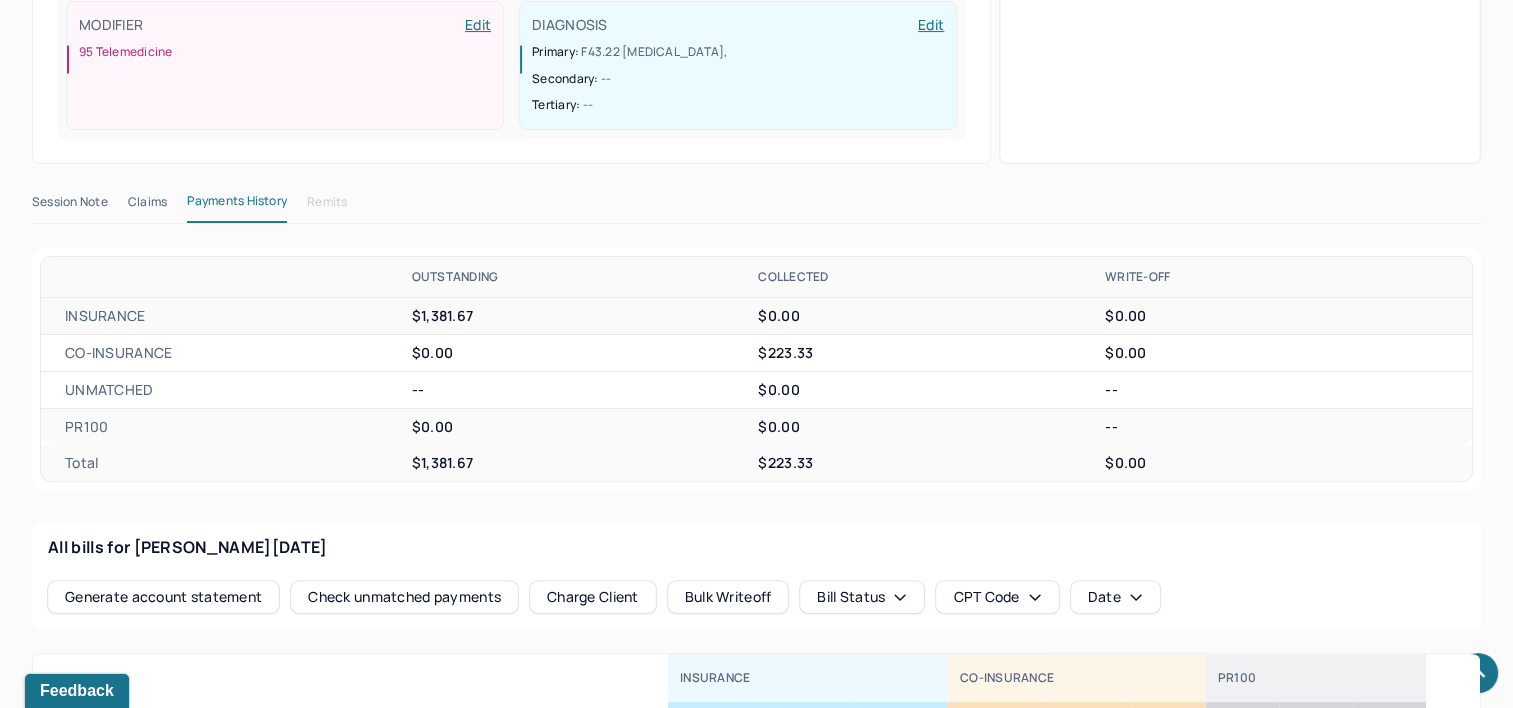 scroll, scrollTop: 500, scrollLeft: 0, axis: vertical 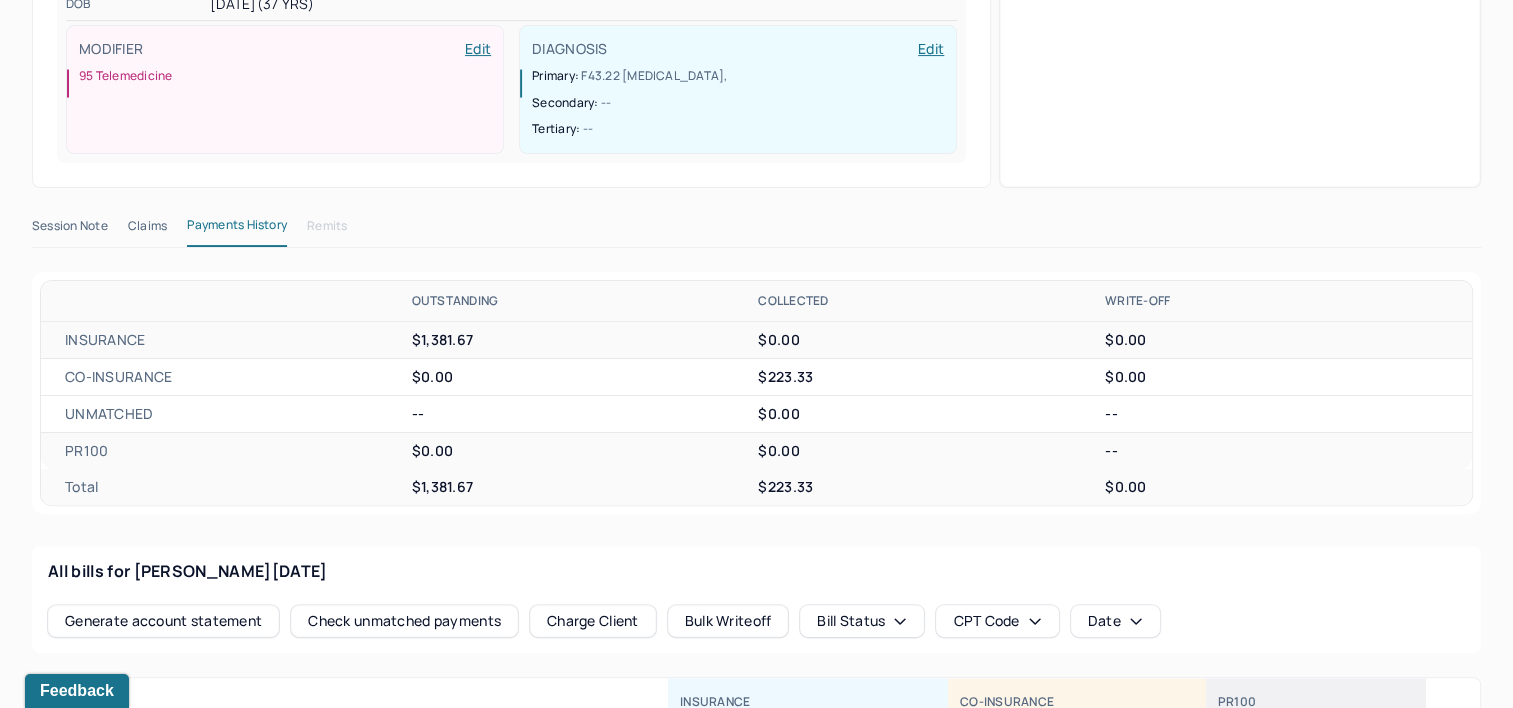 click on "Claims" at bounding box center (147, 230) 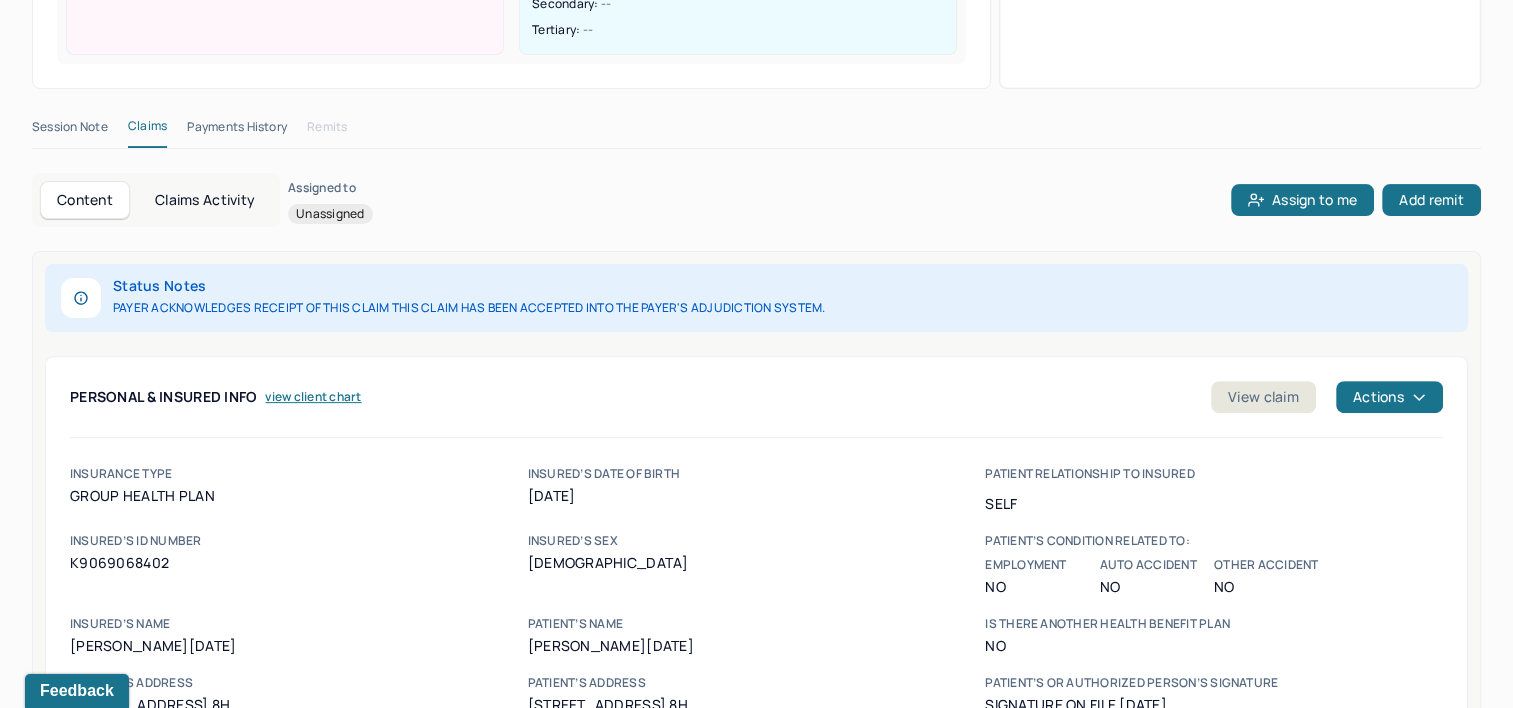 scroll, scrollTop: 600, scrollLeft: 0, axis: vertical 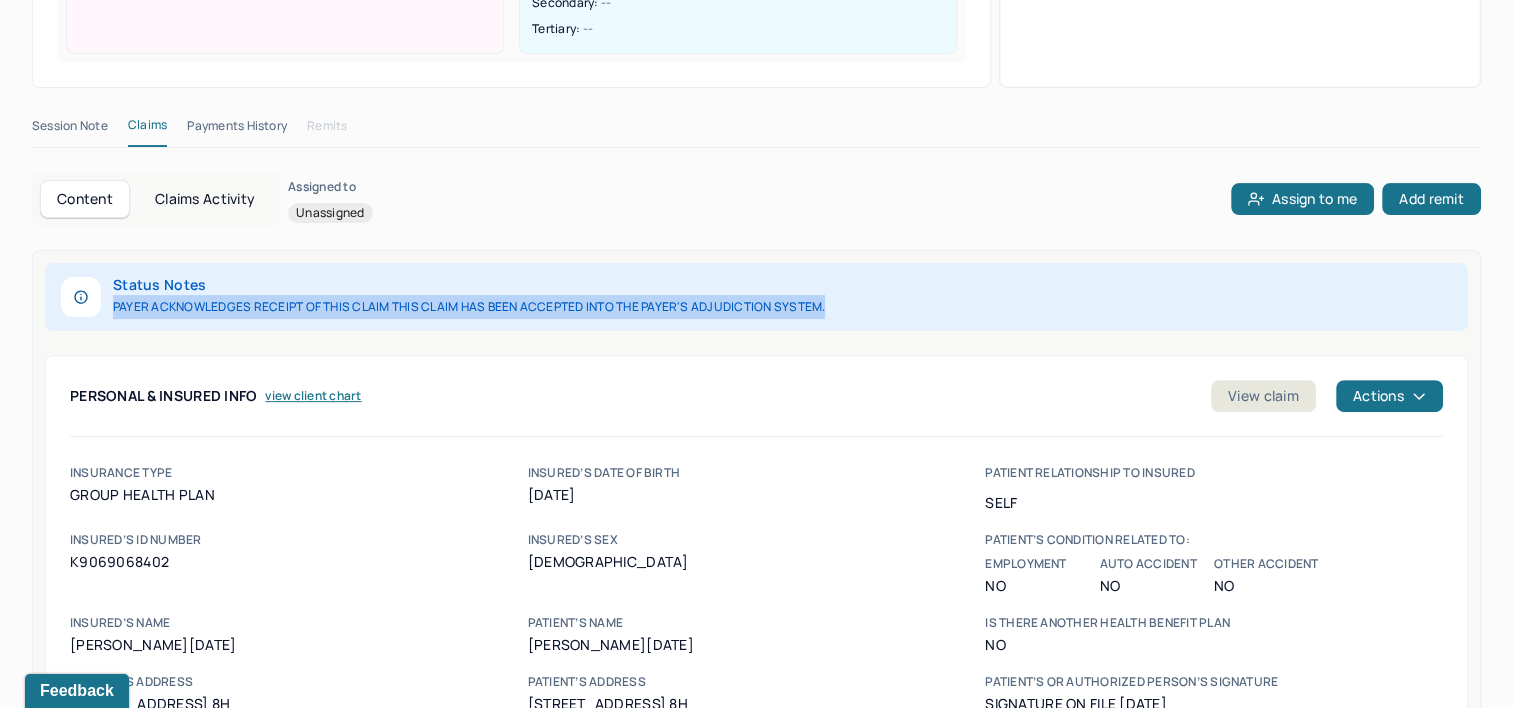 drag, startPoint x: 868, startPoint y: 307, endPoint x: 114, endPoint y: 304, distance: 754.006 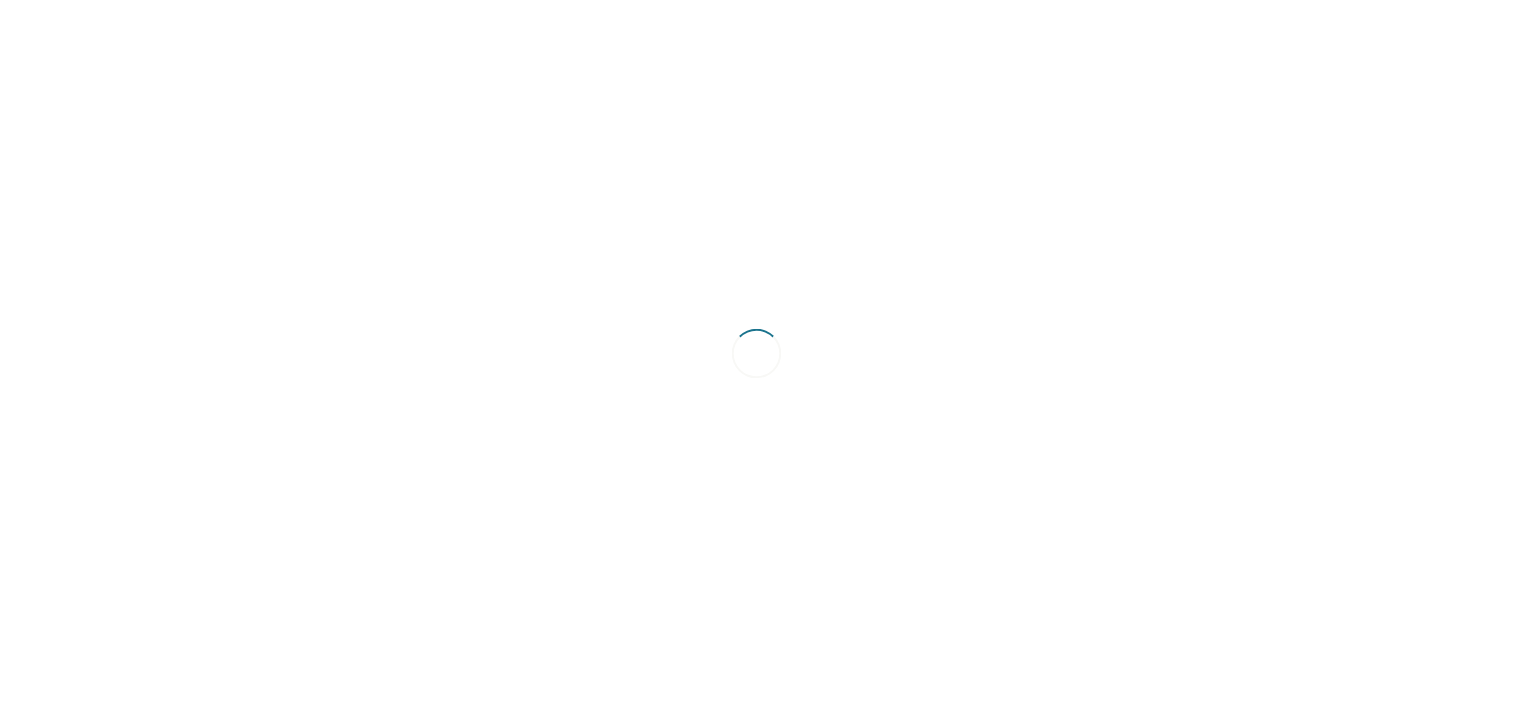 scroll, scrollTop: 0, scrollLeft: 0, axis: both 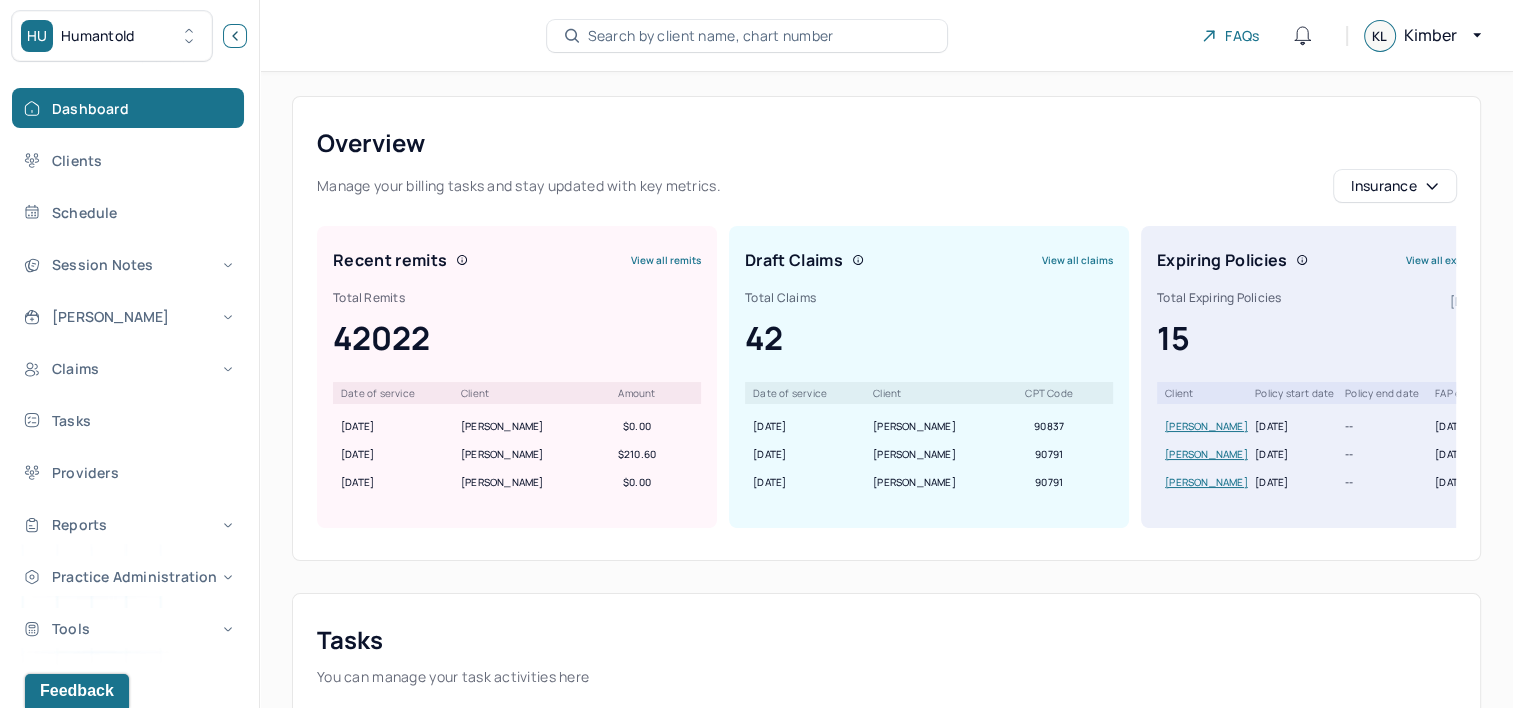 click 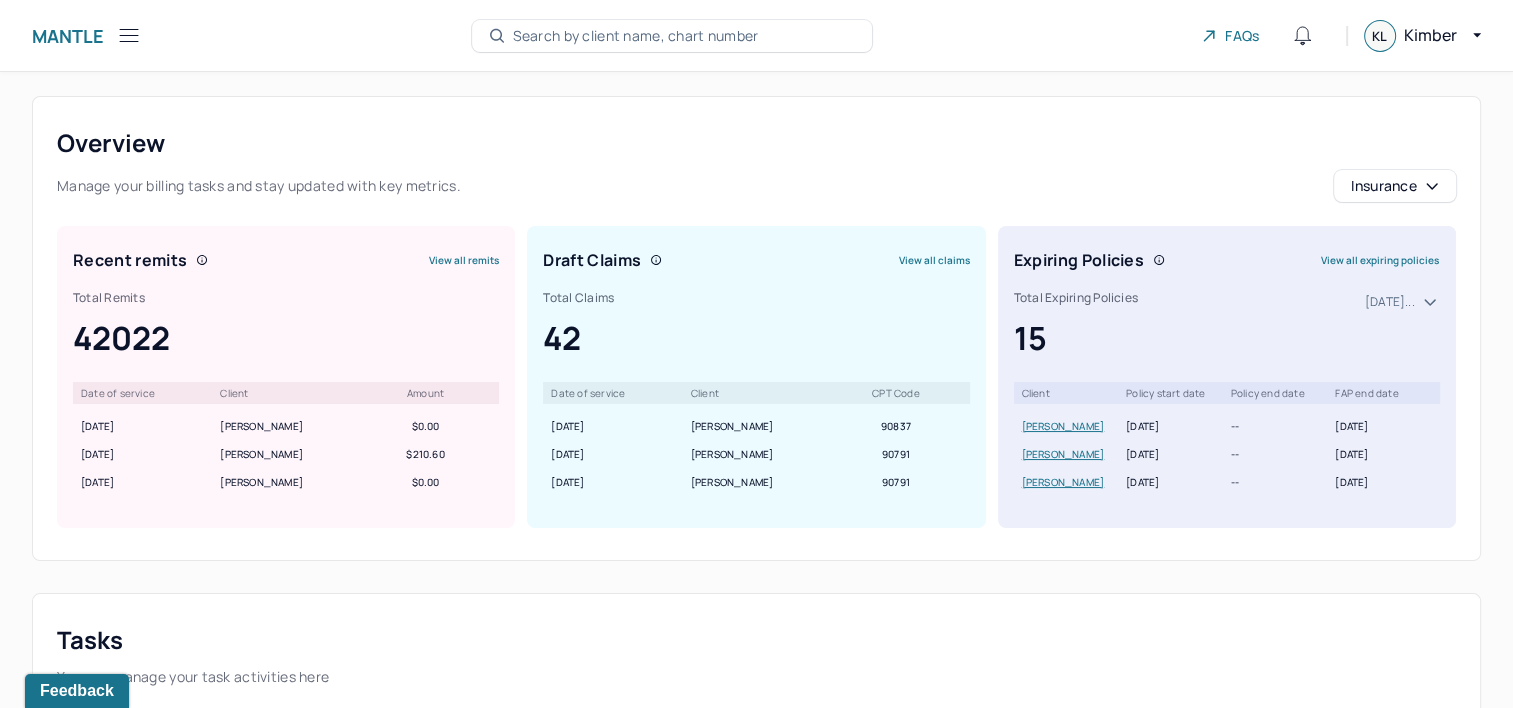 type 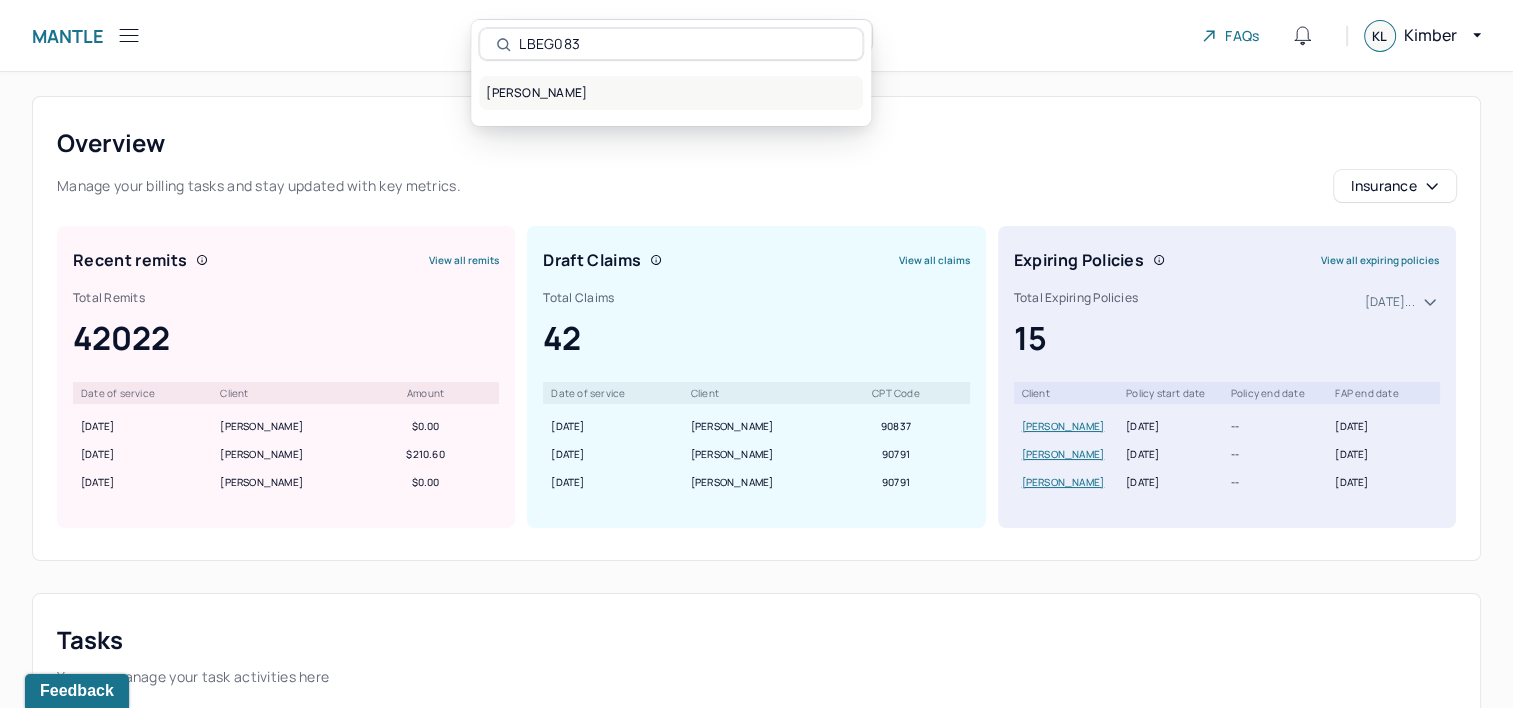 type on "LBEG083" 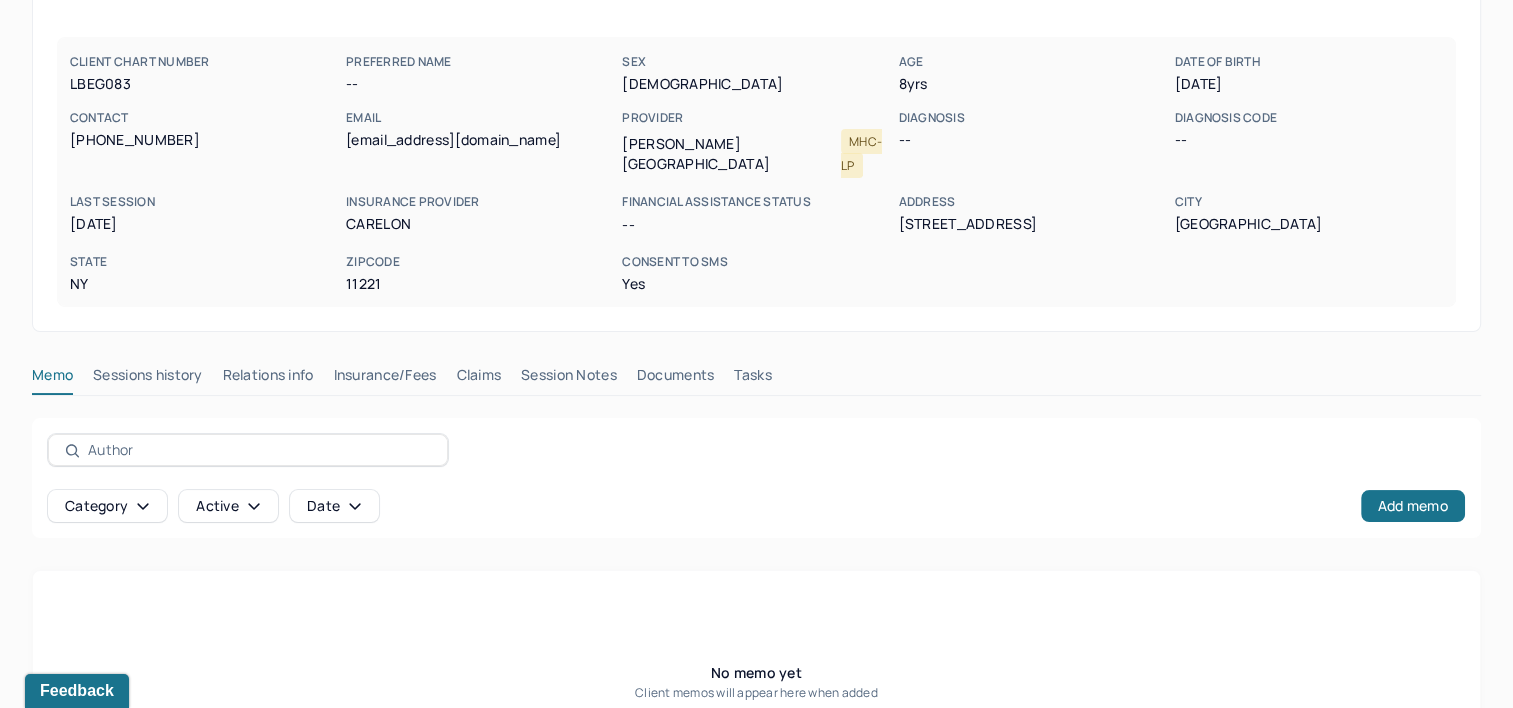scroll, scrollTop: 200, scrollLeft: 0, axis: vertical 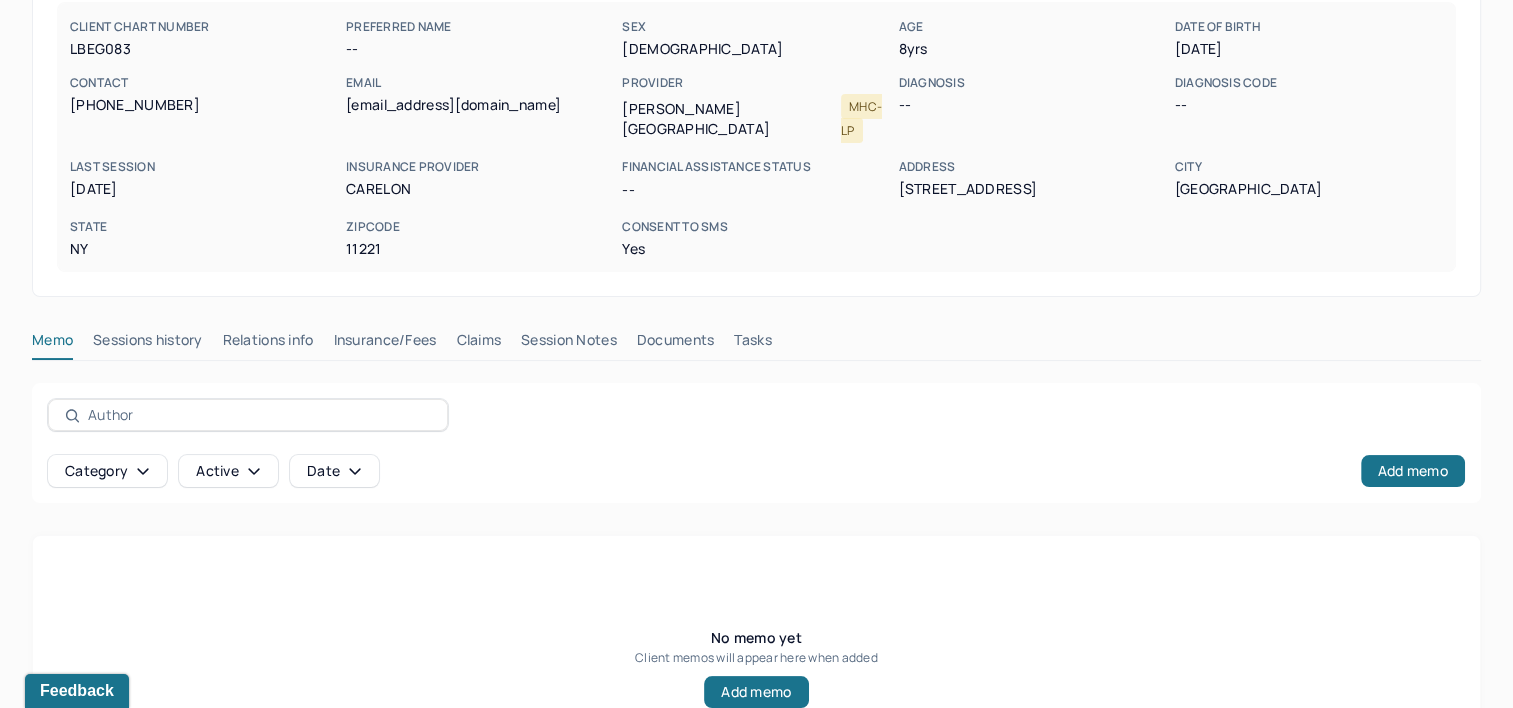 click on "Claims" at bounding box center (478, 344) 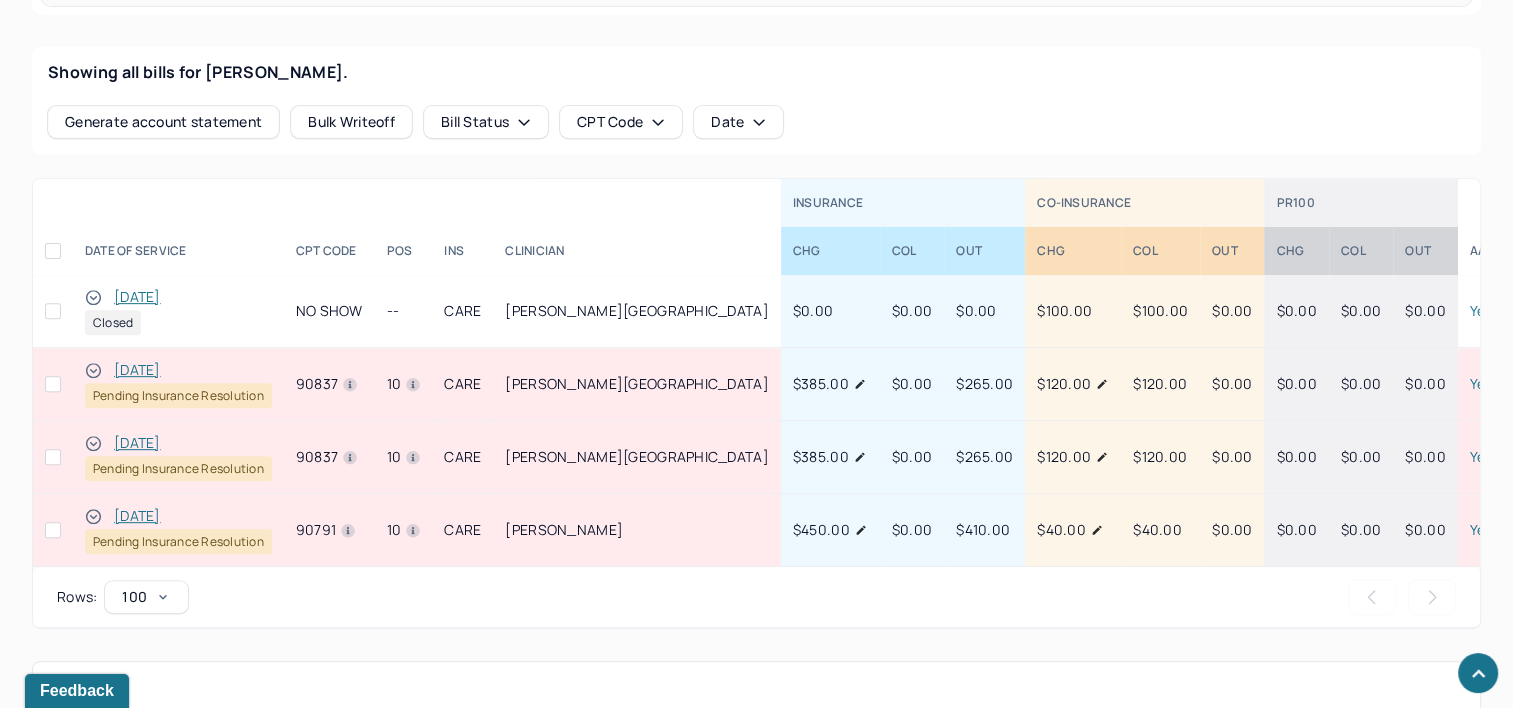 scroll, scrollTop: 1041, scrollLeft: 0, axis: vertical 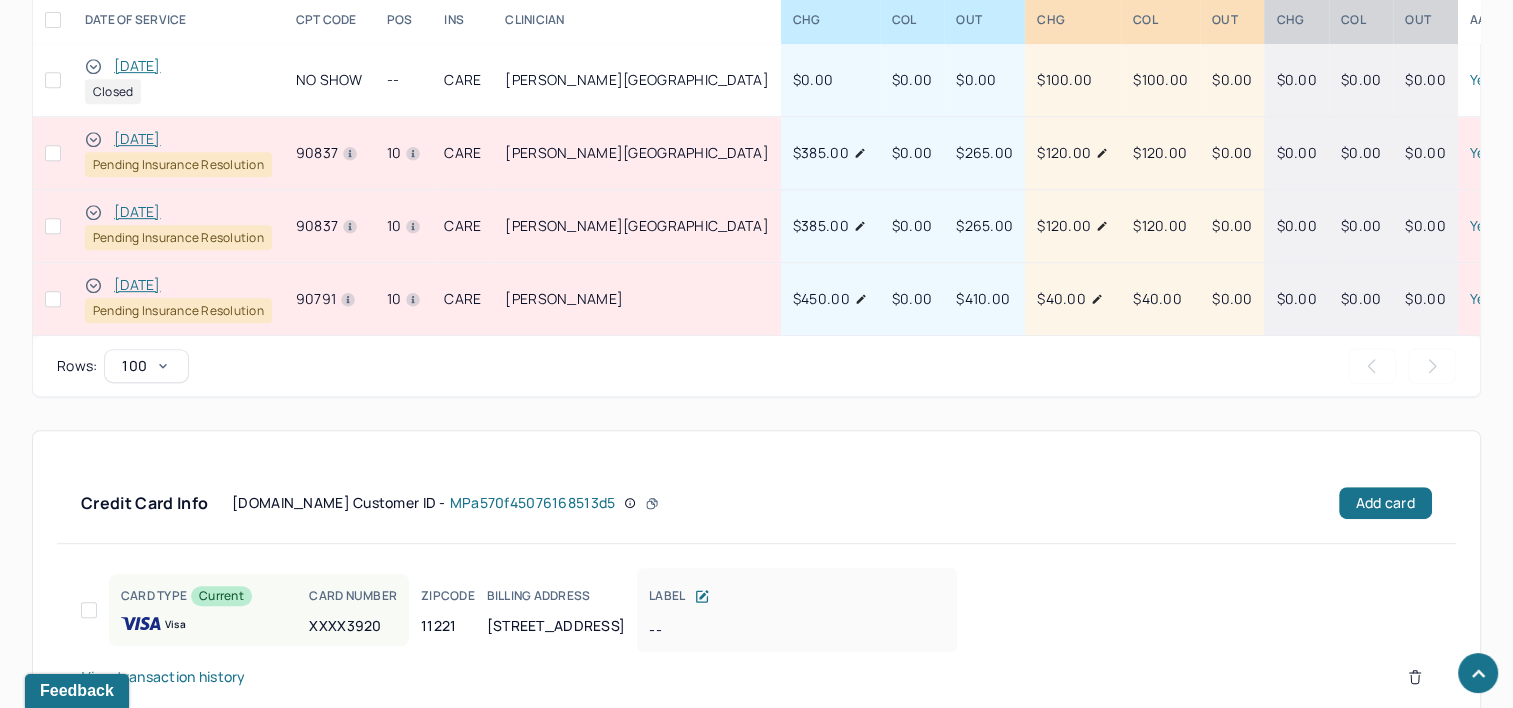 click on "[DATE]" at bounding box center [137, 212] 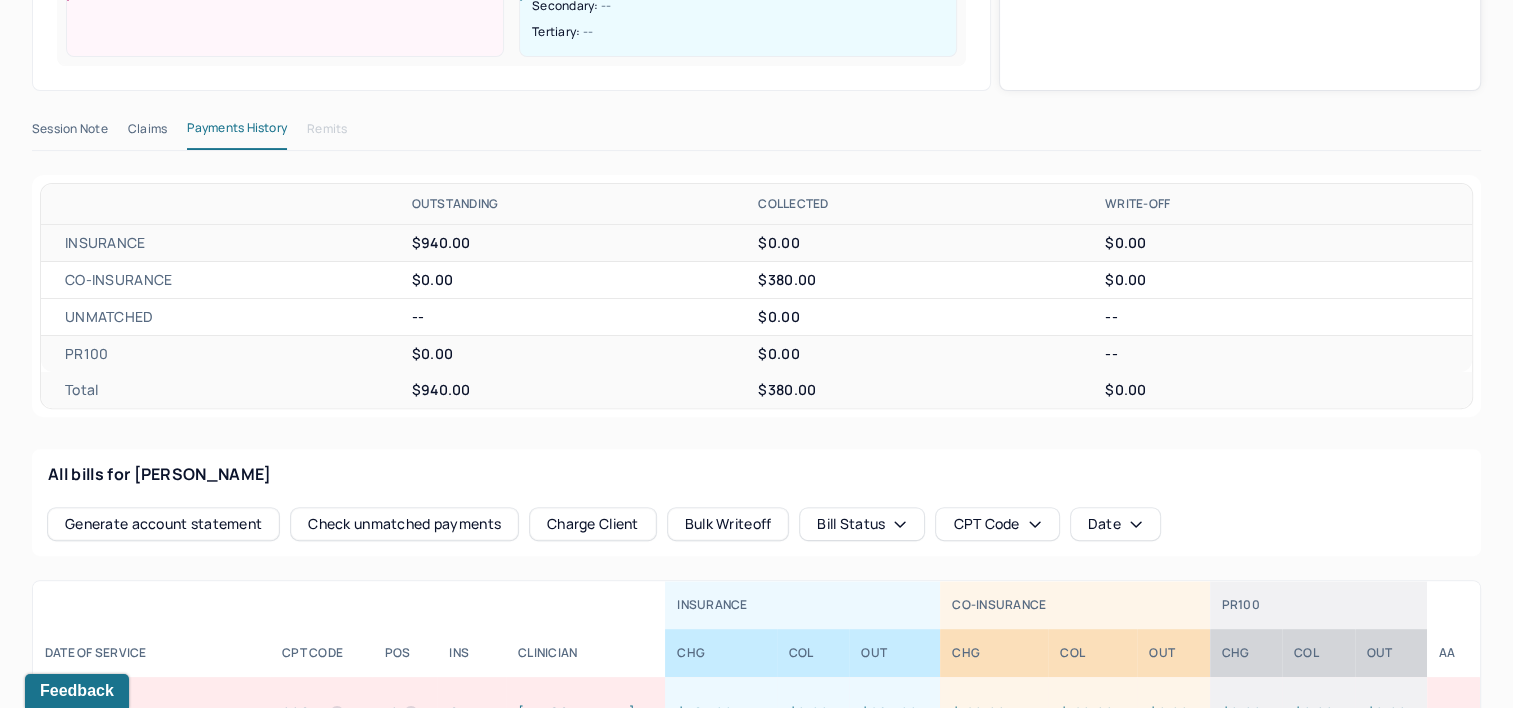 scroll, scrollTop: 518, scrollLeft: 0, axis: vertical 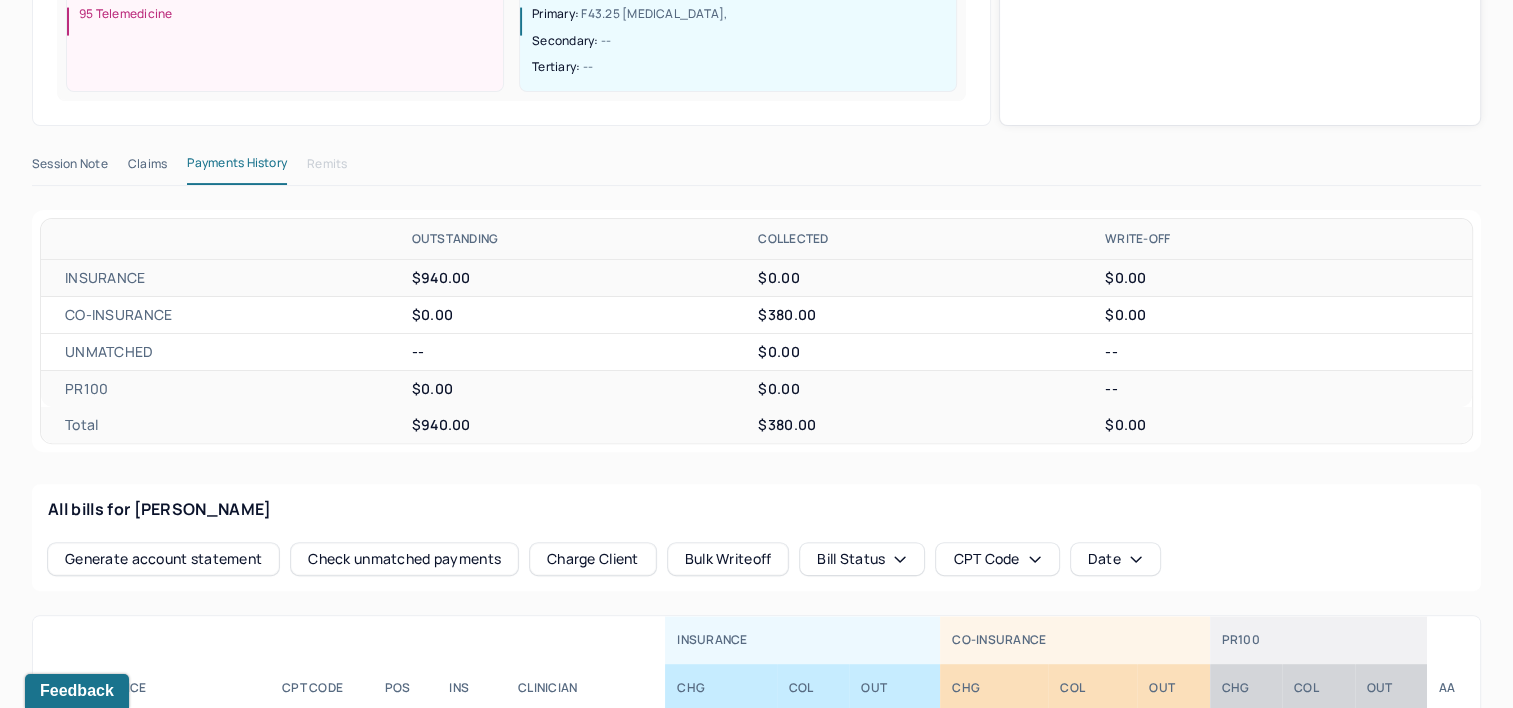 click on "Claims" at bounding box center (147, 168) 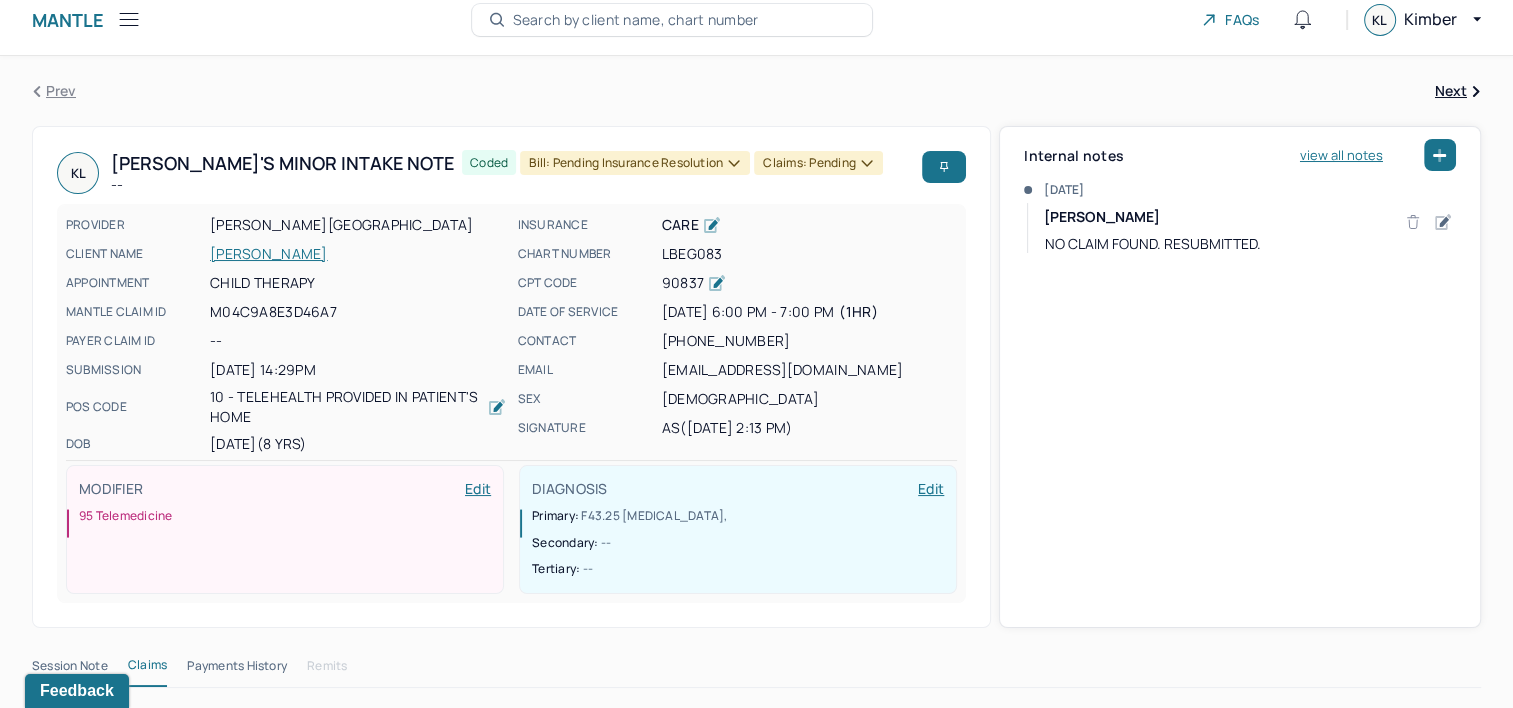 scroll, scrollTop: 0, scrollLeft: 0, axis: both 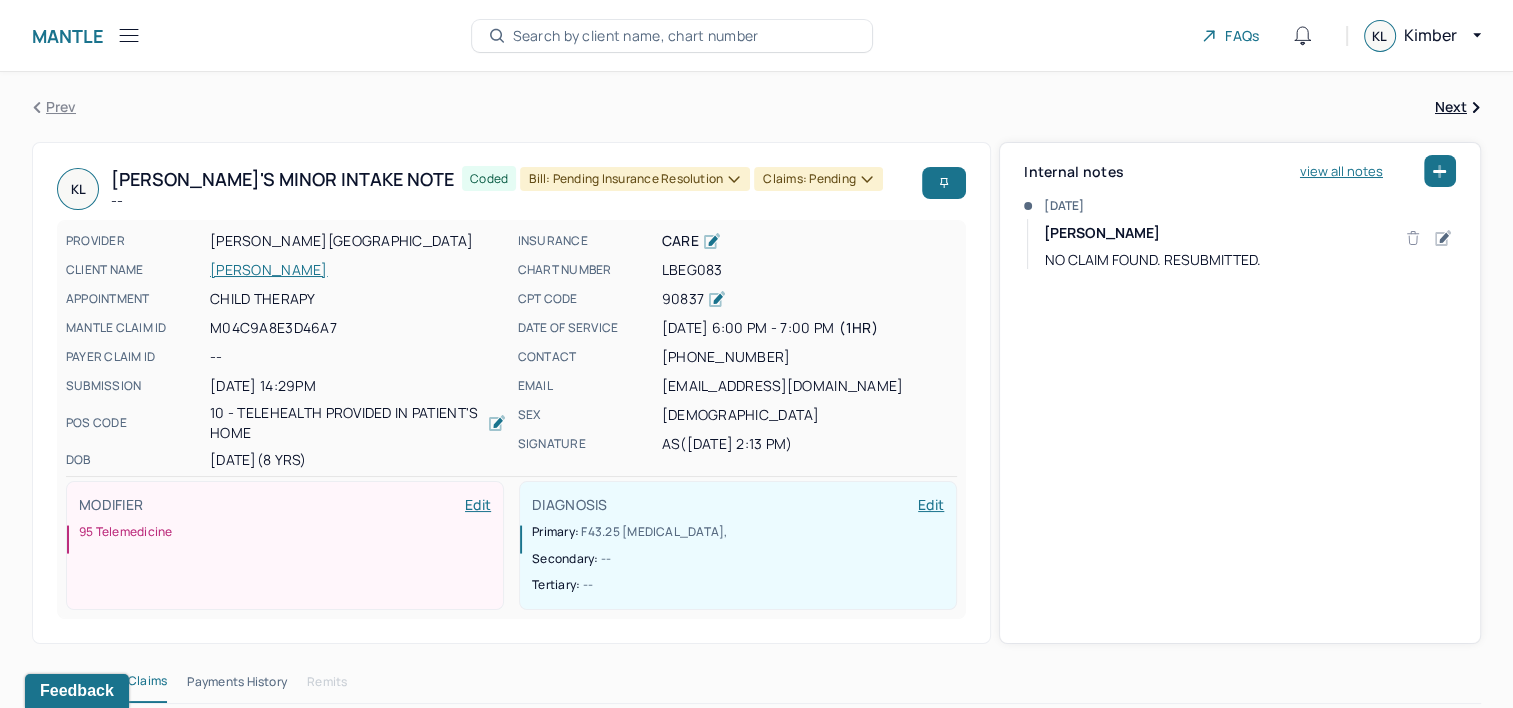 click on "[PERSON_NAME]" at bounding box center (358, 270) 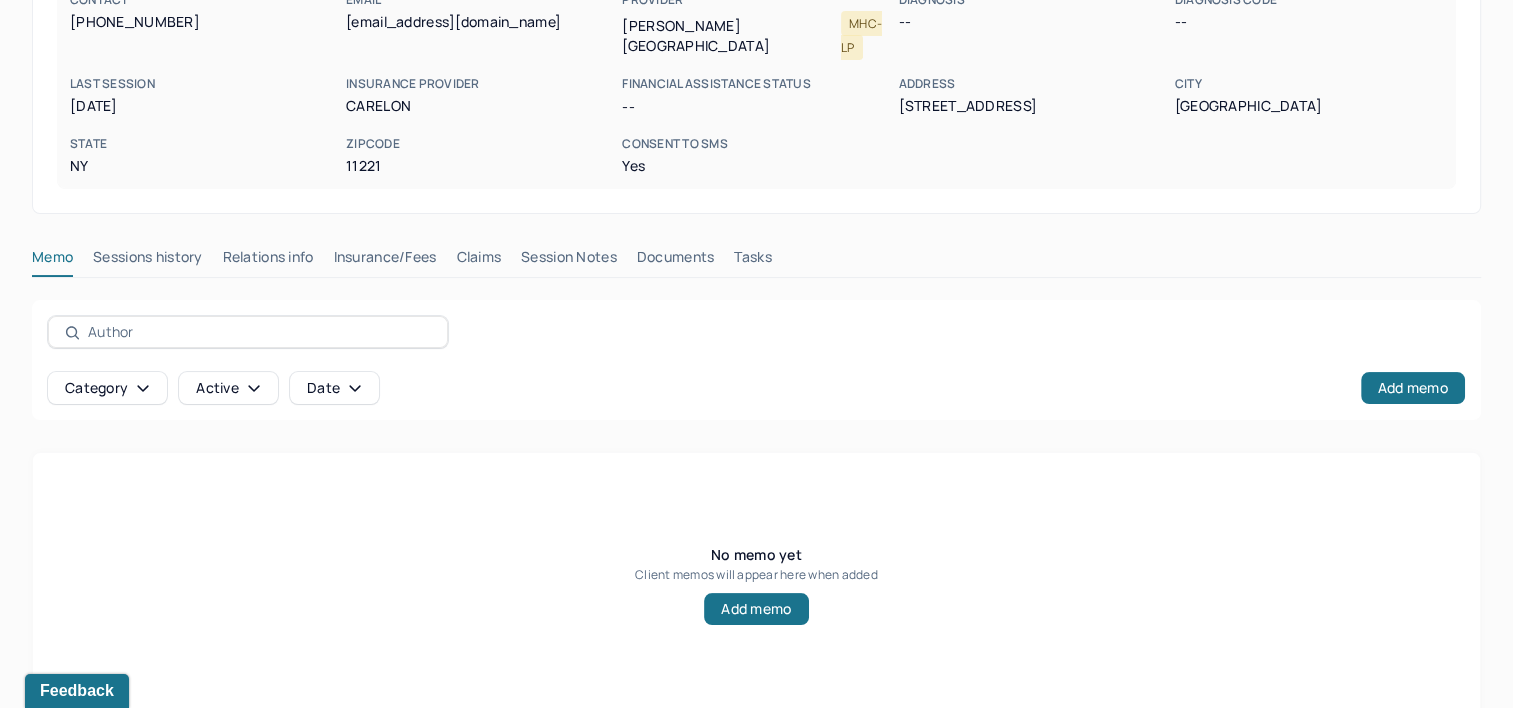 scroll, scrollTop: 291, scrollLeft: 0, axis: vertical 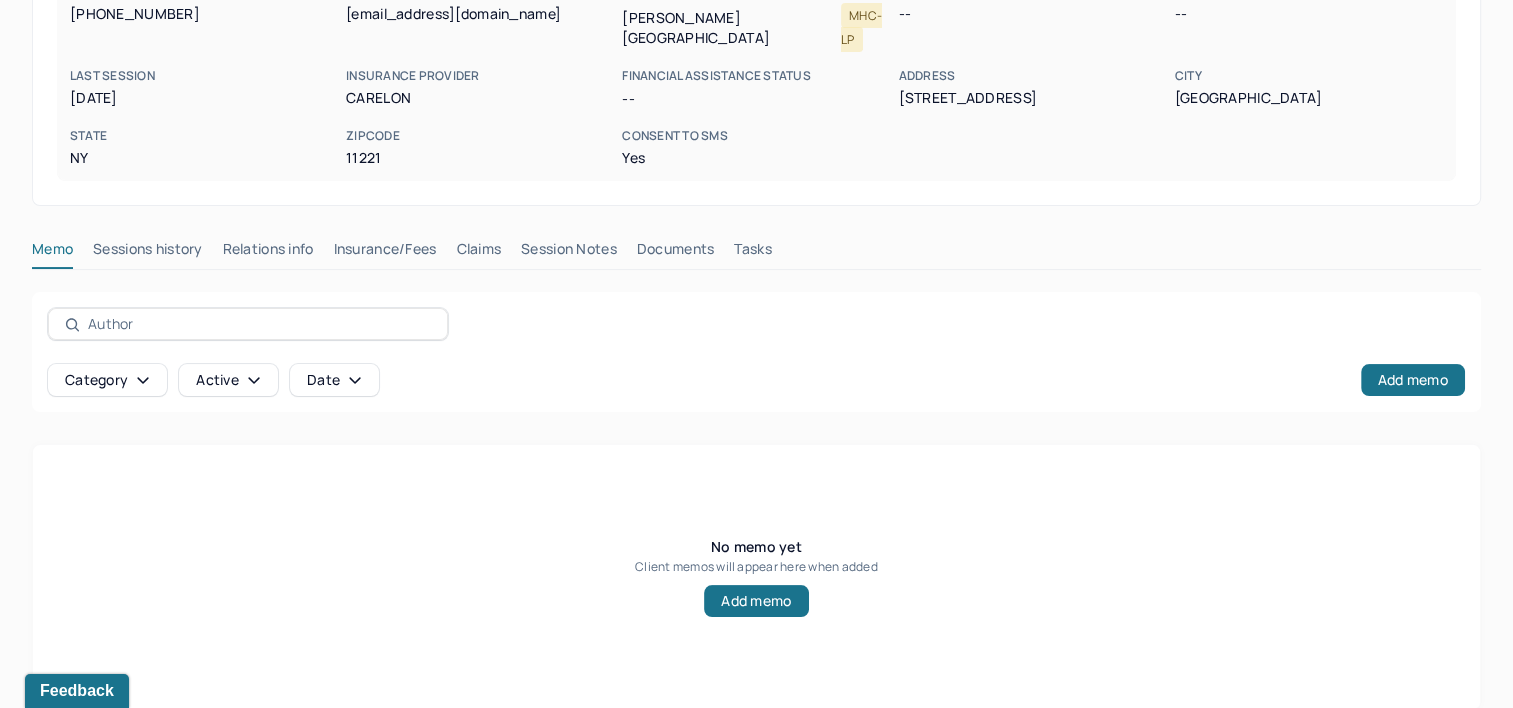 click on "Claims" at bounding box center [478, 253] 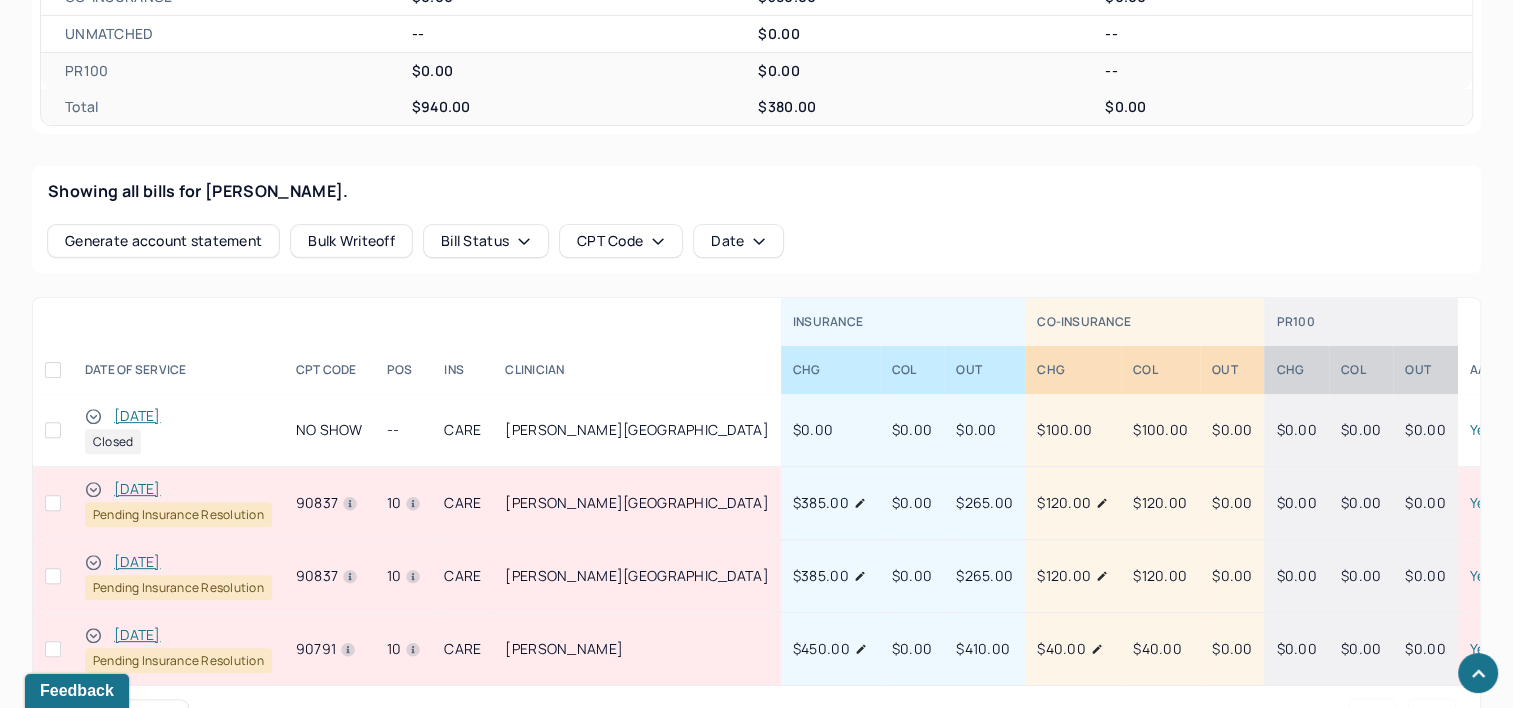 scroll, scrollTop: 732, scrollLeft: 0, axis: vertical 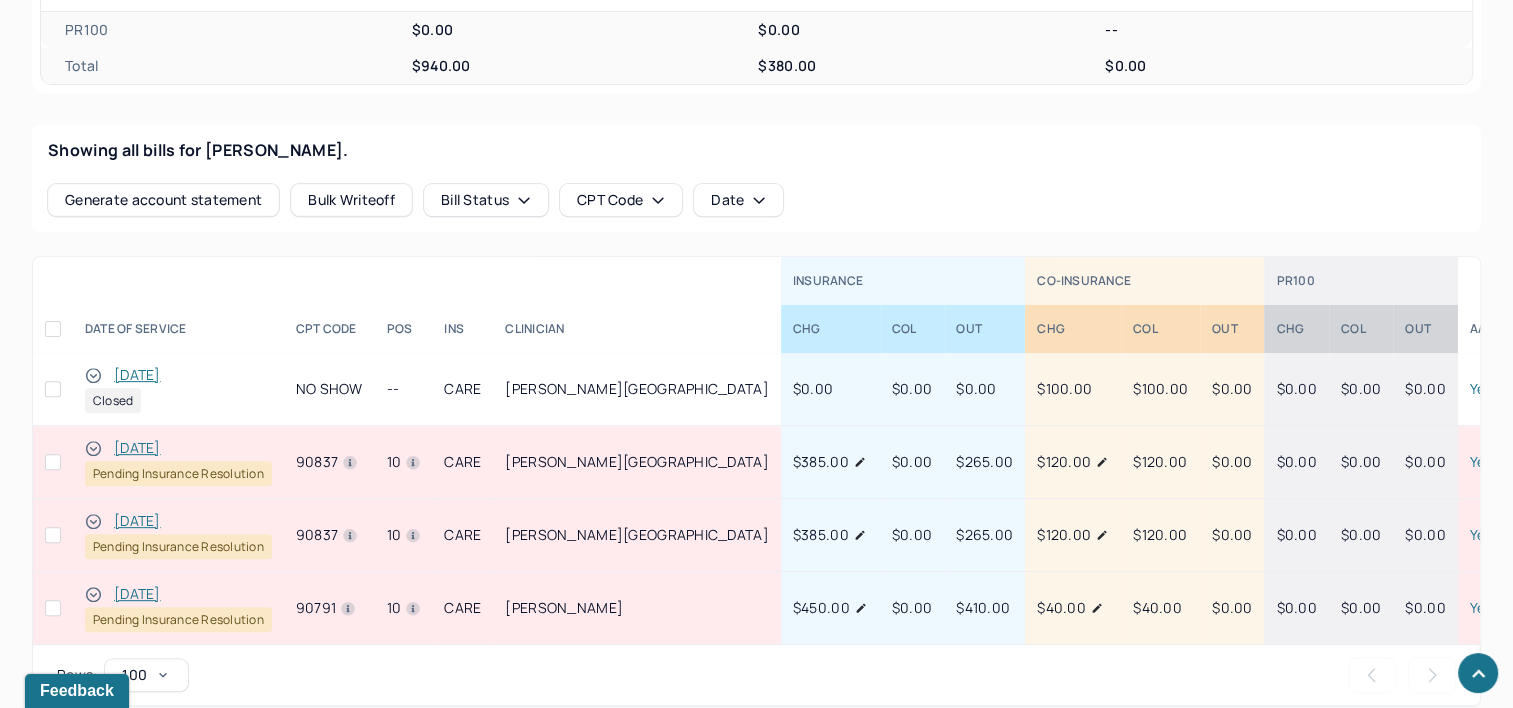 click on "[DATE]" at bounding box center [137, 594] 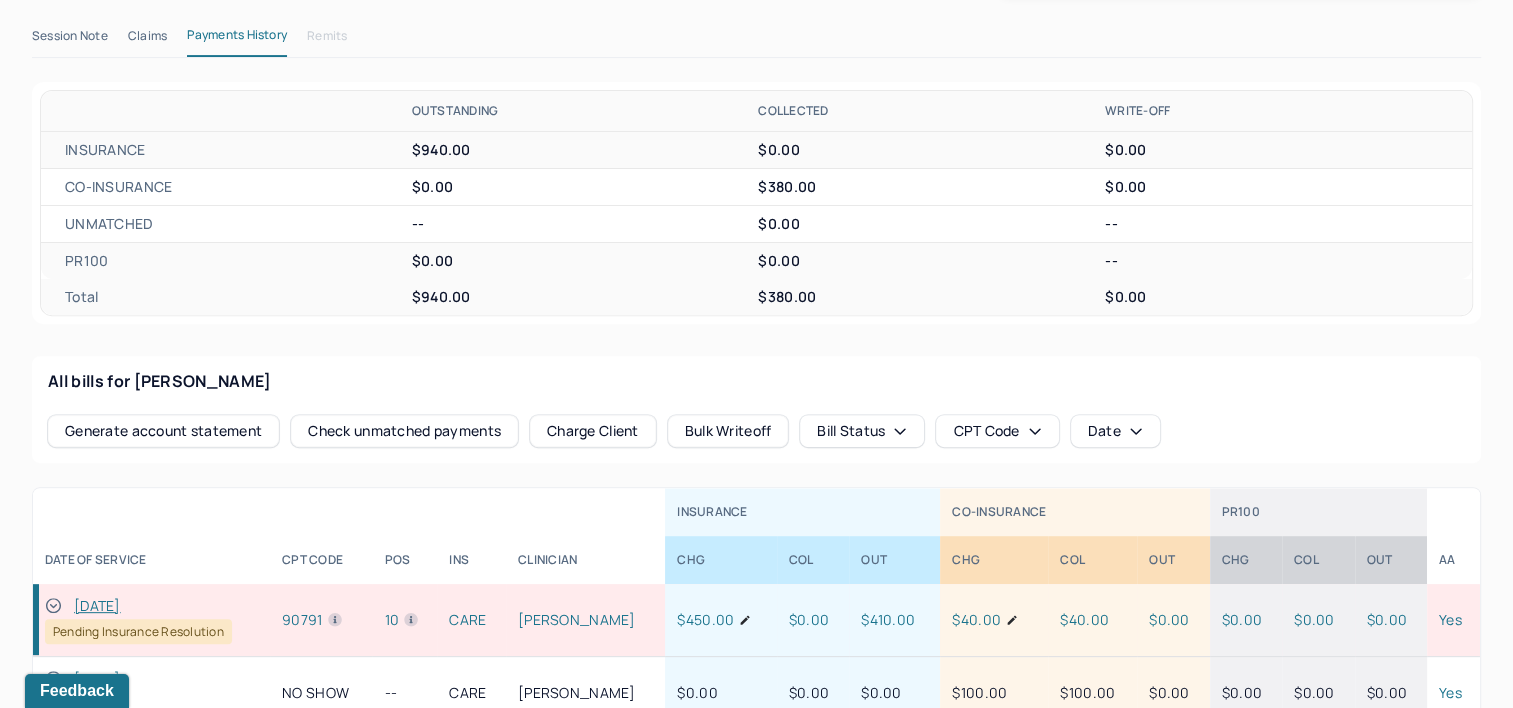 scroll, scrollTop: 518, scrollLeft: 0, axis: vertical 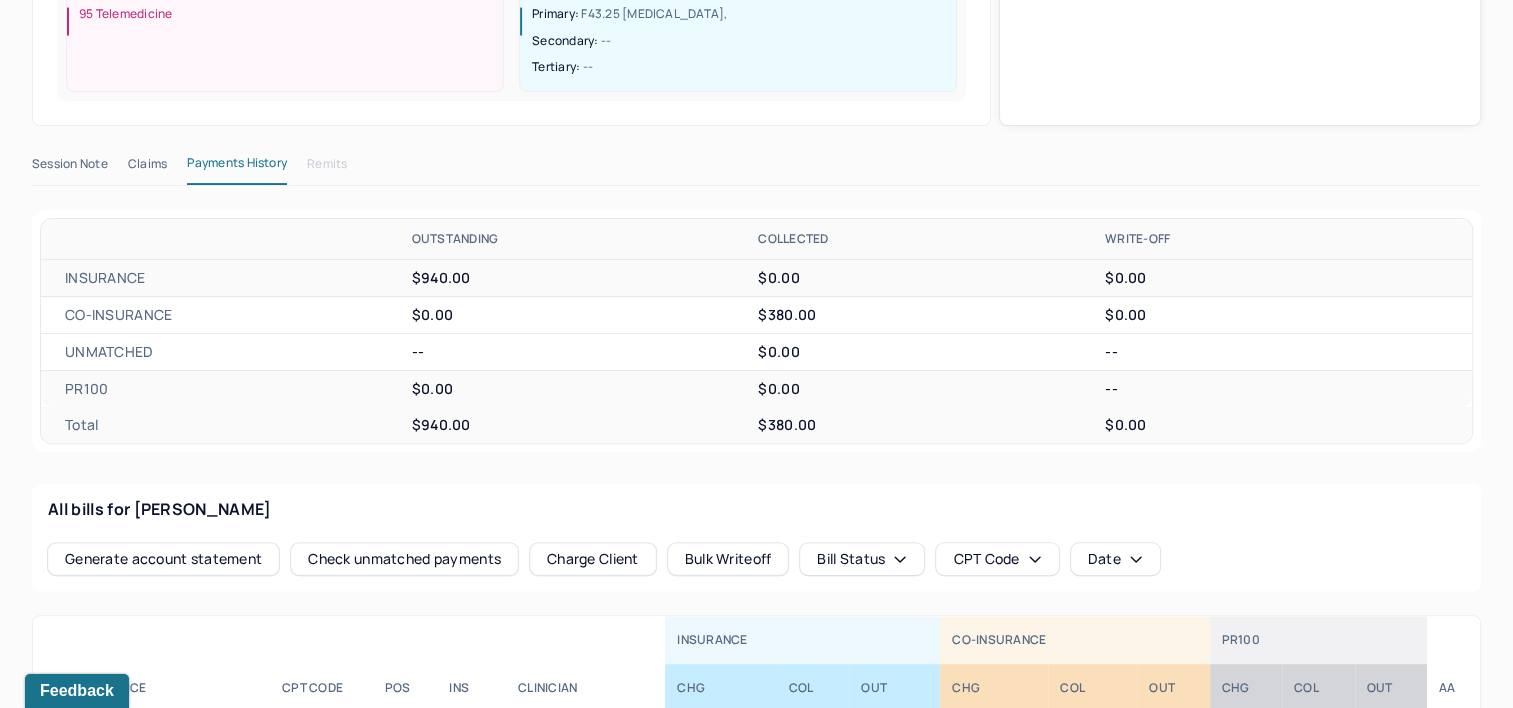 click on "Claims" at bounding box center [147, 168] 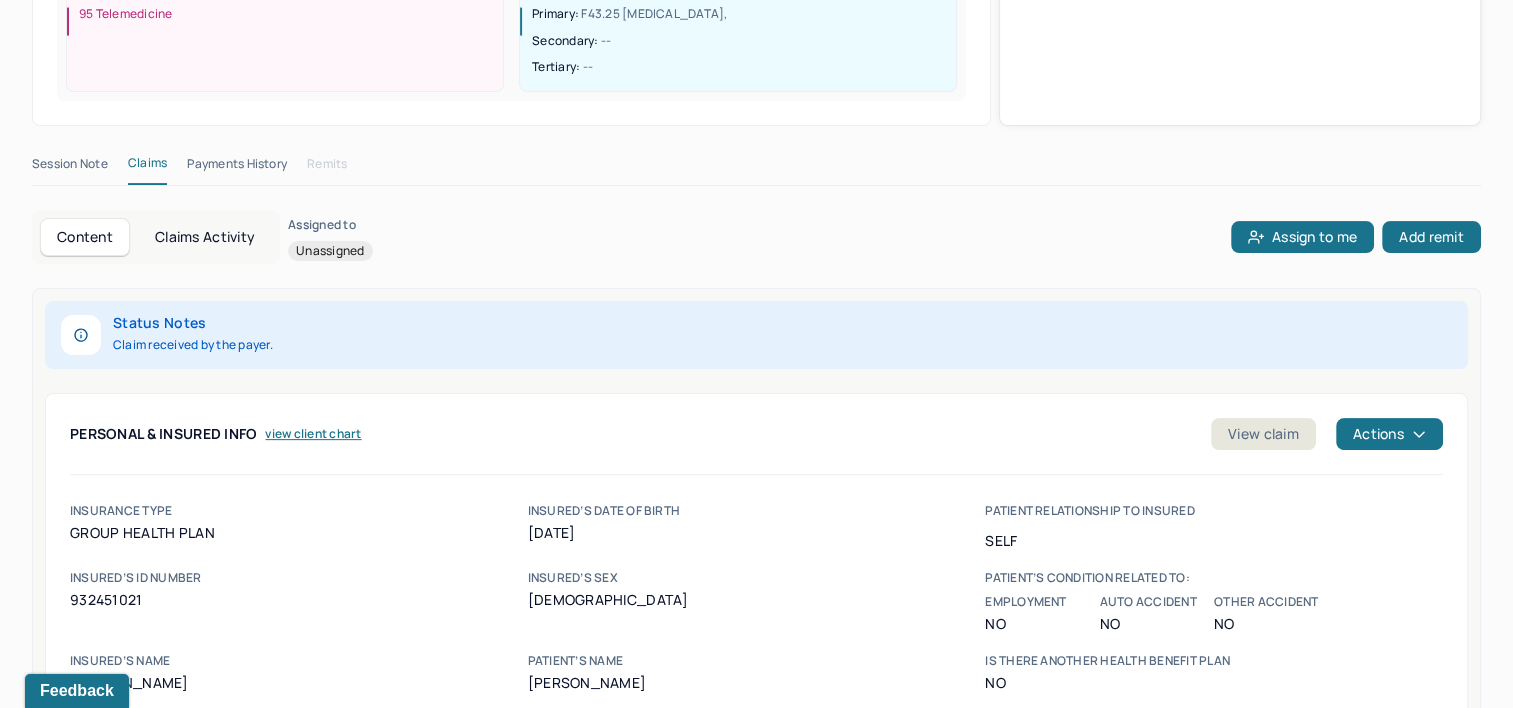 click on "Payments History" at bounding box center (237, 168) 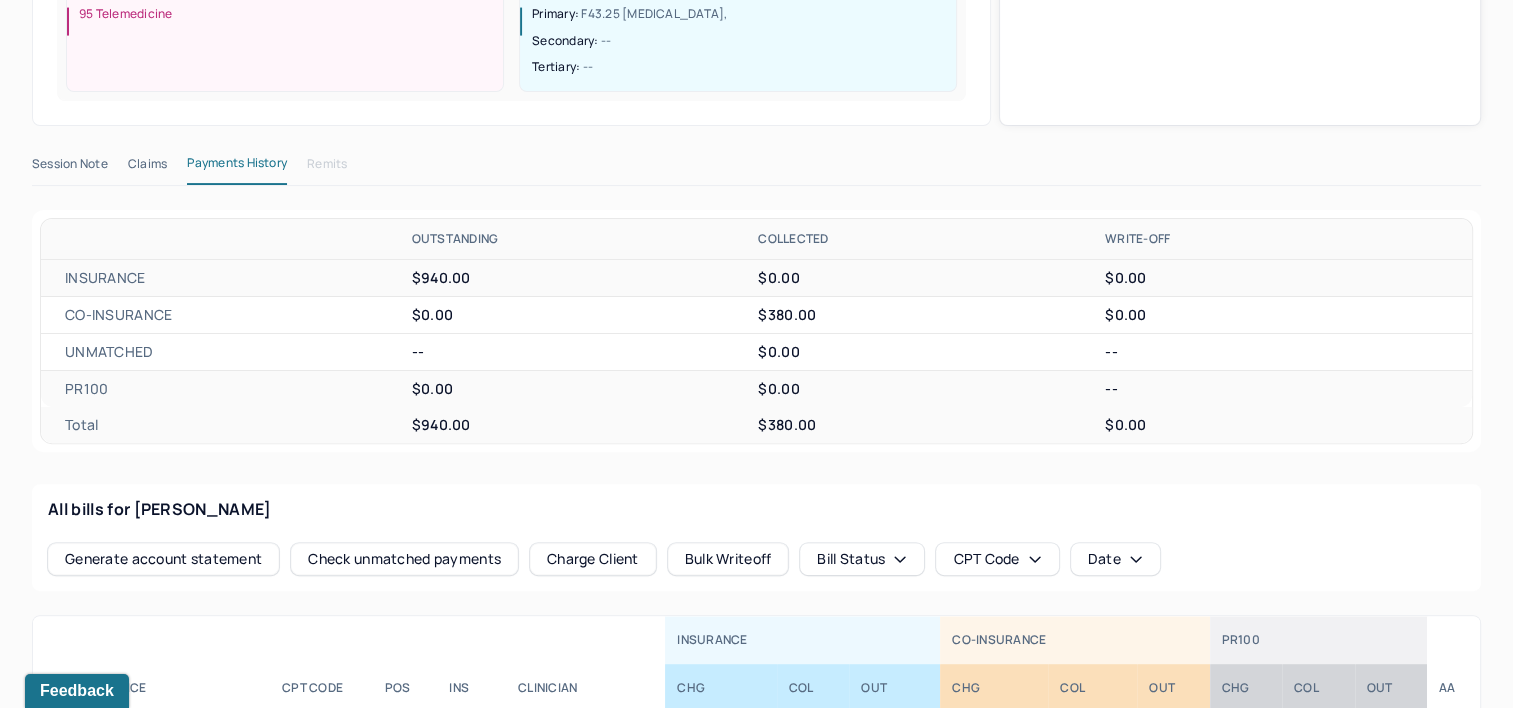 type 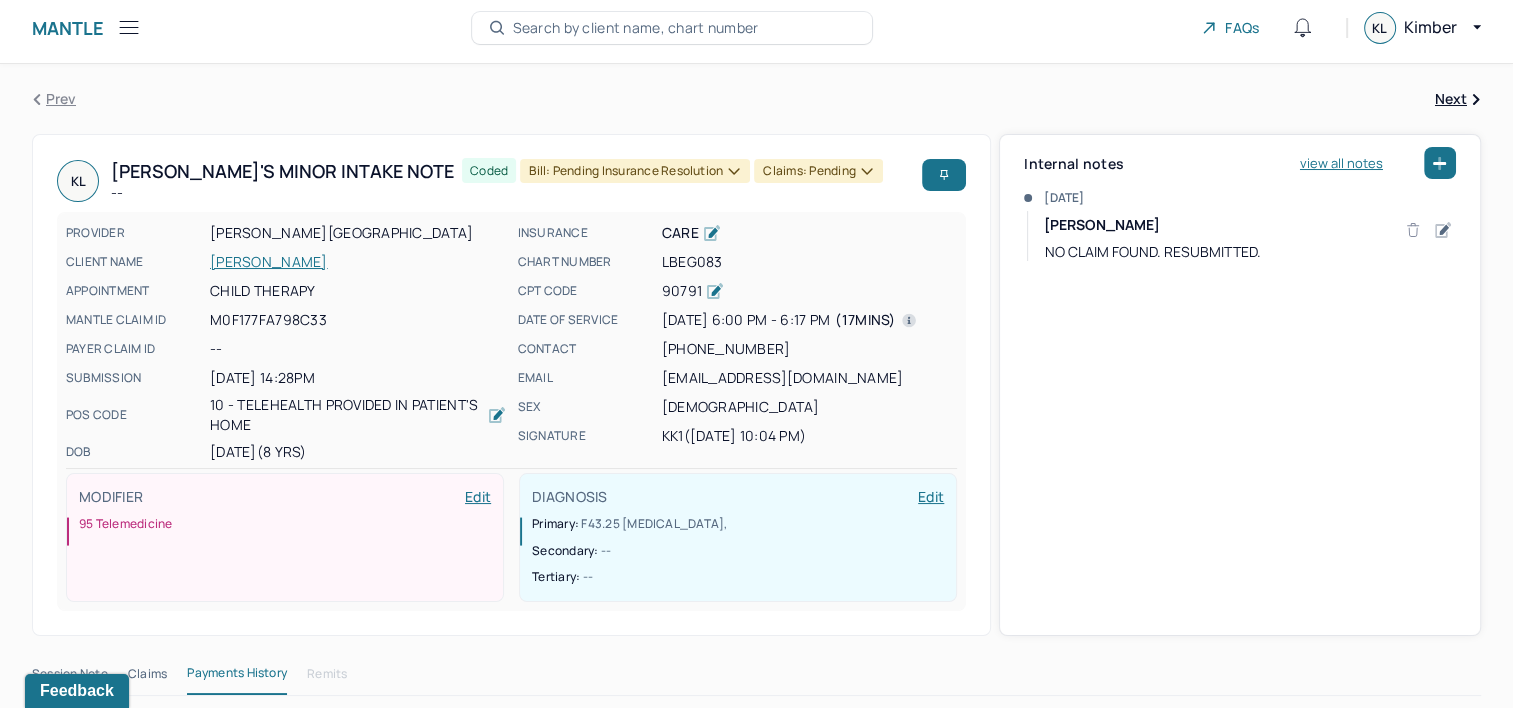 scroll, scrollTop: 0, scrollLeft: 0, axis: both 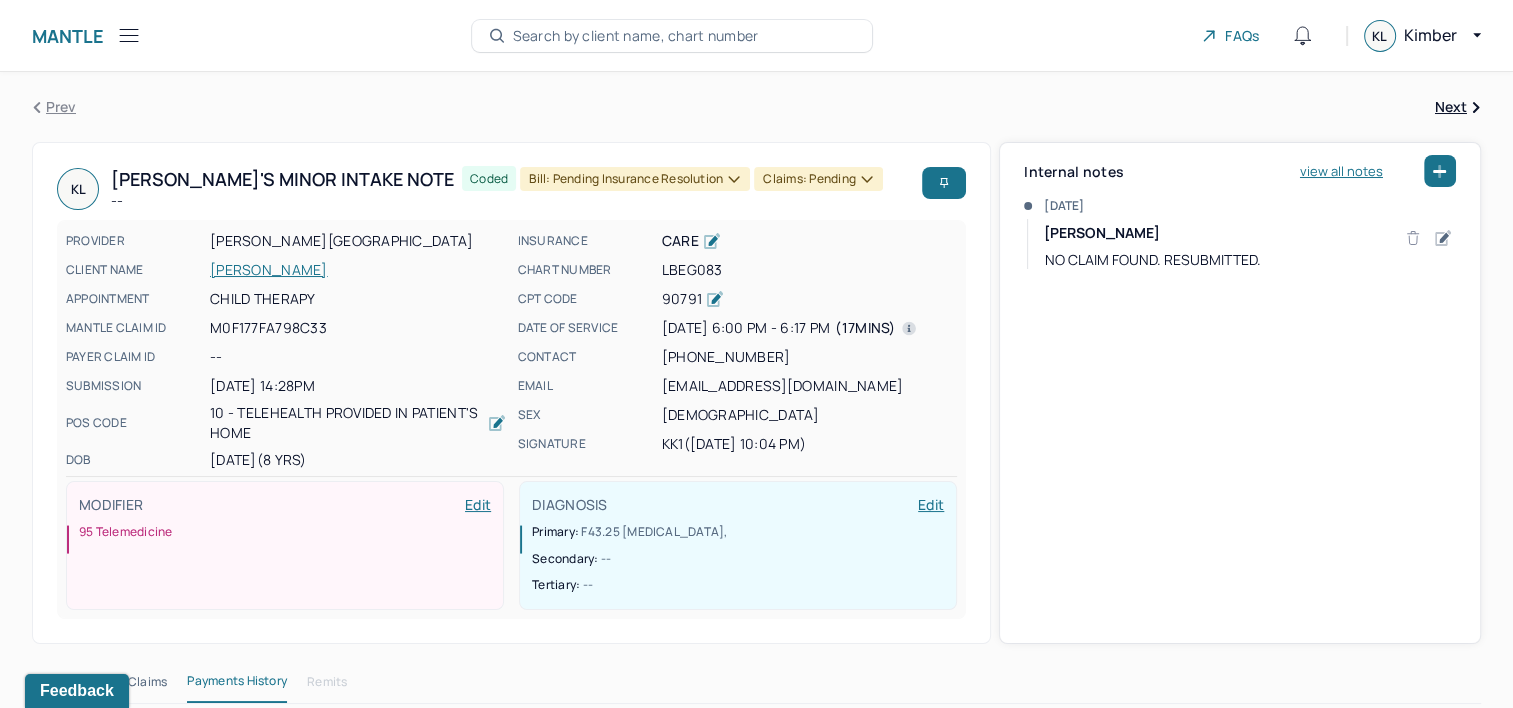click 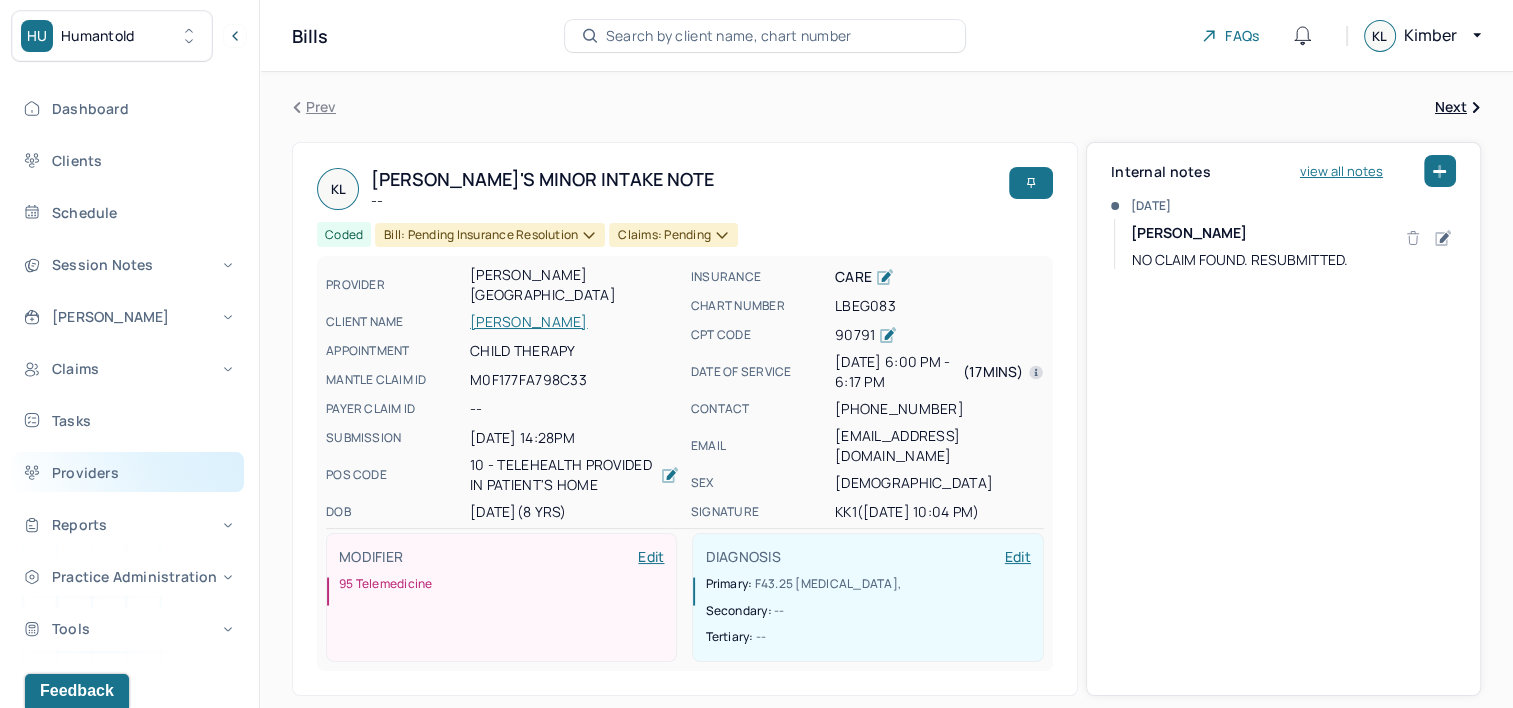 click on "Providers" at bounding box center [128, 472] 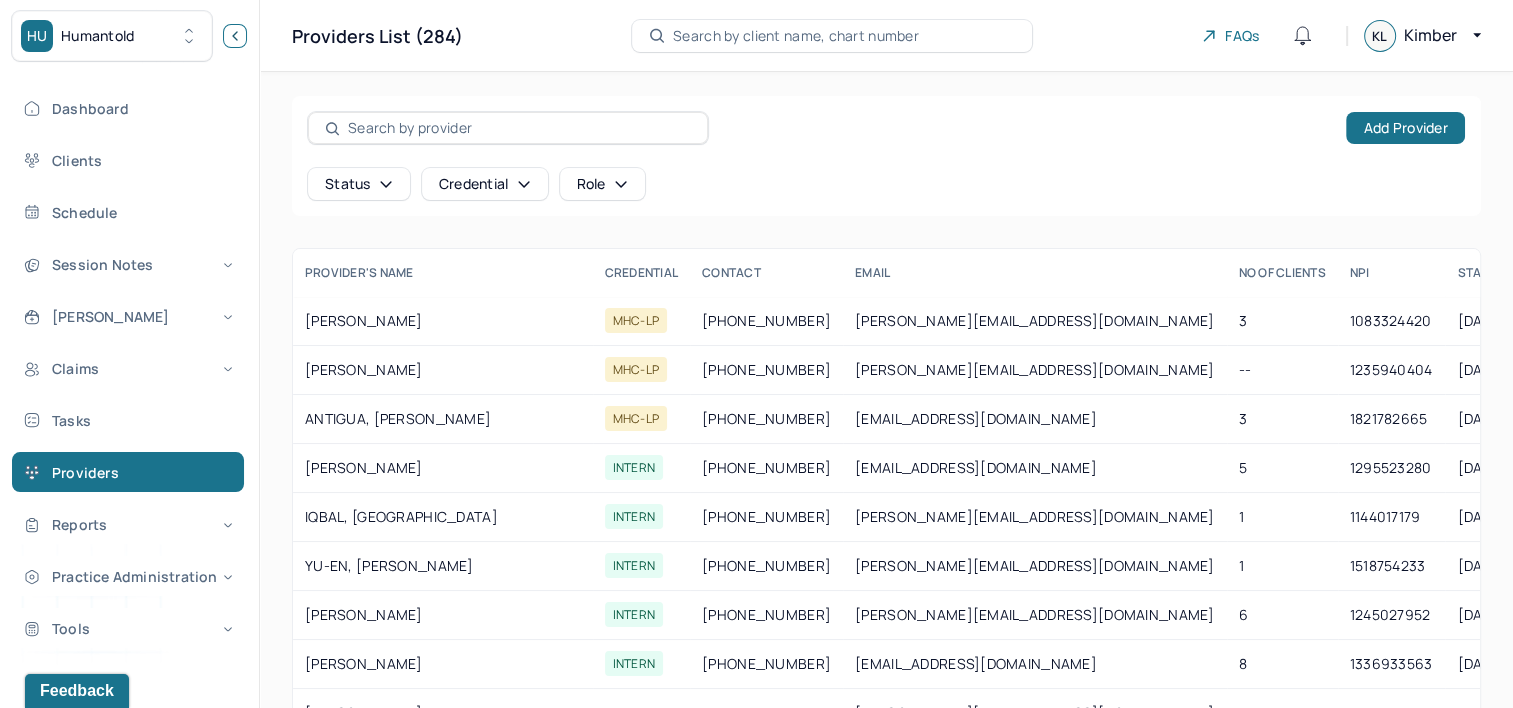 click at bounding box center [235, 36] 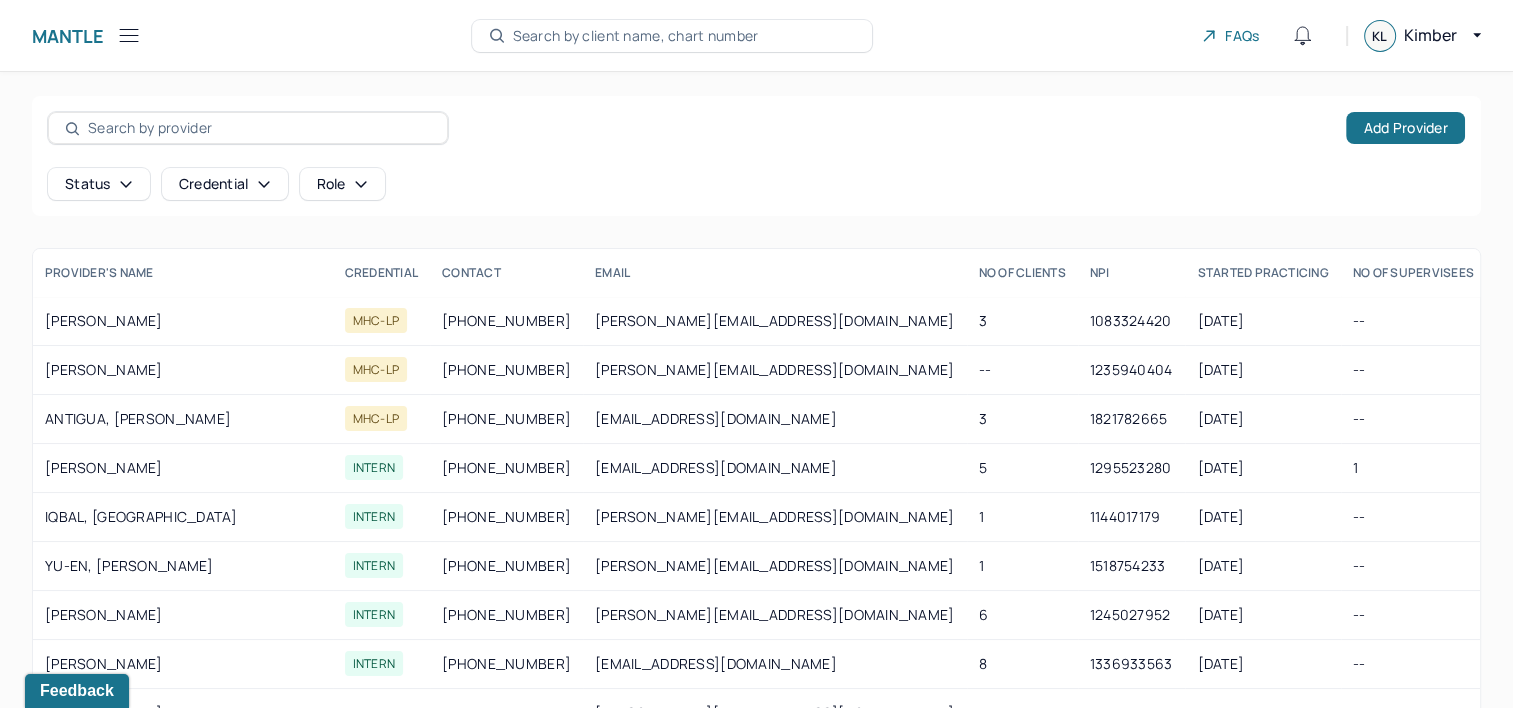 click at bounding box center (259, 128) 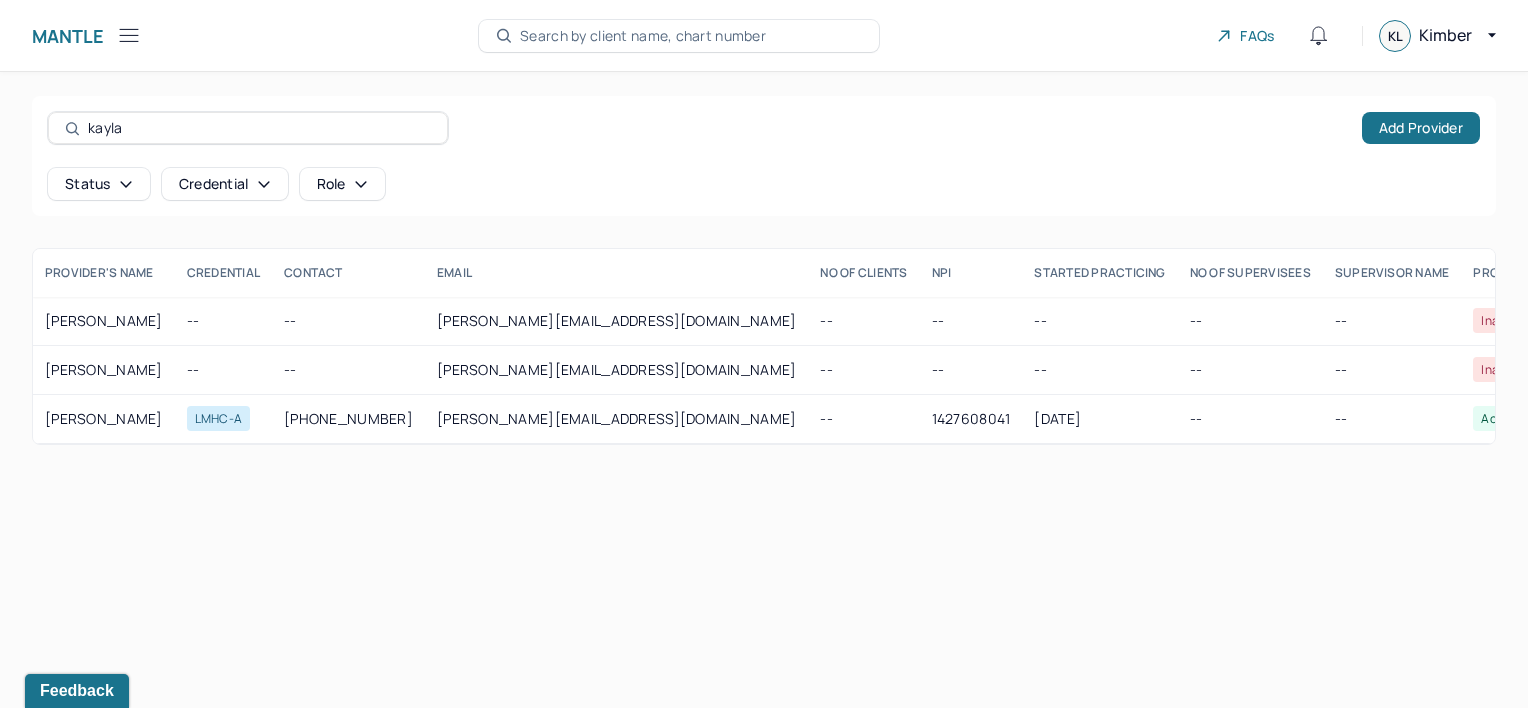 click on "kayla" at bounding box center [259, 128] 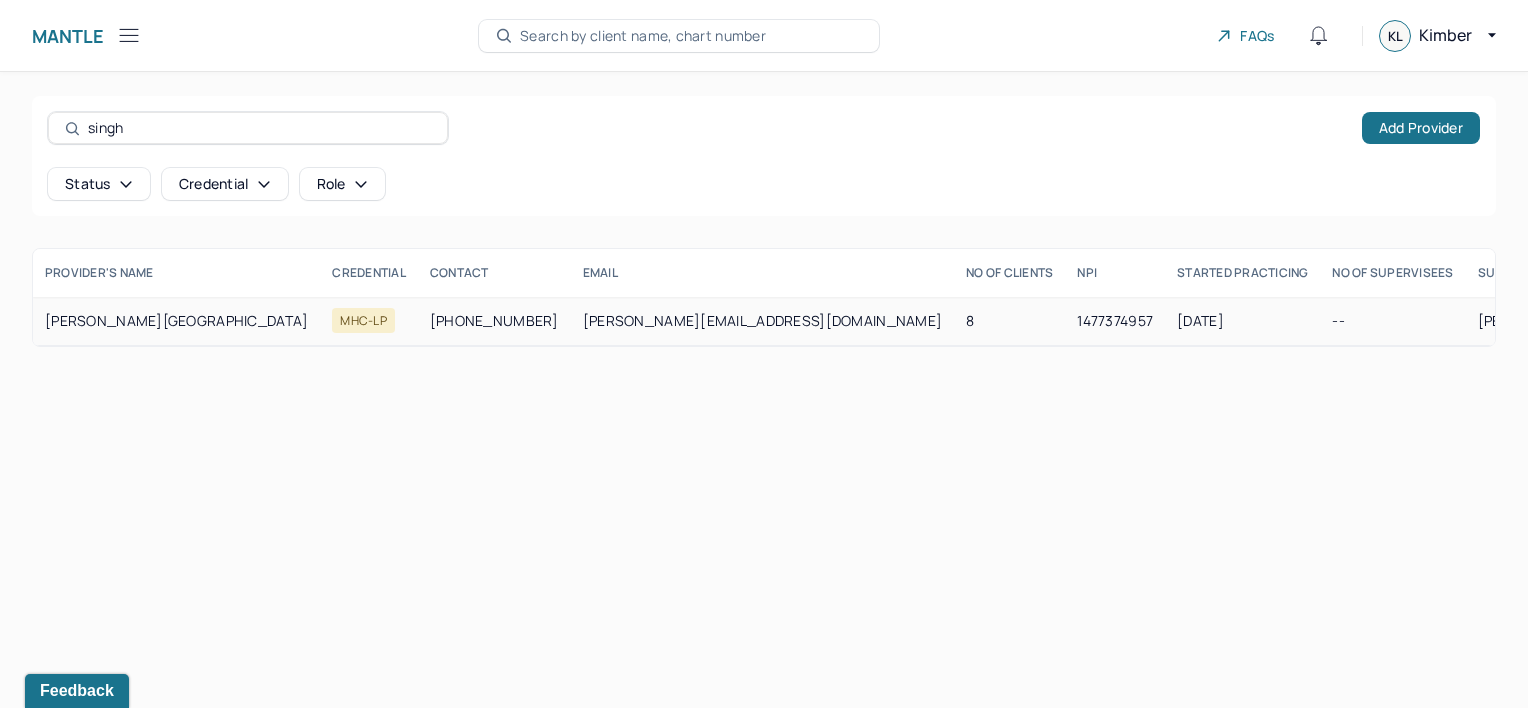 type on "singh" 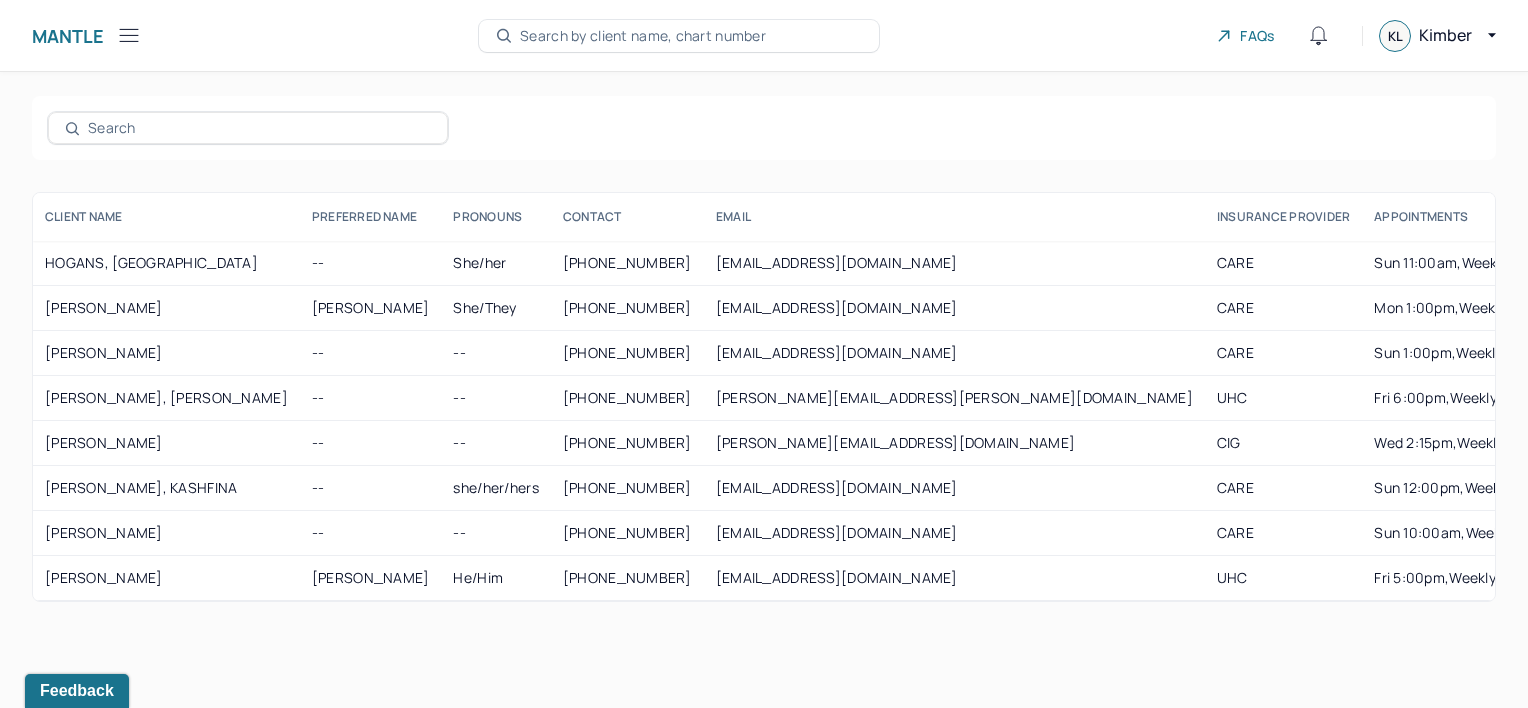click at bounding box center (259, 128) 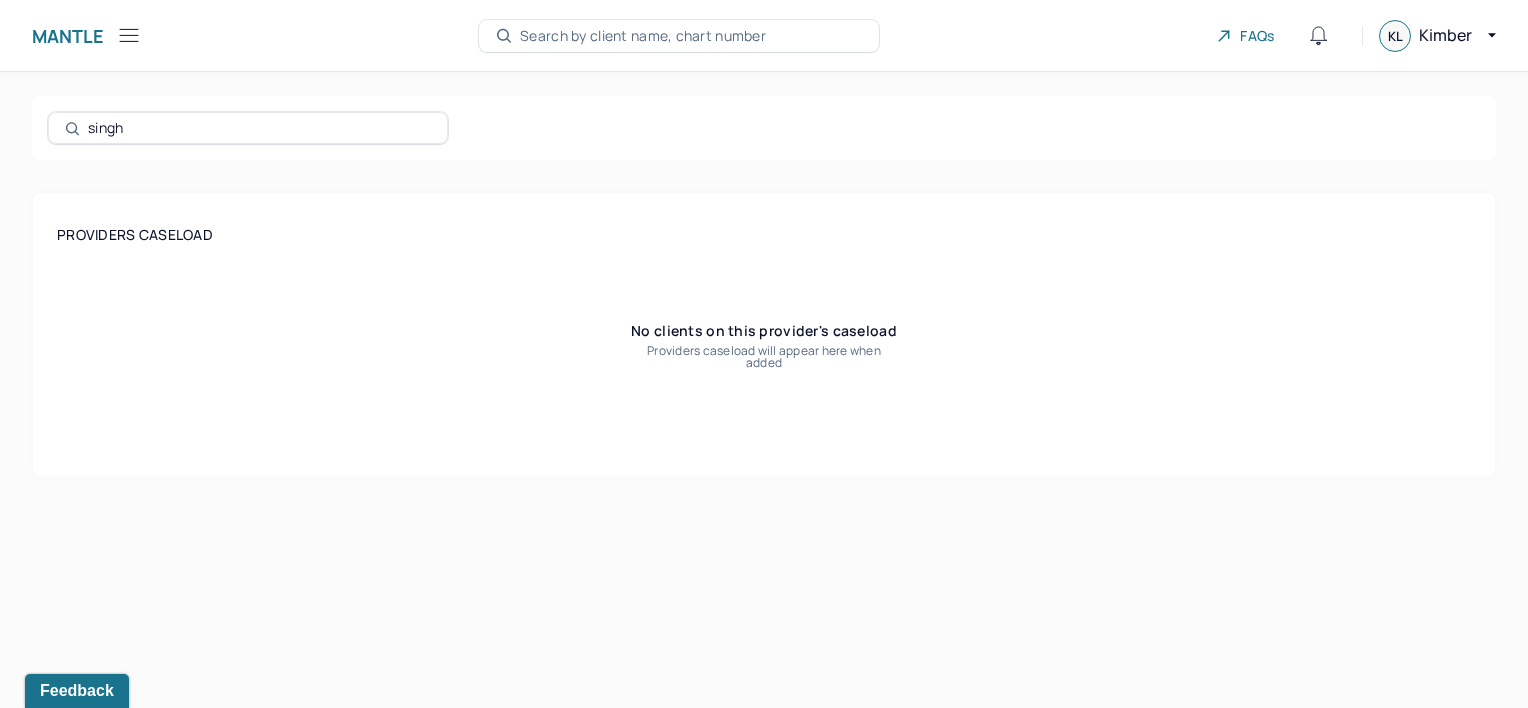 type on "singh" 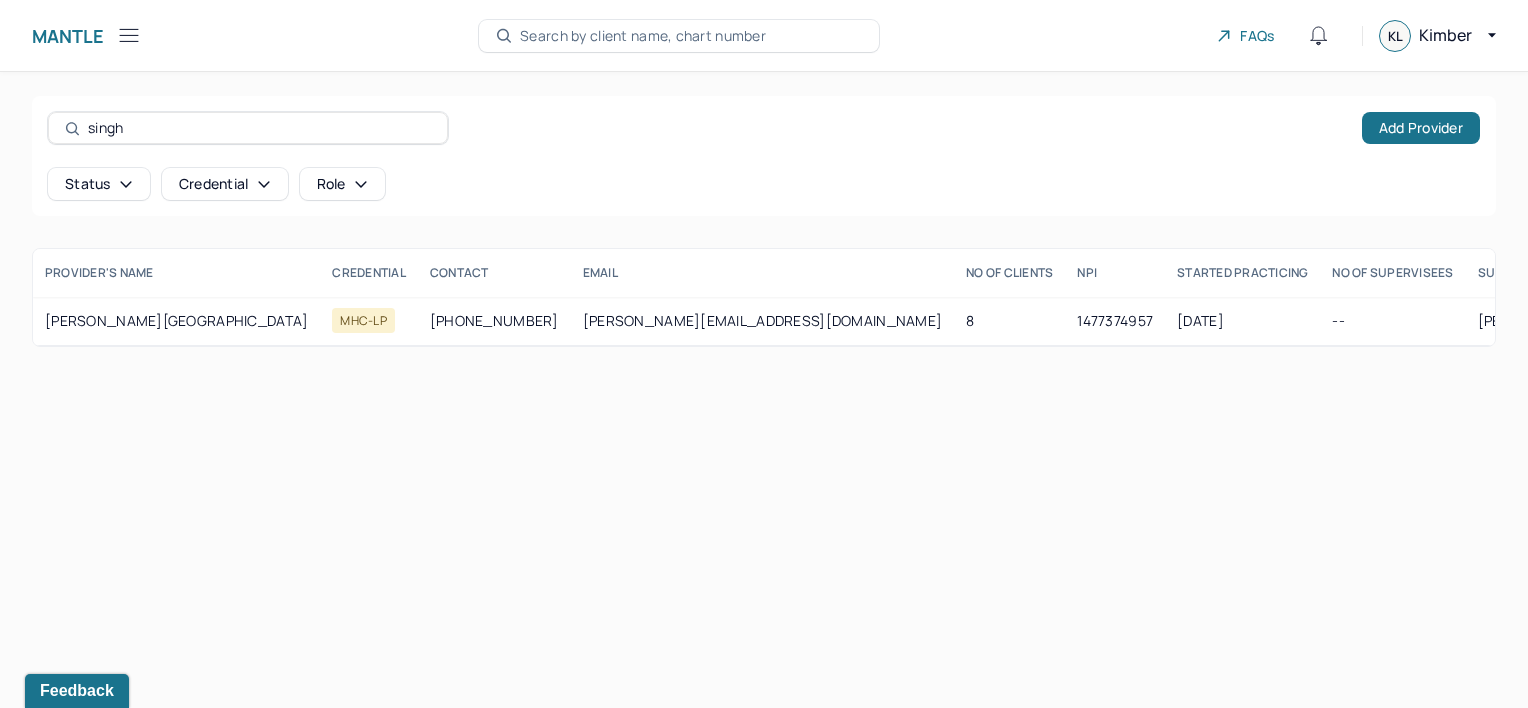 click on "Status     Credential     Role" at bounding box center [764, 184] 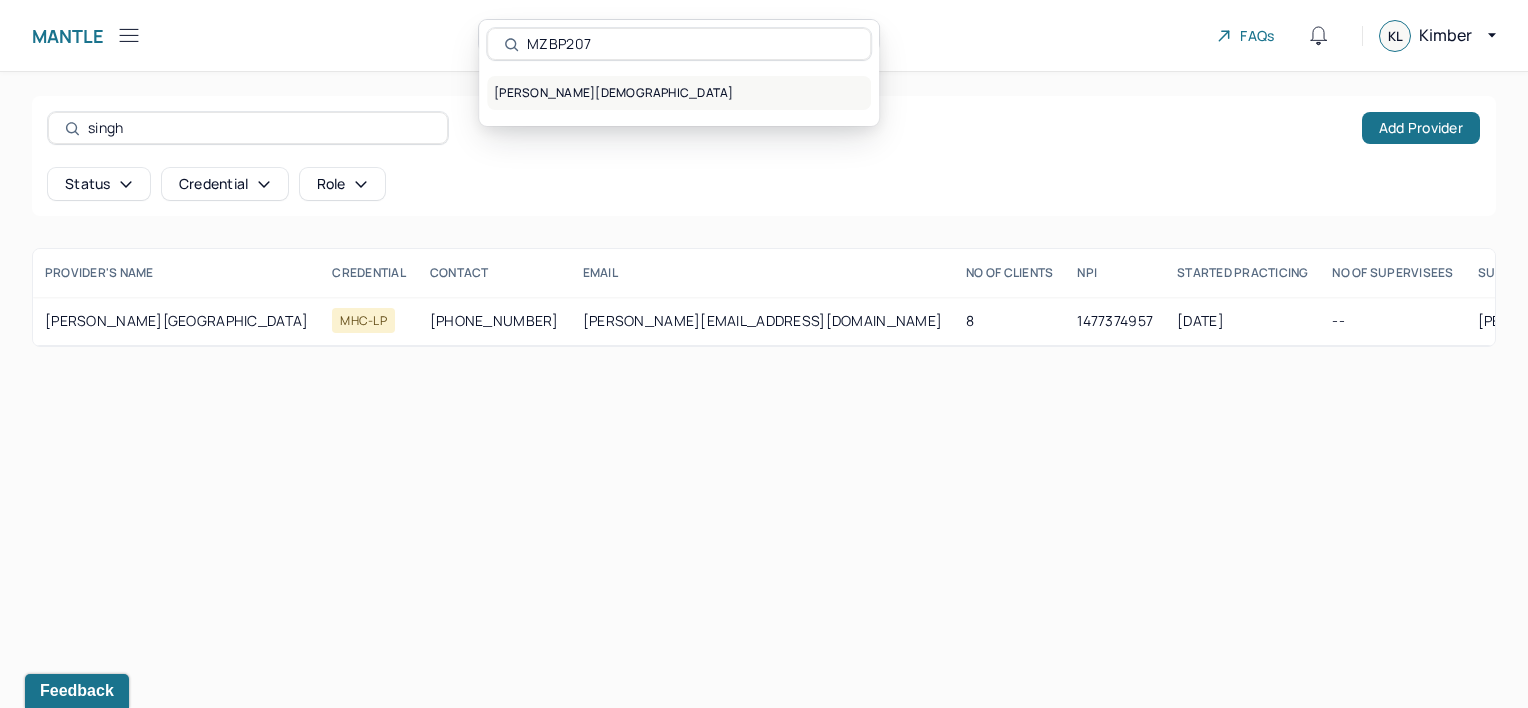 type on "MZBP207" 